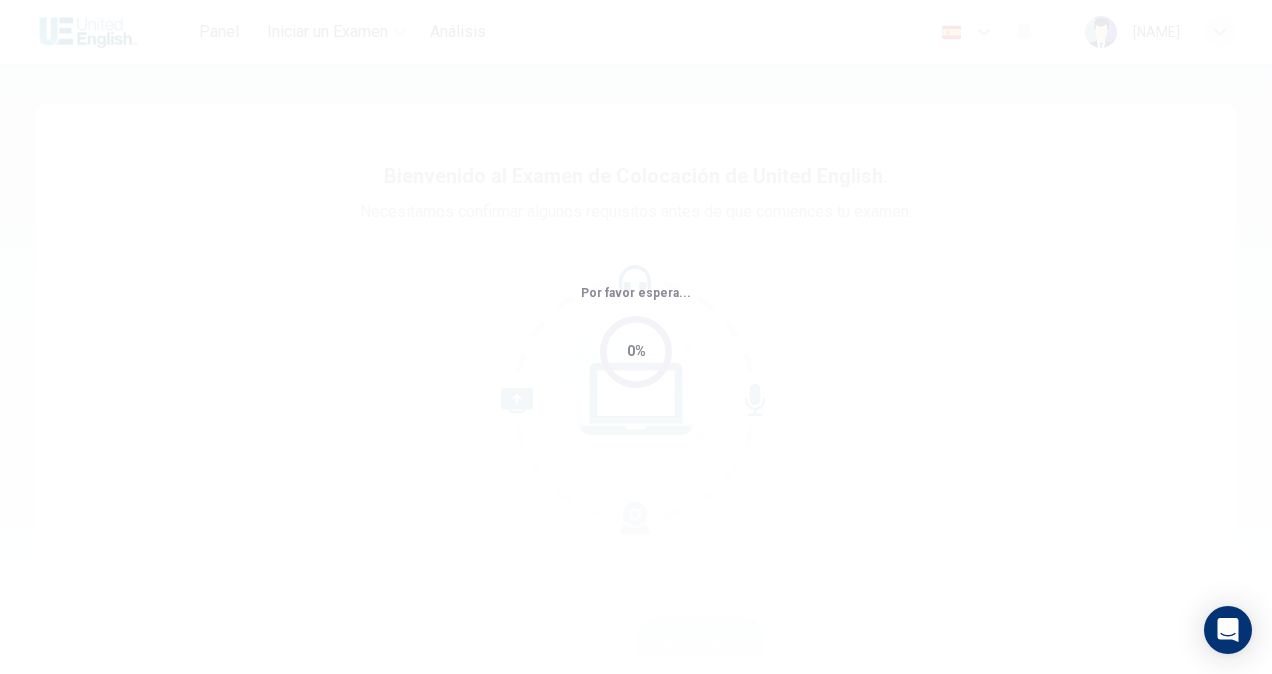 scroll, scrollTop: 0, scrollLeft: 0, axis: both 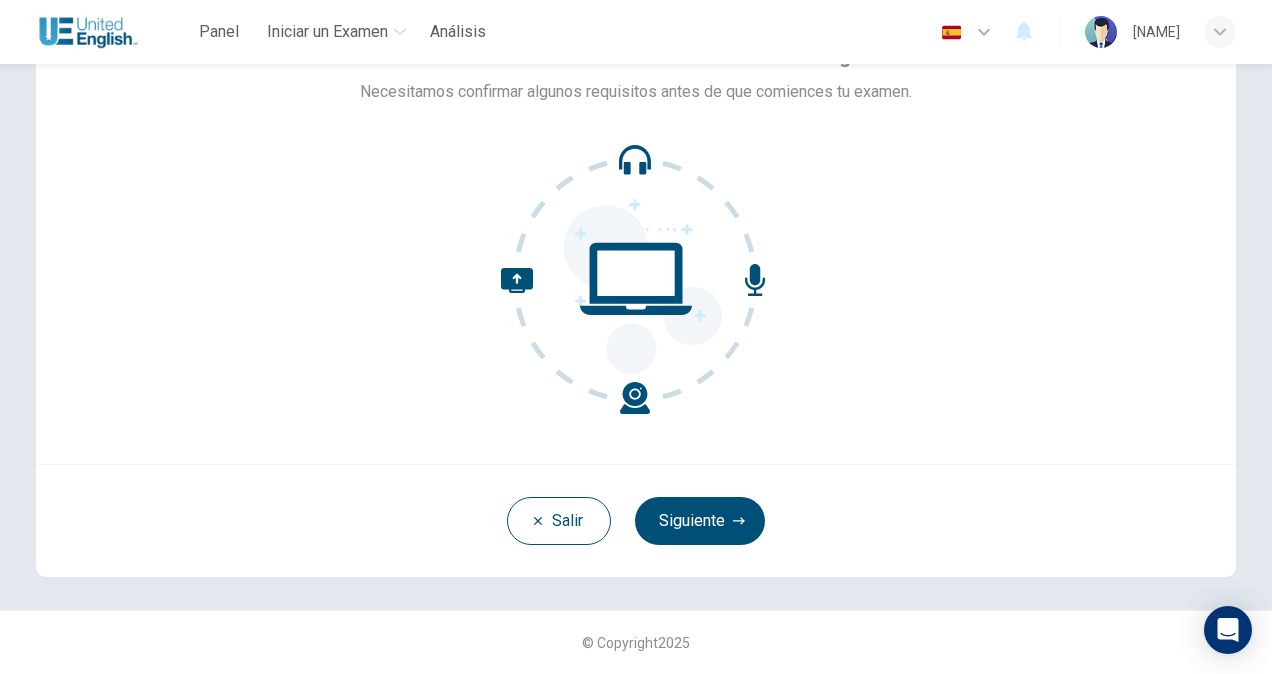 click 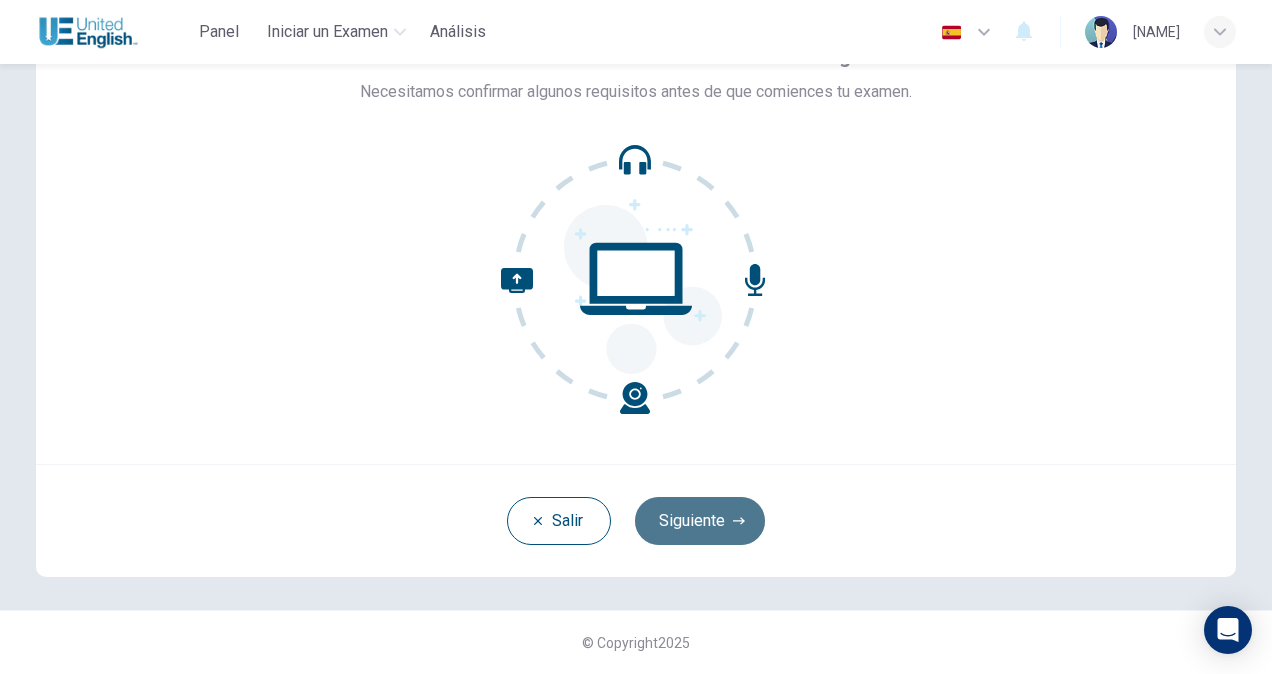click on "Siguiente" at bounding box center (700, 521) 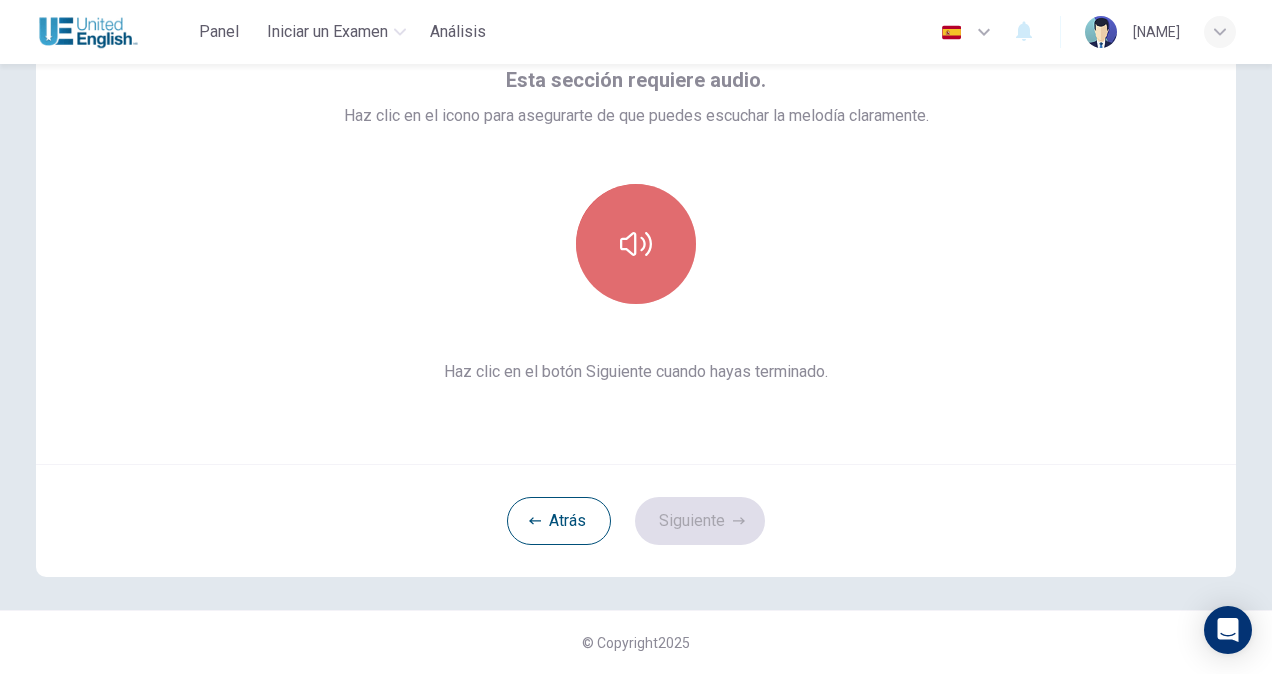 click 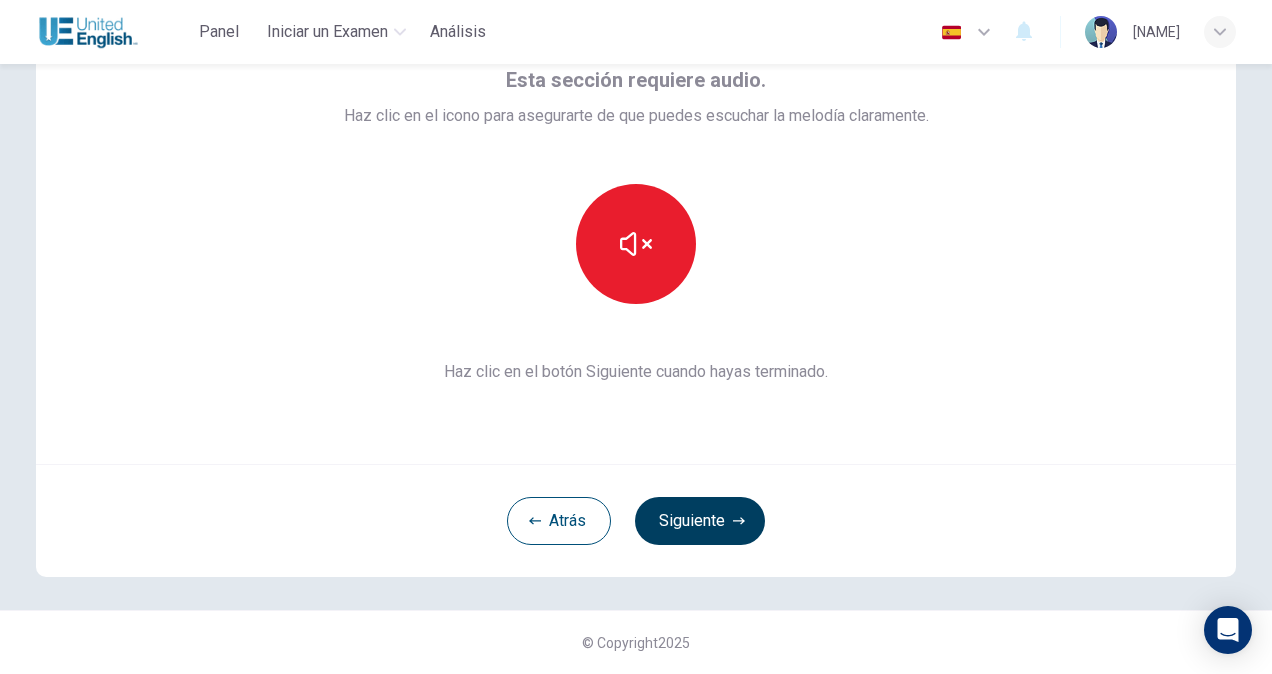 click on "Siguiente" at bounding box center (700, 521) 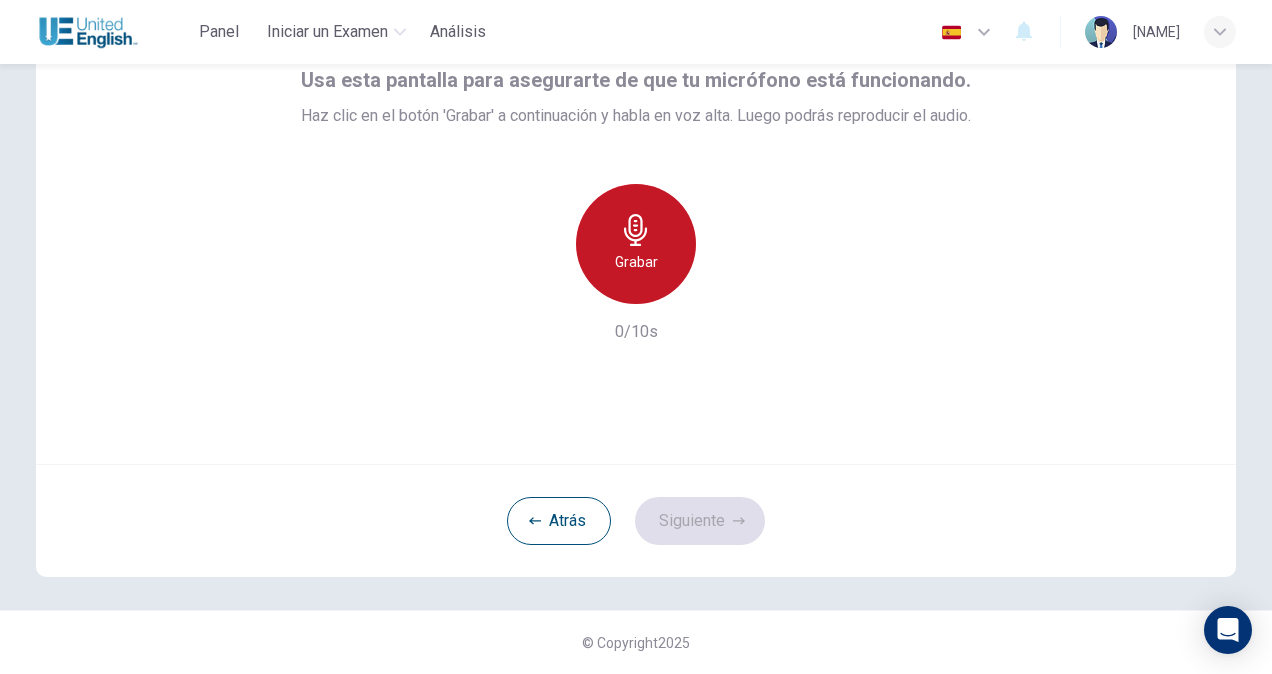 click 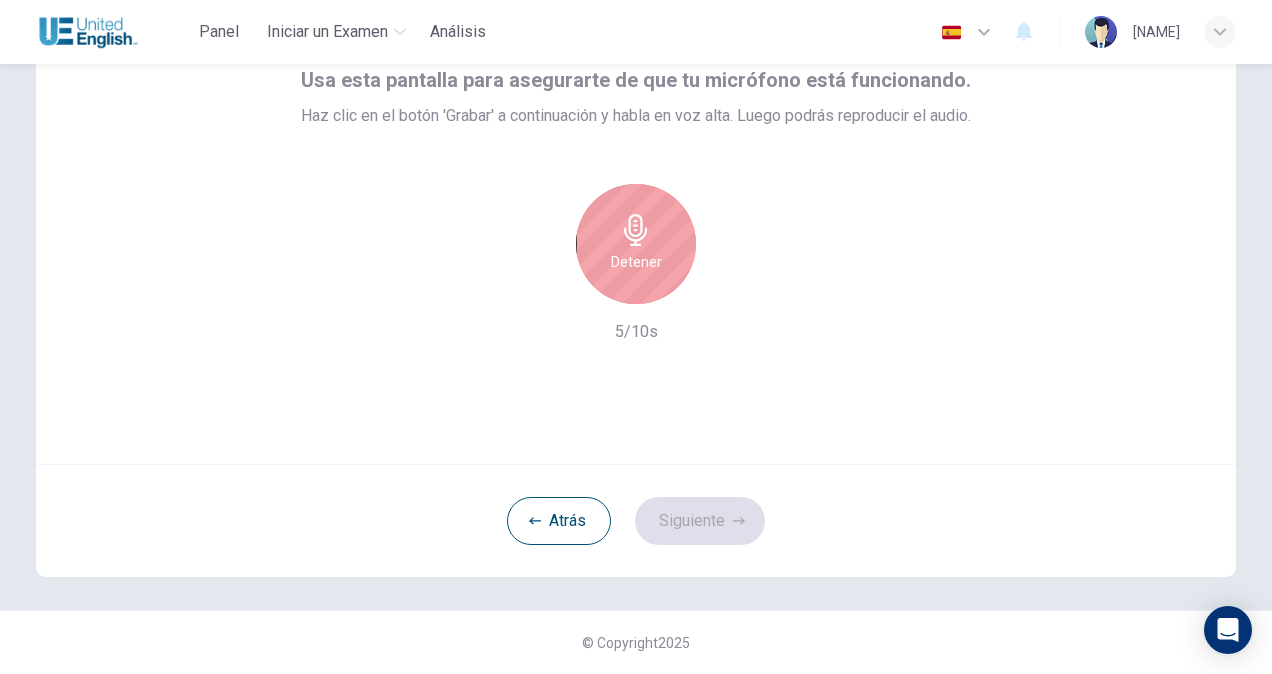 click on "Detener" at bounding box center [636, 262] 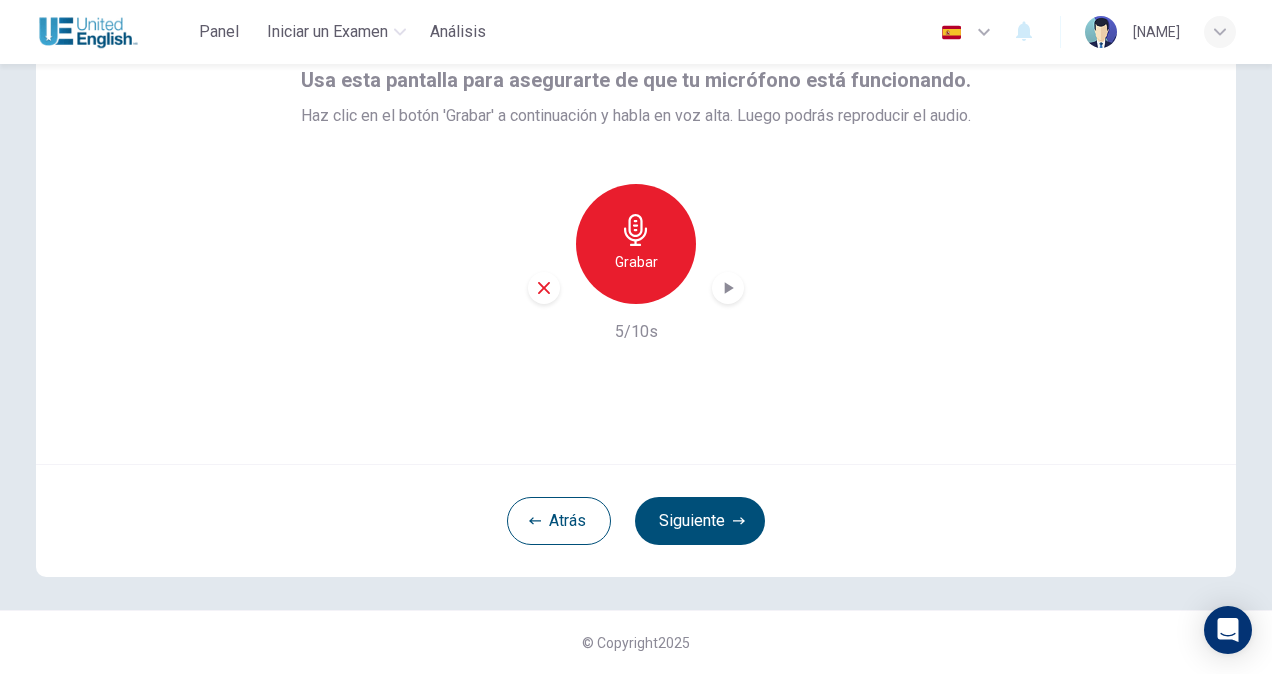 click 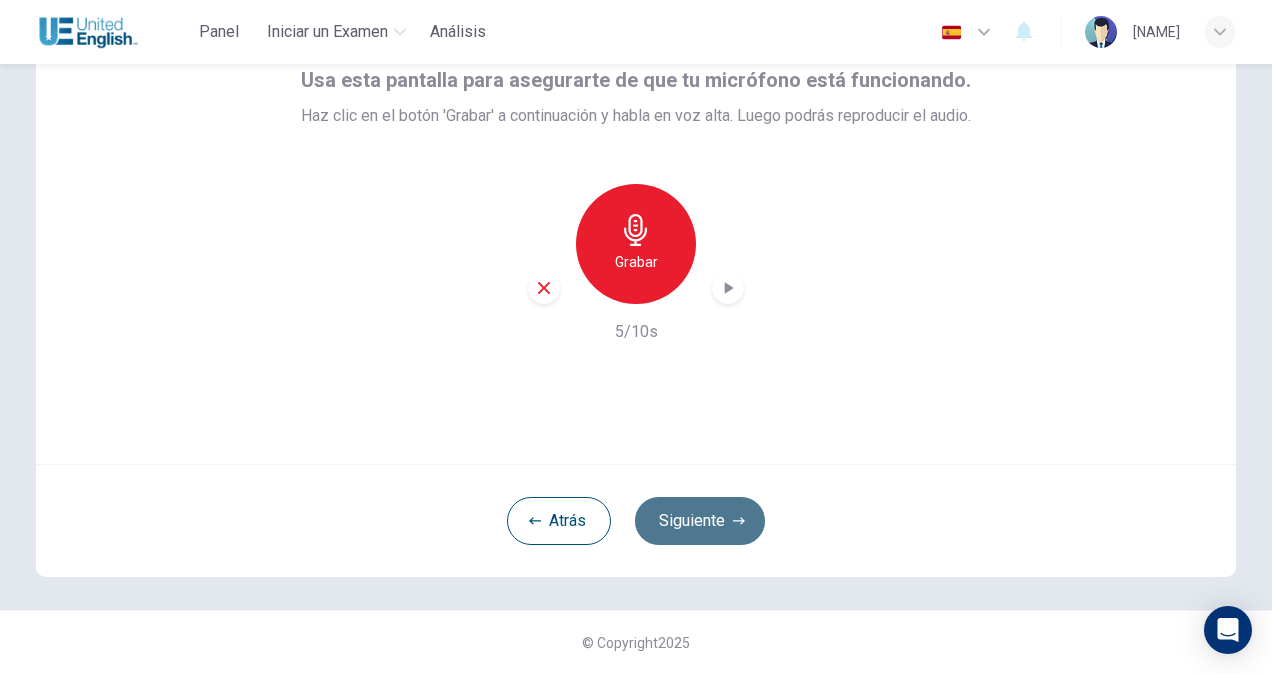 click on "Siguiente" at bounding box center [700, 521] 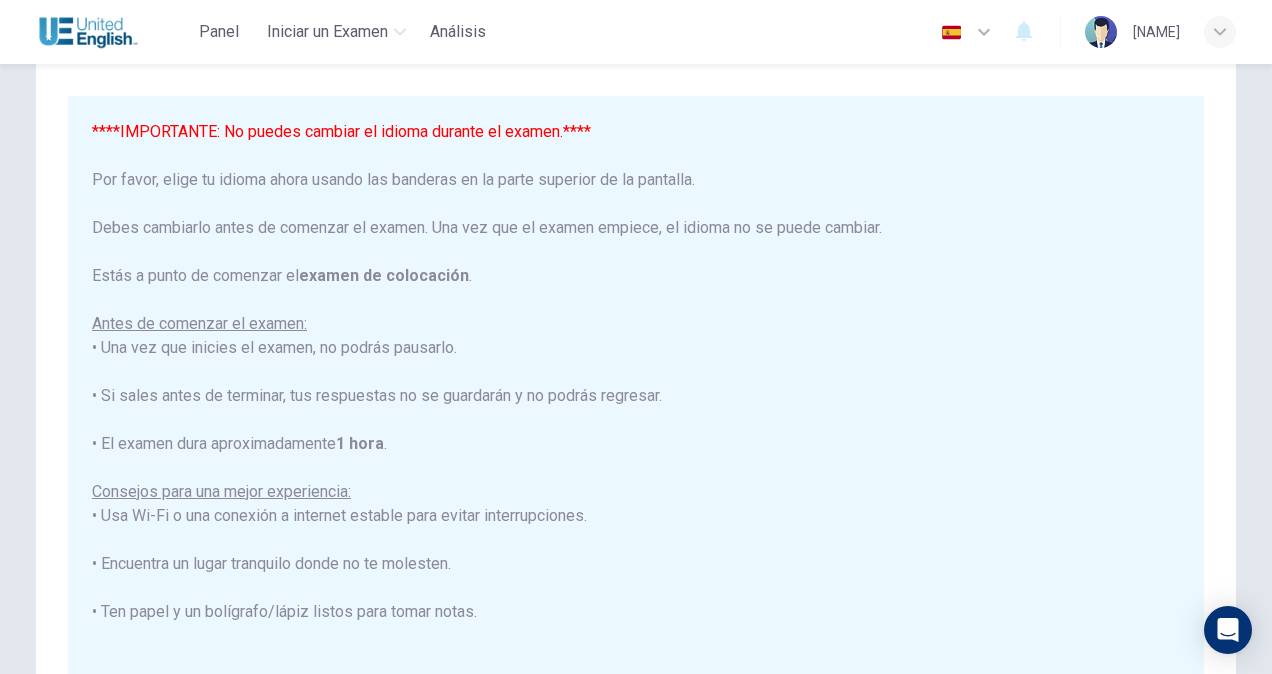scroll, scrollTop: 20, scrollLeft: 0, axis: vertical 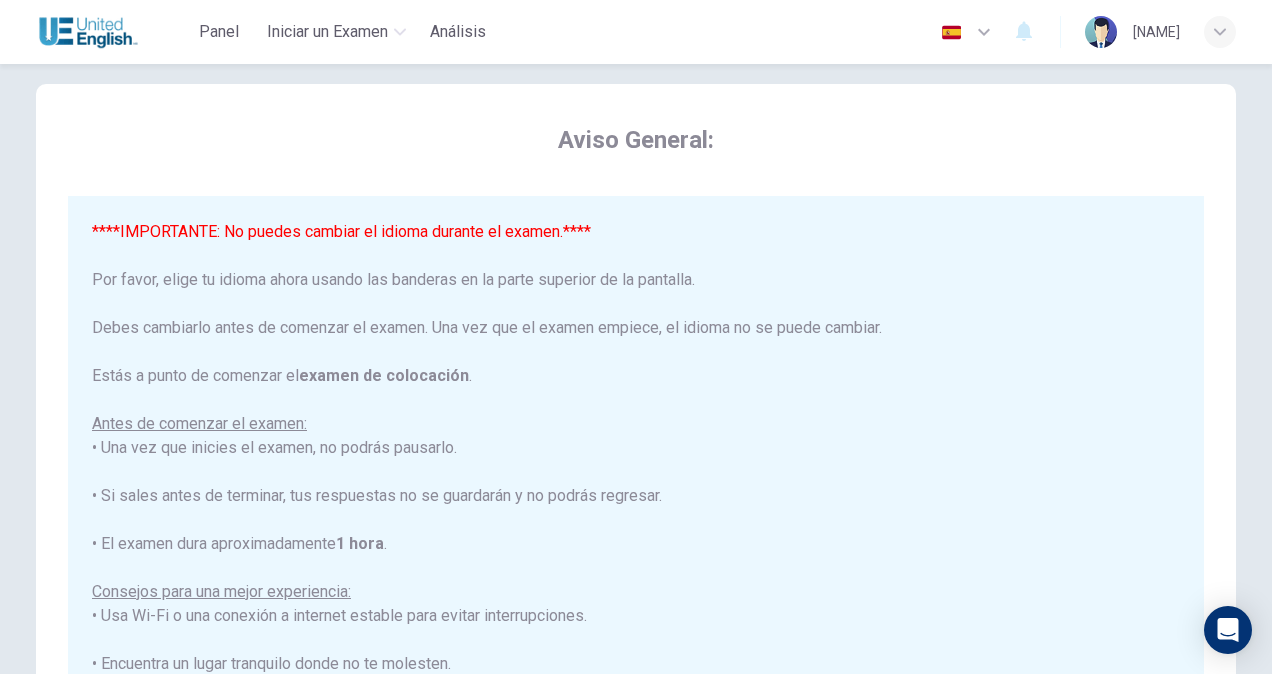 click 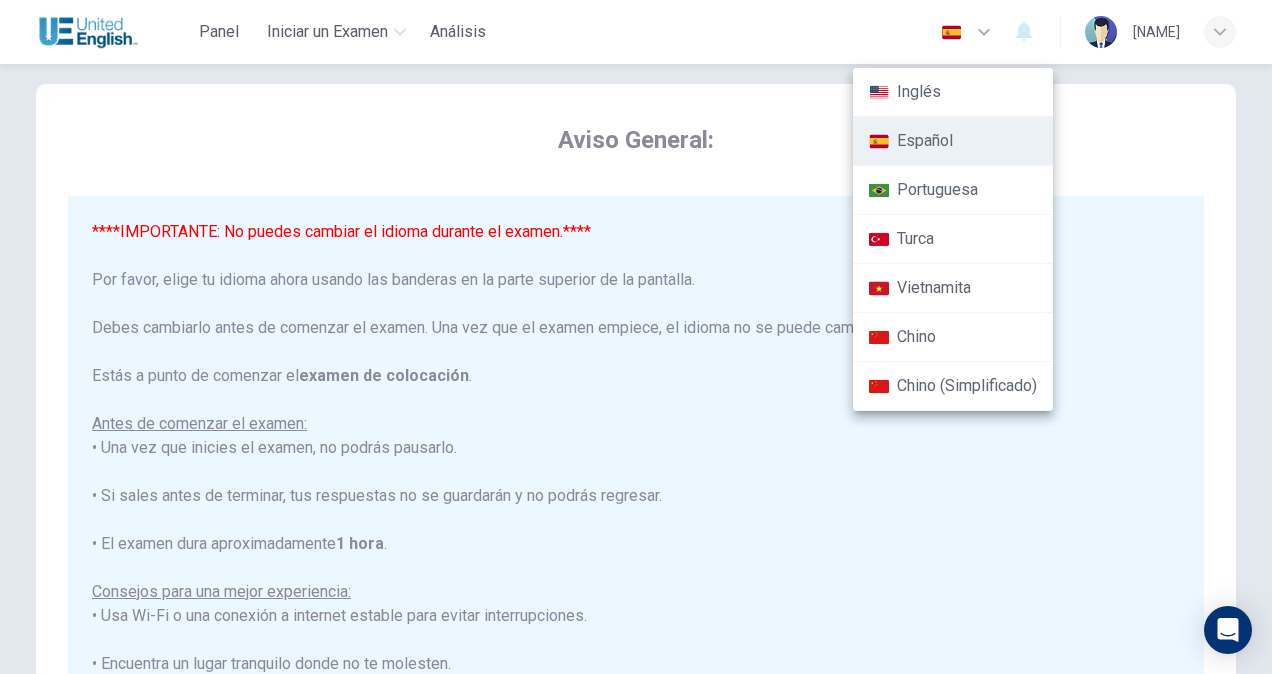 click on "Español" at bounding box center [953, 141] 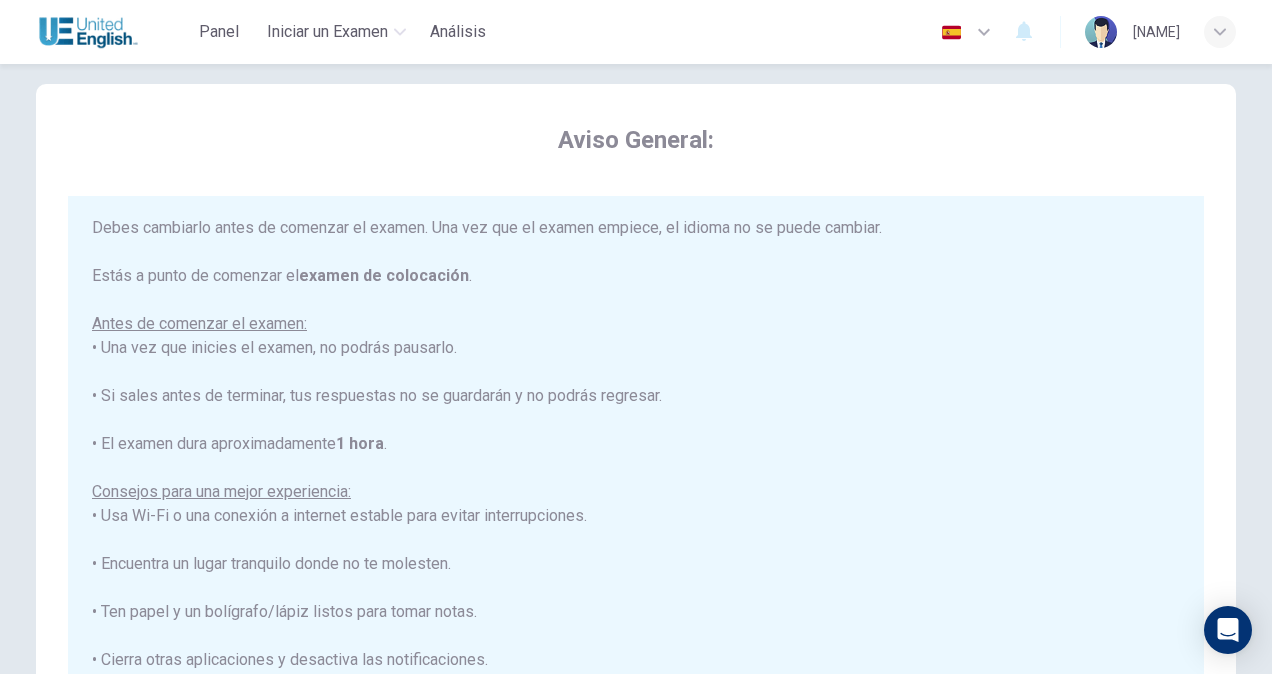 scroll, scrollTop: 190, scrollLeft: 0, axis: vertical 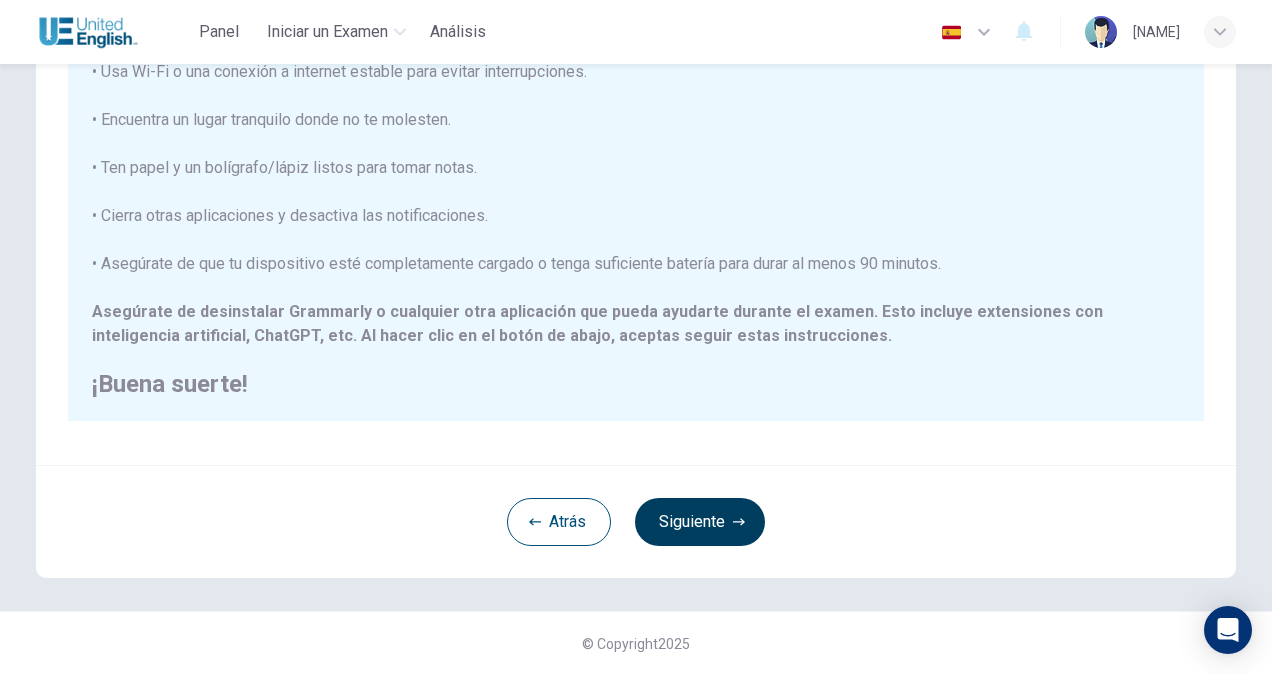 click on "Siguiente" at bounding box center [700, 522] 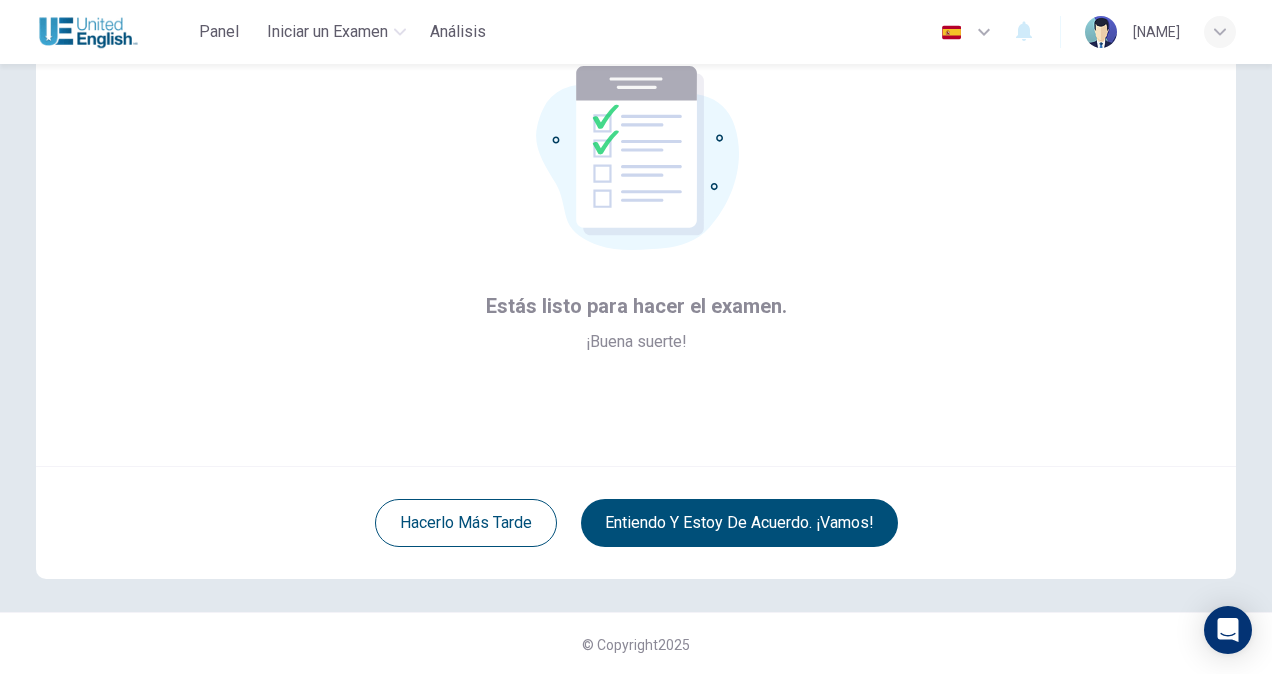 scroll, scrollTop: 120, scrollLeft: 0, axis: vertical 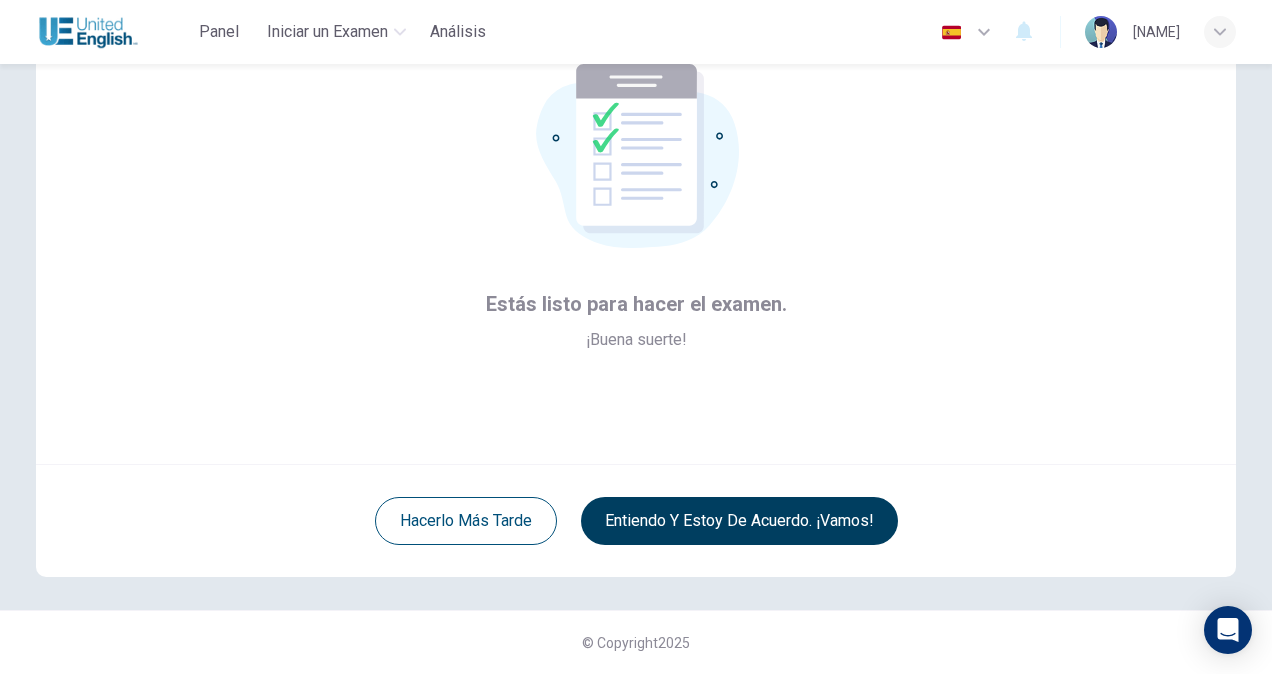 click on "Entiendo y estoy de acuerdo. ¡Vamos!" at bounding box center (739, 521) 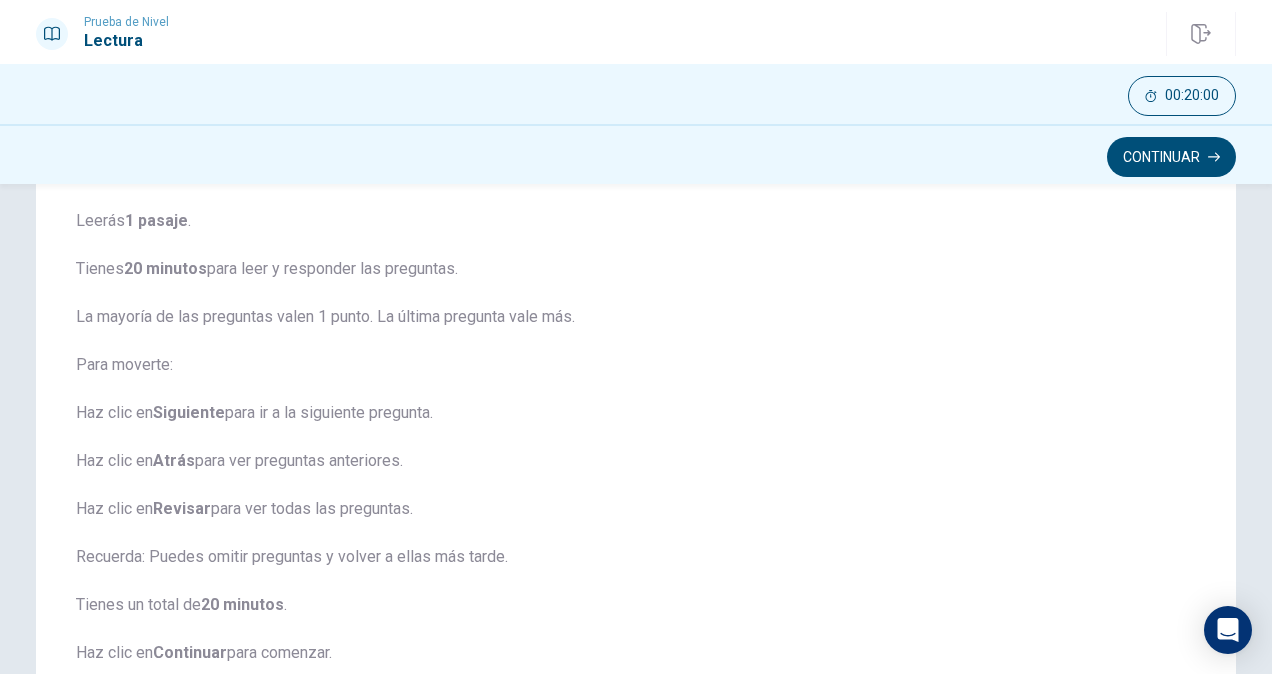 scroll, scrollTop: 0, scrollLeft: 0, axis: both 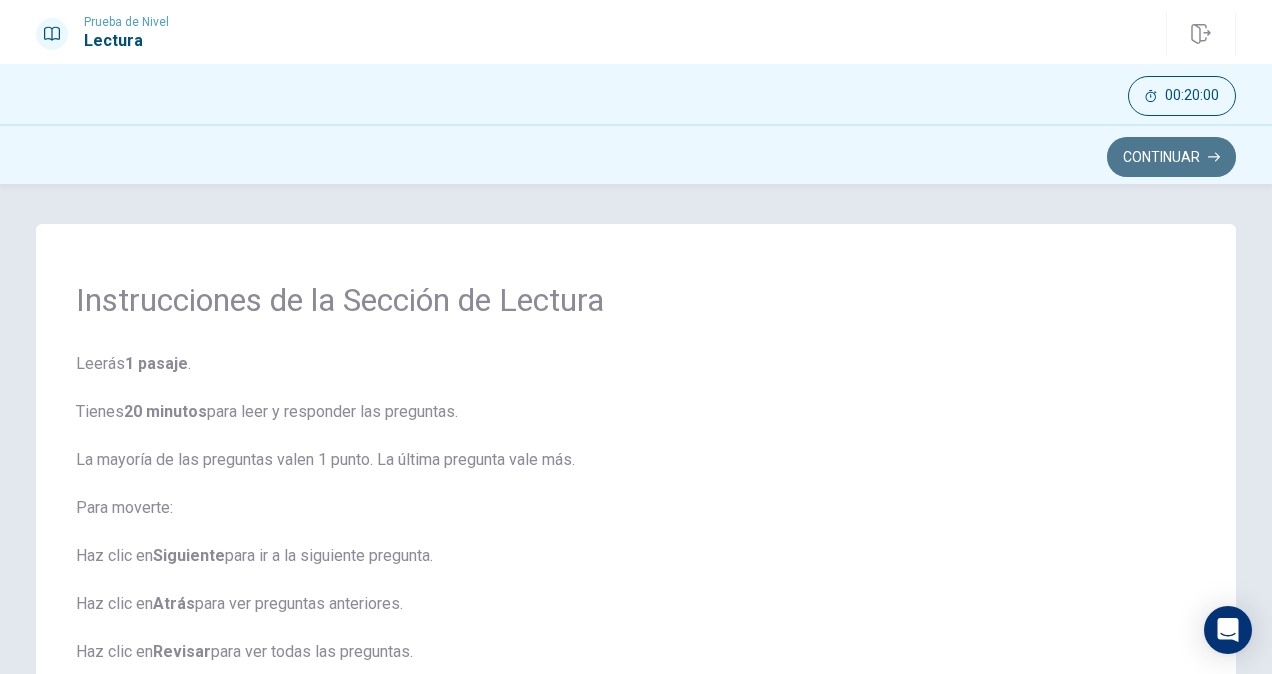 click on "Continuar" at bounding box center (1171, 157) 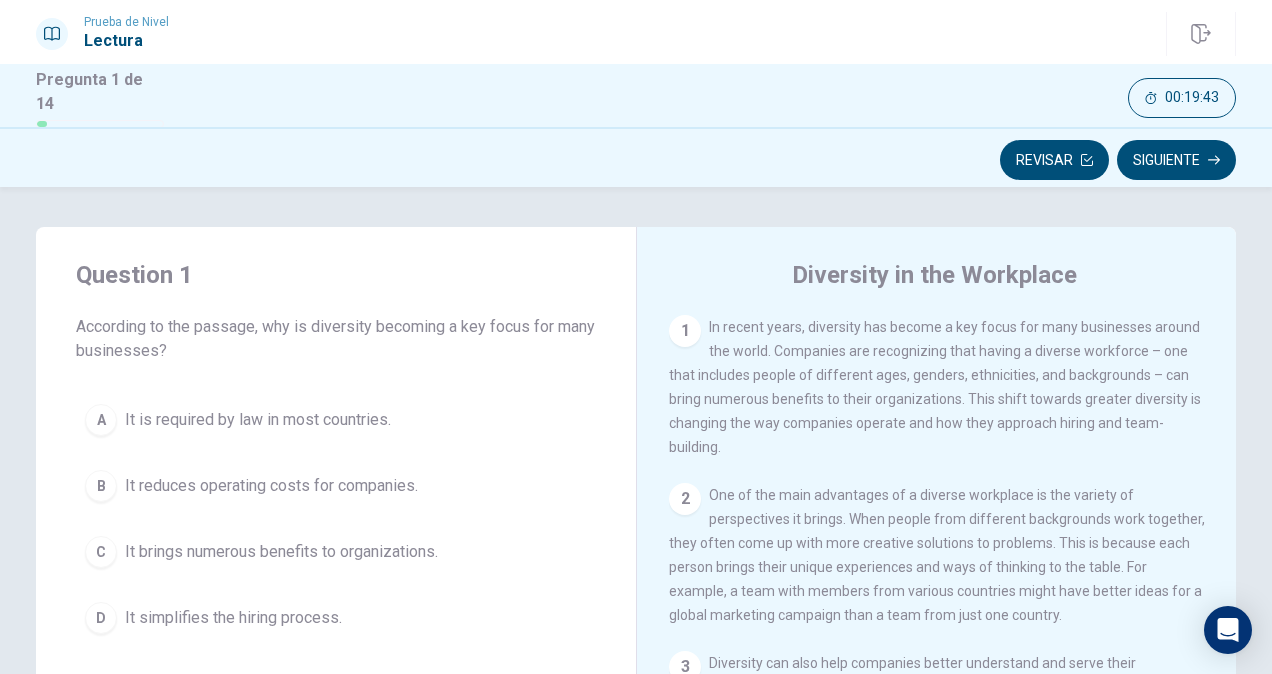 drag, startPoint x: 72, startPoint y: 324, endPoint x: 213, endPoint y: 351, distance: 143.56183 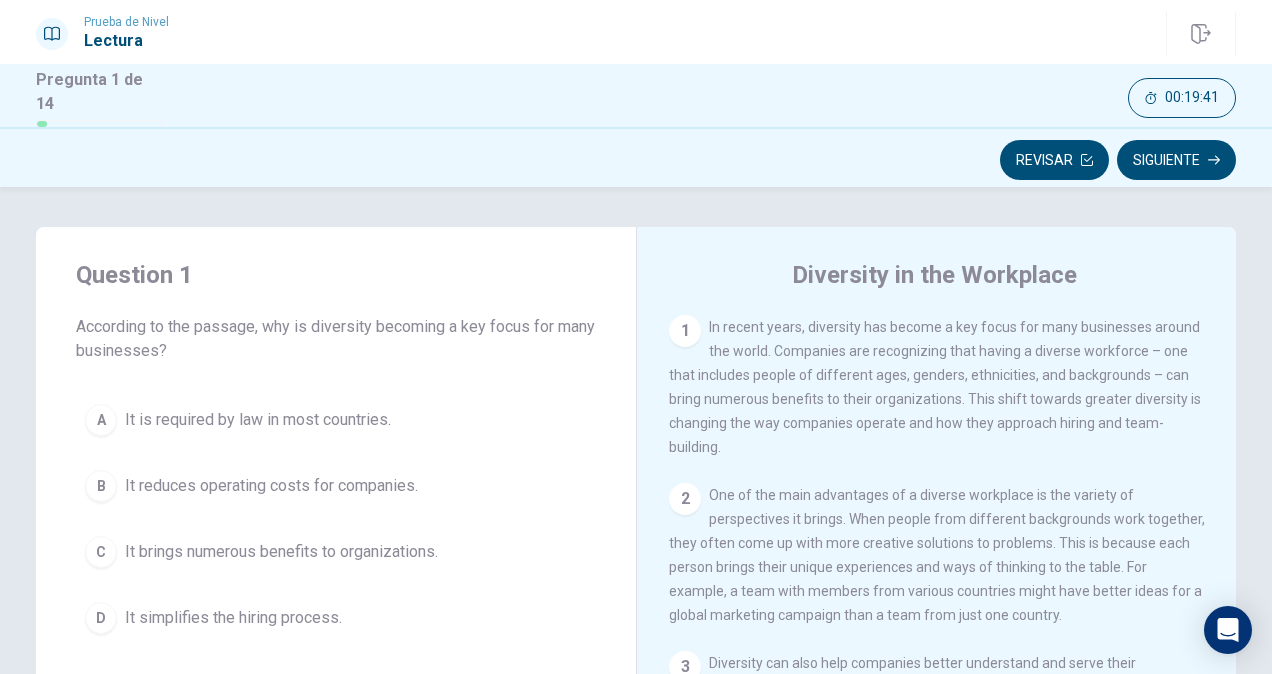 drag, startPoint x: 200, startPoint y: 344, endPoint x: 134, endPoint y: 338, distance: 66.27216 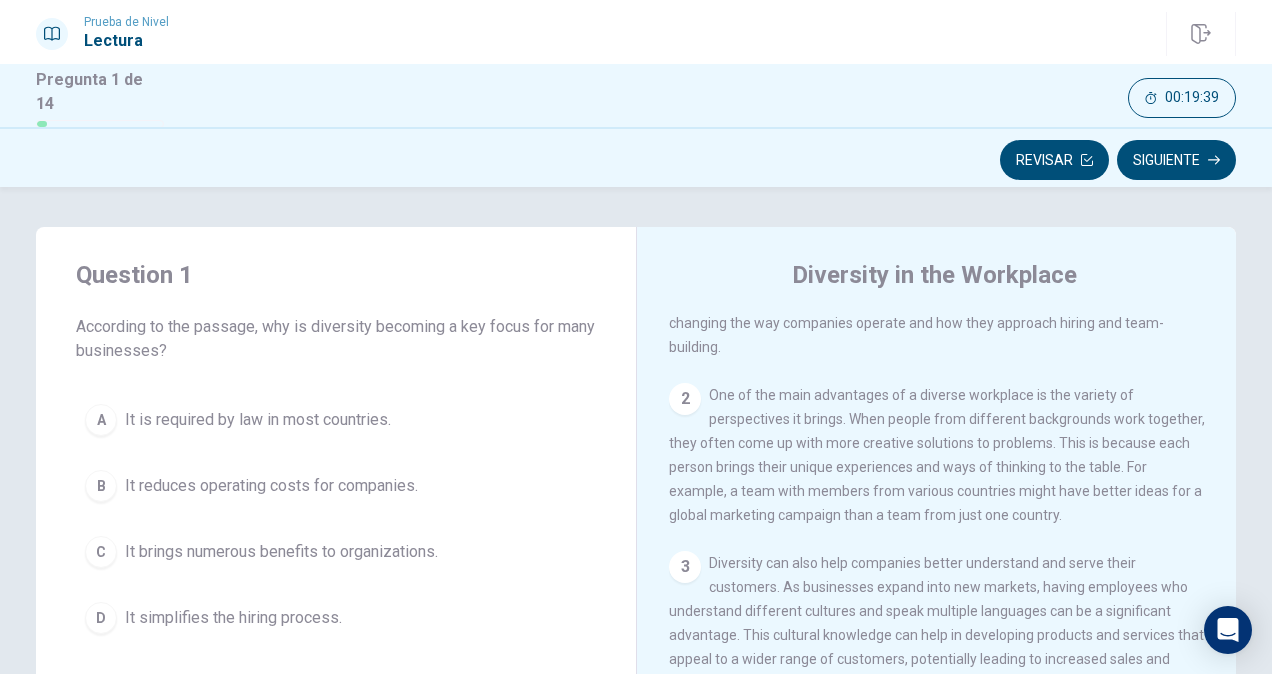 scroll, scrollTop: 0, scrollLeft: 0, axis: both 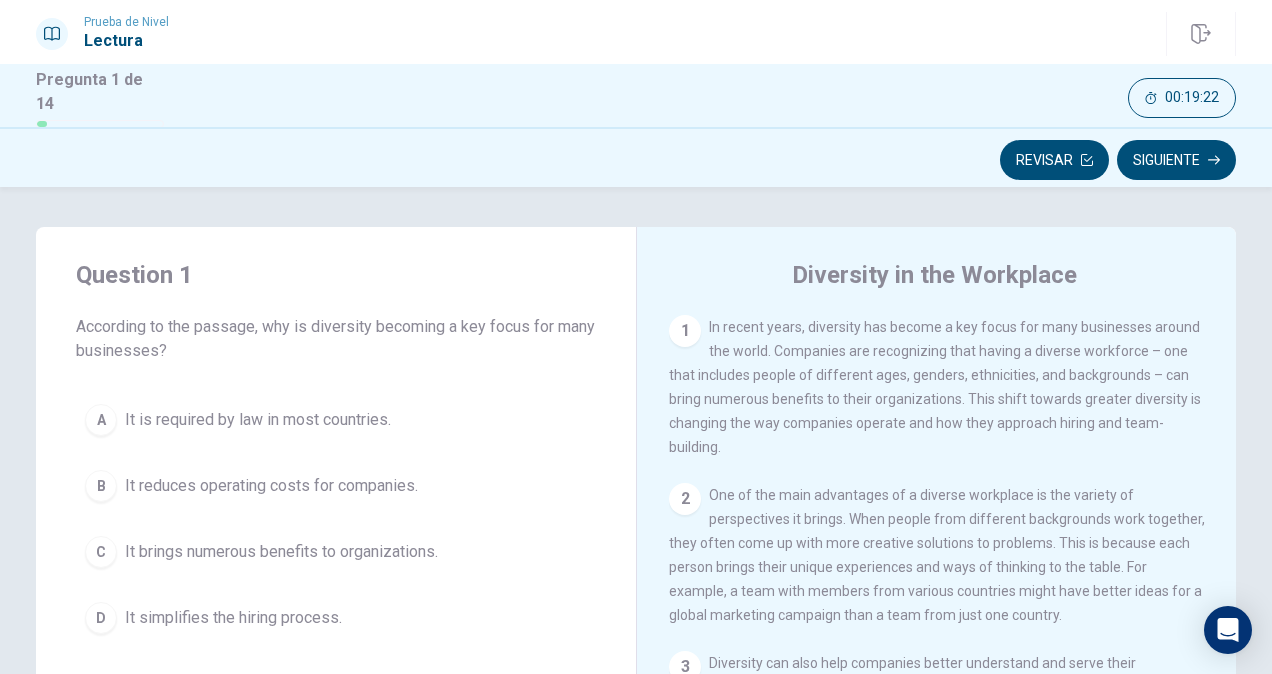 drag, startPoint x: 704, startPoint y: 324, endPoint x: 1141, endPoint y: 420, distance: 447.42038 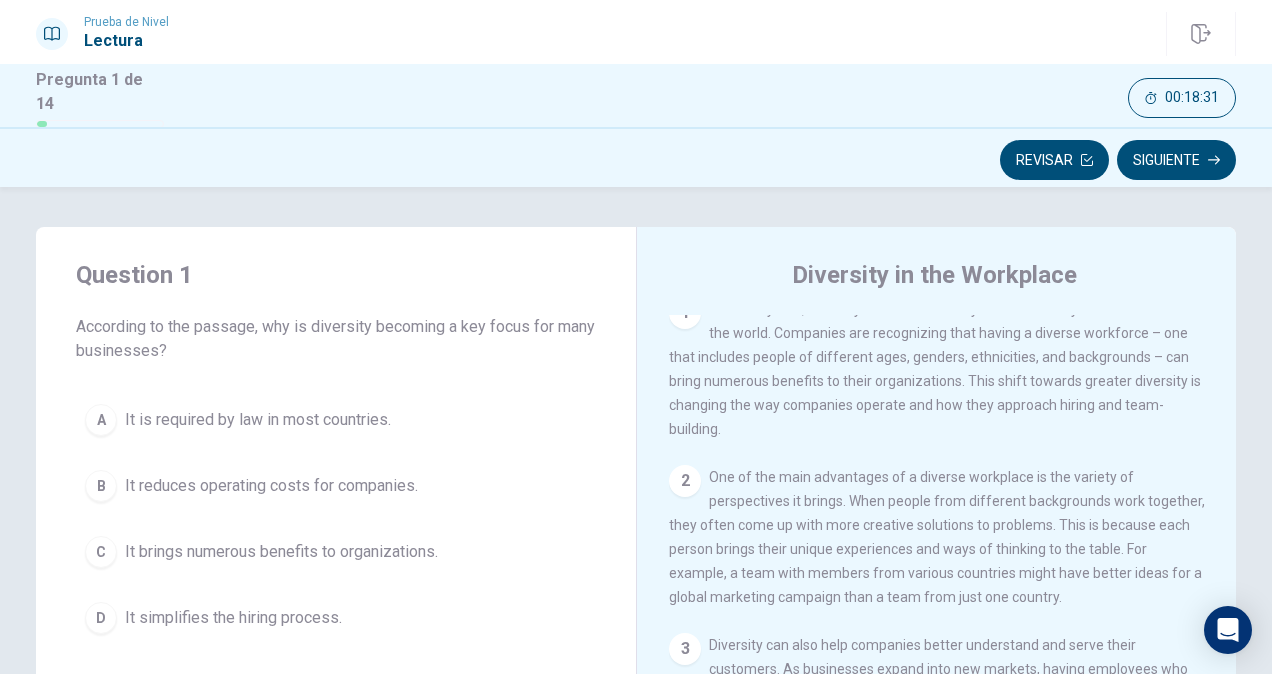 scroll, scrollTop: 0, scrollLeft: 0, axis: both 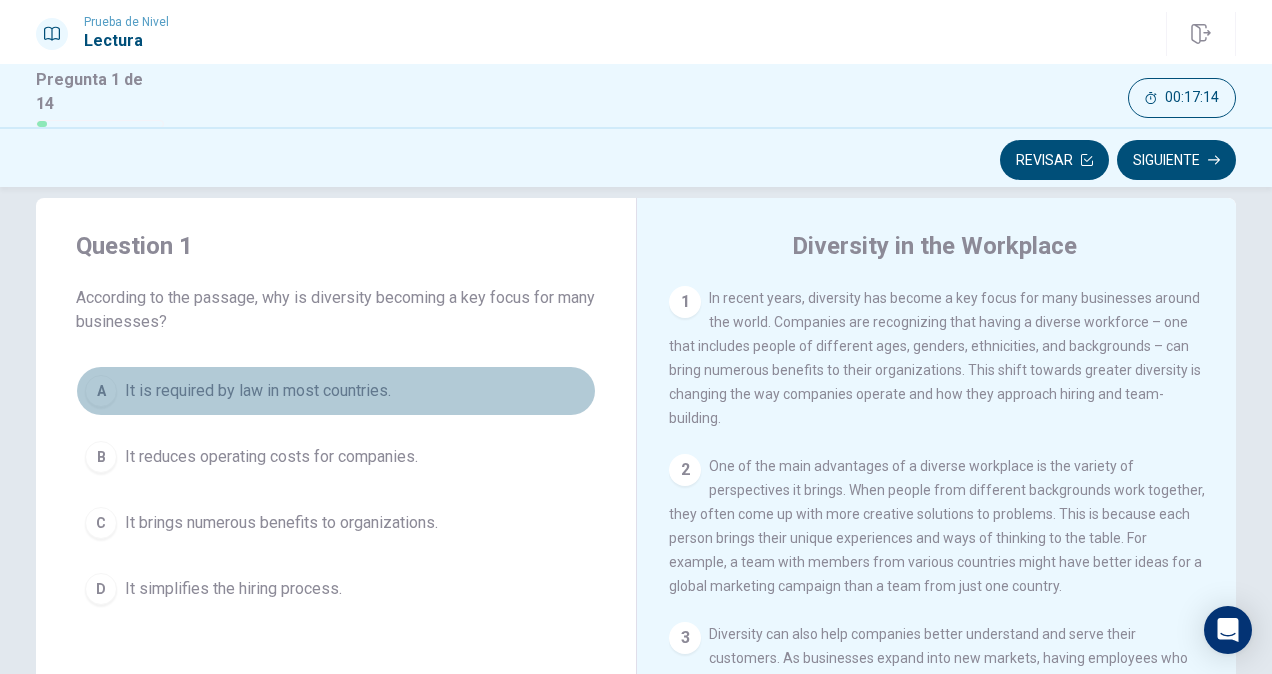 click on "A" at bounding box center (101, 391) 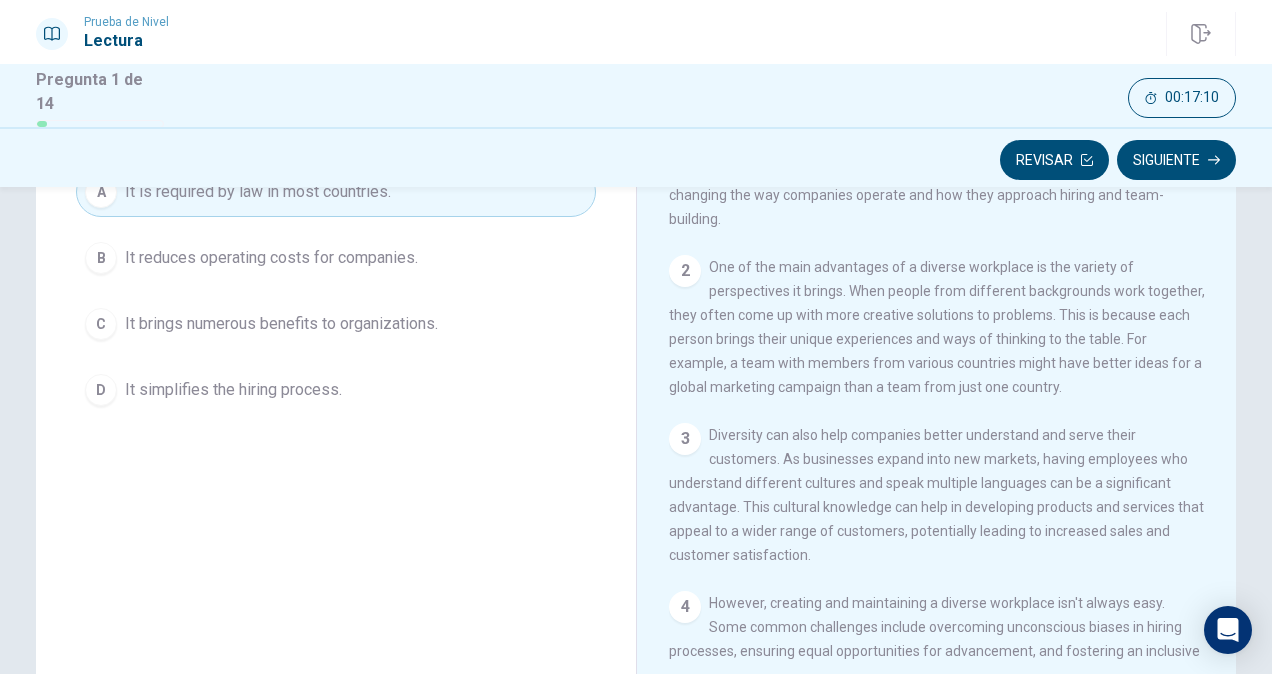 scroll, scrollTop: 0, scrollLeft: 0, axis: both 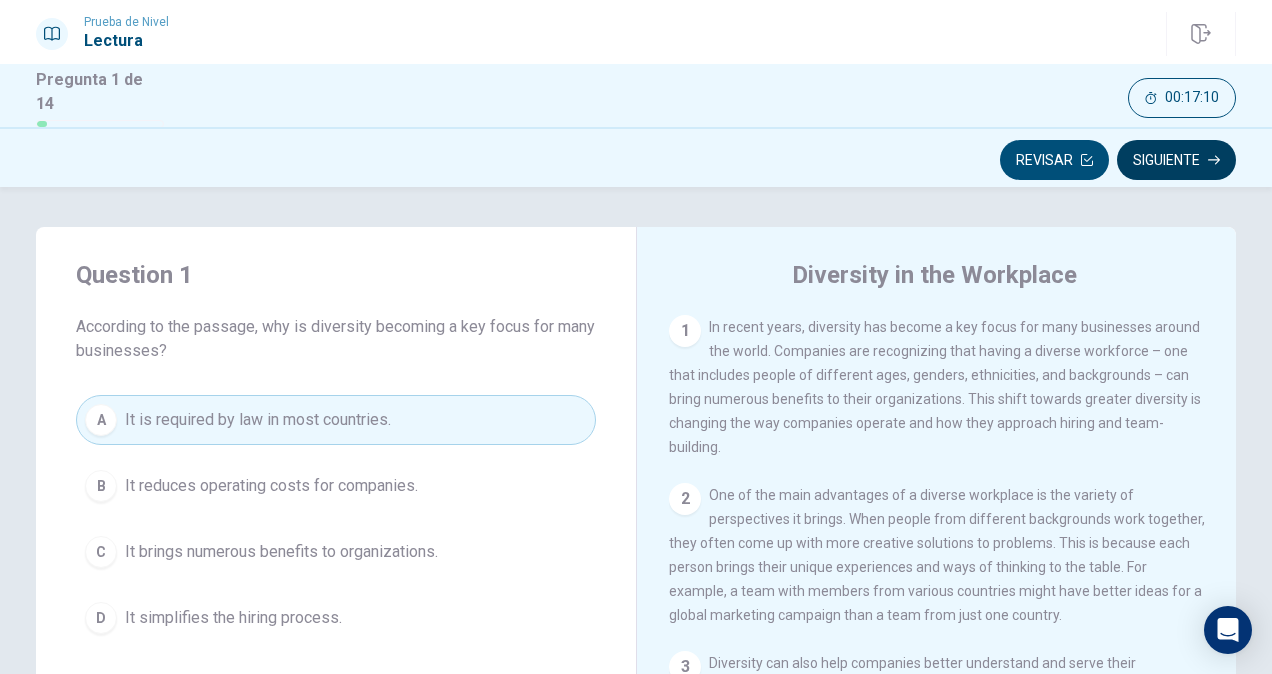 click on "Siguiente" at bounding box center [1176, 160] 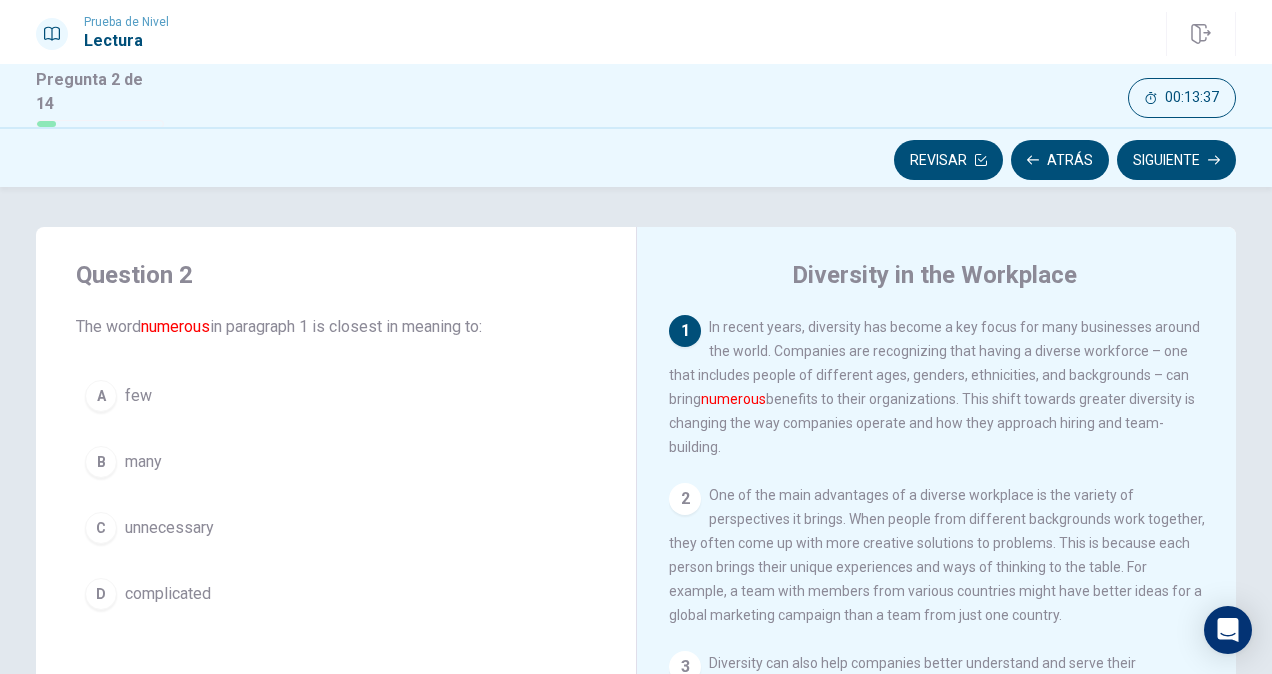 click on "B" at bounding box center (101, 462) 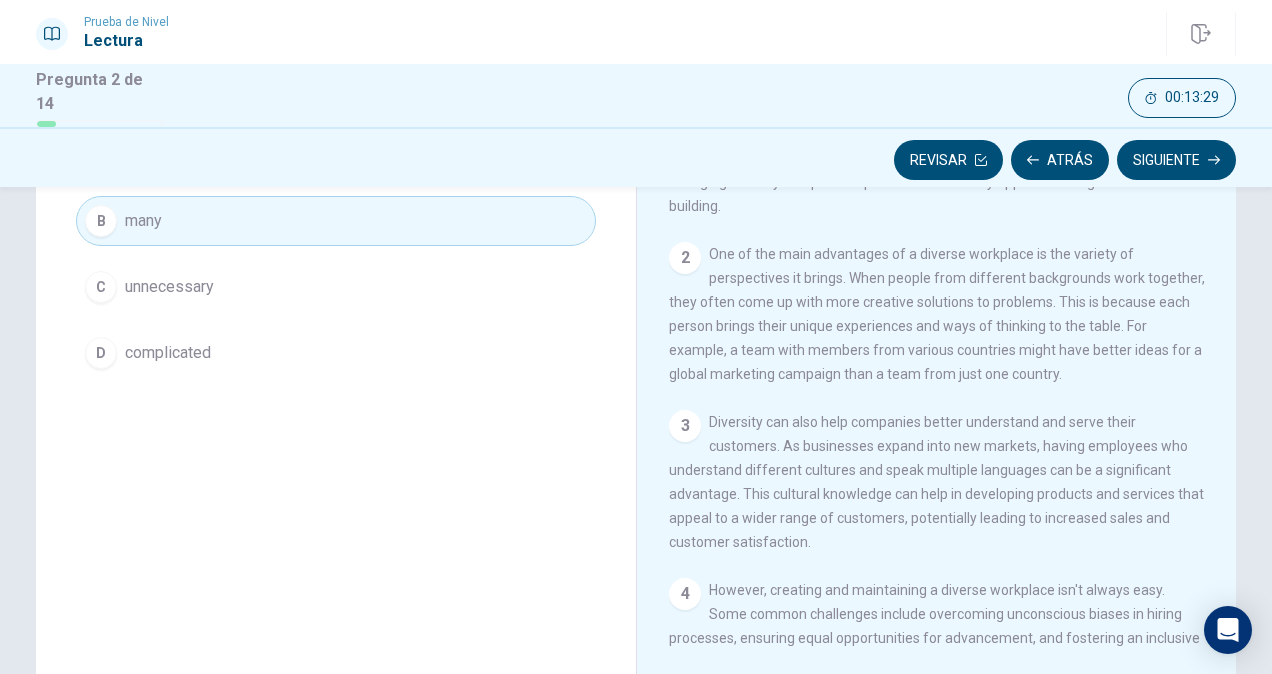 scroll, scrollTop: 100, scrollLeft: 0, axis: vertical 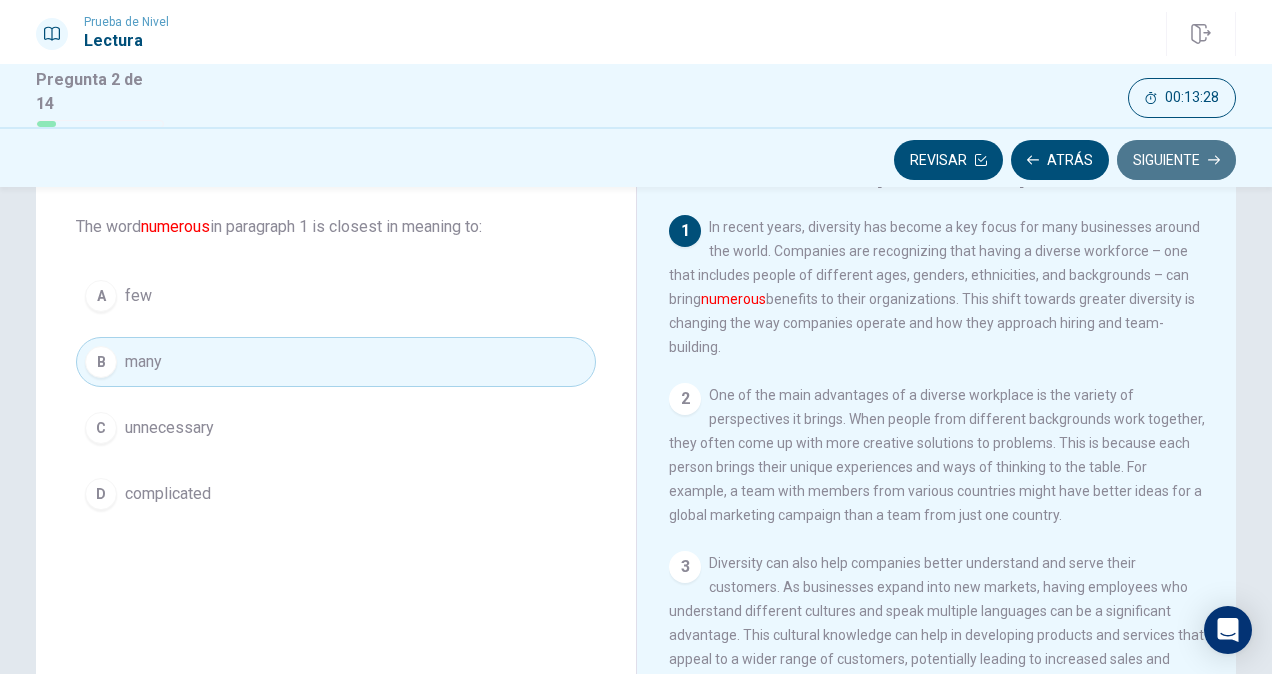 click on "Siguiente" at bounding box center [1176, 160] 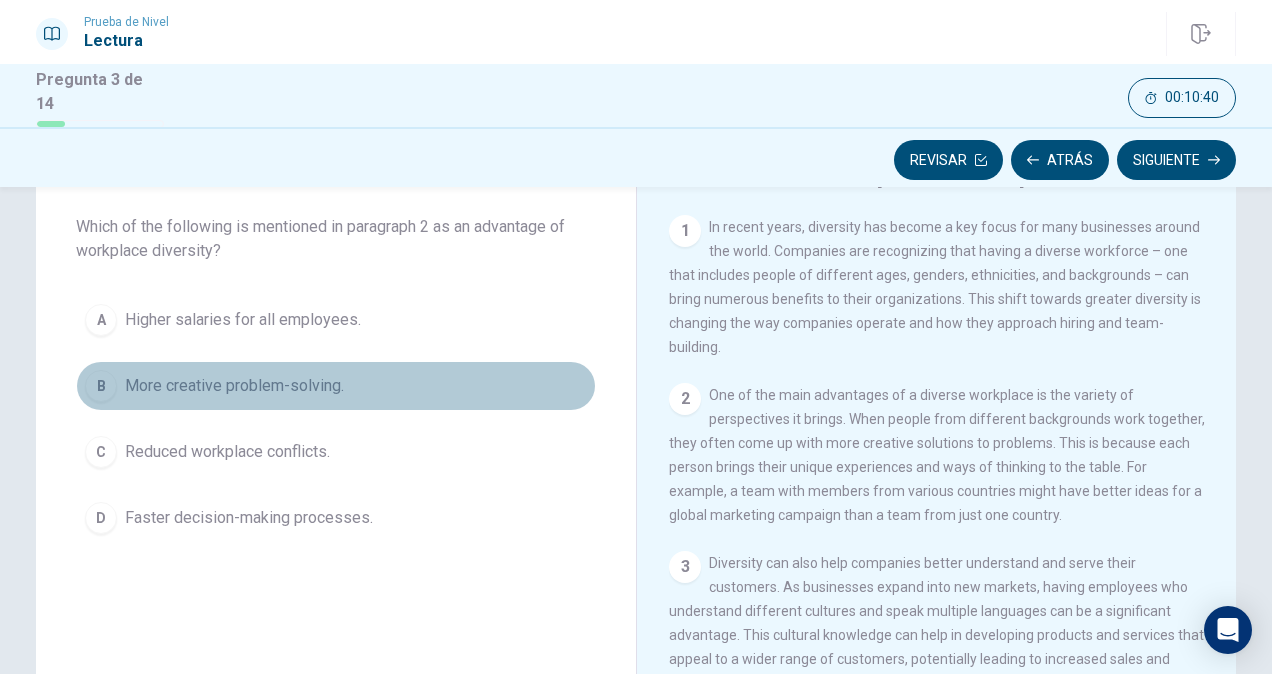 click on "B" at bounding box center (101, 386) 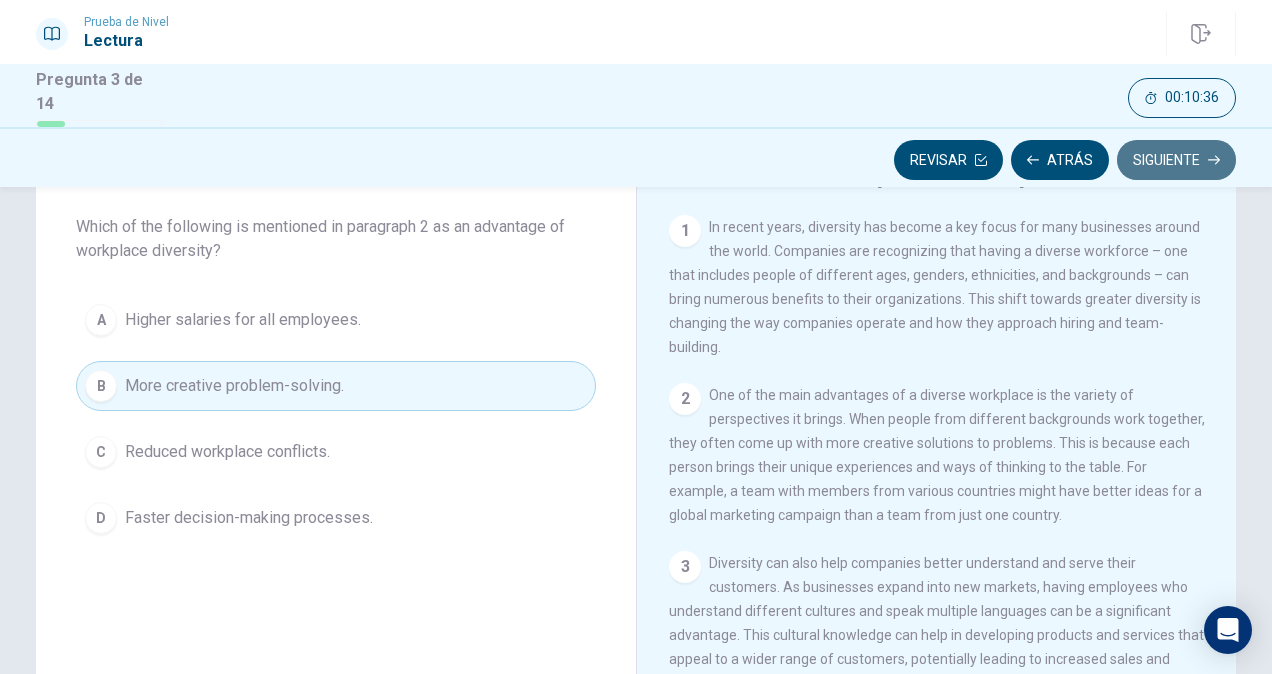 click on "Siguiente" at bounding box center (1176, 160) 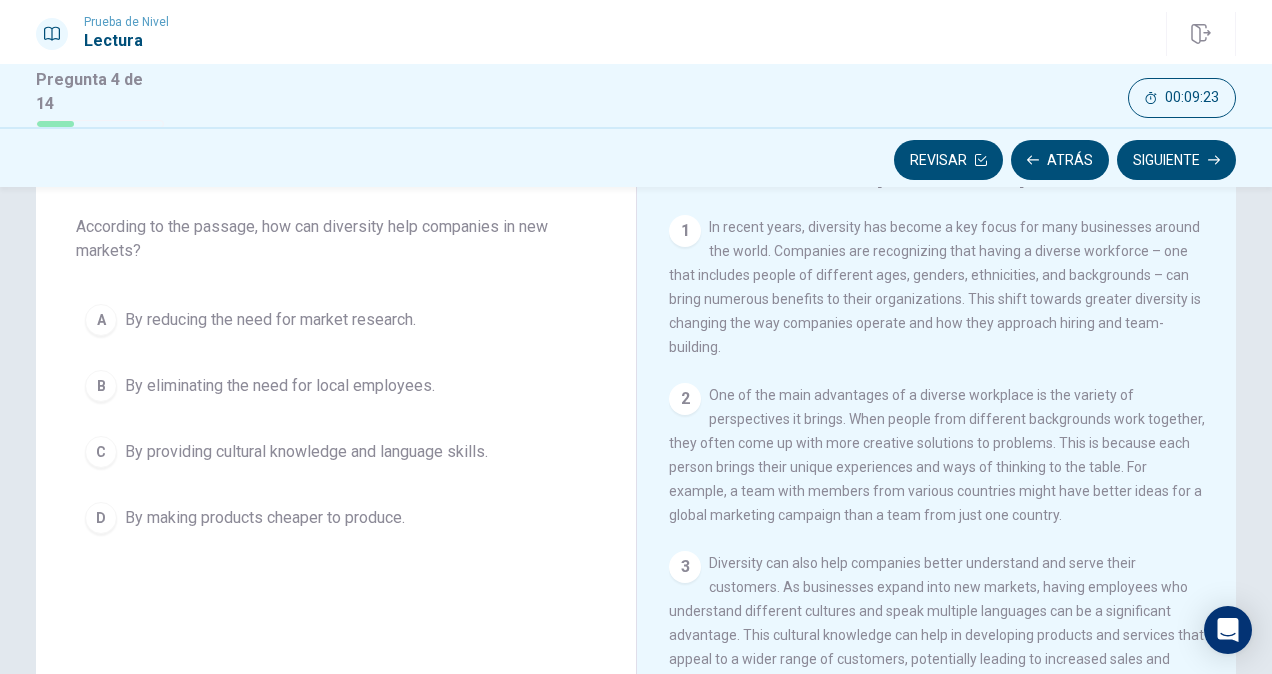 click on "C" at bounding box center (101, 452) 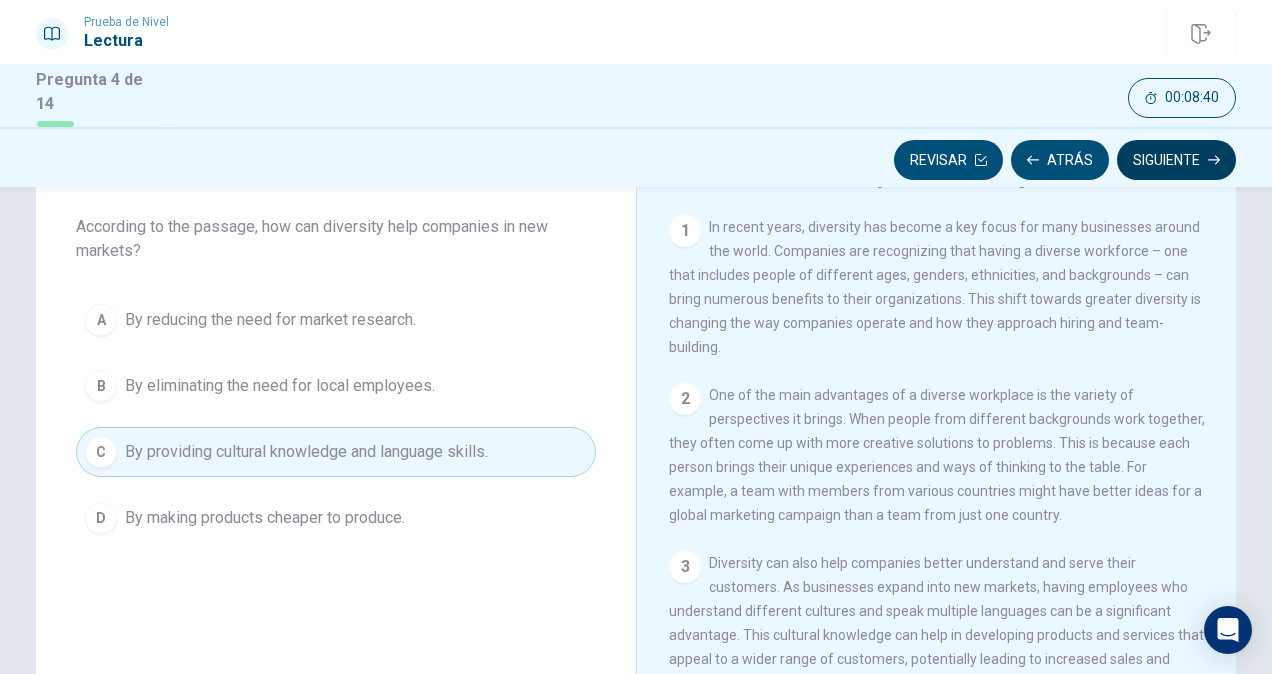 click on "Siguiente" at bounding box center [1176, 160] 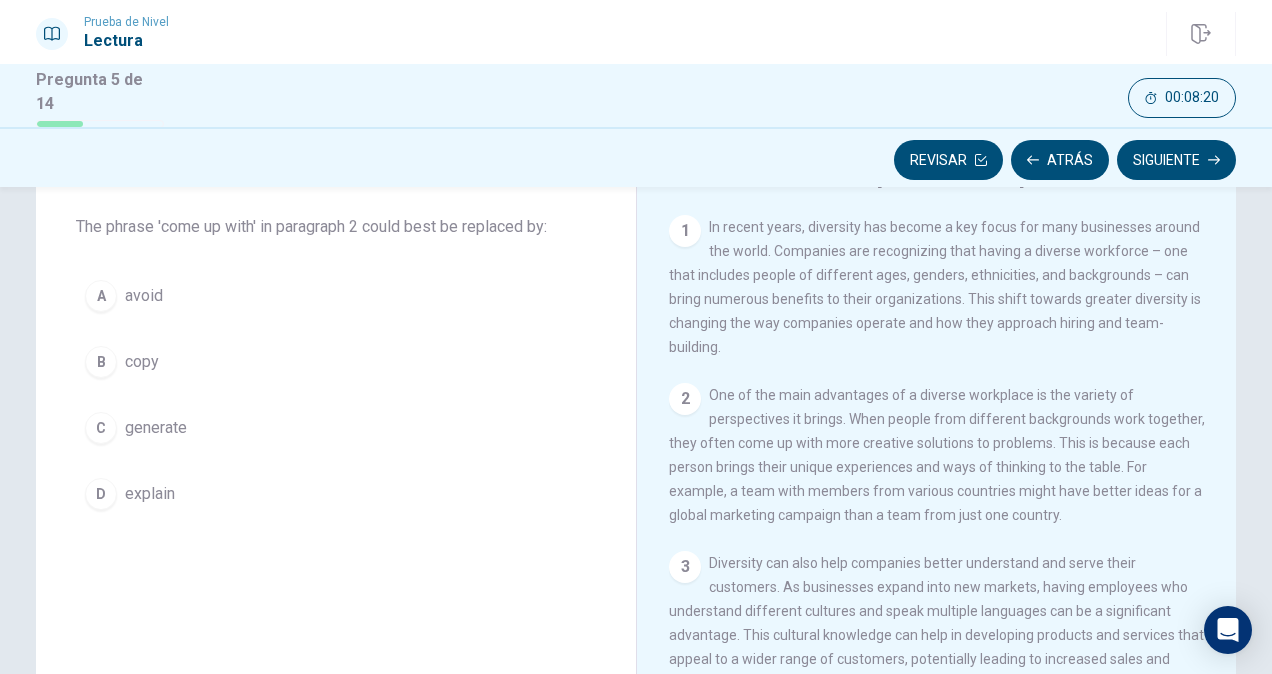 click on "D" at bounding box center [101, 494] 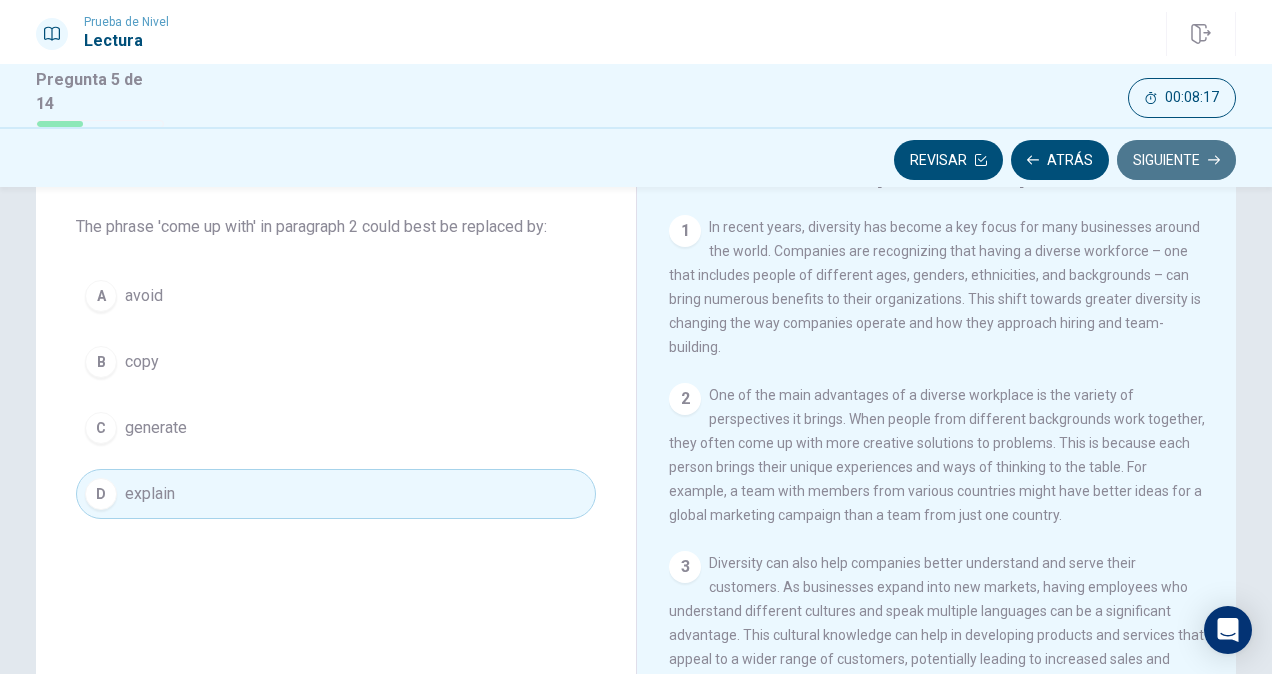 click on "Siguiente" at bounding box center [1176, 160] 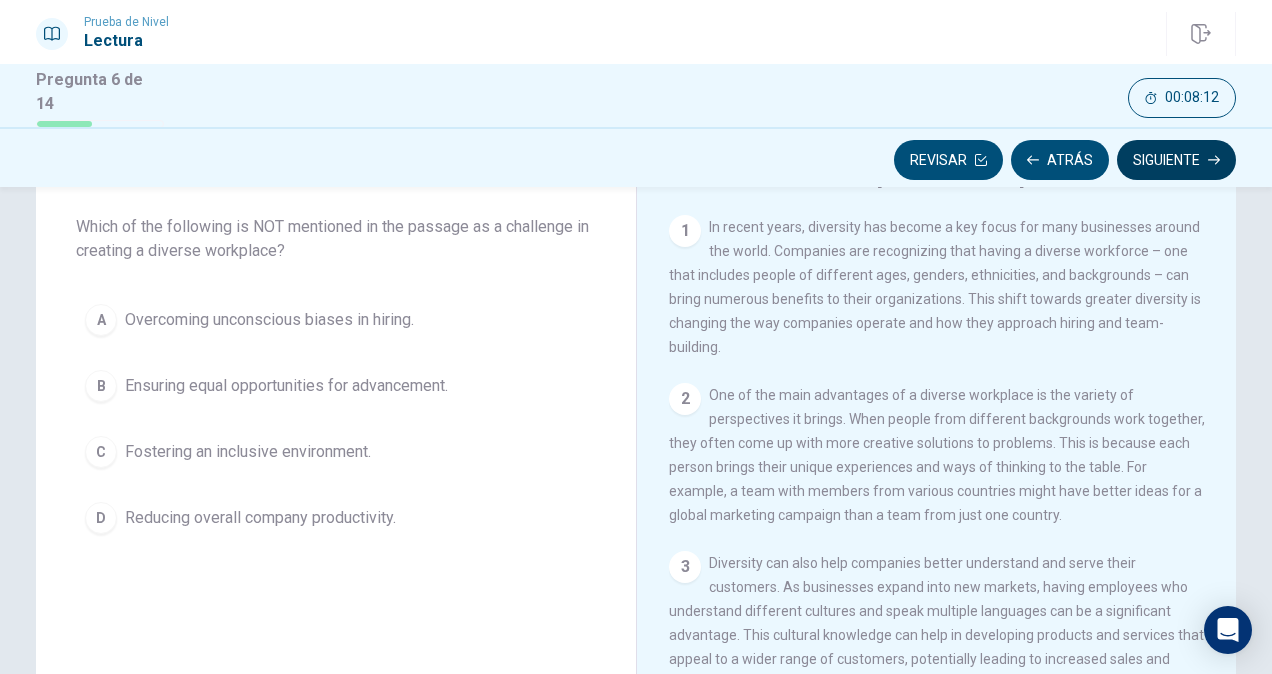 click on "Siguiente" at bounding box center (1176, 160) 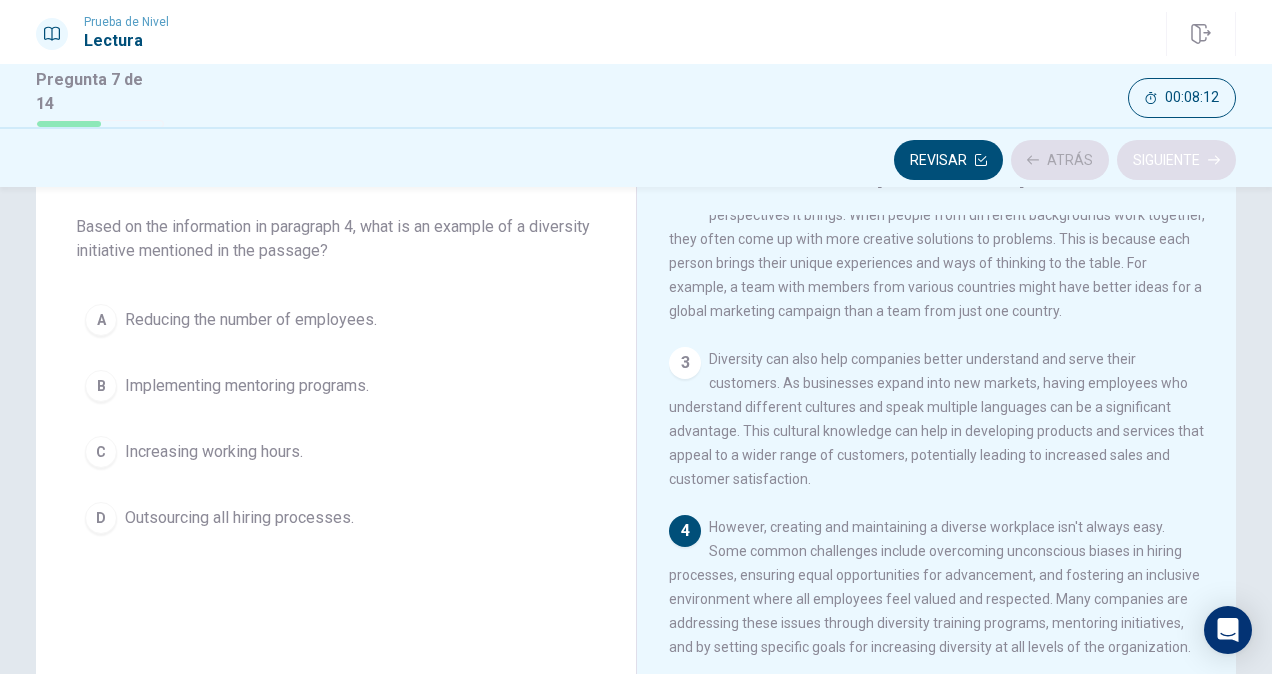 scroll, scrollTop: 289, scrollLeft: 0, axis: vertical 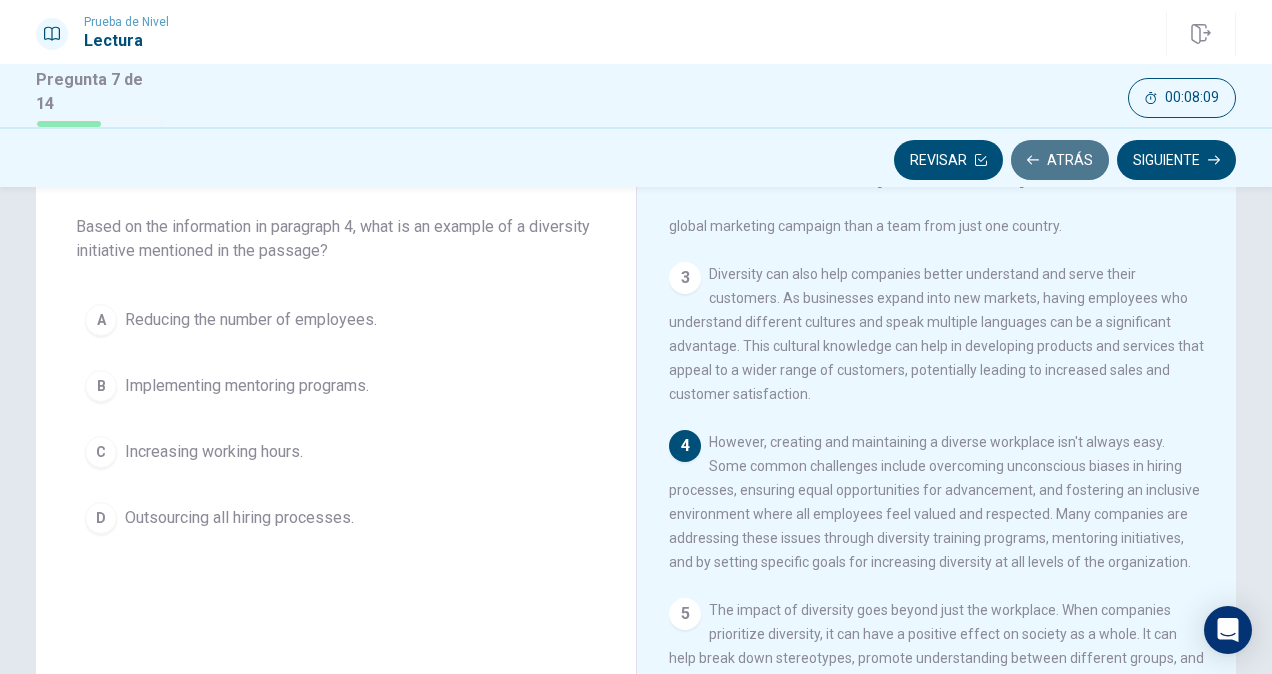 click on "Atrás" at bounding box center [1060, 160] 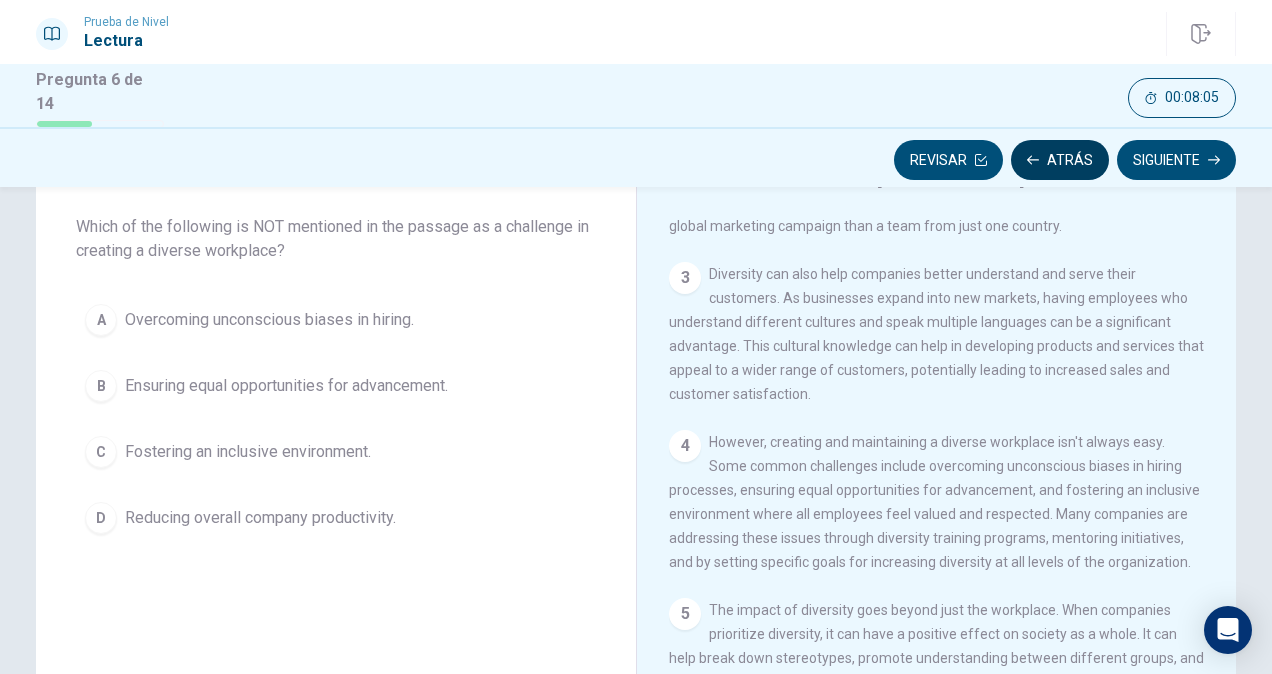 click on "Atrás" at bounding box center (1060, 160) 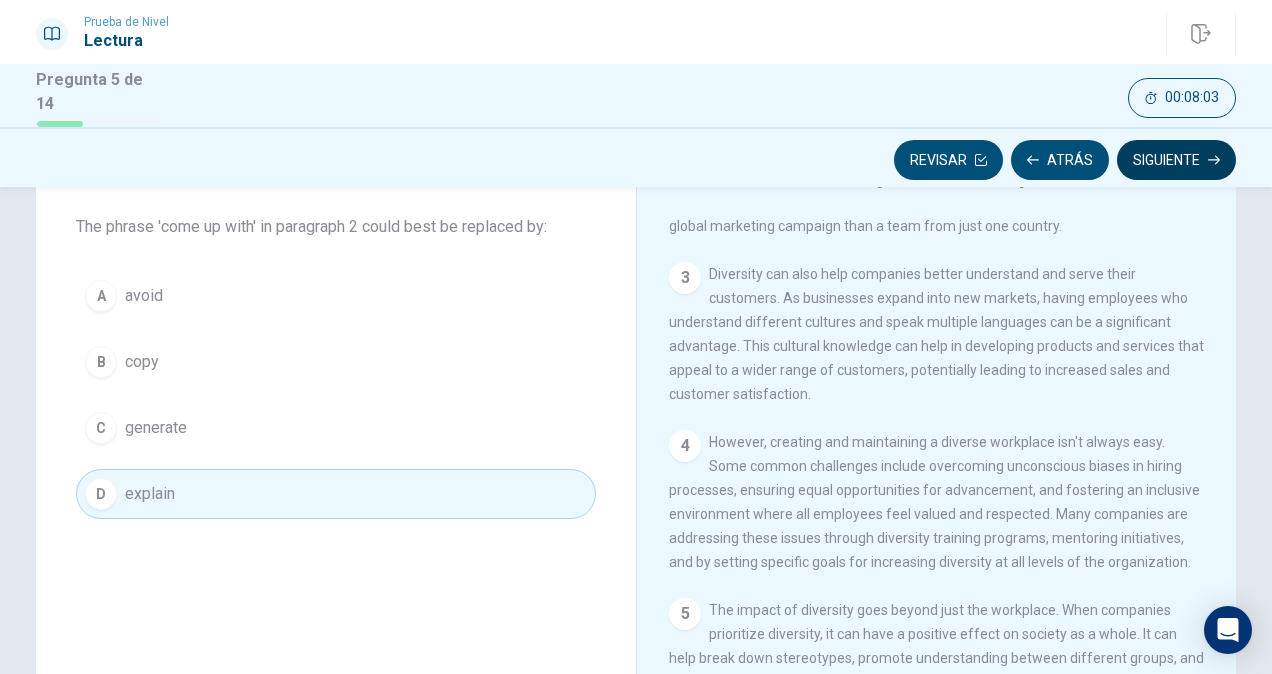 click on "Siguiente" at bounding box center (1176, 160) 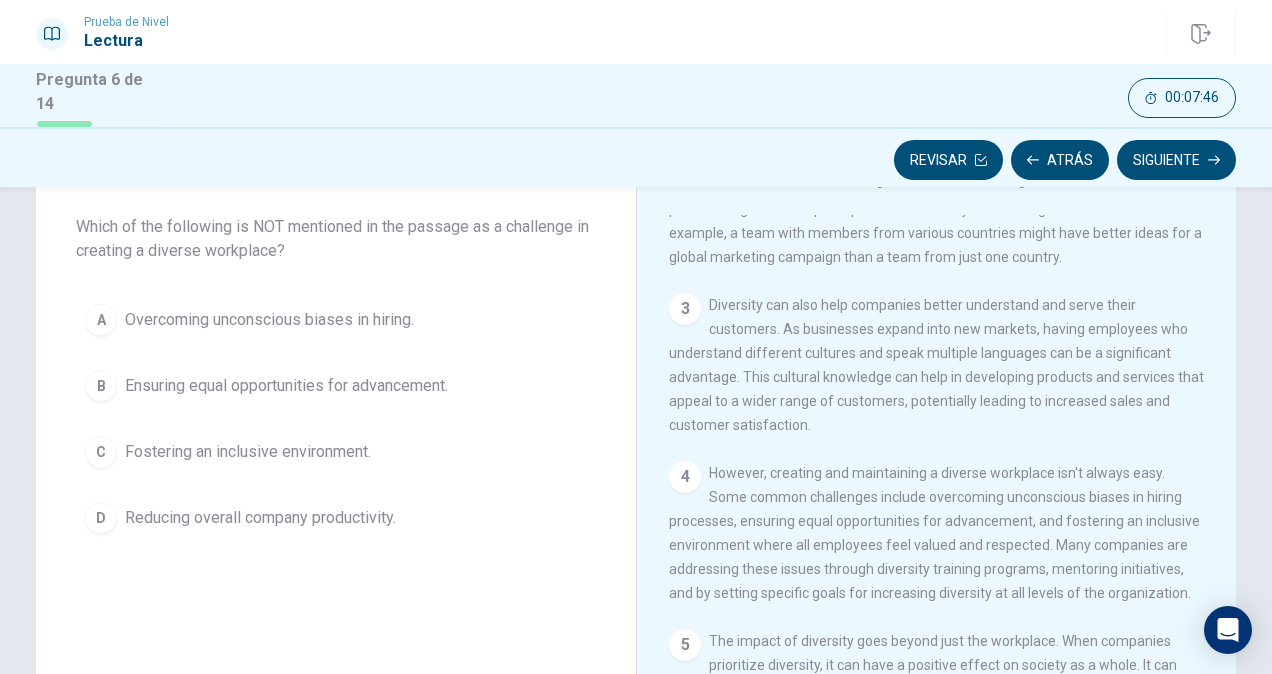 scroll, scrollTop: 289, scrollLeft: 0, axis: vertical 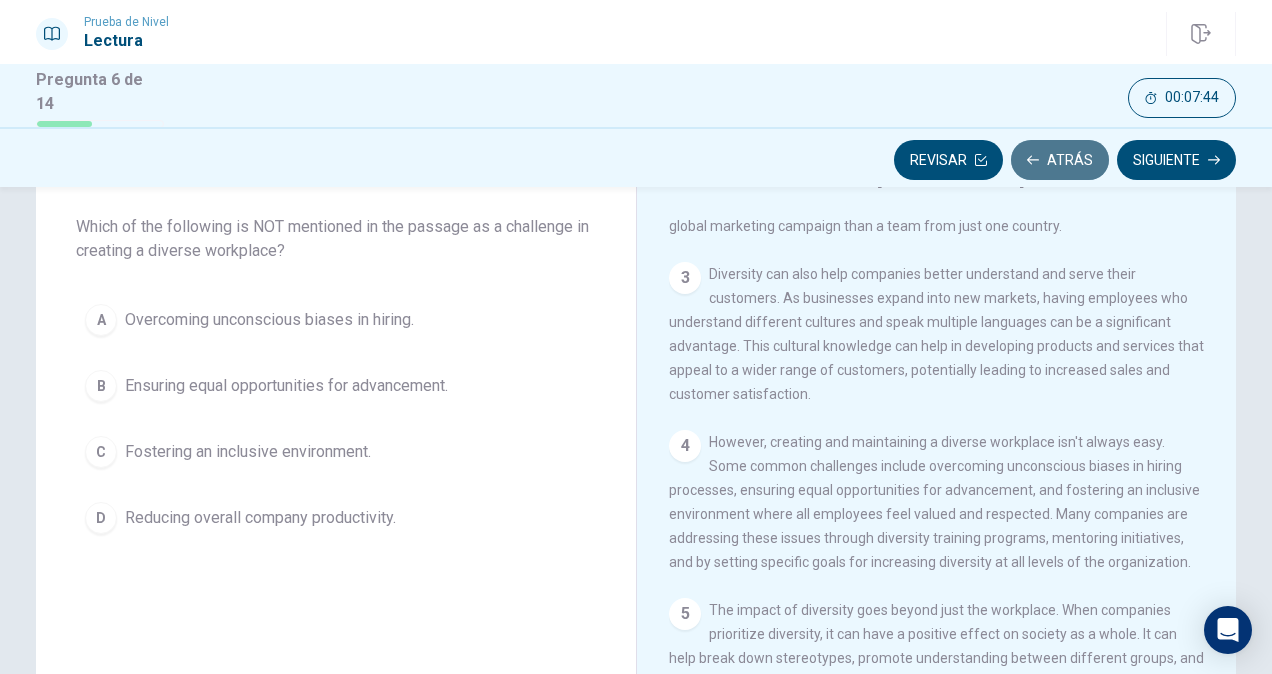 click on "Atrás" at bounding box center (1060, 160) 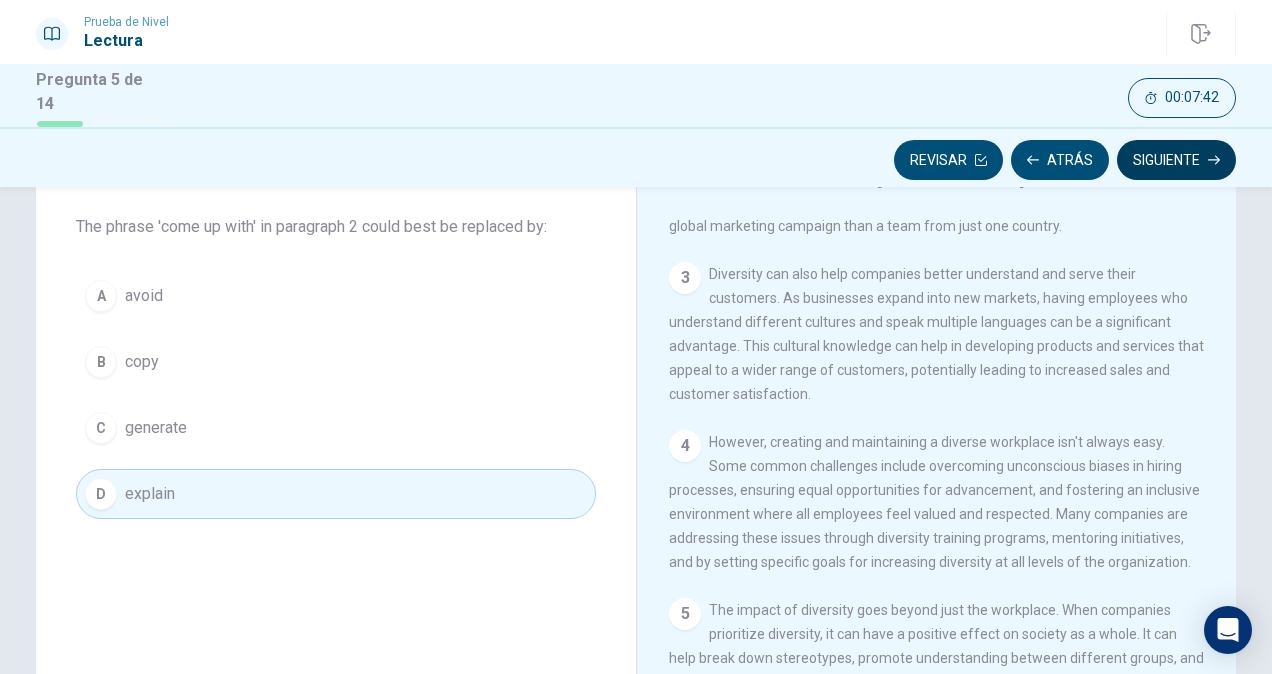 click on "Siguiente" at bounding box center [1176, 160] 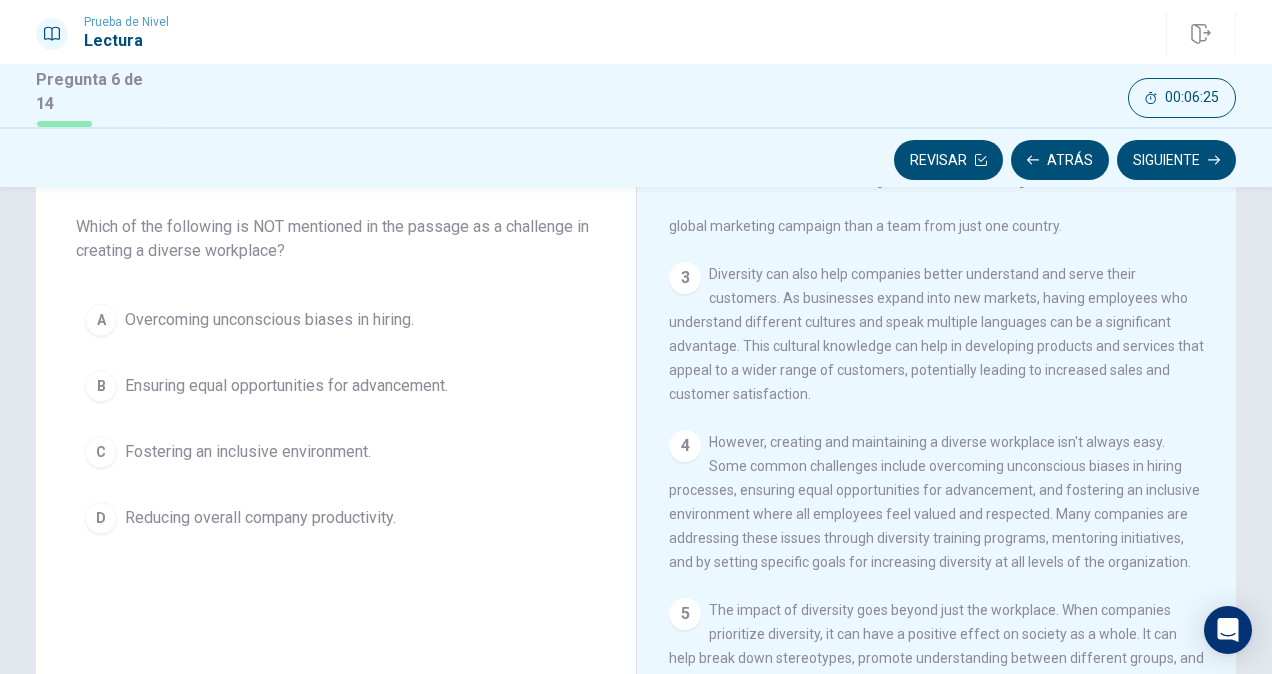 click on "C" at bounding box center [101, 452] 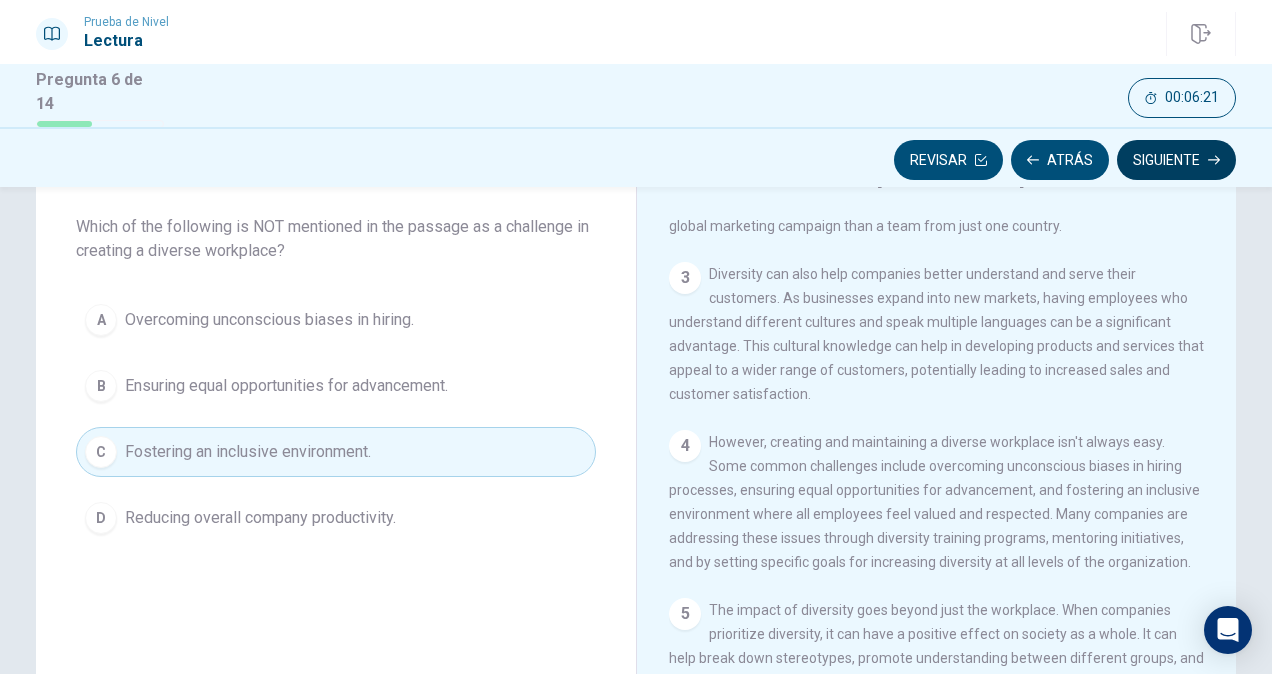 click on "Siguiente" at bounding box center [1176, 160] 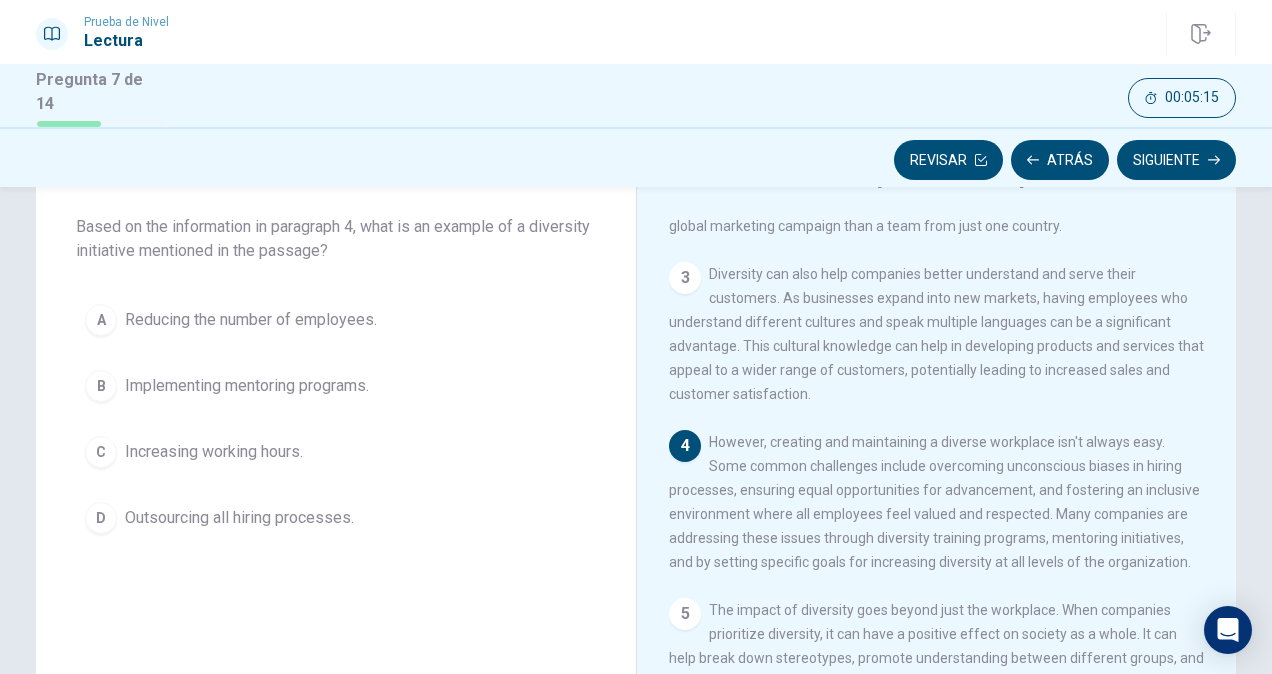 click on "D" at bounding box center [101, 518] 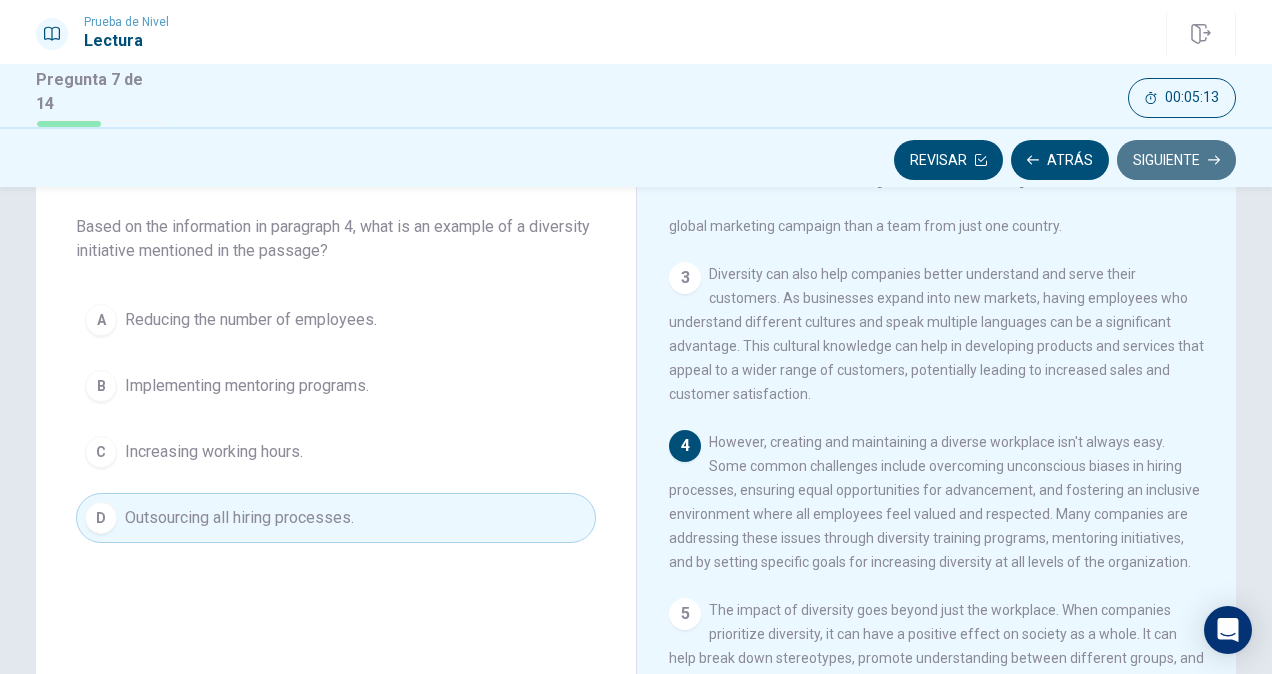 click on "Siguiente" at bounding box center (1176, 160) 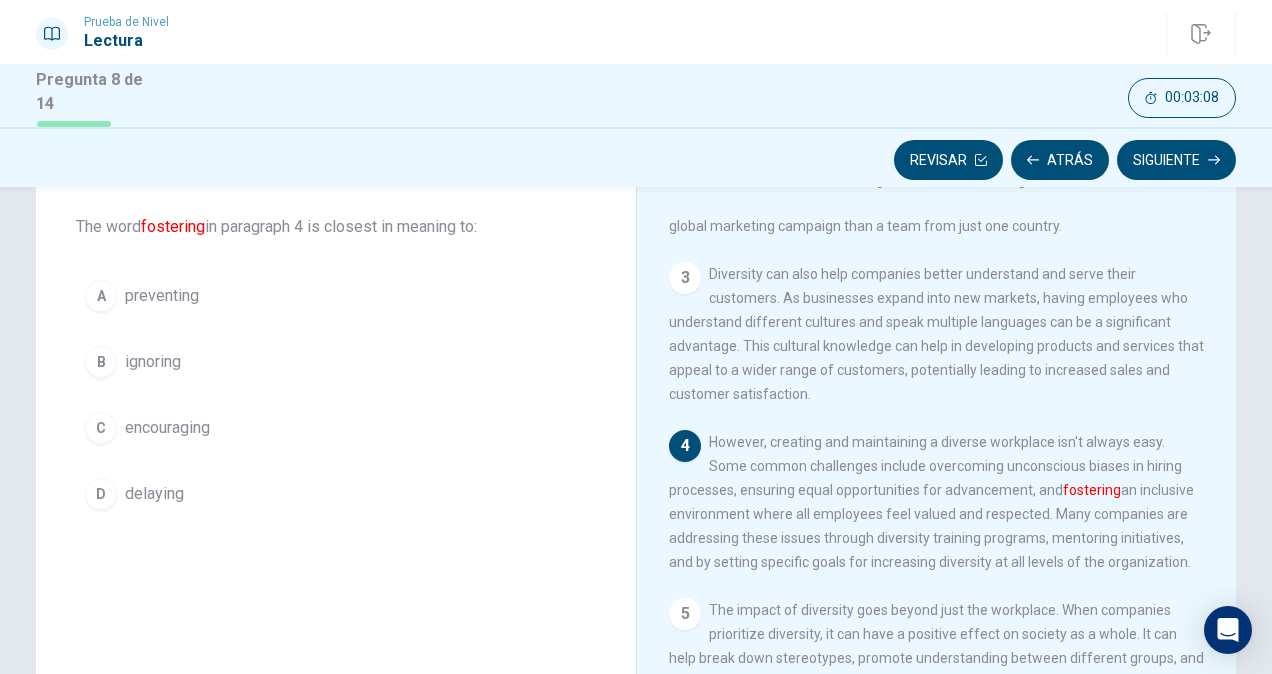 click on "D" at bounding box center (101, 494) 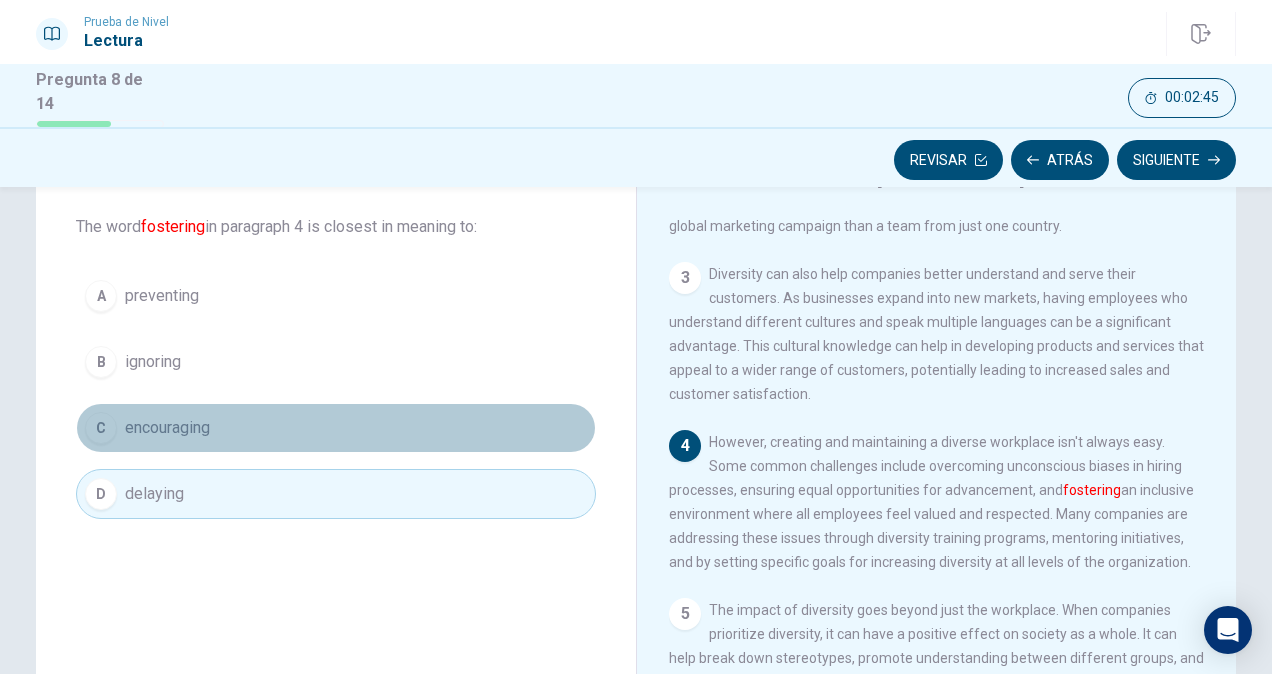 click on "C" at bounding box center [101, 428] 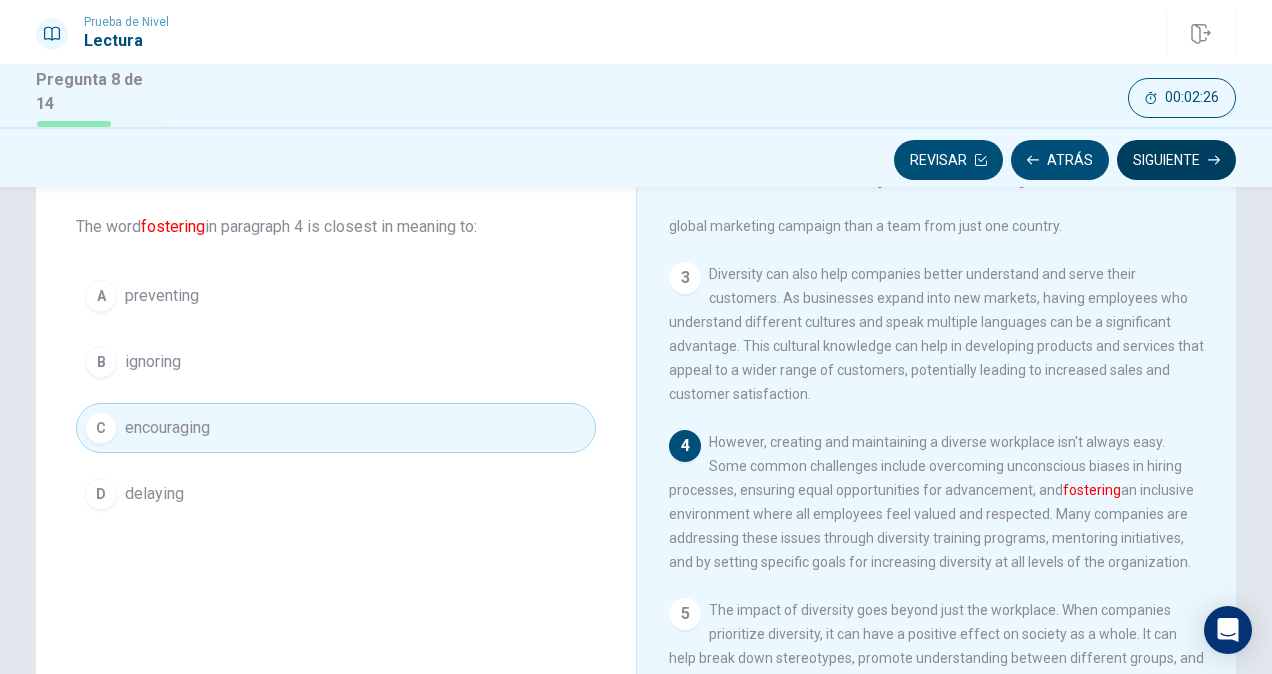 click on "Siguiente" at bounding box center [1176, 160] 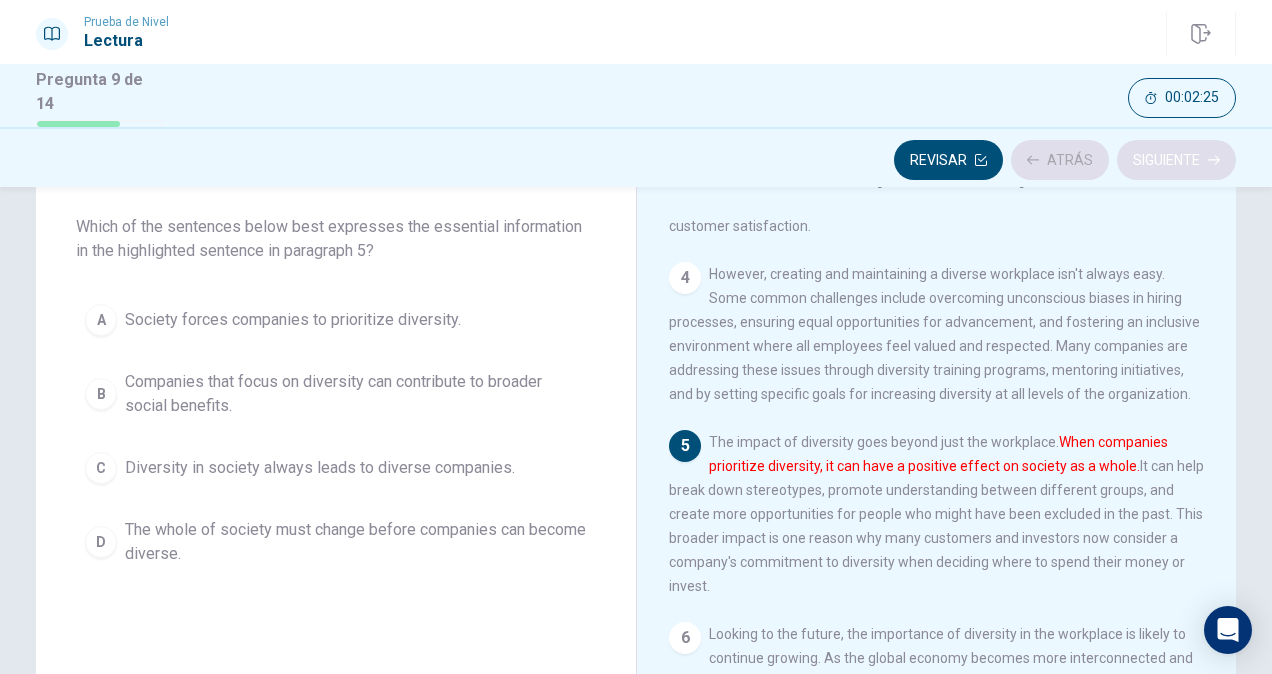 scroll, scrollTop: 481, scrollLeft: 0, axis: vertical 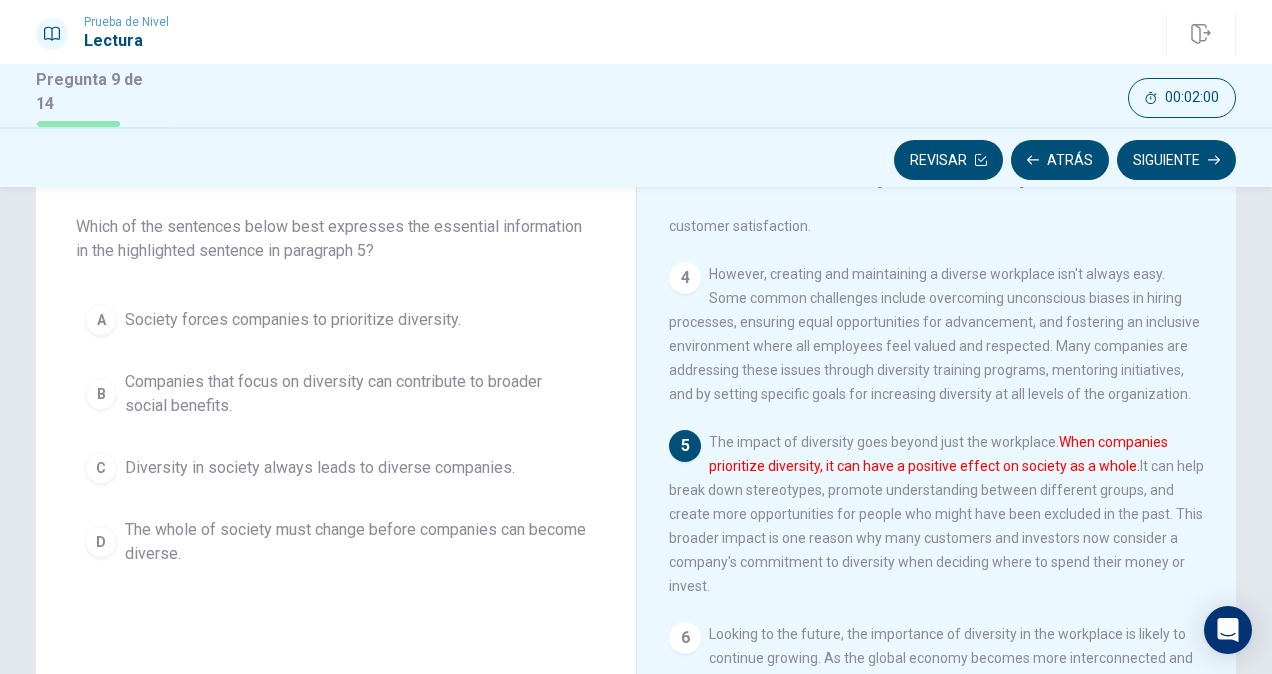 click on "B" at bounding box center [101, 394] 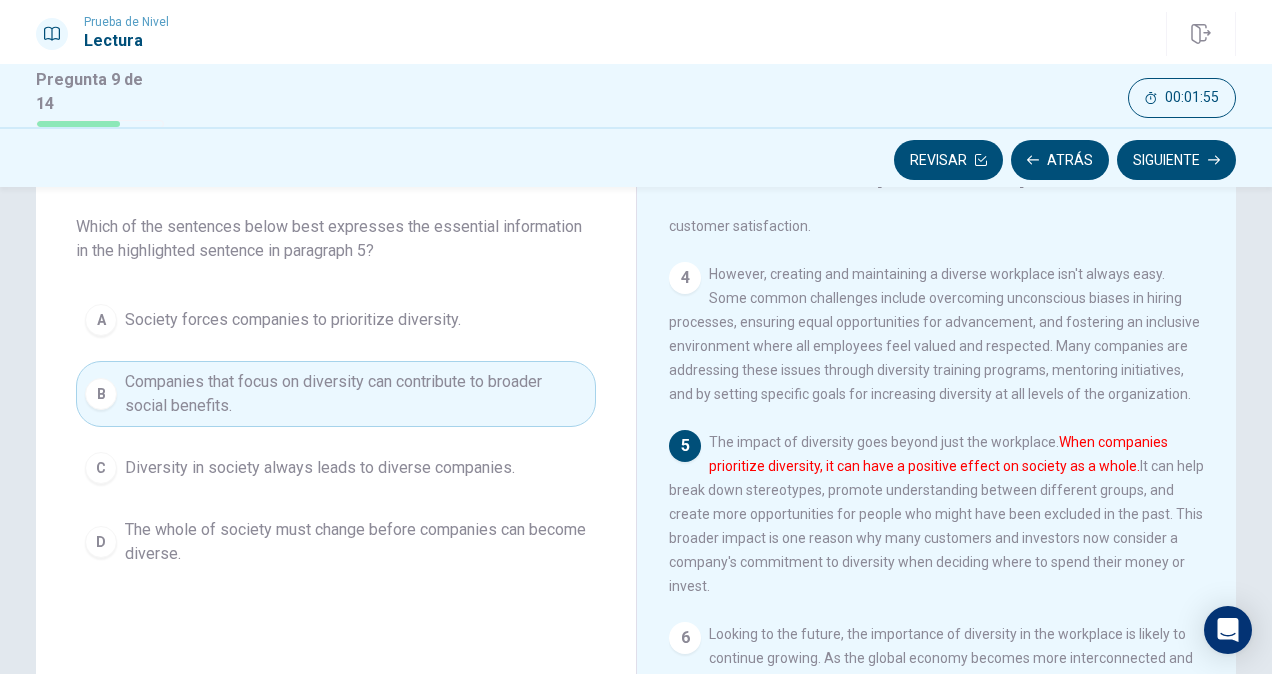 click on "C" at bounding box center [101, 468] 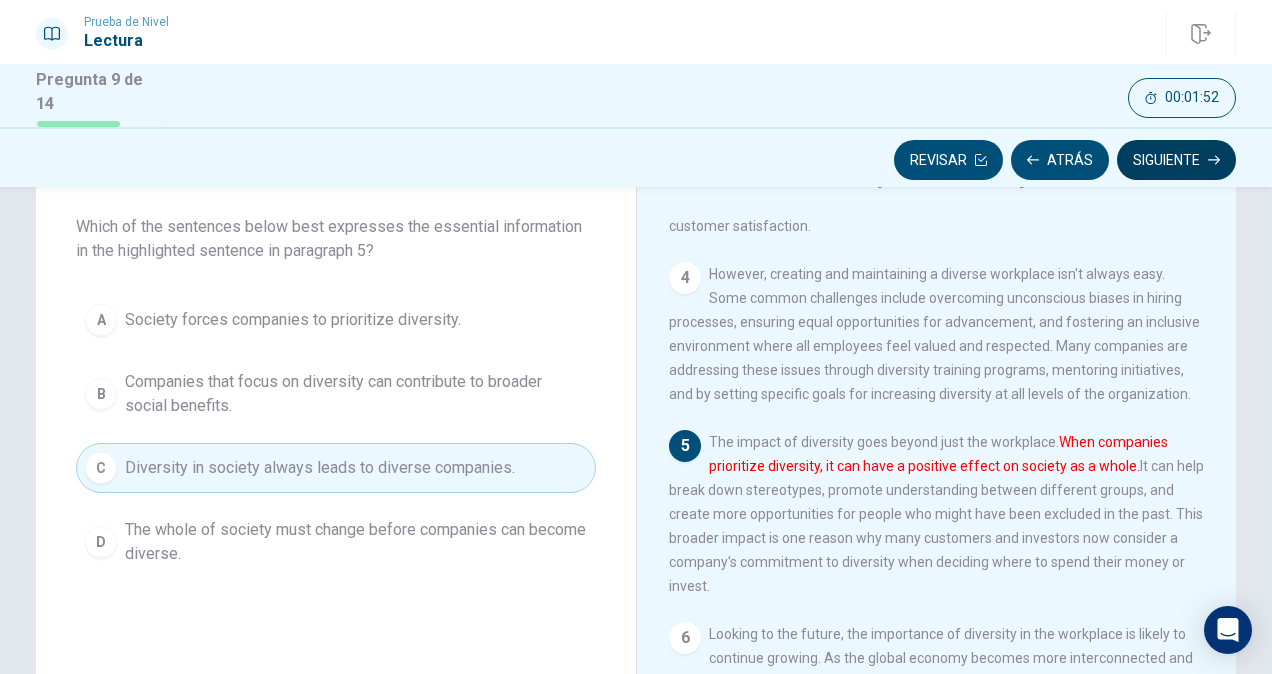 click on "Siguiente" at bounding box center (1176, 160) 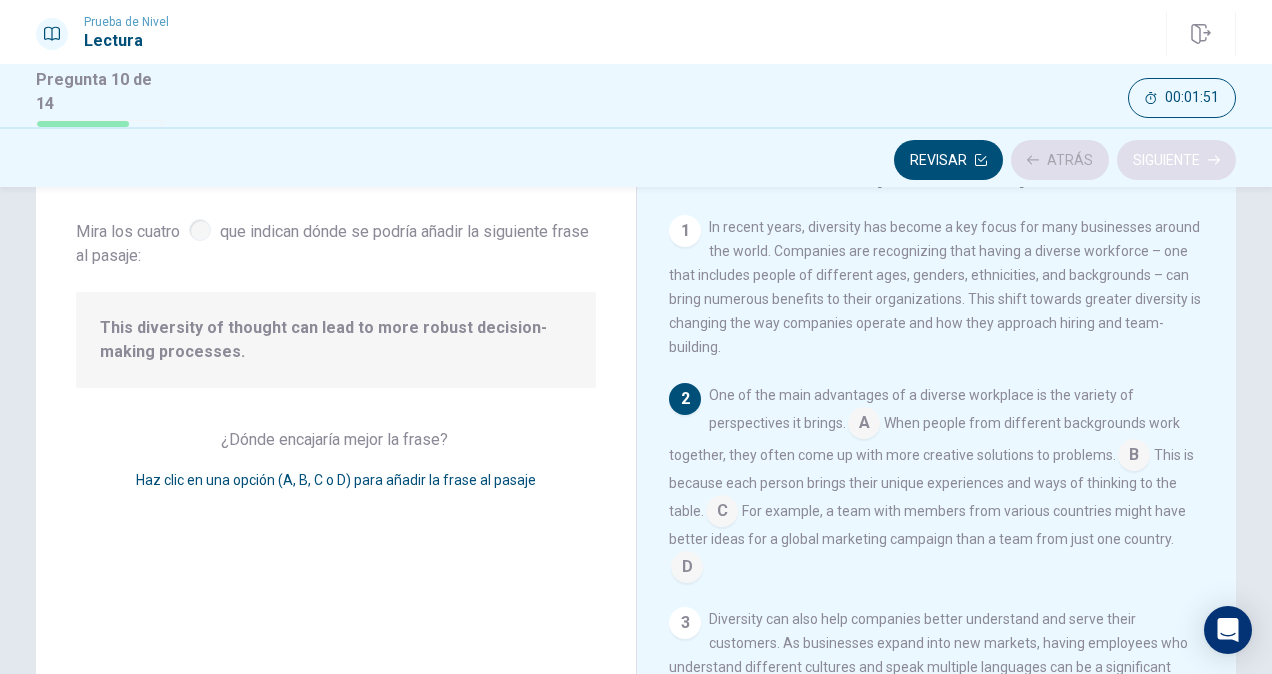 scroll, scrollTop: 172, scrollLeft: 0, axis: vertical 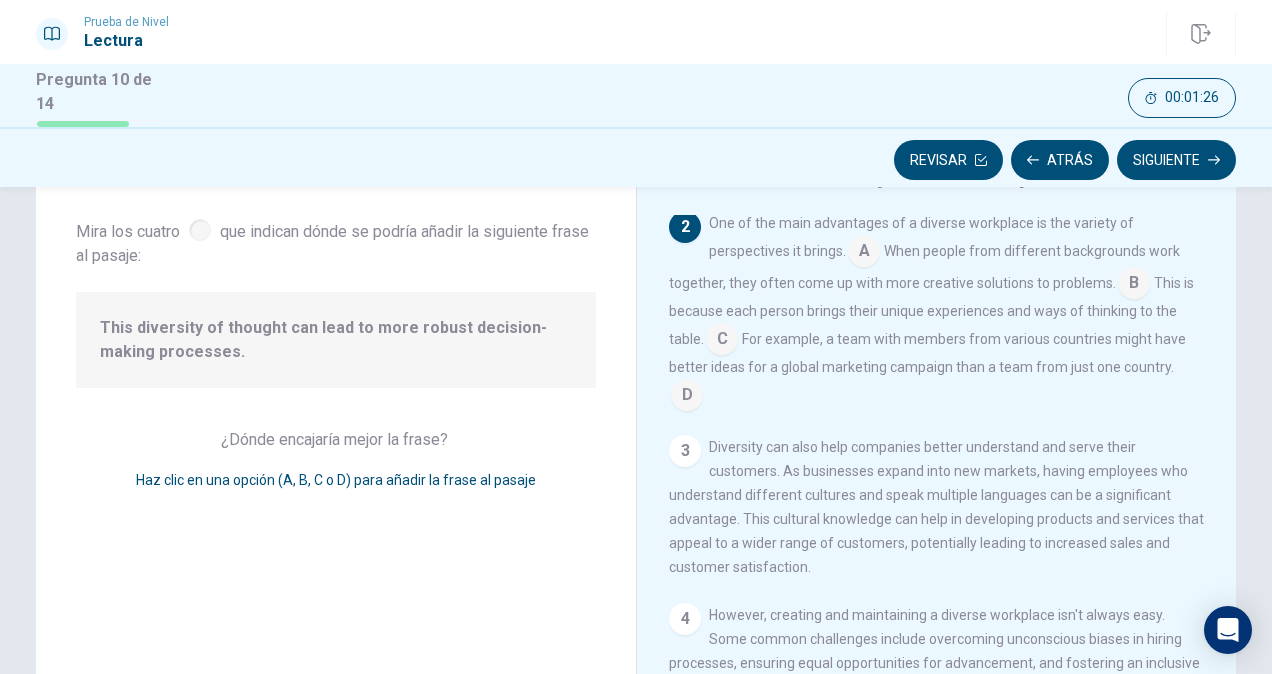 click at bounding box center [200, 230] 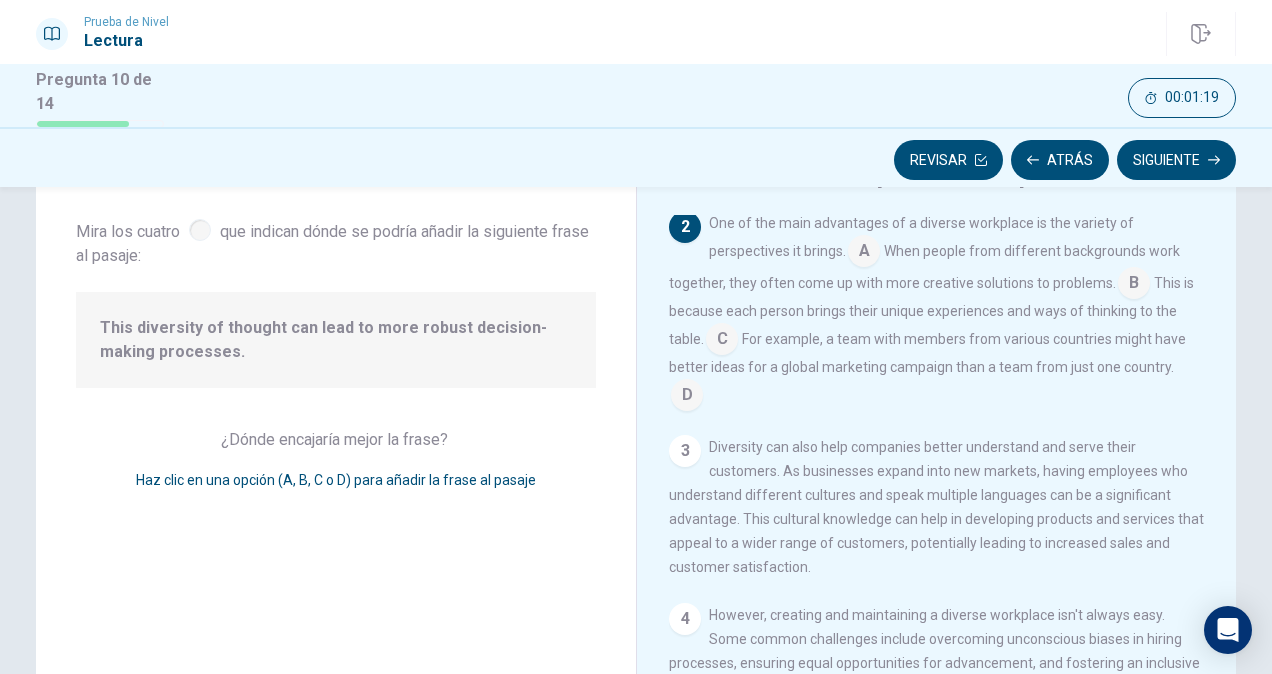 click at bounding box center [1134, 285] 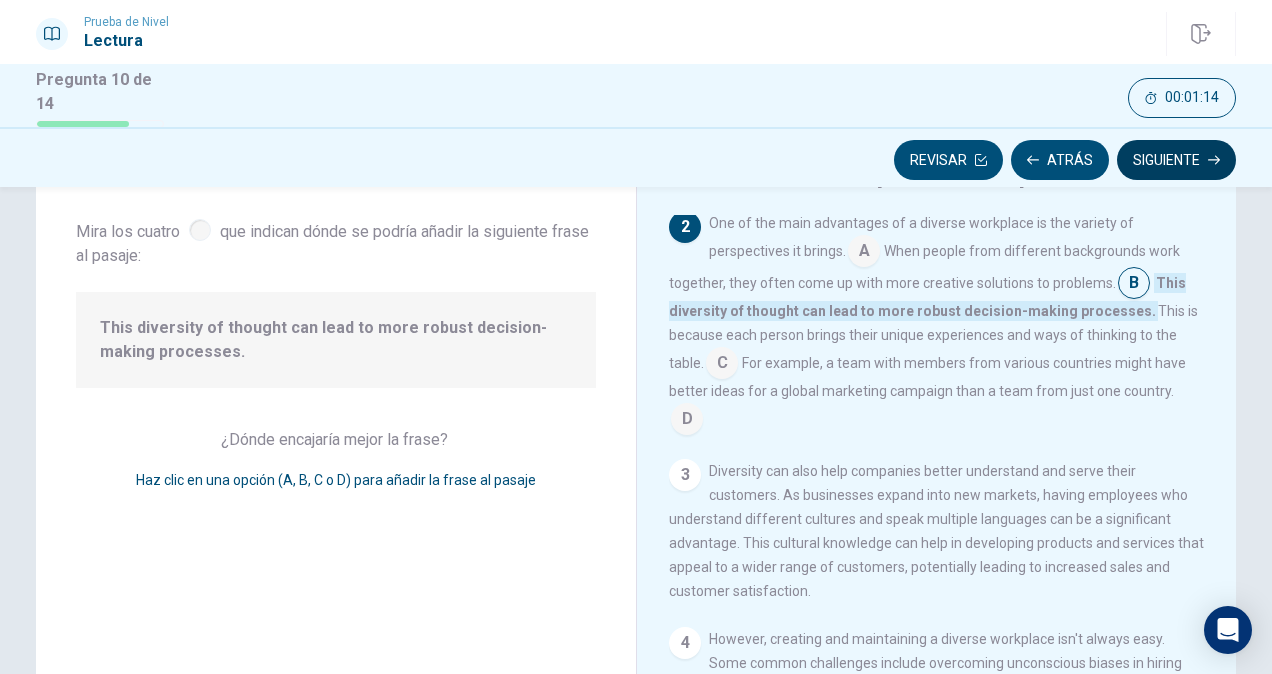 click on "Siguiente" at bounding box center [1176, 160] 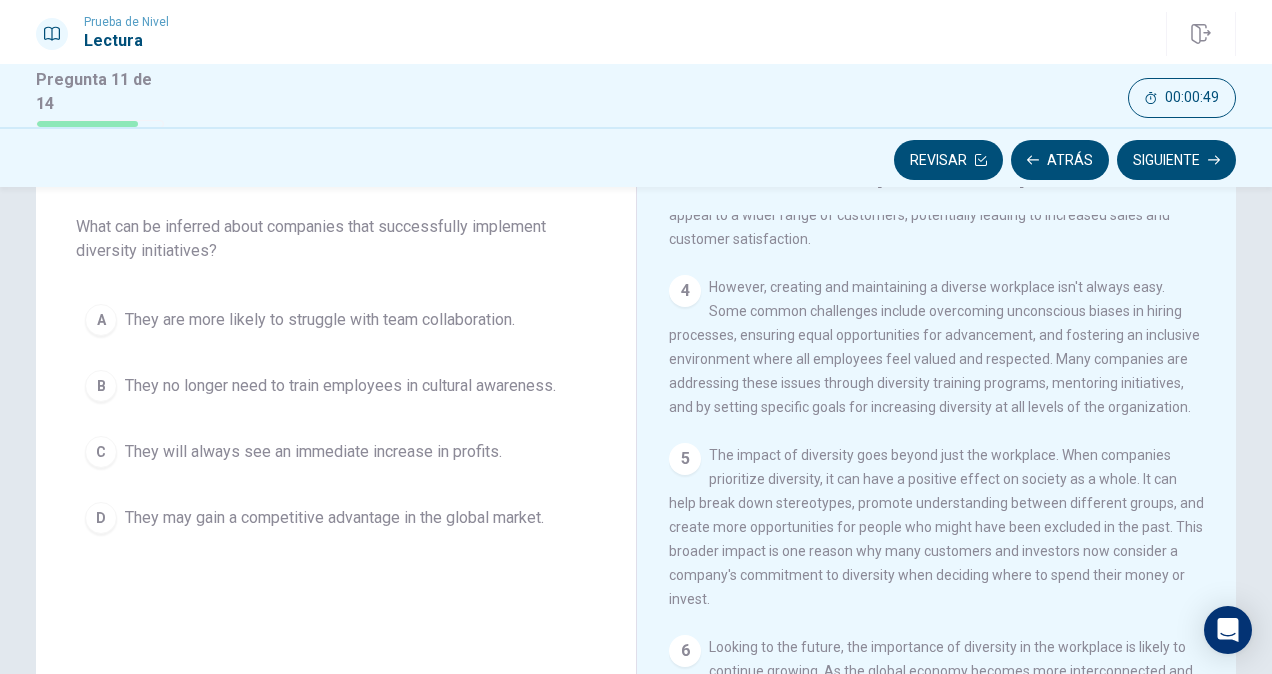 scroll, scrollTop: 481, scrollLeft: 0, axis: vertical 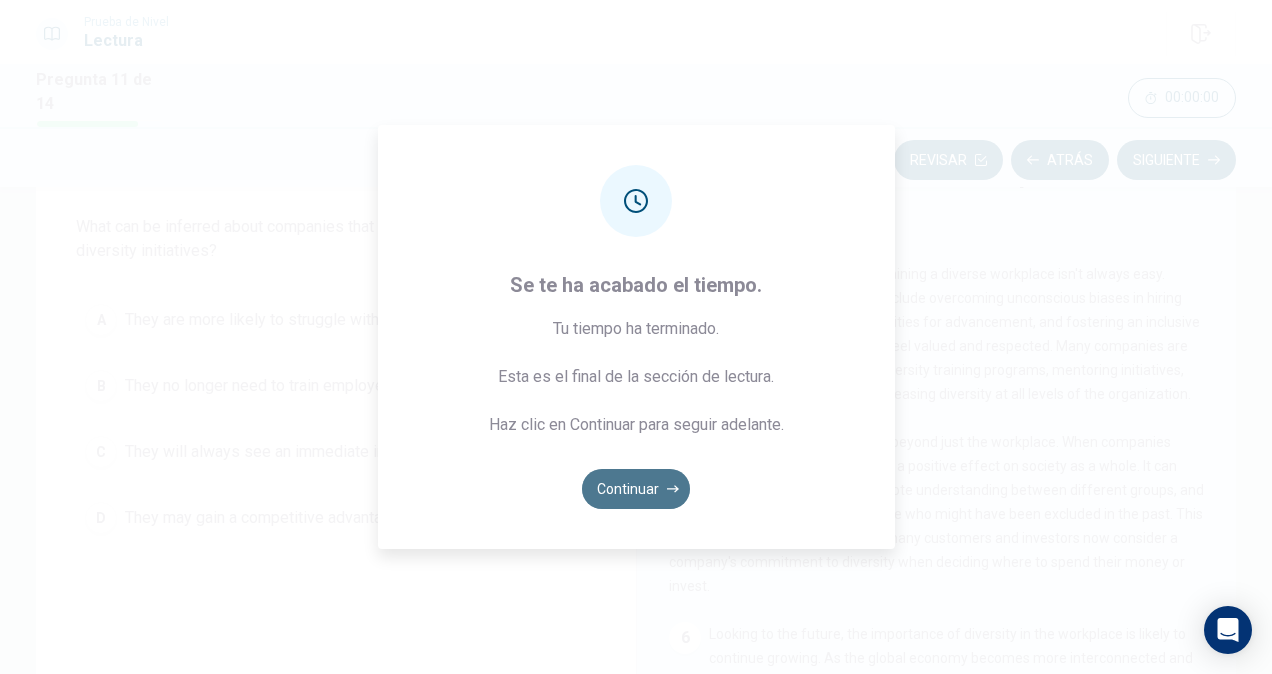 click on "Continuar" at bounding box center (636, 489) 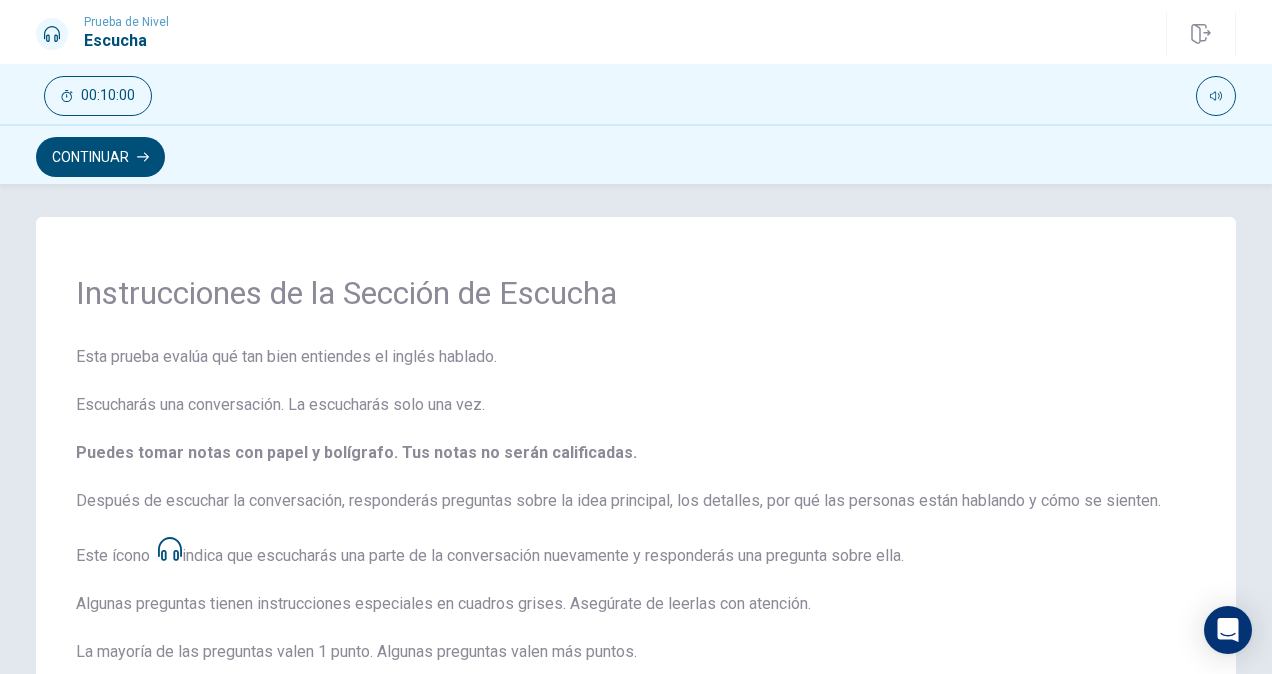 scroll, scrollTop: 0, scrollLeft: 0, axis: both 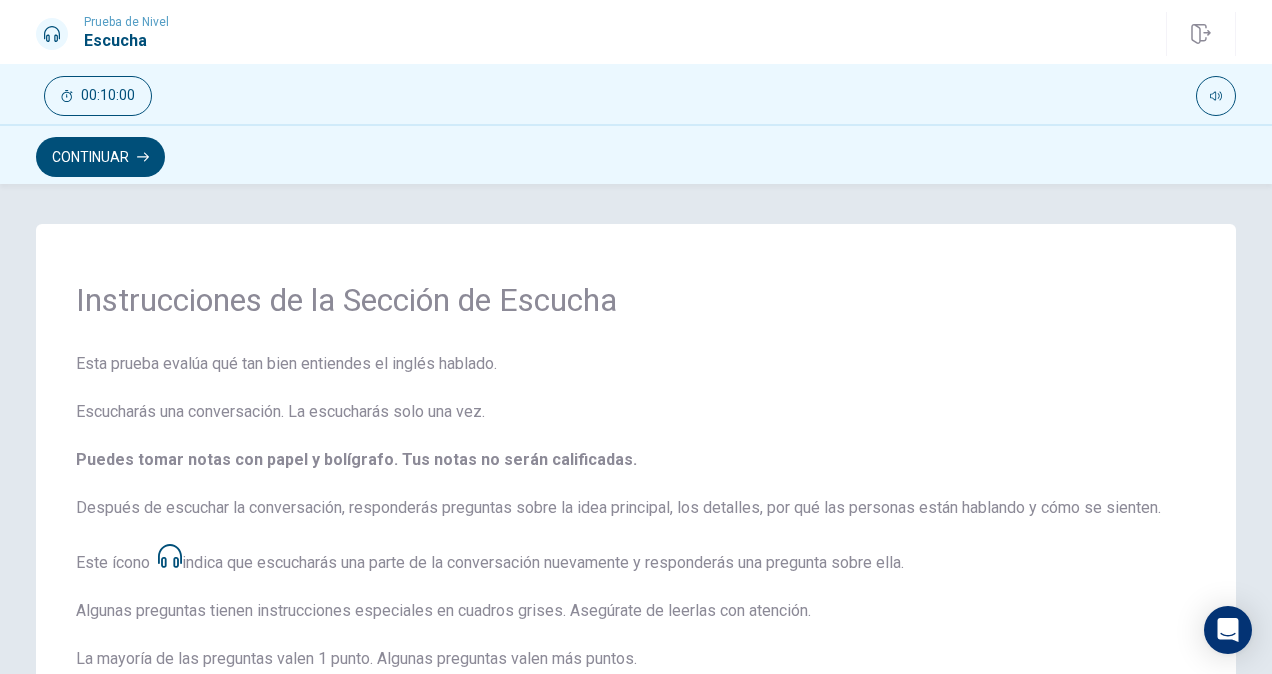 click on "Continuar" at bounding box center [100, 157] 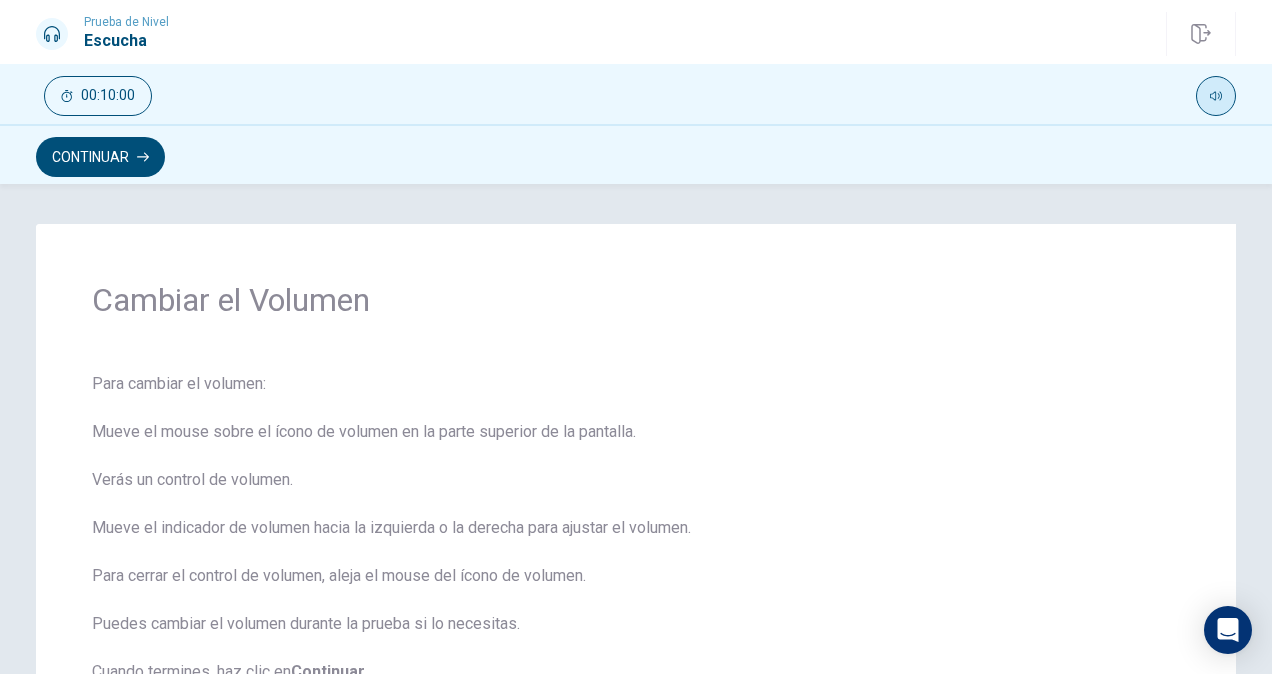 click 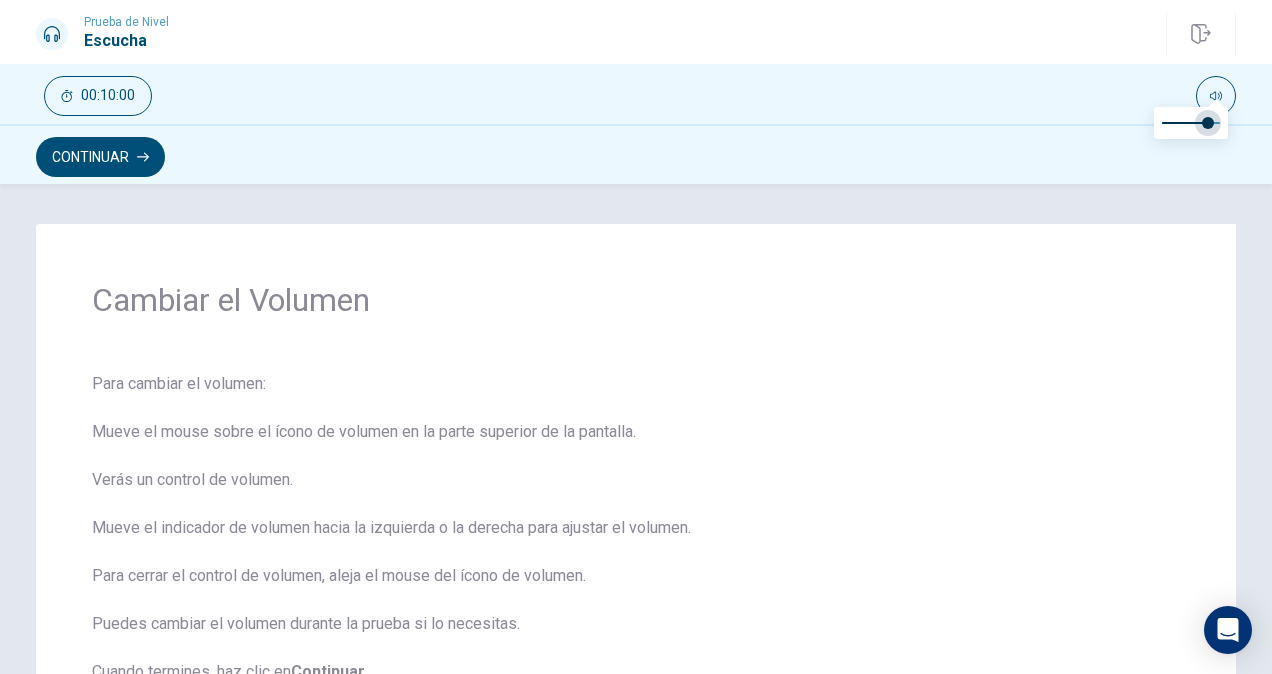type on "0.9" 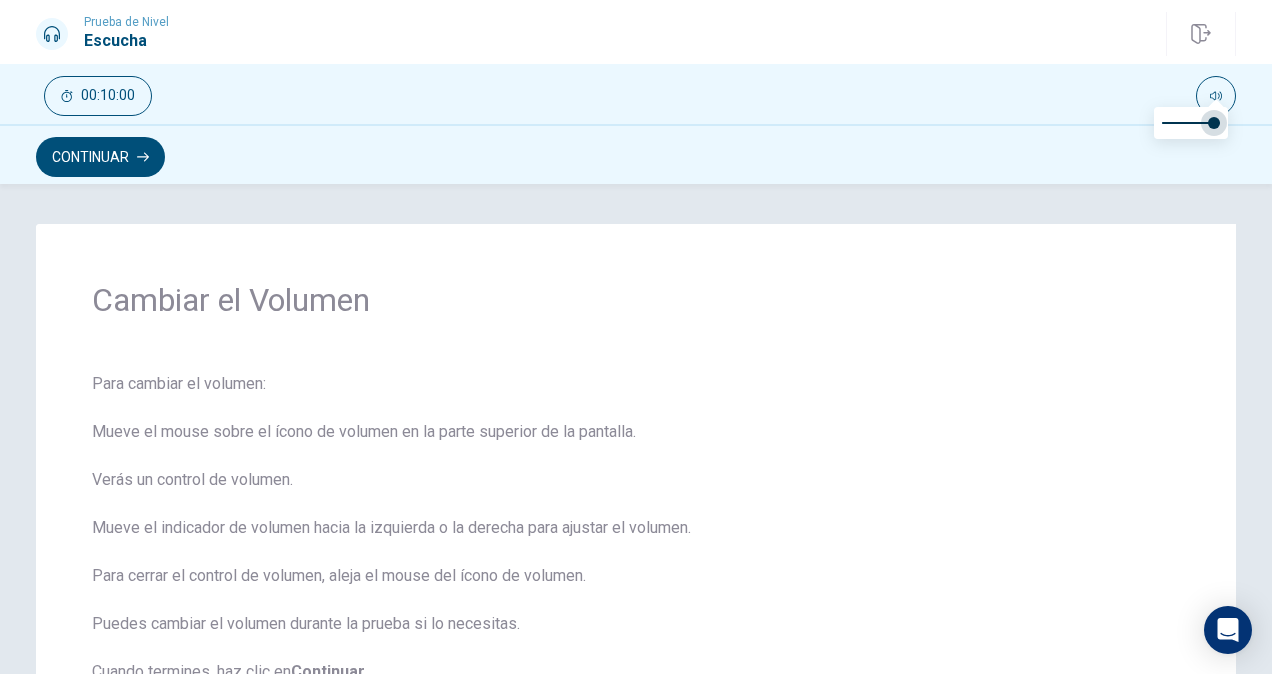 drag, startPoint x: 1189, startPoint y: 124, endPoint x: 1214, endPoint y: 128, distance: 25.317978 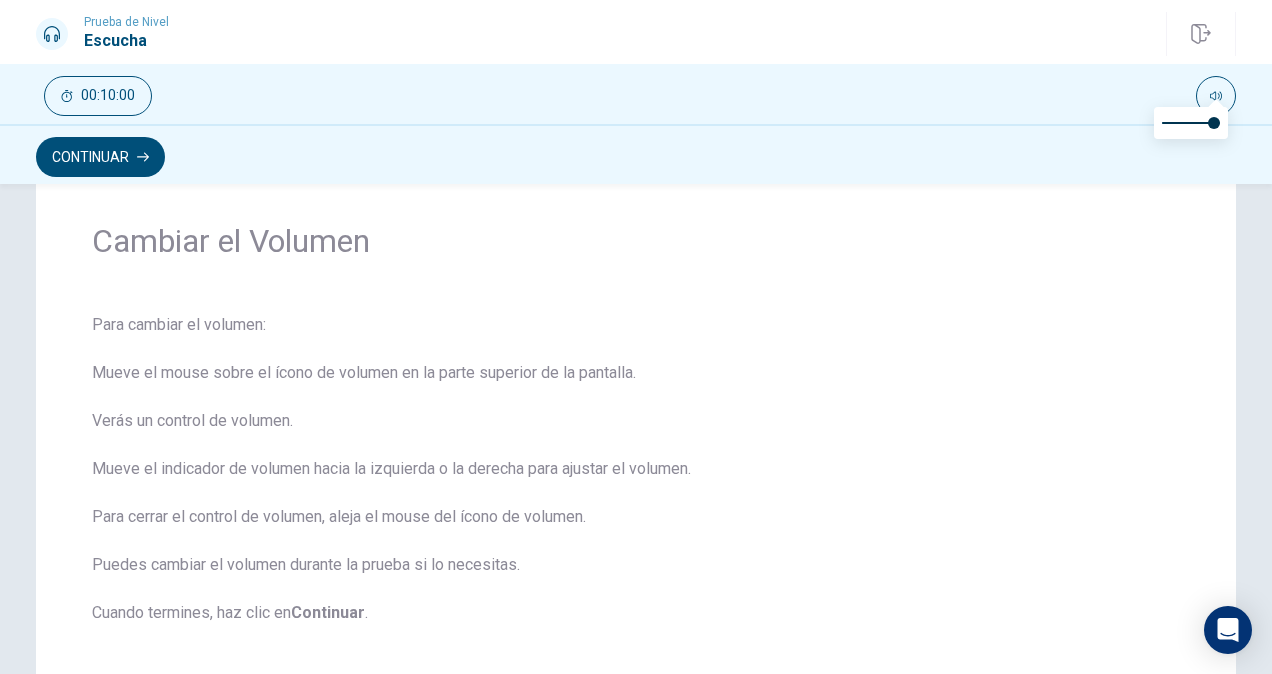 scroll, scrollTop: 100, scrollLeft: 0, axis: vertical 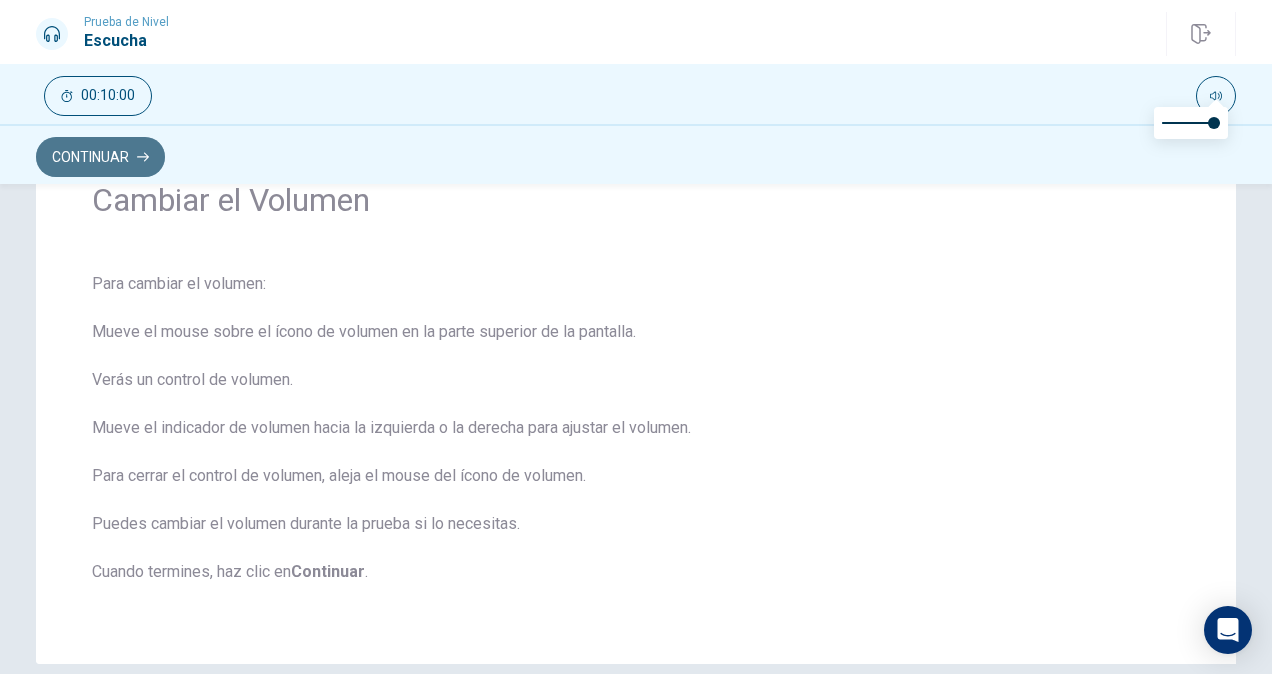 click on "Continuar" at bounding box center (100, 157) 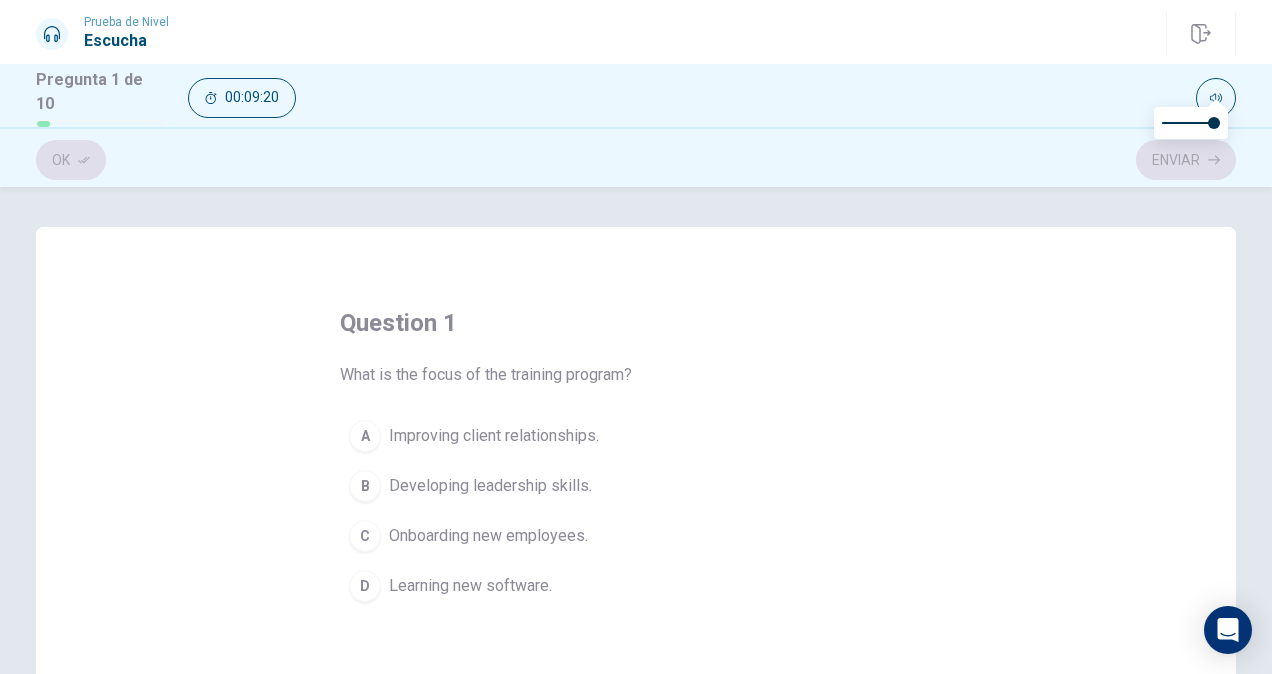 click on "C" at bounding box center [365, 536] 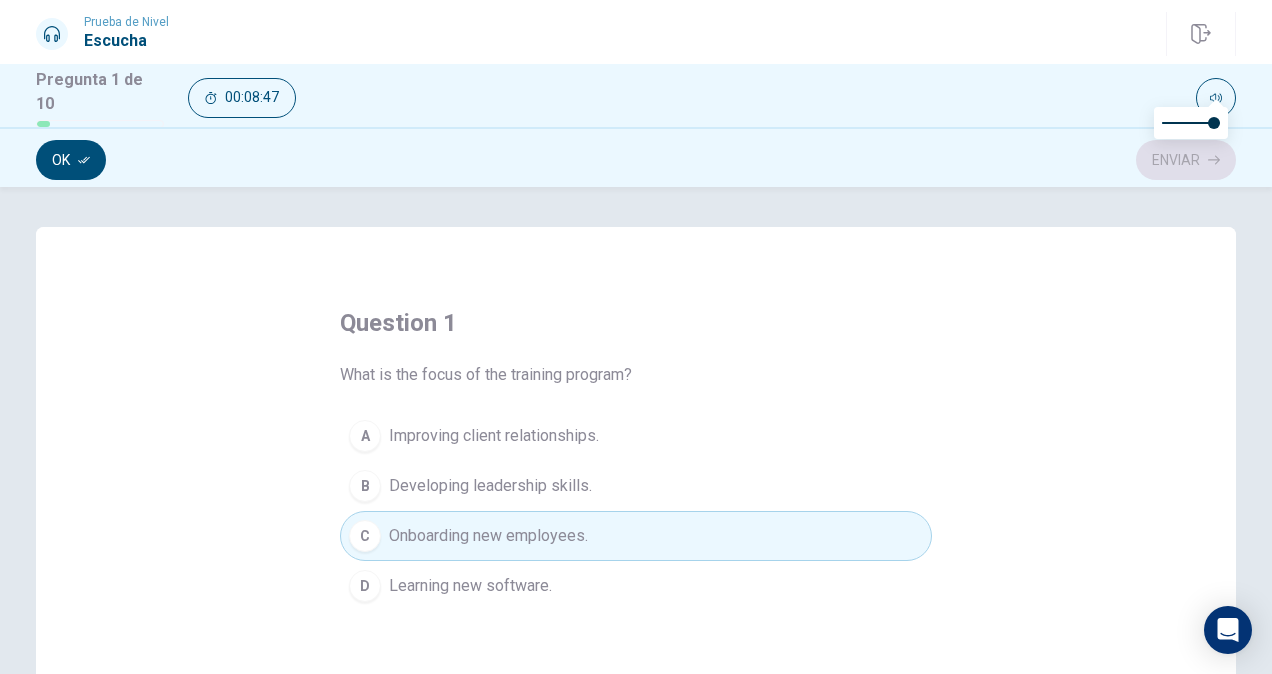 click on "Onboarding new employees." at bounding box center [488, 536] 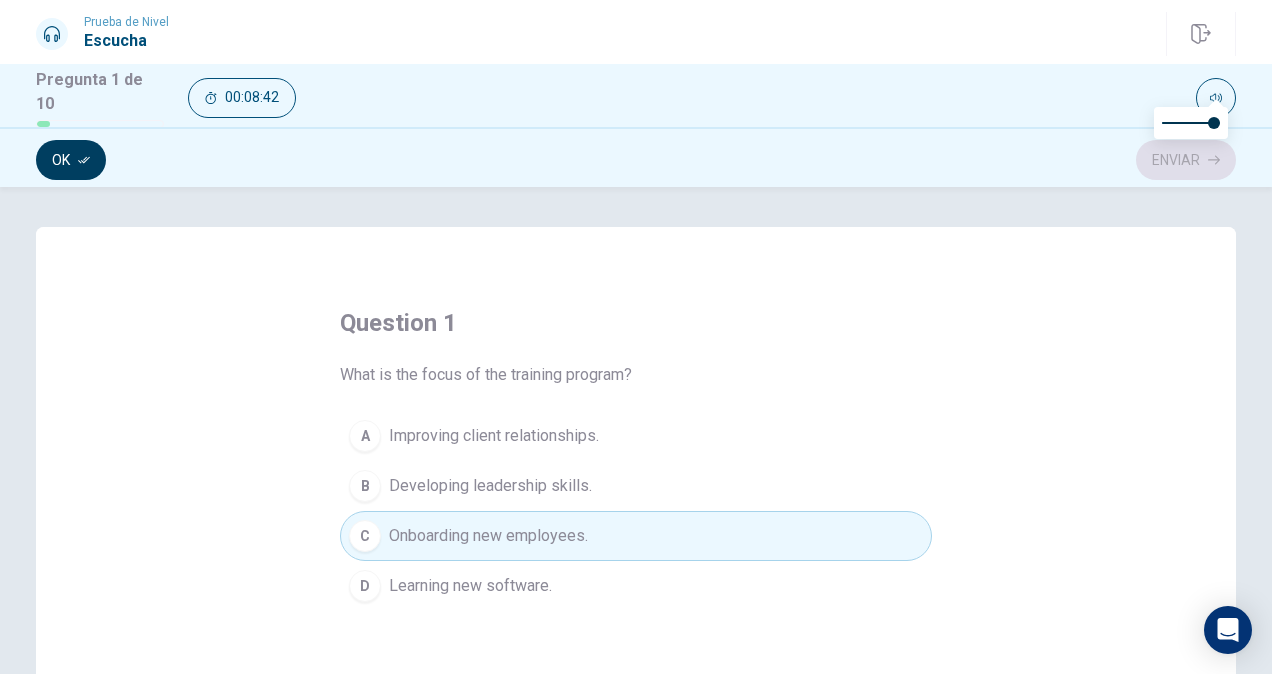 click on "Ok" at bounding box center (71, 160) 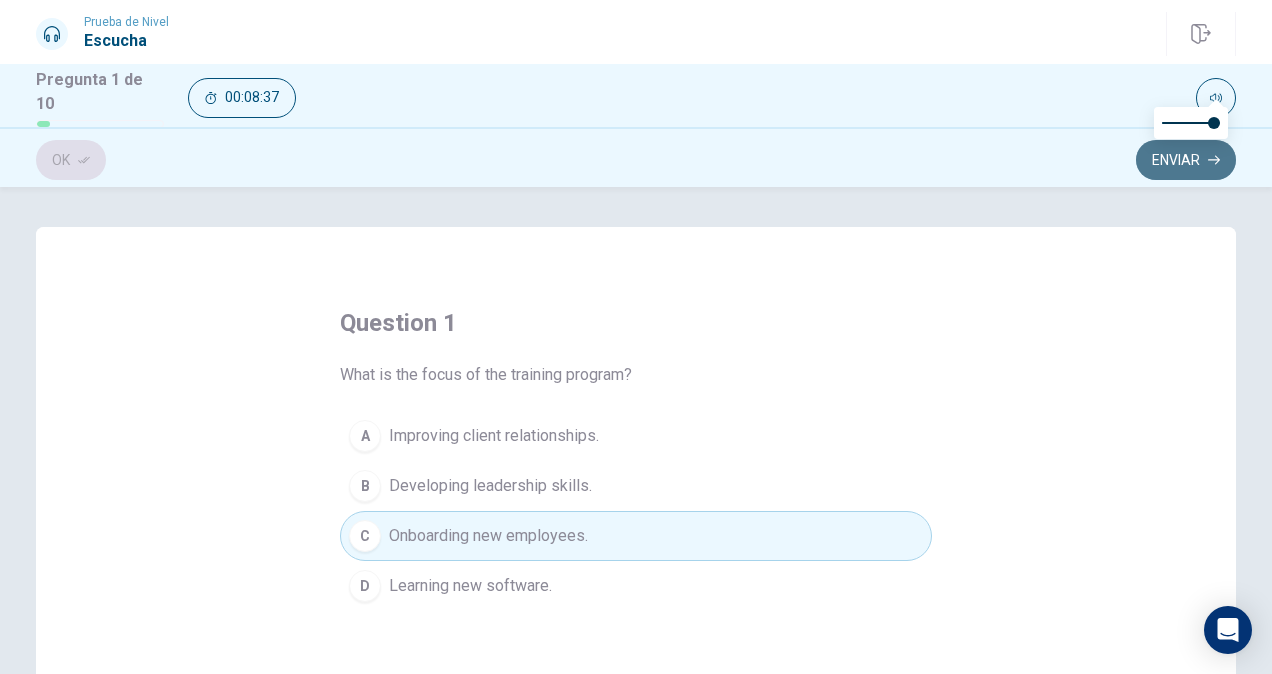 click on "Enviar" at bounding box center [1186, 160] 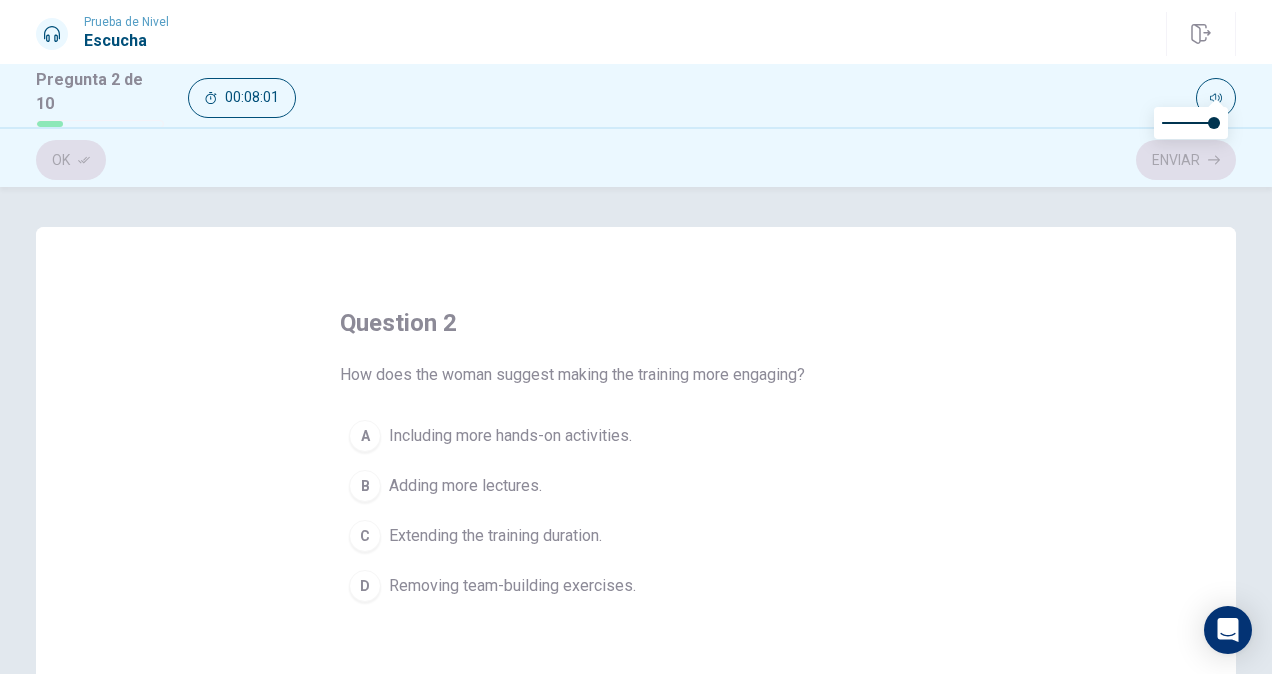 click on "D" at bounding box center [365, 586] 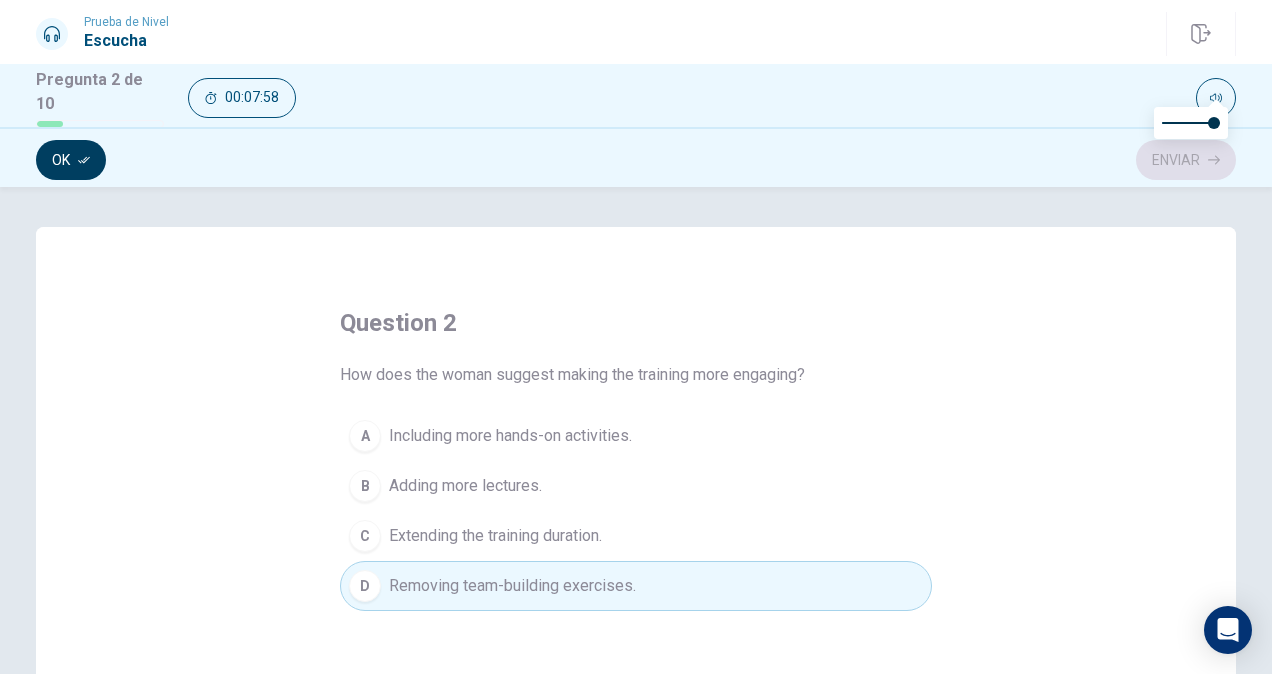 click on "Ok" at bounding box center [71, 160] 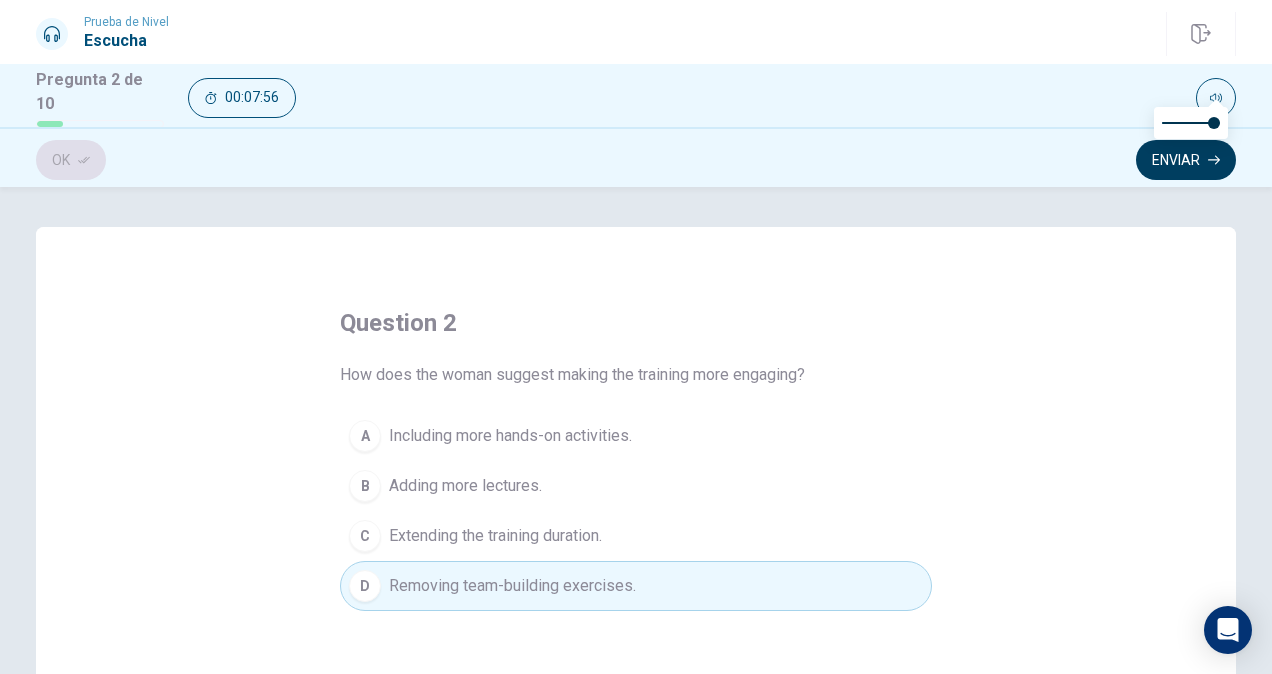 click on "Enviar" at bounding box center (1186, 160) 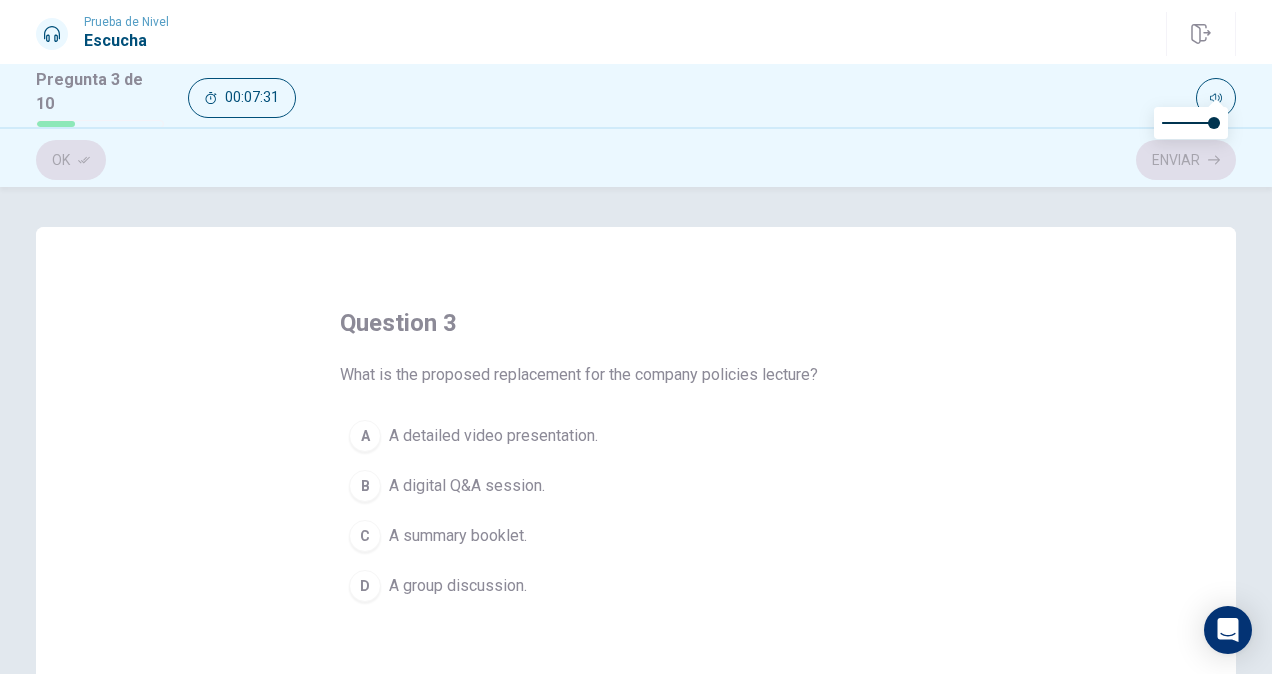 click on "B" at bounding box center (365, 486) 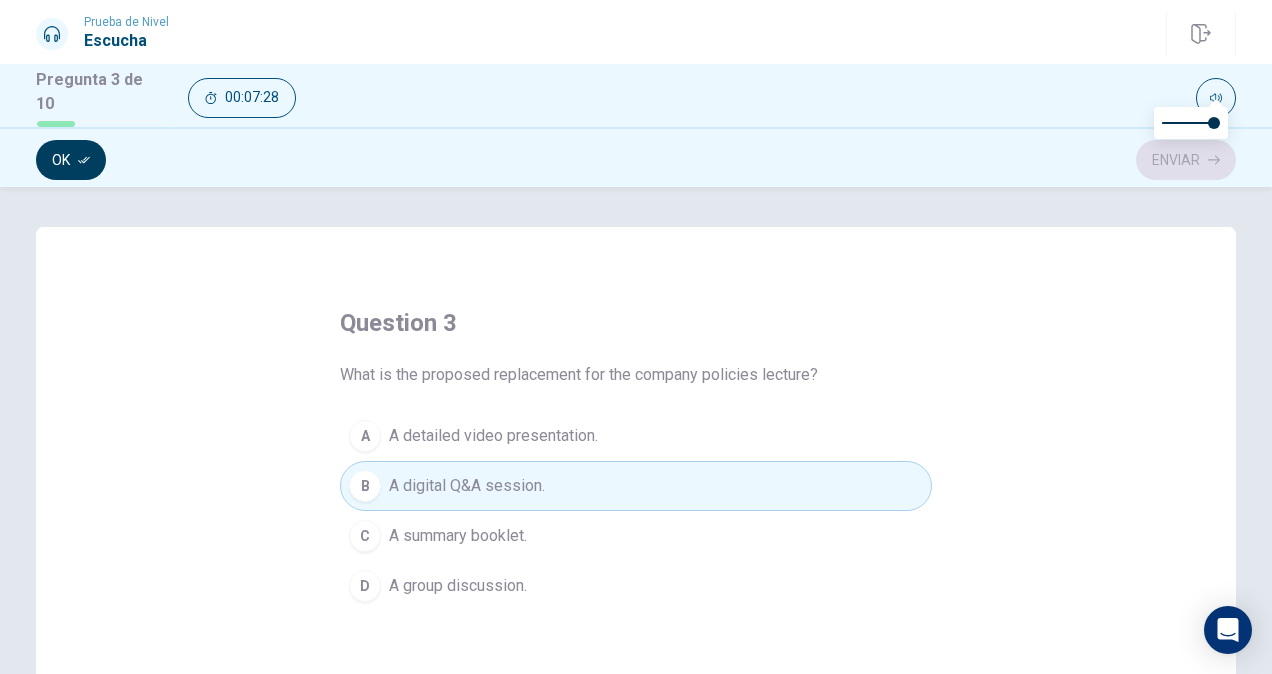 click on "Ok" at bounding box center (71, 160) 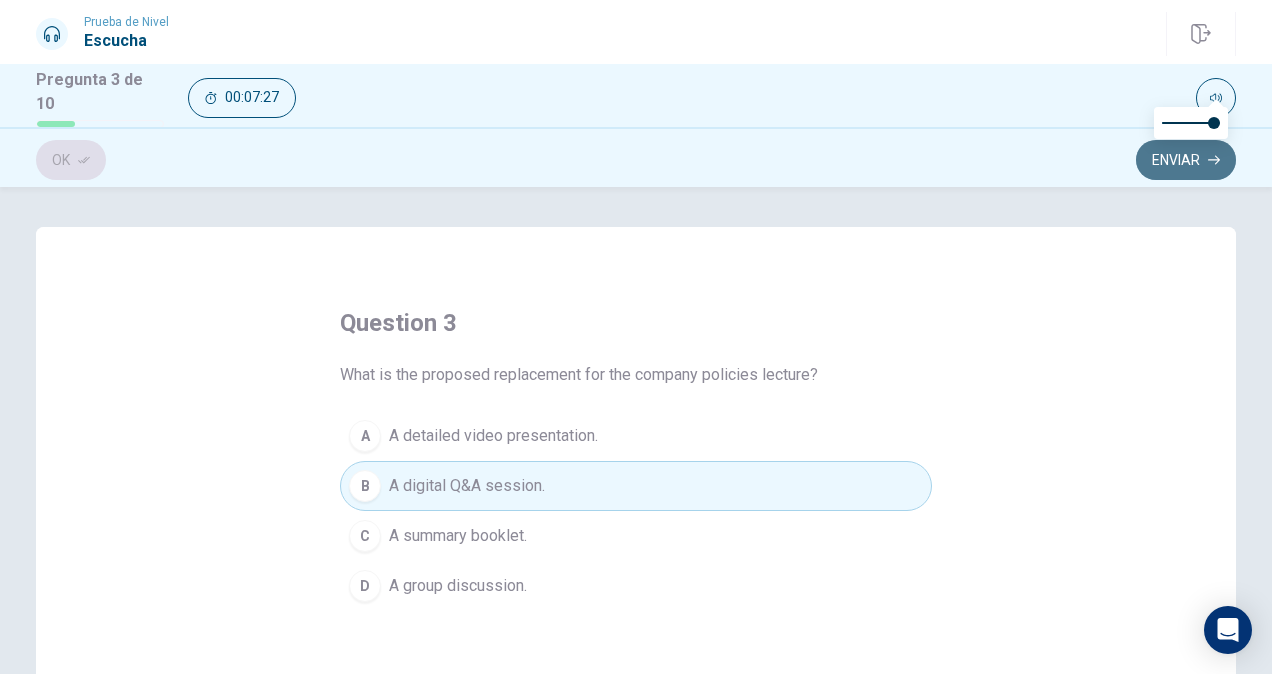 click on "Enviar" at bounding box center (1186, 160) 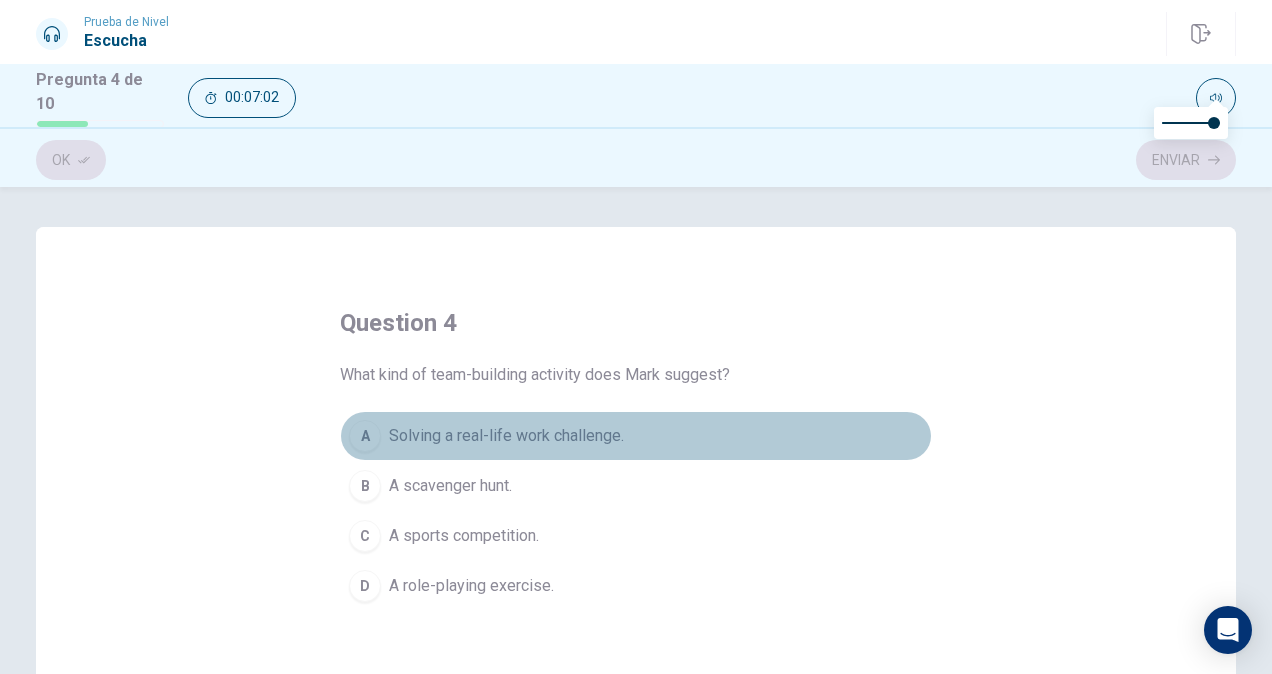 click on "A" at bounding box center (365, 436) 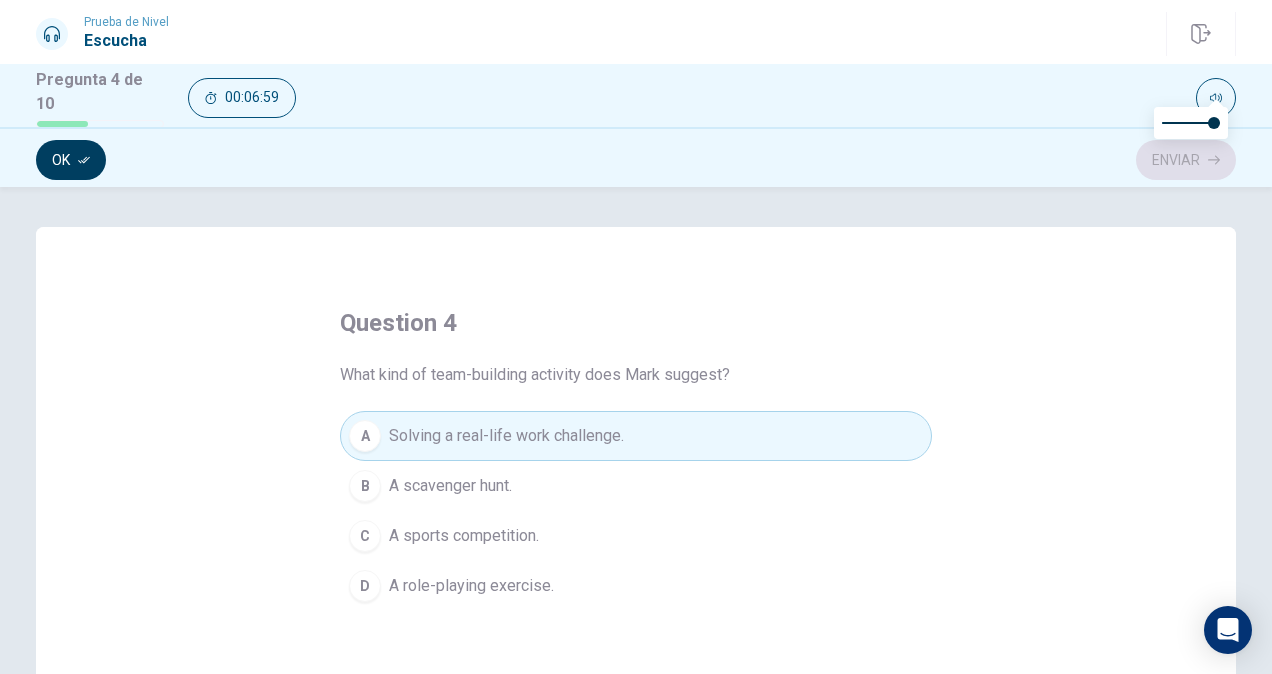 click on "Ok" at bounding box center (71, 160) 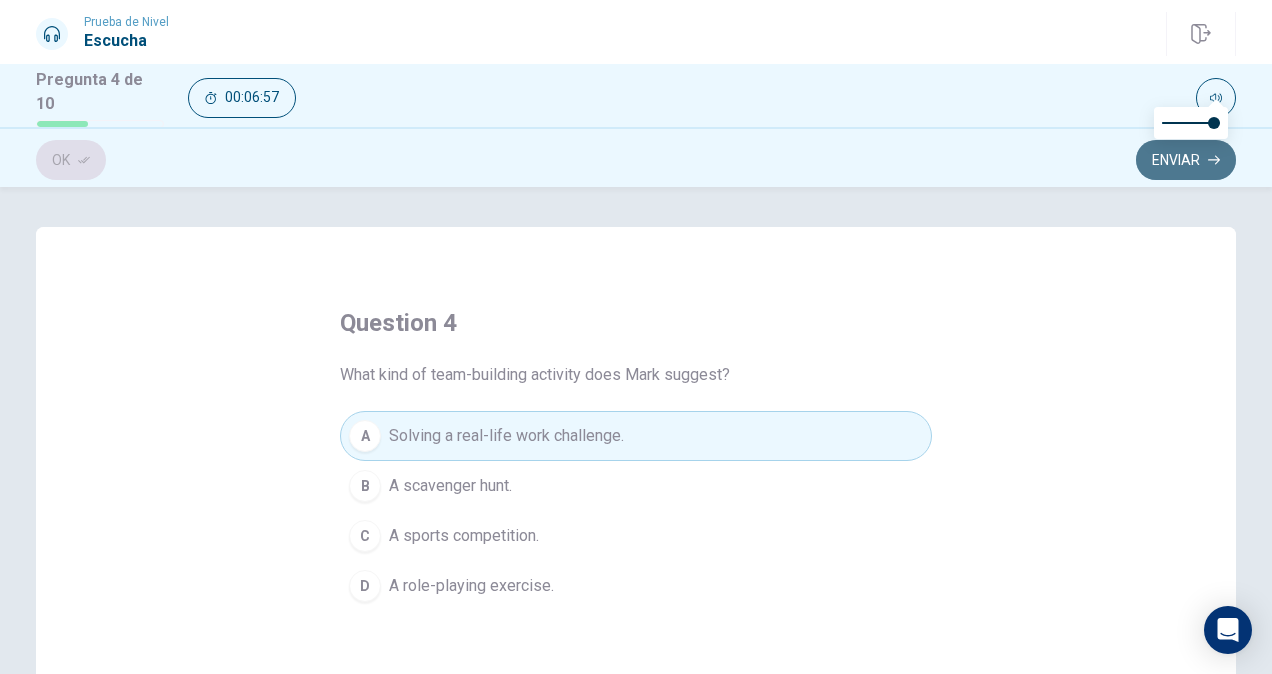 click on "Enviar" at bounding box center (1186, 160) 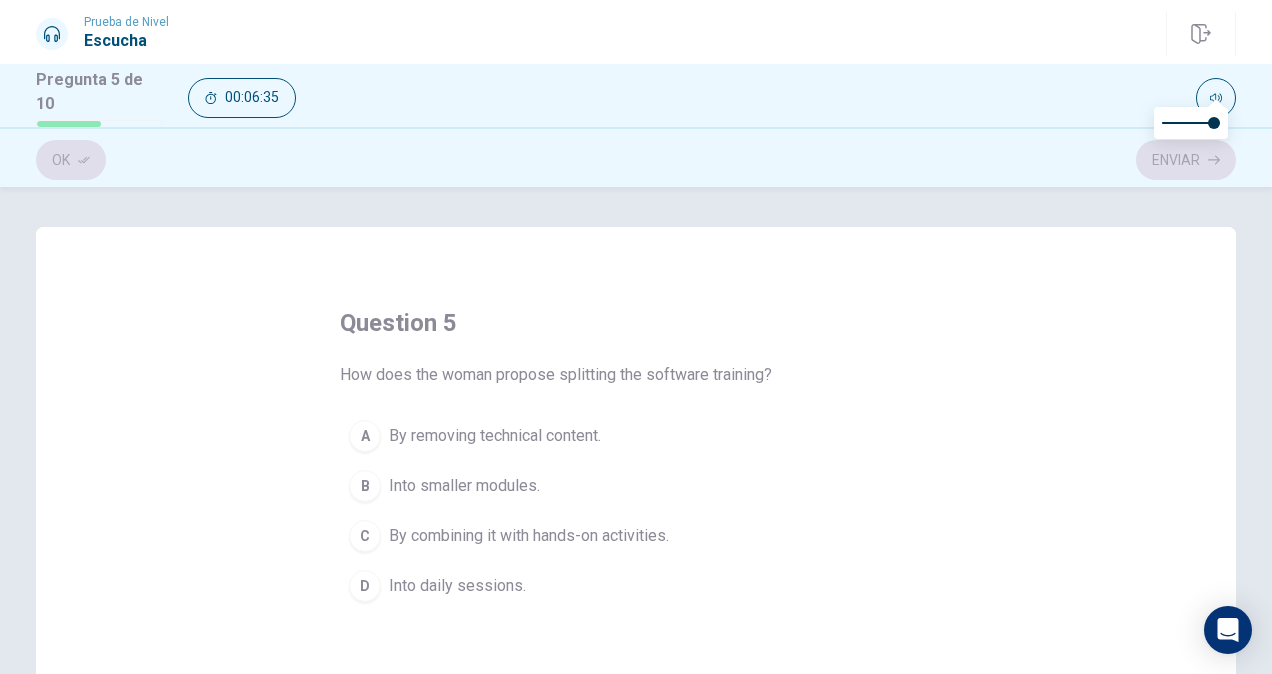 click on "C" at bounding box center (365, 536) 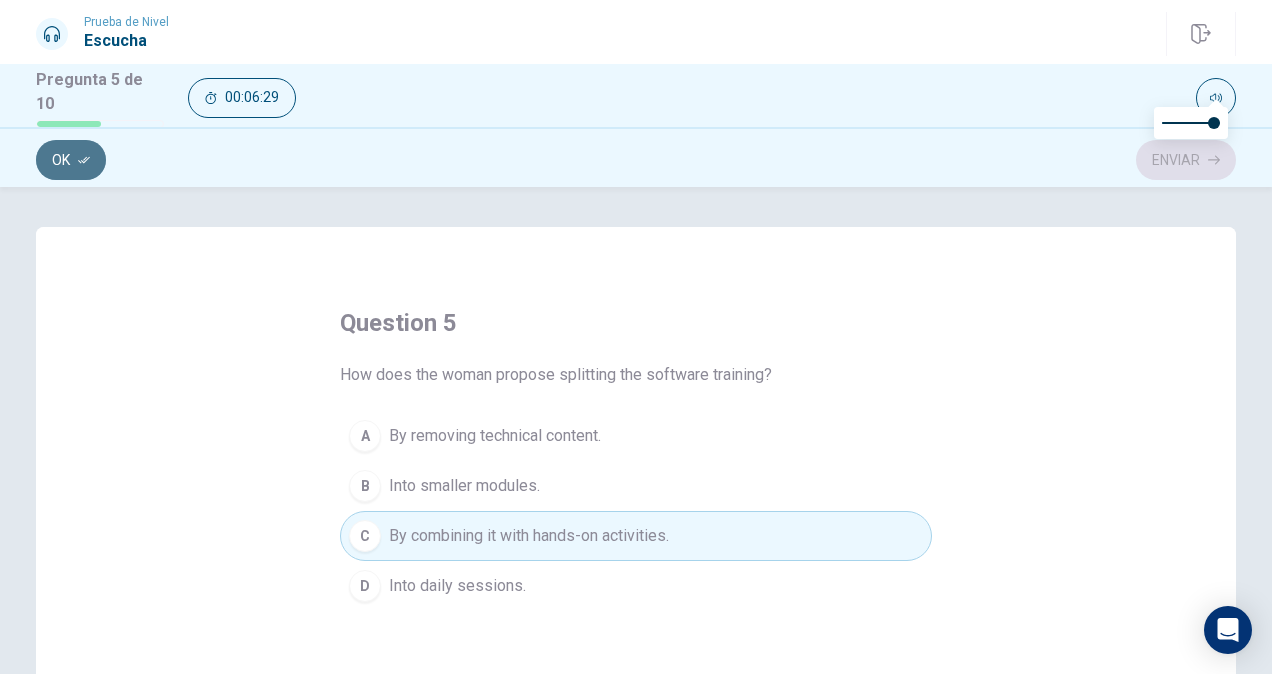 click on "Ok" at bounding box center (71, 160) 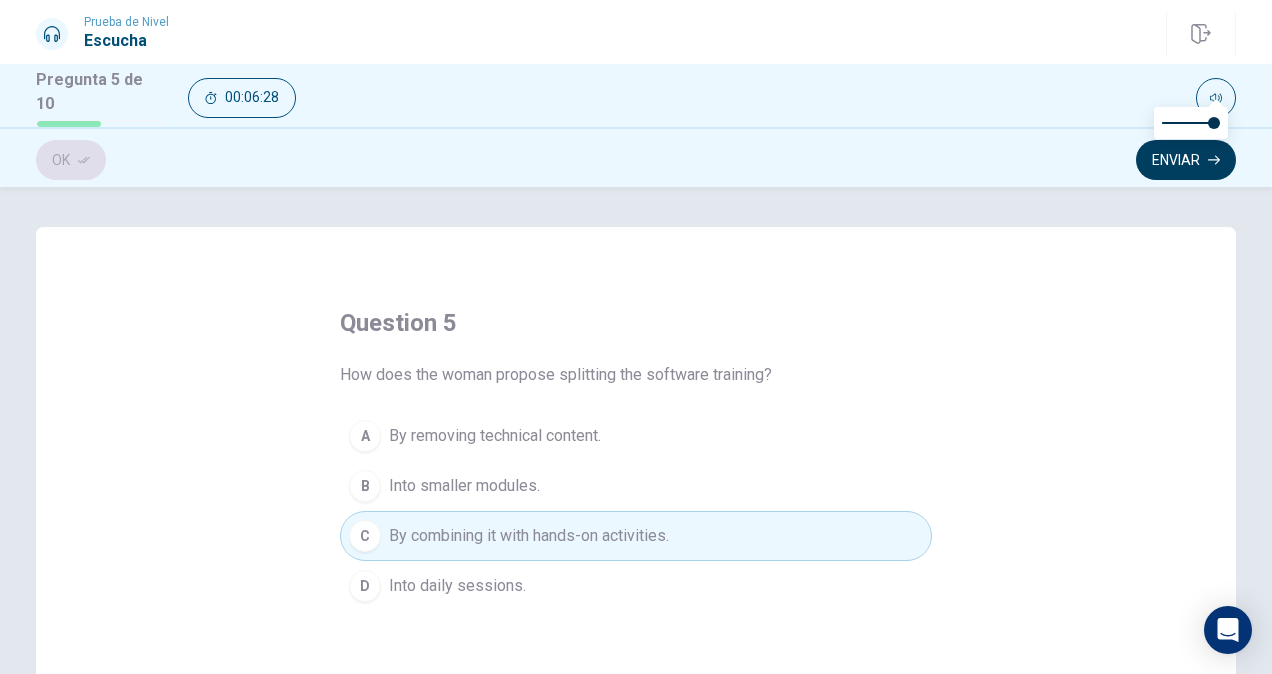 click on "Enviar" at bounding box center [1186, 160] 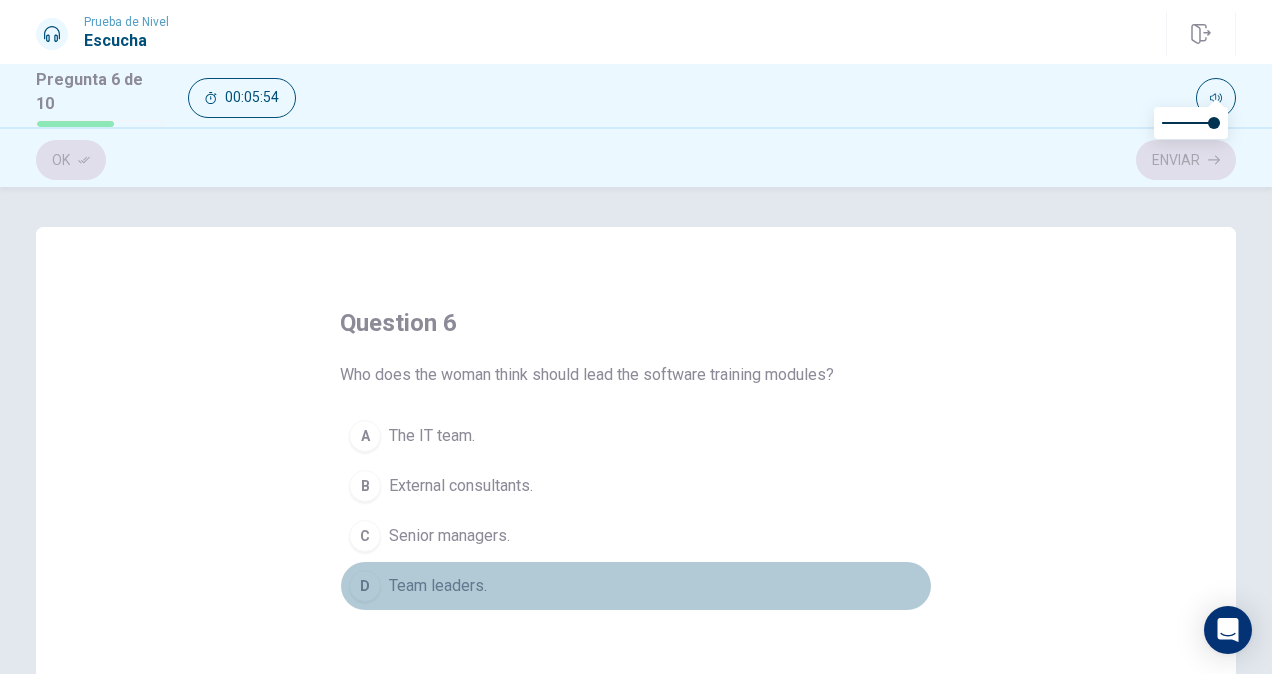 click on "D" at bounding box center (365, 586) 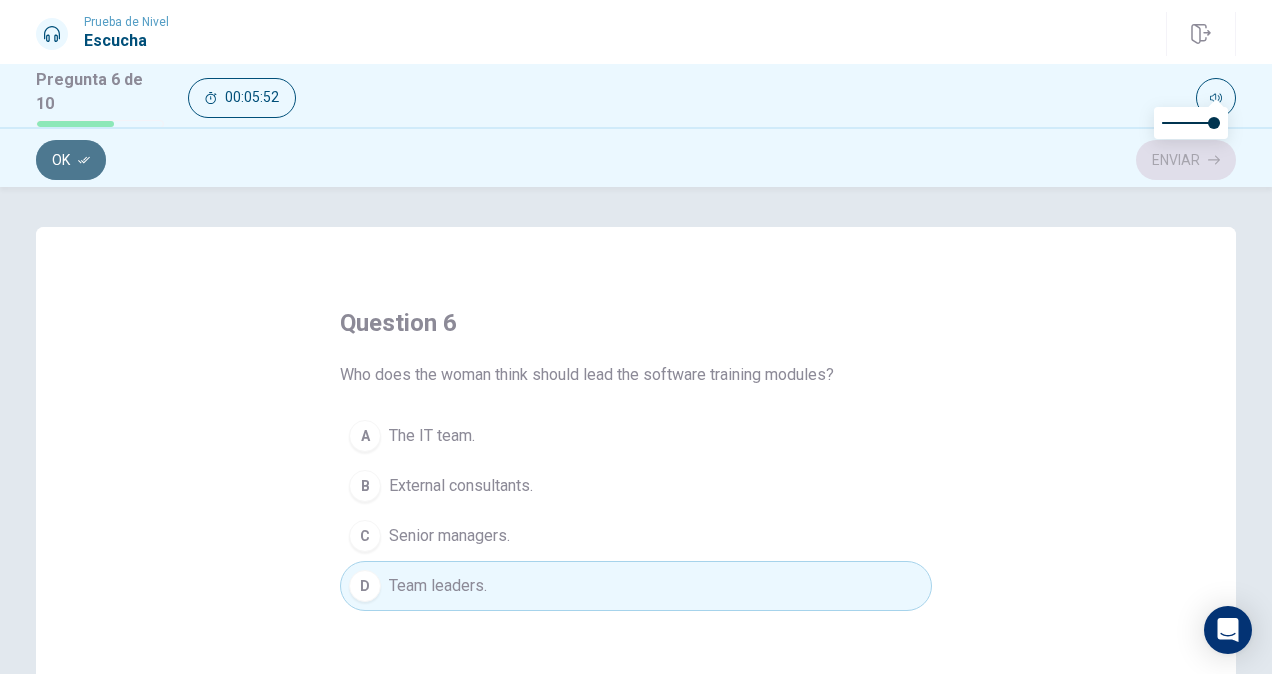 click 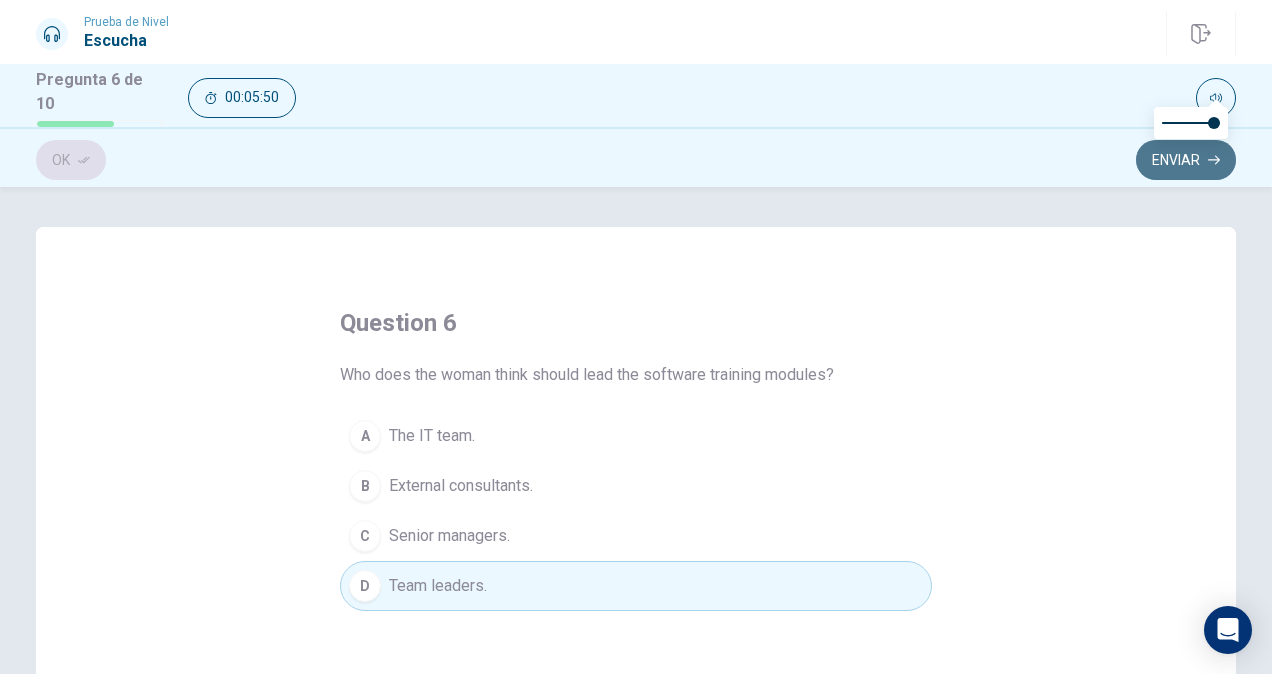 click on "Enviar" at bounding box center (1186, 160) 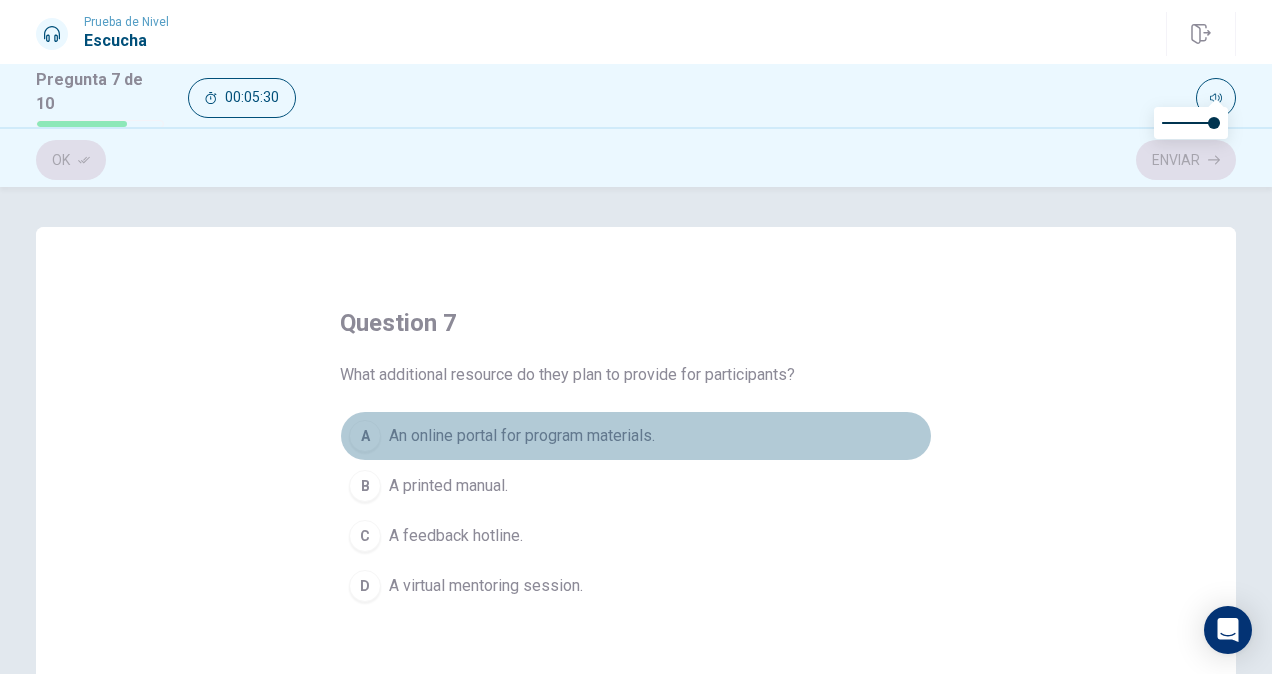 click on "A" at bounding box center [365, 436] 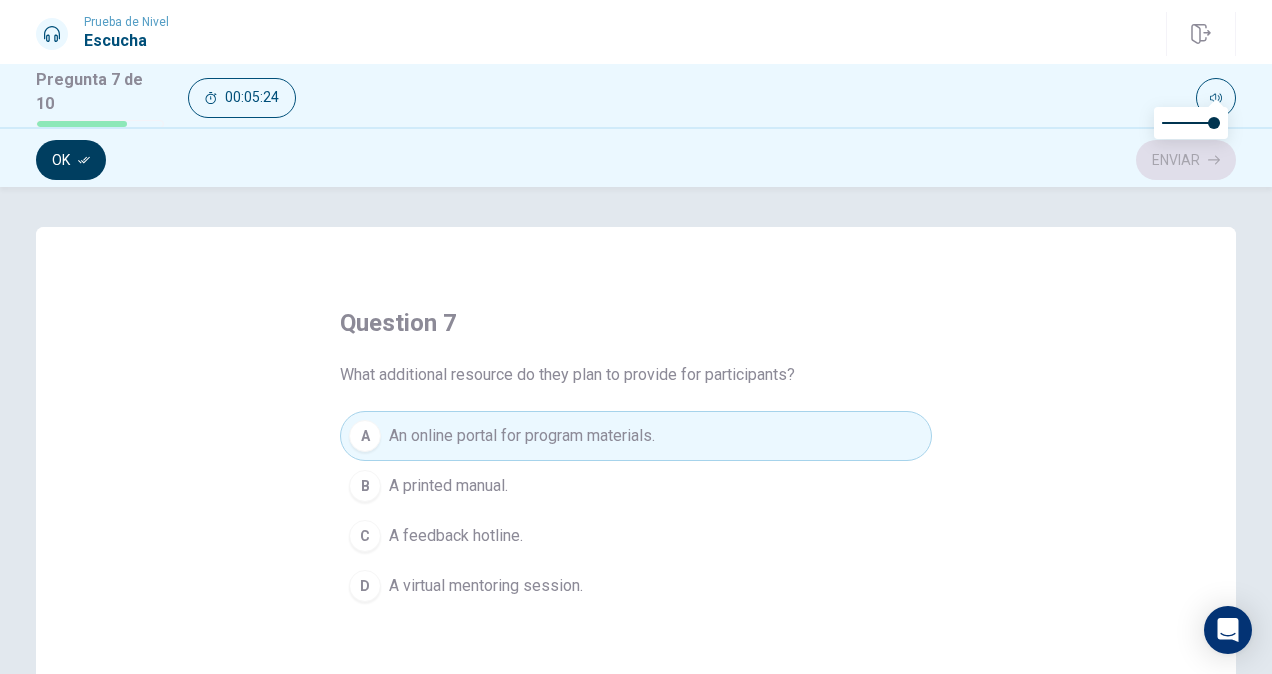 click 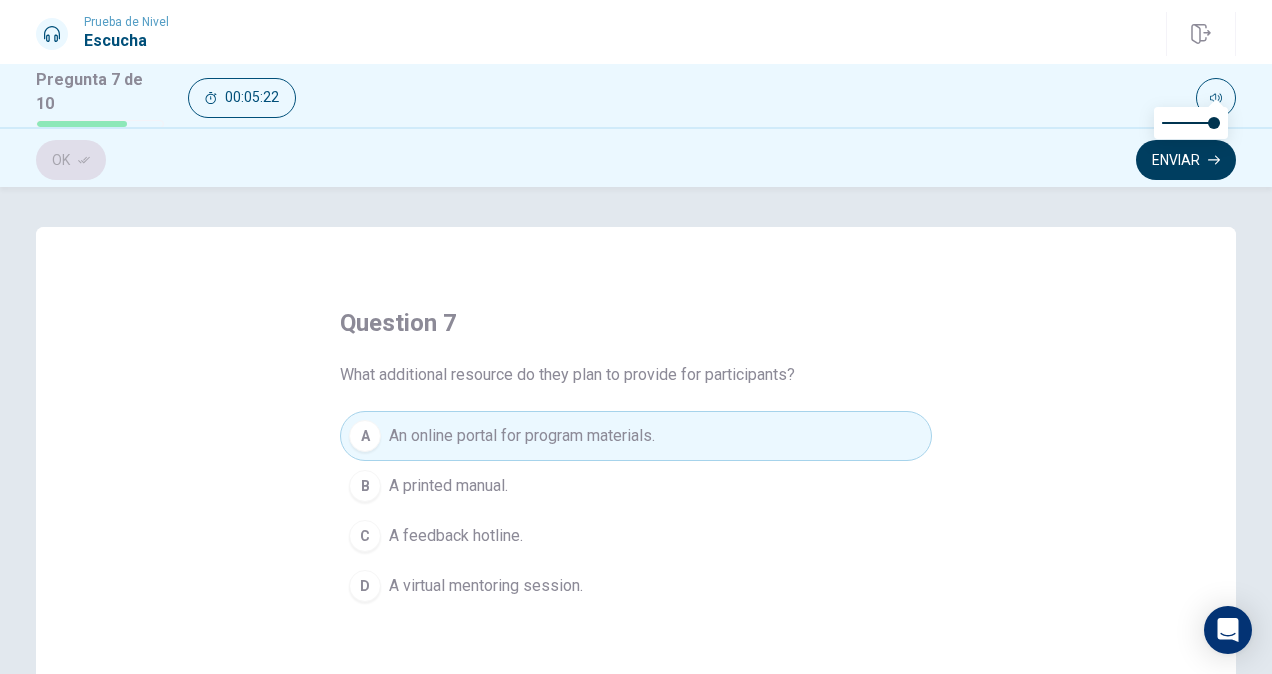 click on "Enviar" at bounding box center [1186, 160] 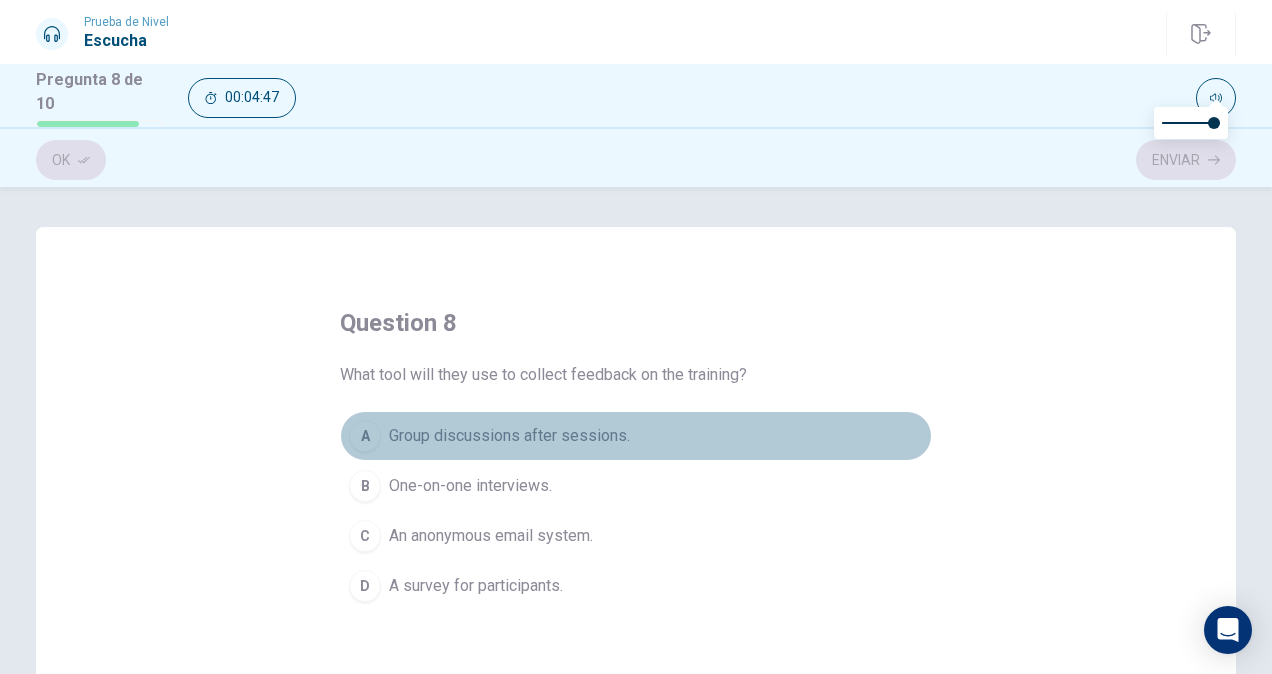 click on "A" at bounding box center [365, 436] 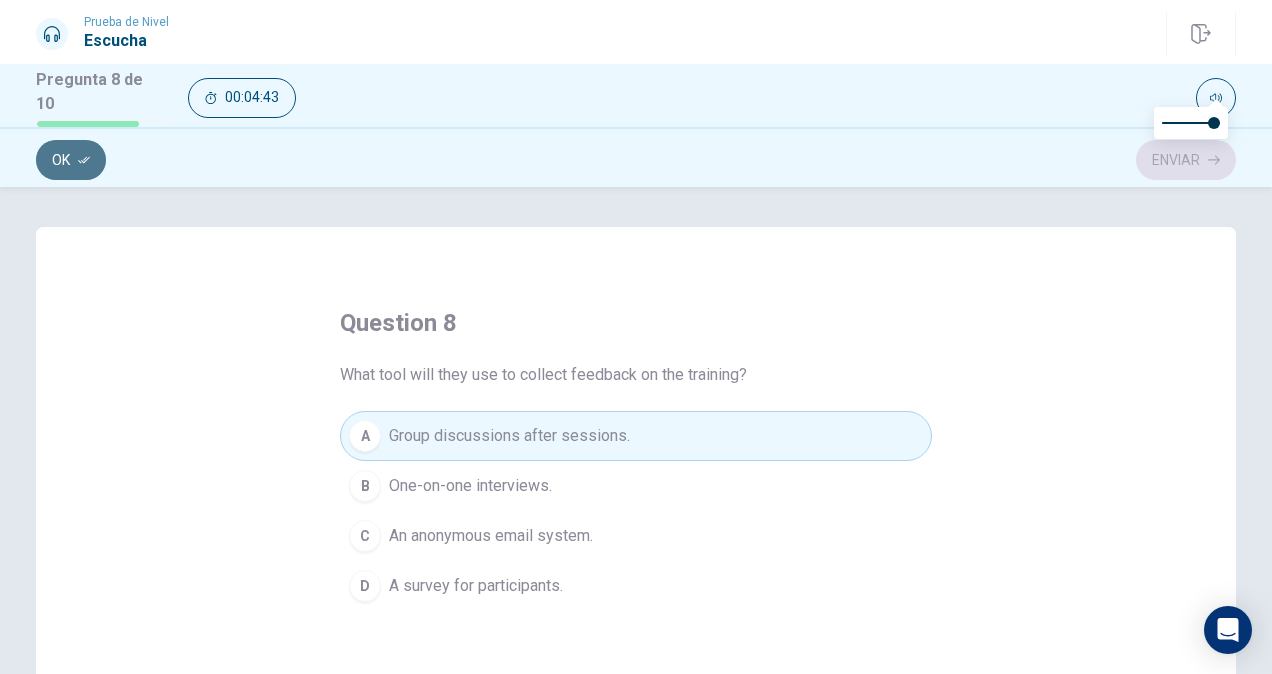 click on "Ok" at bounding box center (71, 160) 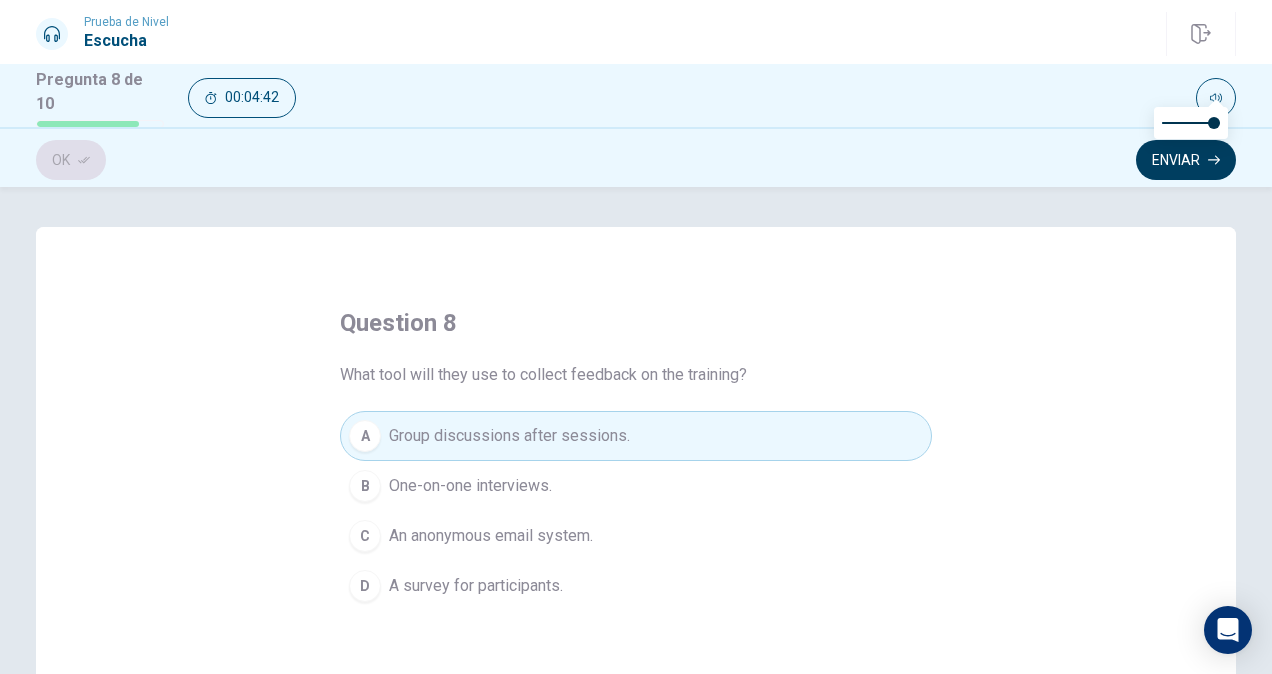 click on "Enviar" at bounding box center [1186, 160] 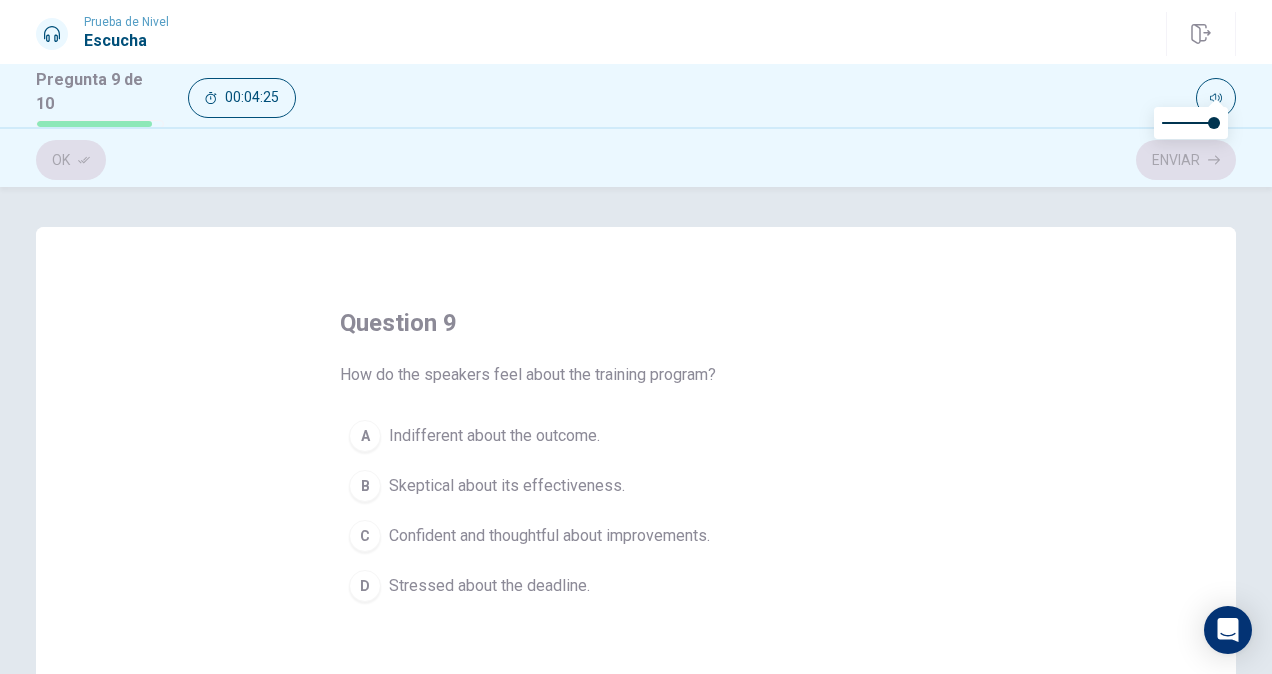 click on "C" at bounding box center (365, 536) 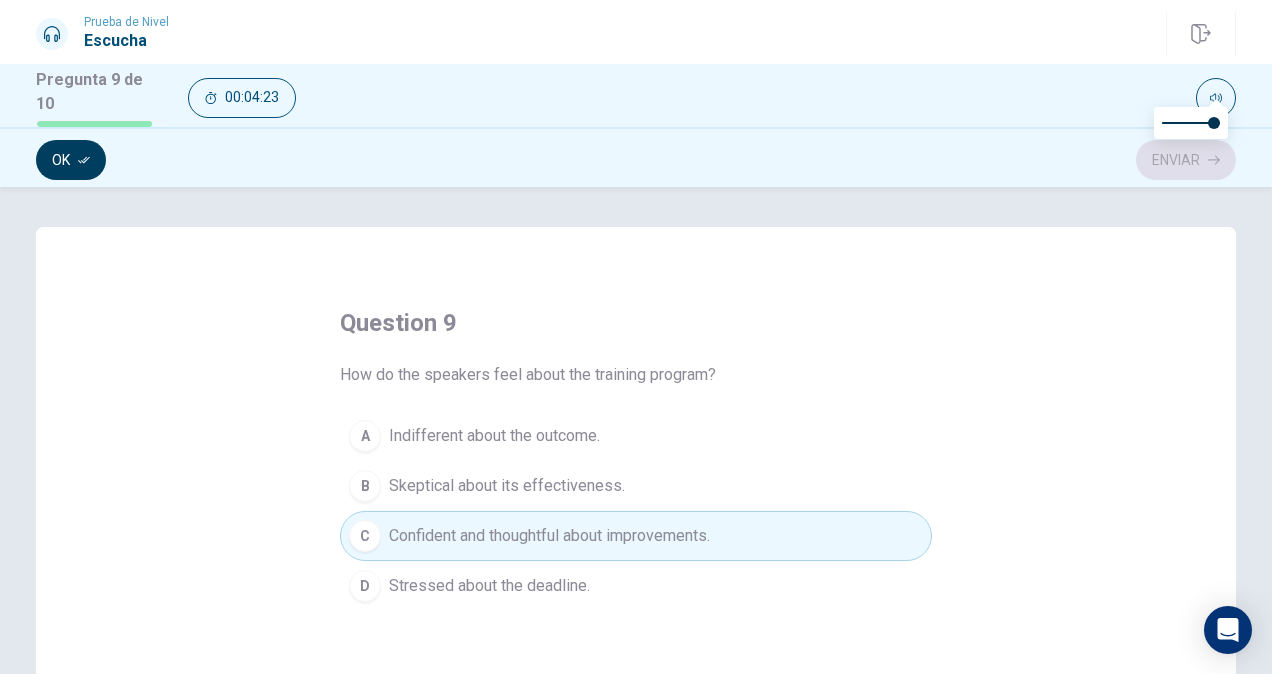 click on "Ok" at bounding box center (71, 160) 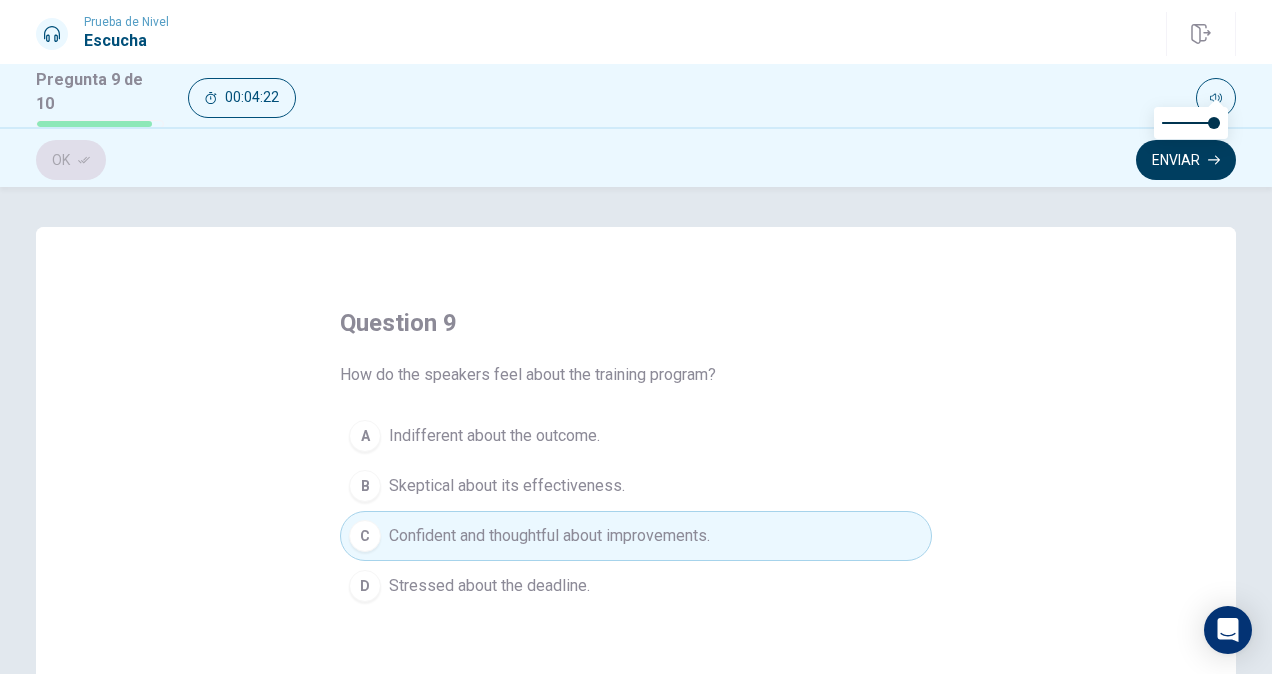 click on "Enviar" at bounding box center (1186, 160) 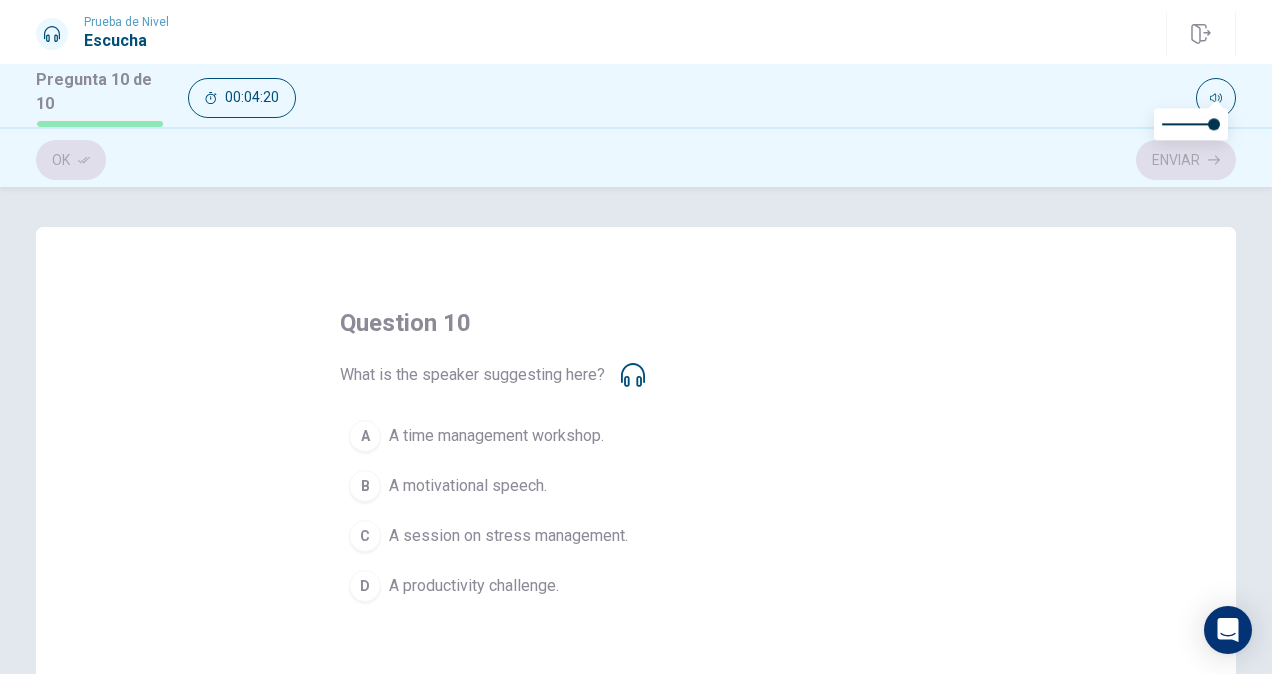 click 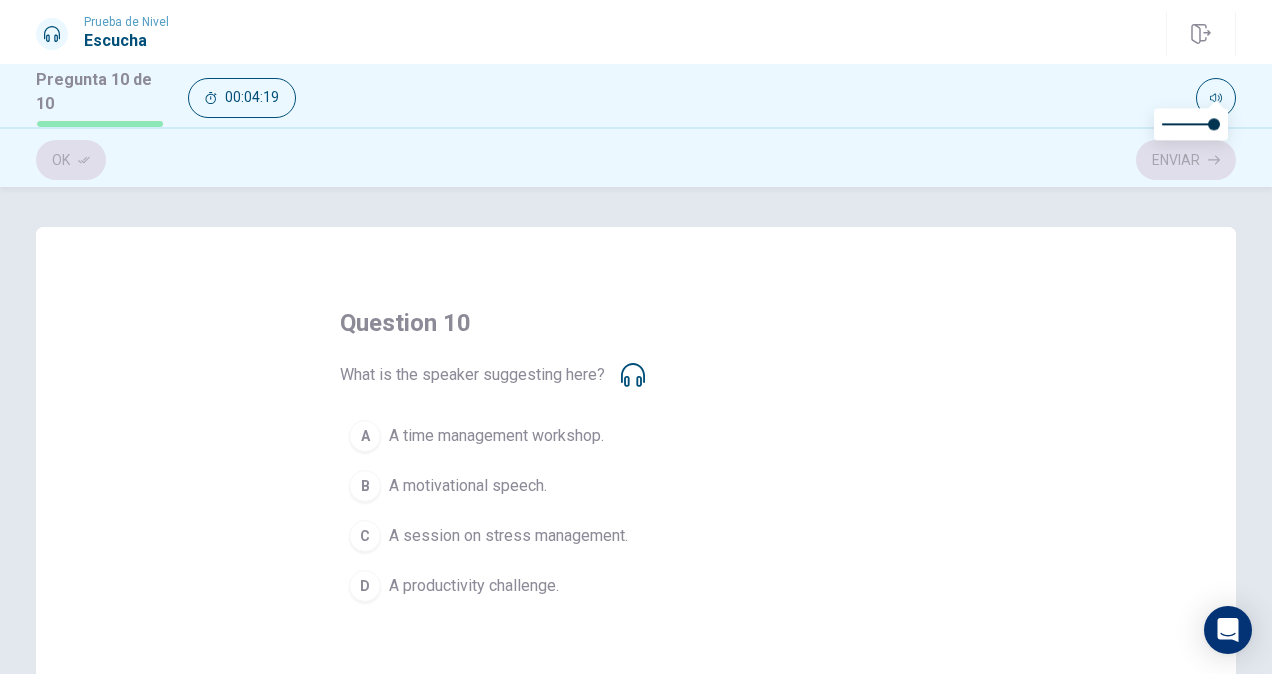 click 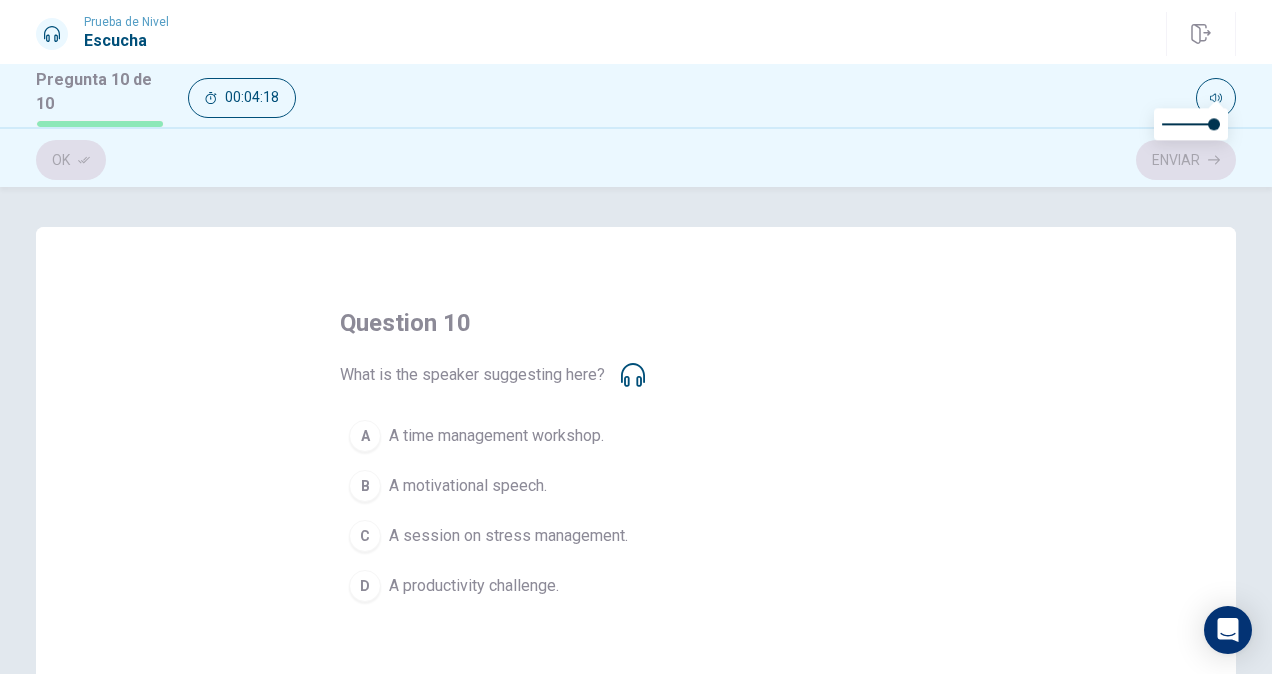 click 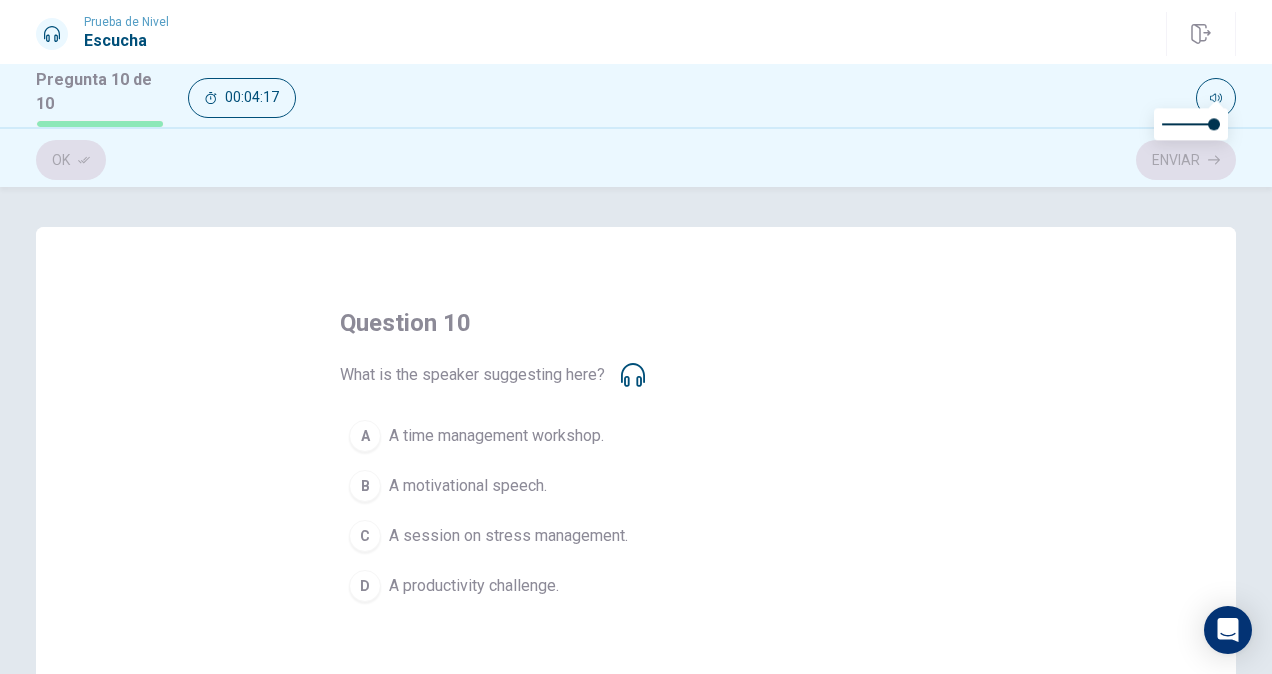 click 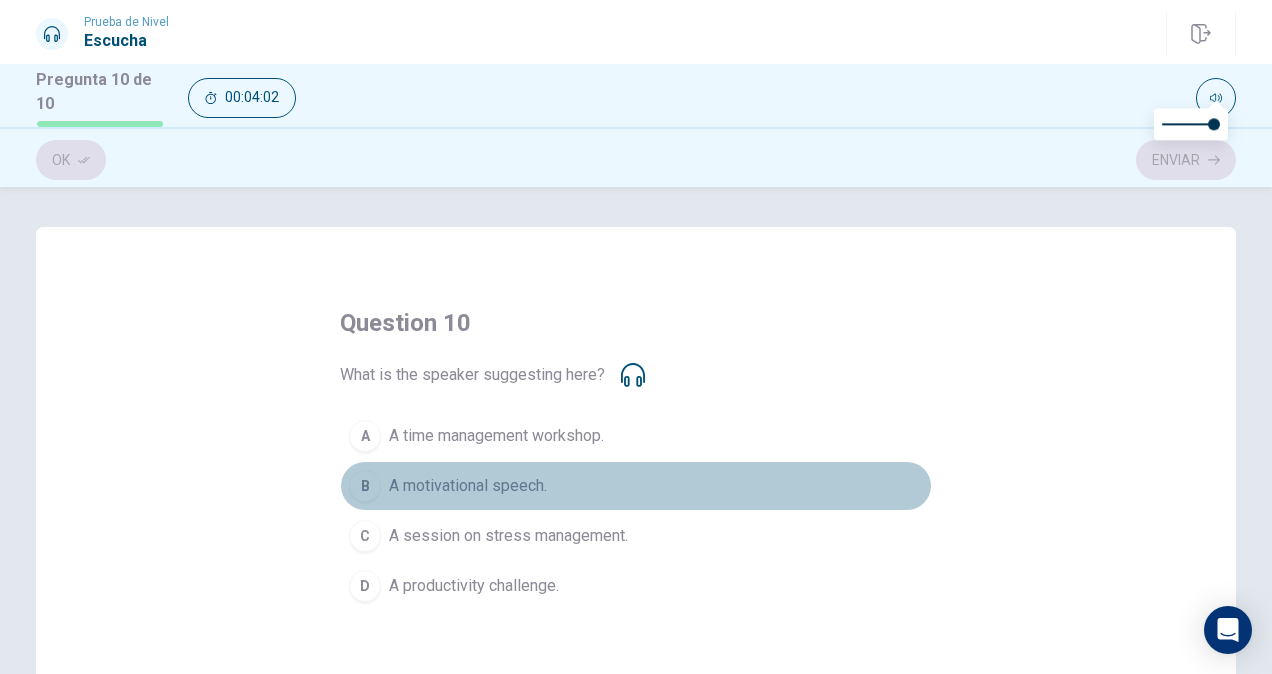 click on "B" at bounding box center [365, 486] 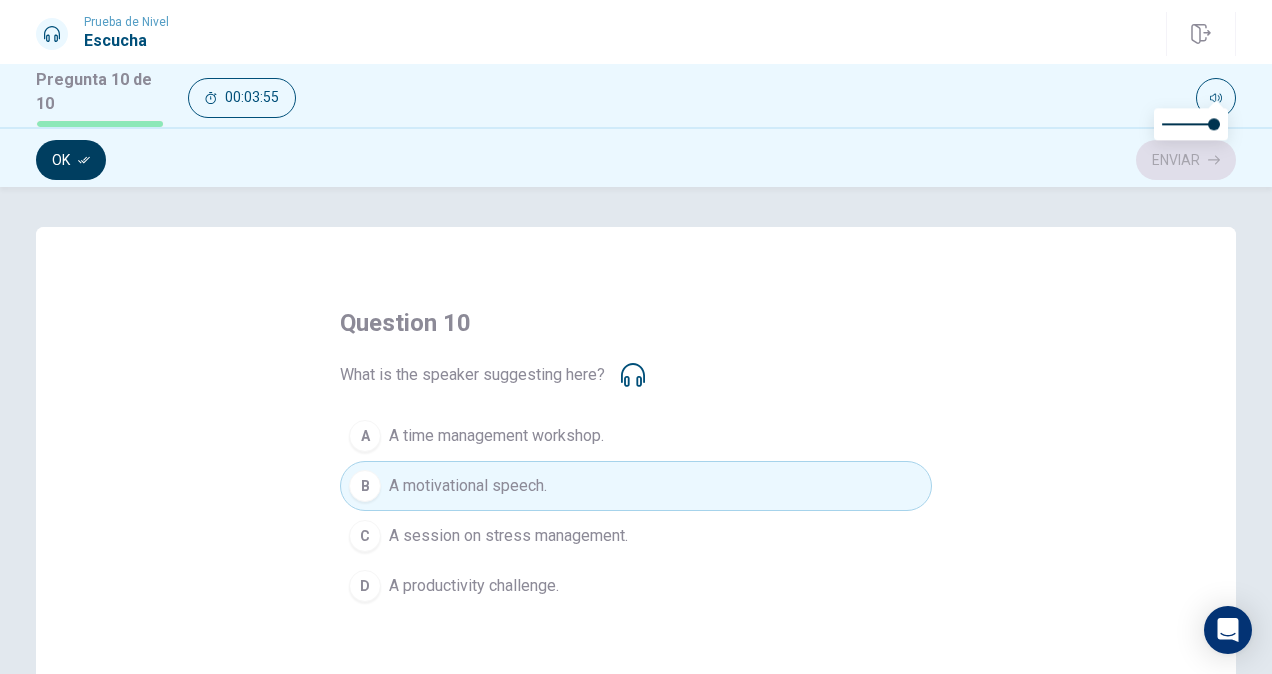 click on "Ok" at bounding box center (71, 160) 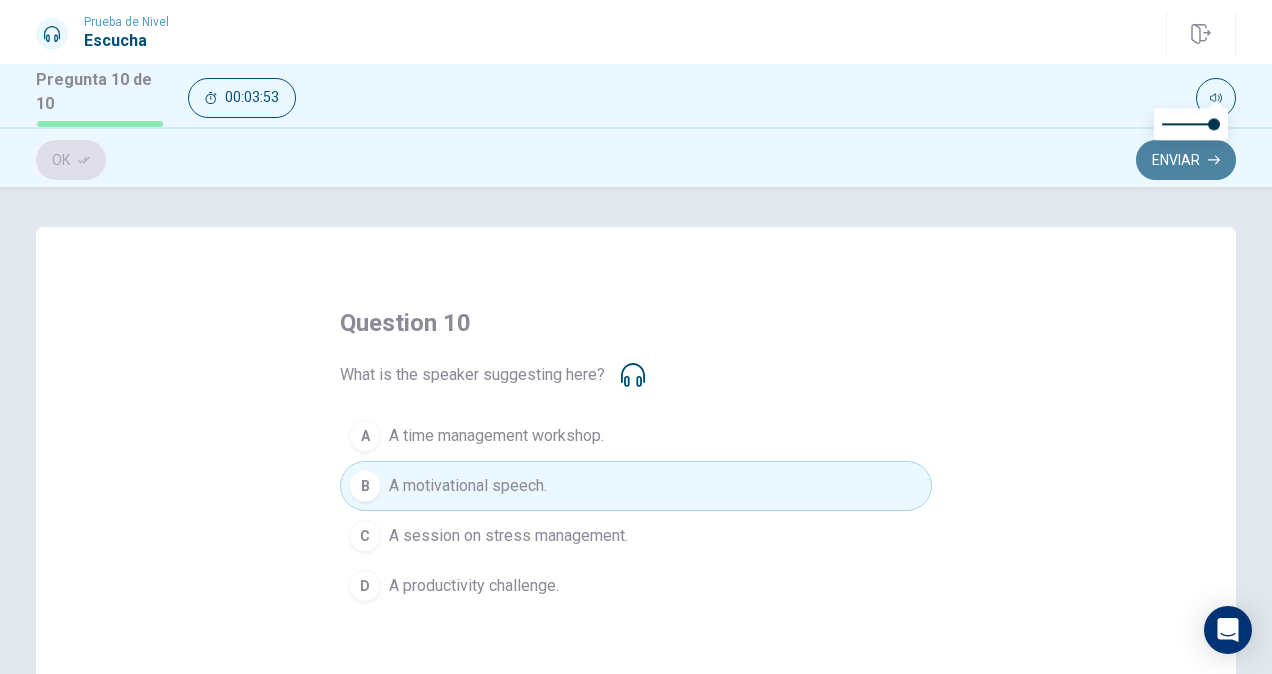 click on "Enviar" at bounding box center (1186, 160) 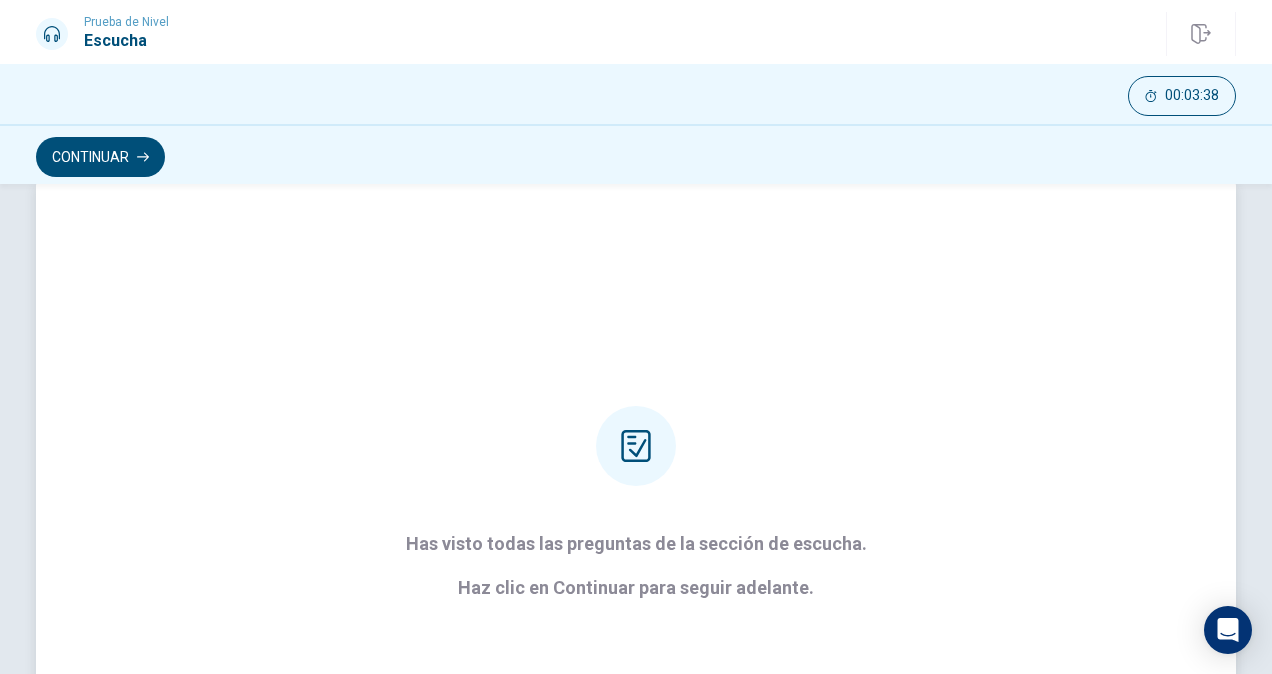 scroll, scrollTop: 0, scrollLeft: 0, axis: both 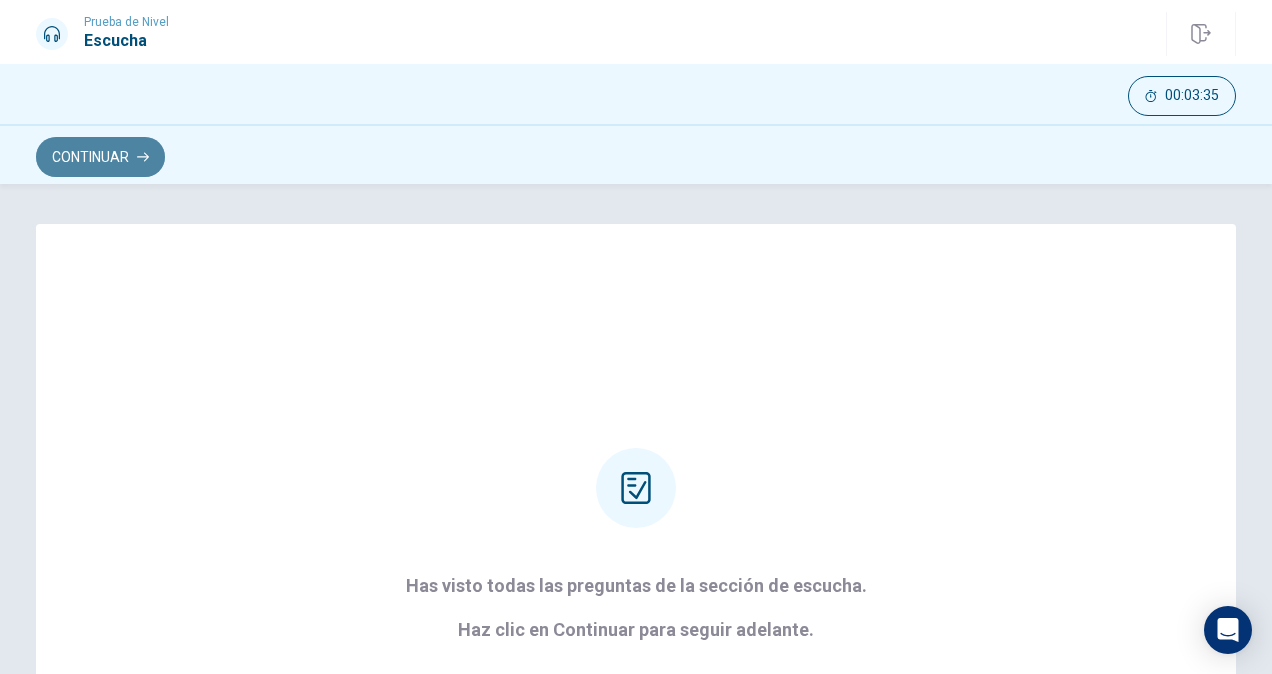 click on "Continuar" at bounding box center [100, 157] 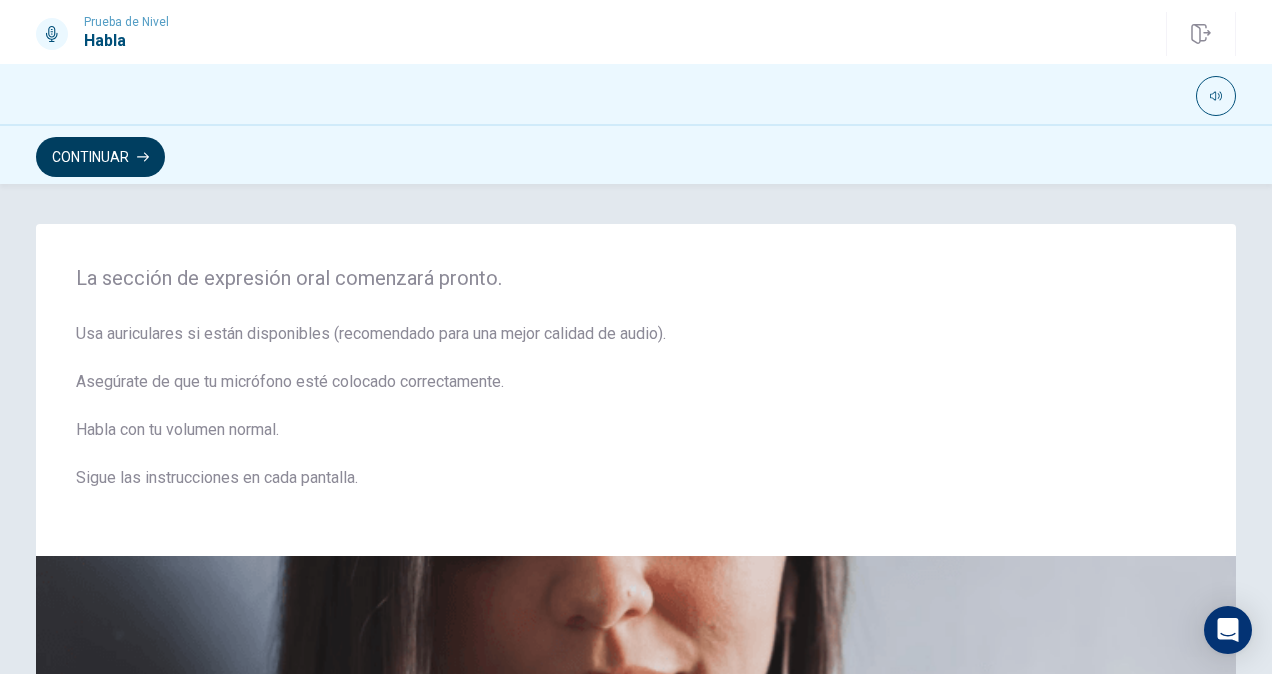 click on "Continuar" at bounding box center (100, 157) 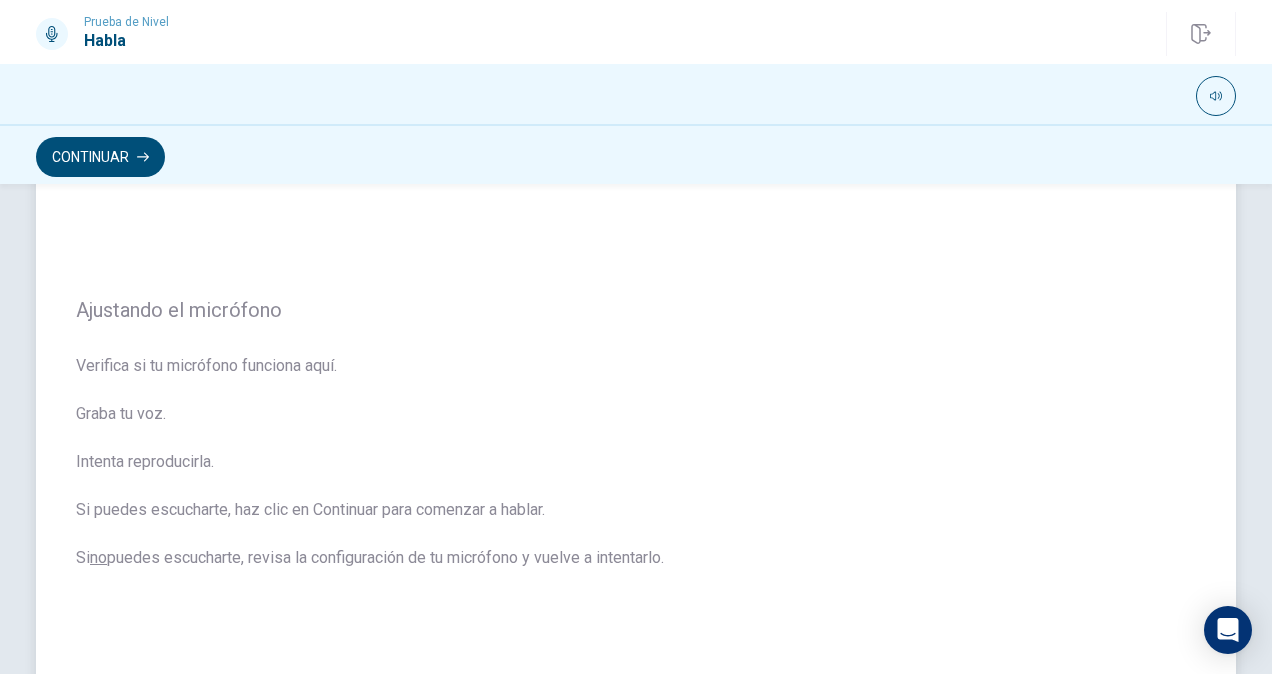 scroll, scrollTop: 100, scrollLeft: 0, axis: vertical 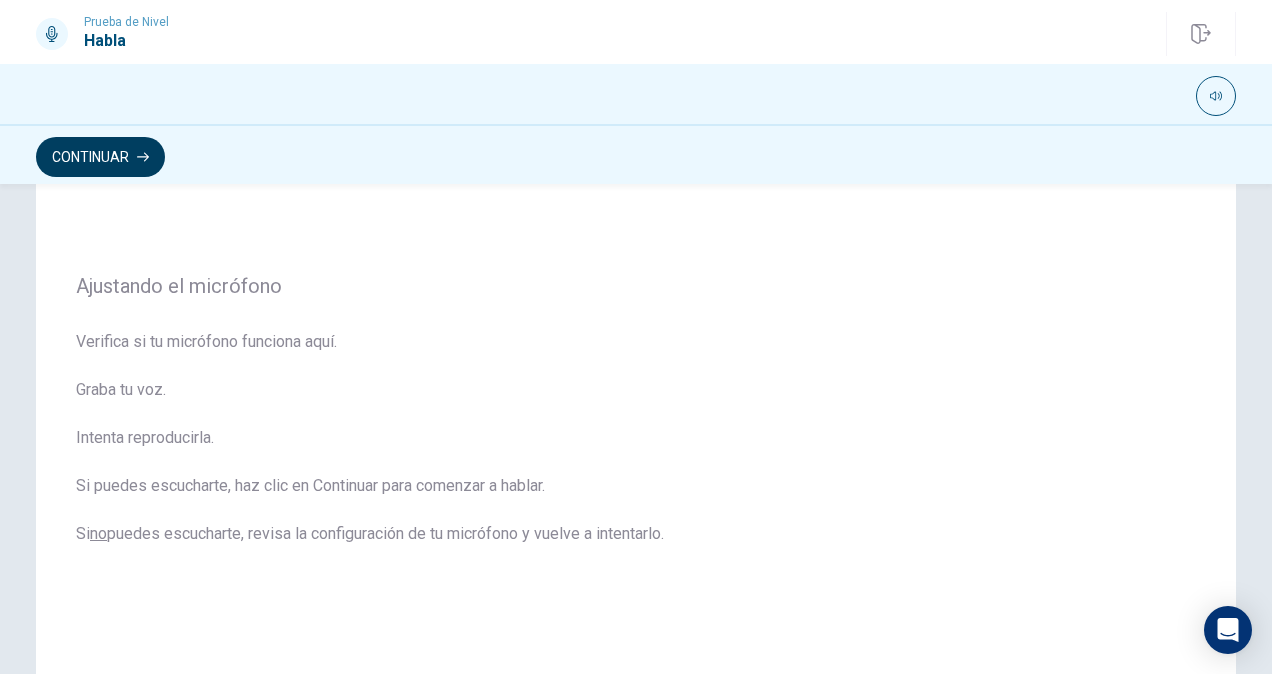 click on "Continuar" at bounding box center [100, 157] 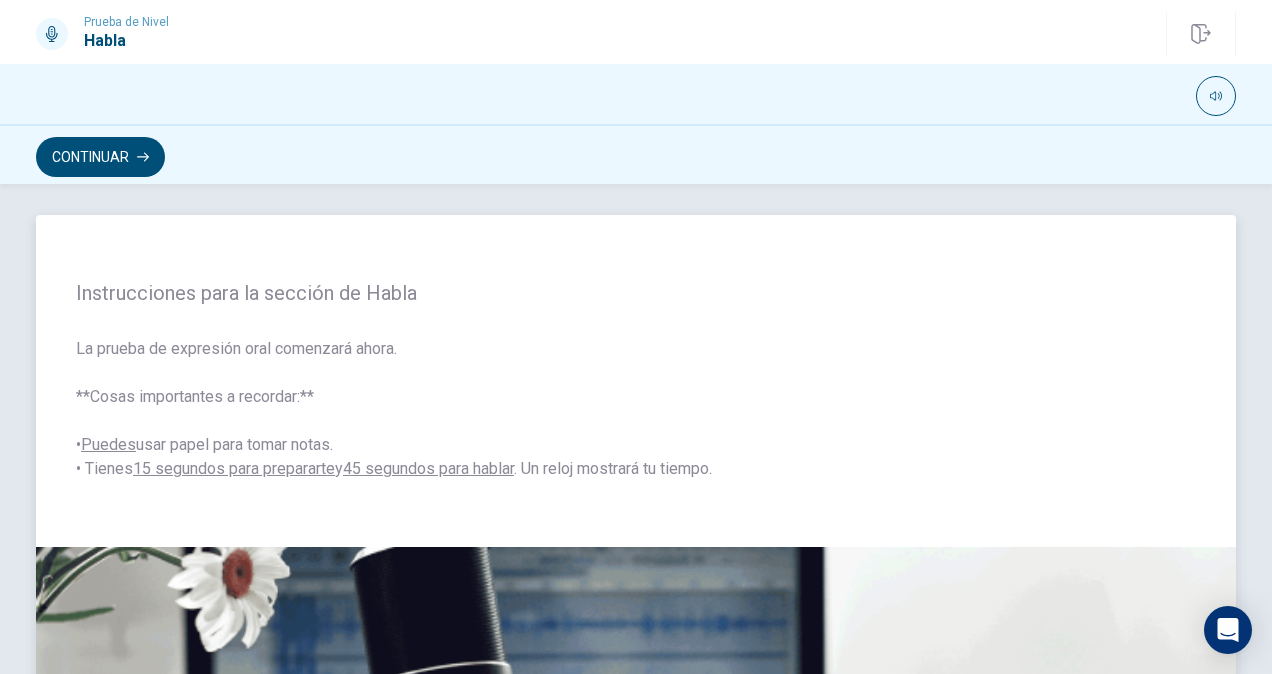 scroll, scrollTop: 0, scrollLeft: 0, axis: both 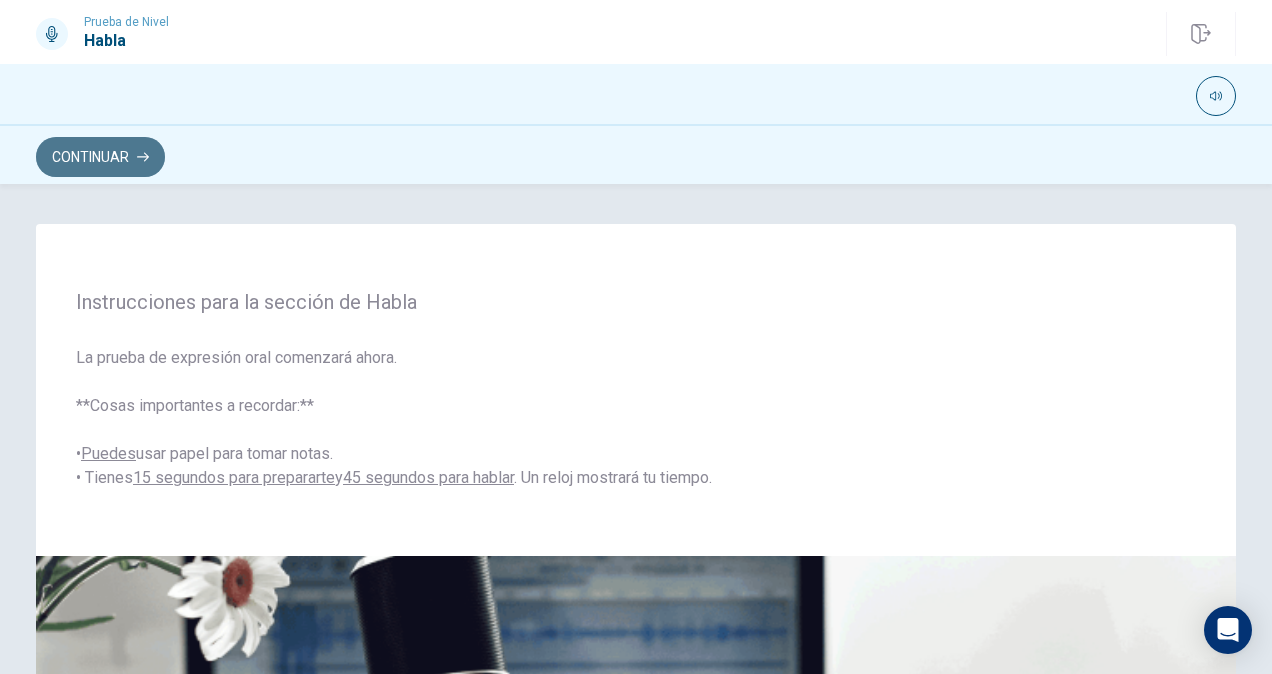 click on "Continuar" at bounding box center (100, 157) 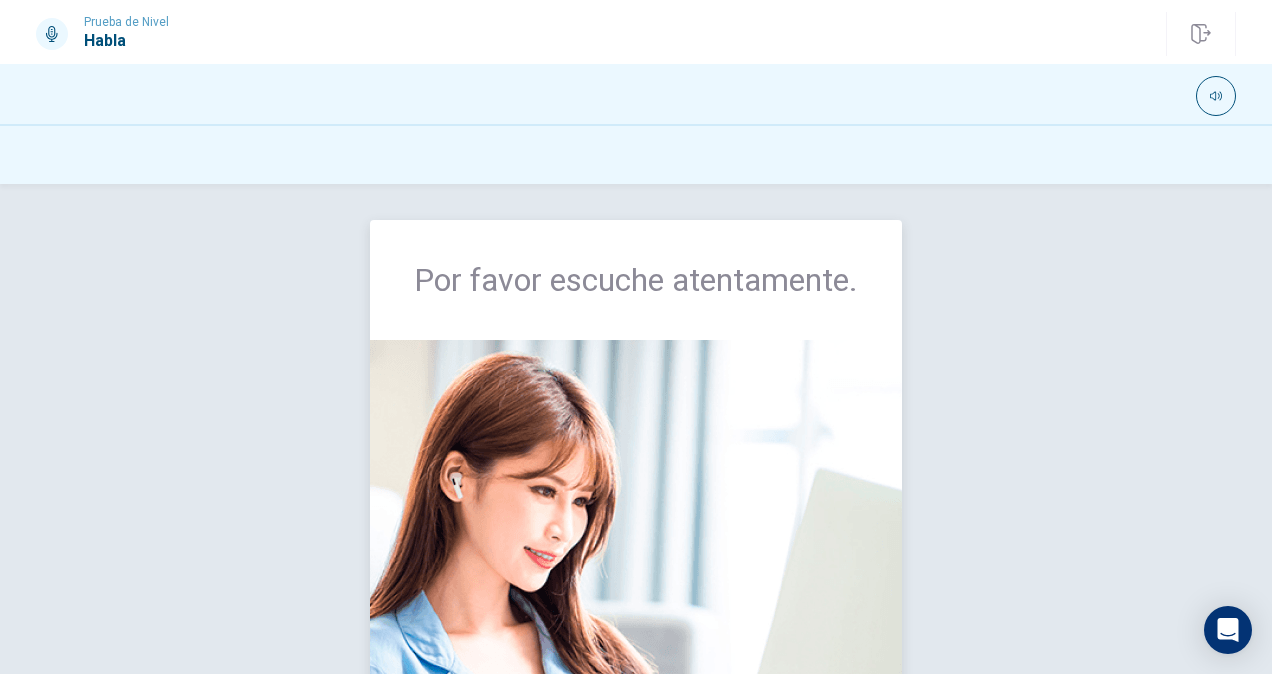 scroll, scrollTop: 0, scrollLeft: 0, axis: both 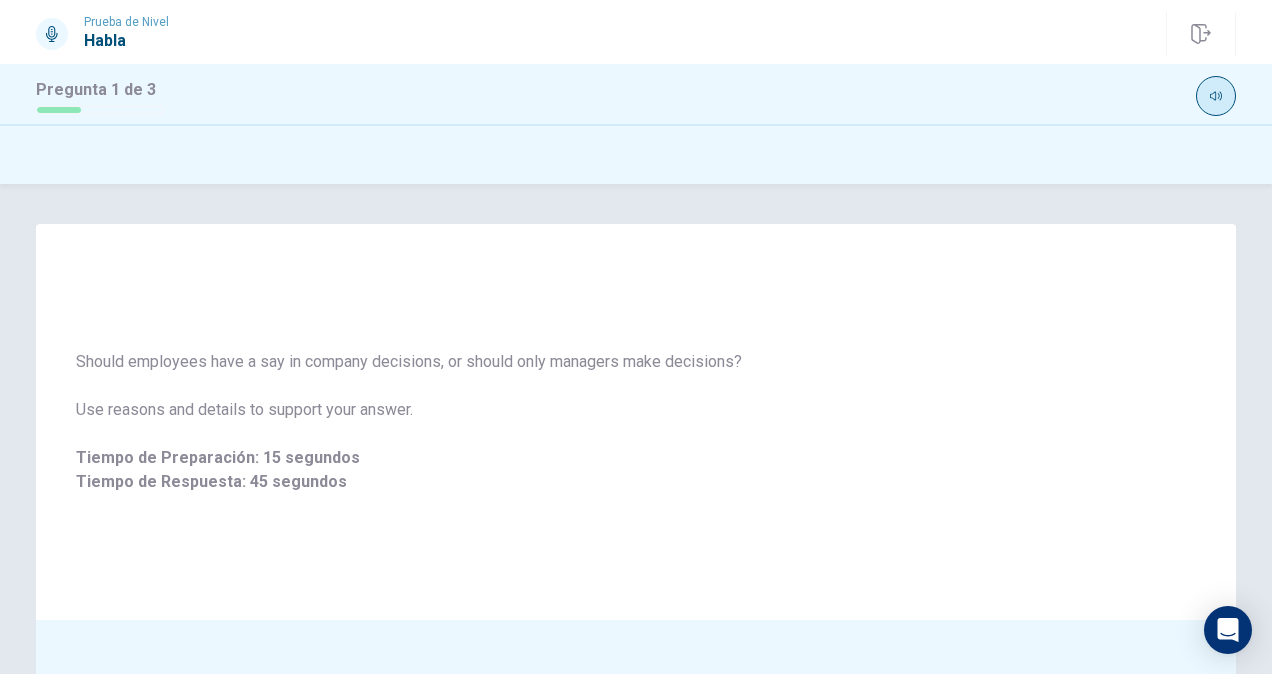 click 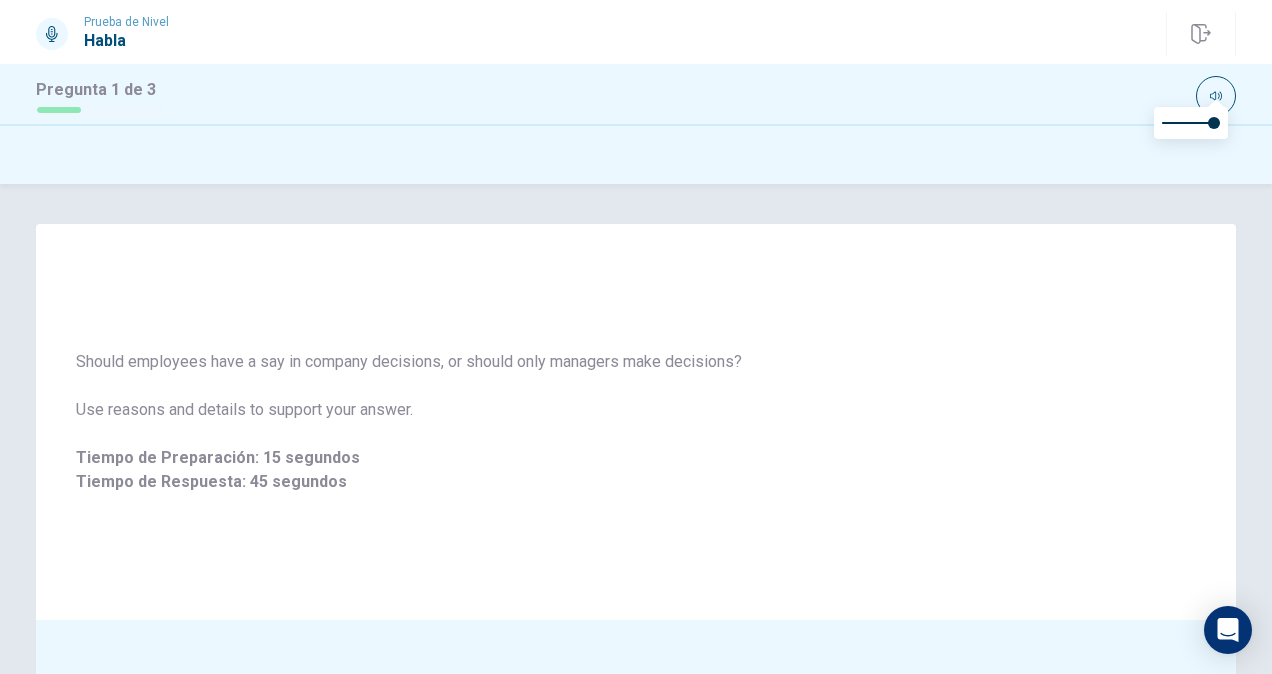 click at bounding box center (636, 157) 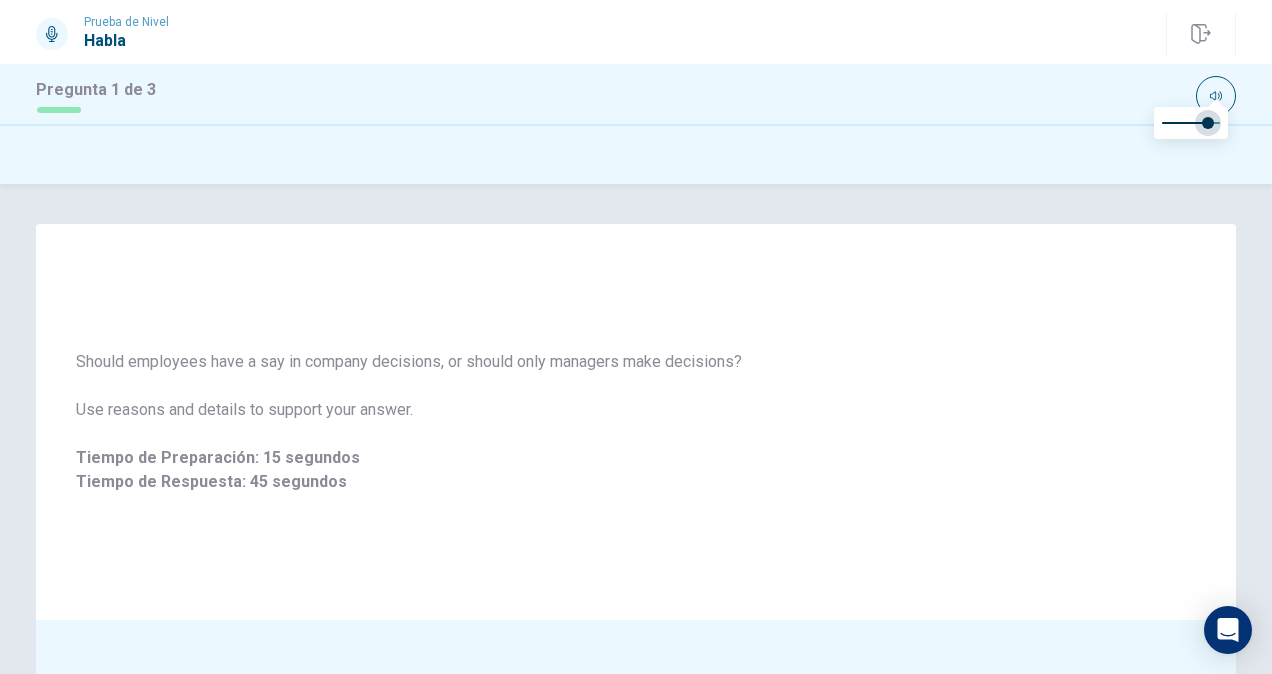 type on "0.9" 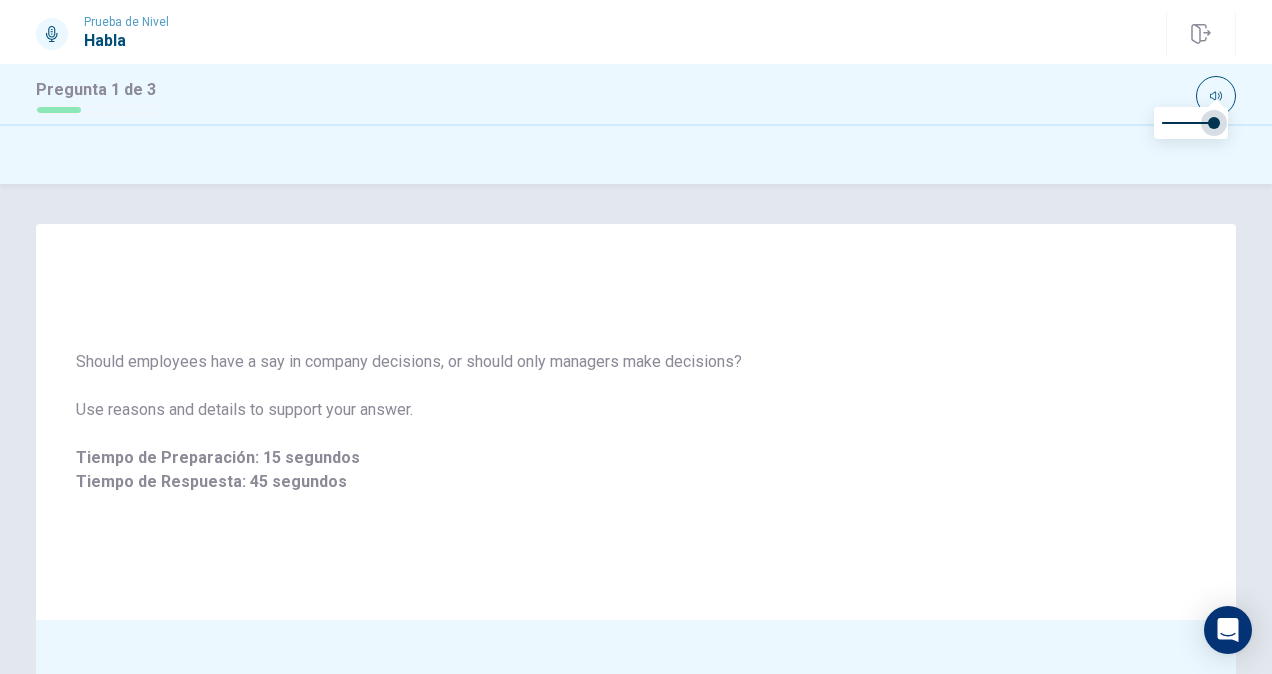 click at bounding box center (1214, 123) 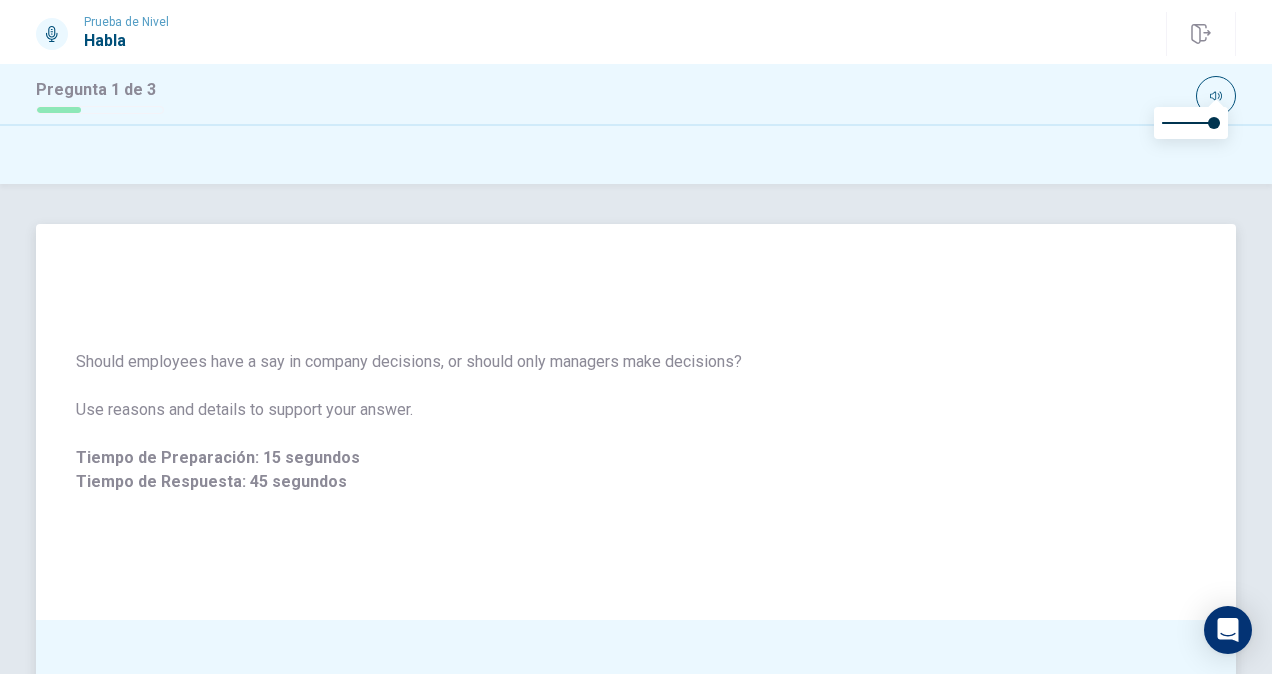 click on "Should employees have a say in company decisions, or should only managers make decisions?" at bounding box center [636, 362] 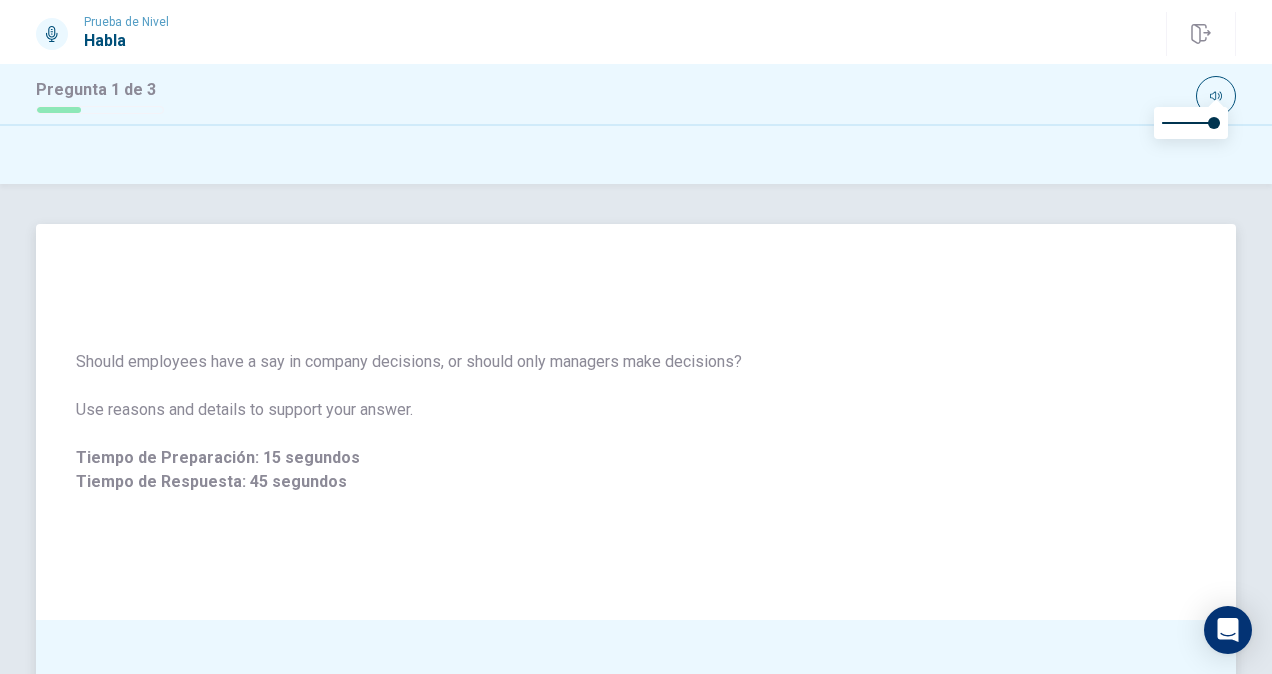 click on "Should employees have a say in company decisions, or should only managers make decisions? Use reasons and details to support your answer. Tiempo de Preparación: 15 segundos Tiempo de Respuesta: 45 segundos" at bounding box center [636, 422] 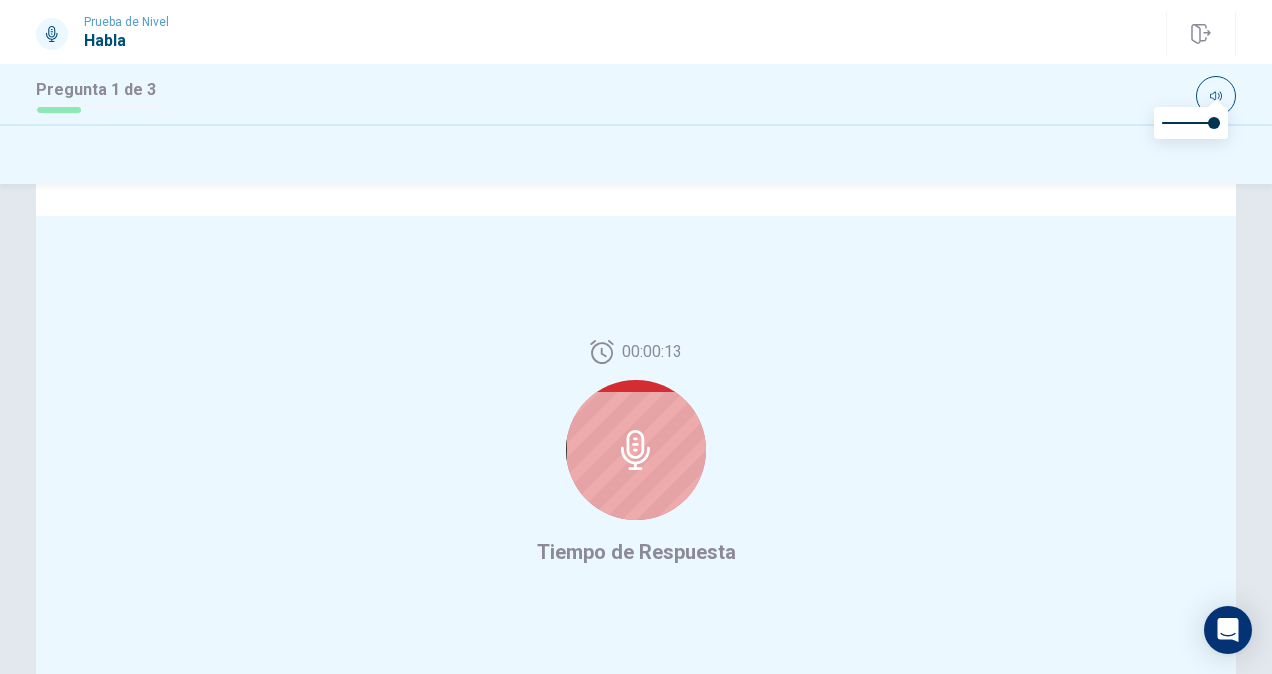 scroll, scrollTop: 426, scrollLeft: 0, axis: vertical 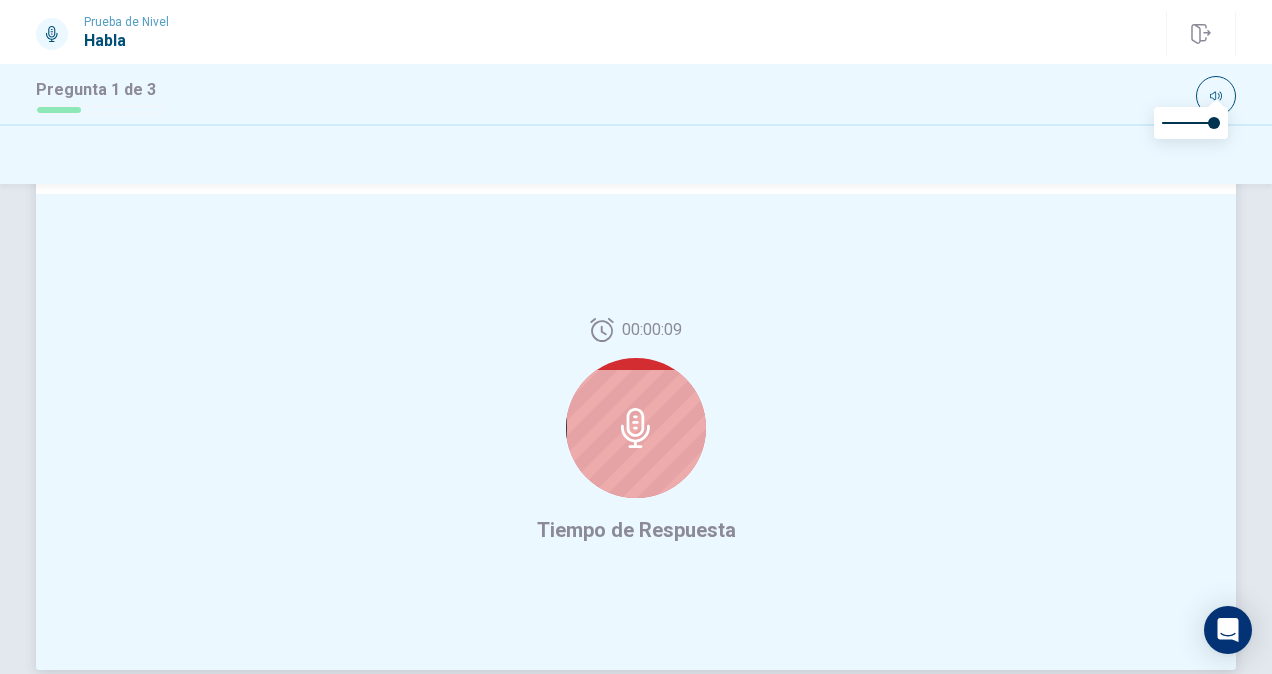 click 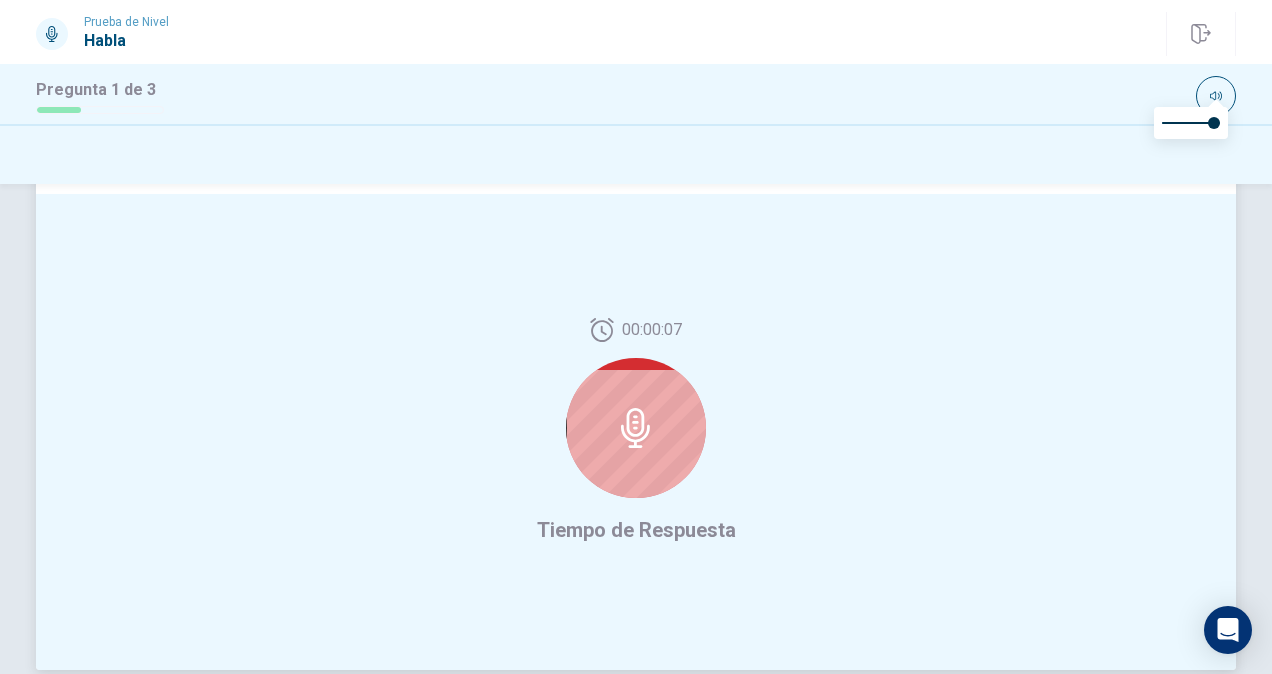 scroll, scrollTop: 526, scrollLeft: 0, axis: vertical 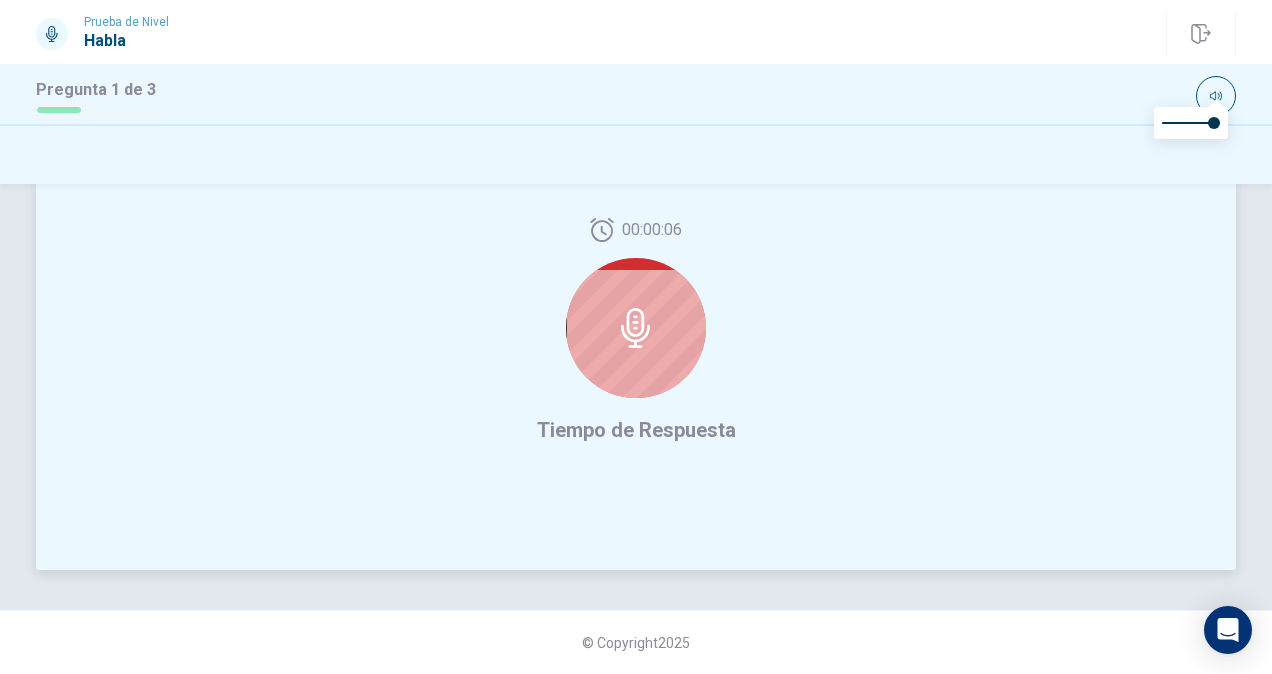 click at bounding box center (636, 328) 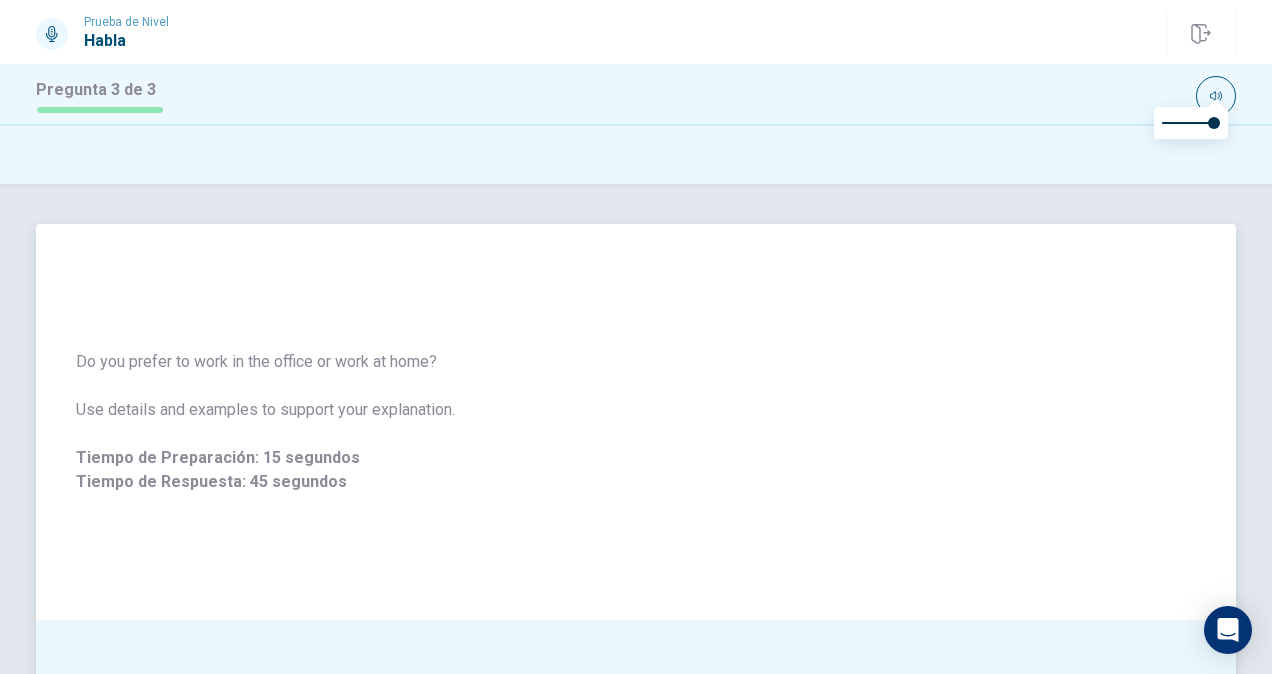 scroll, scrollTop: 100, scrollLeft: 0, axis: vertical 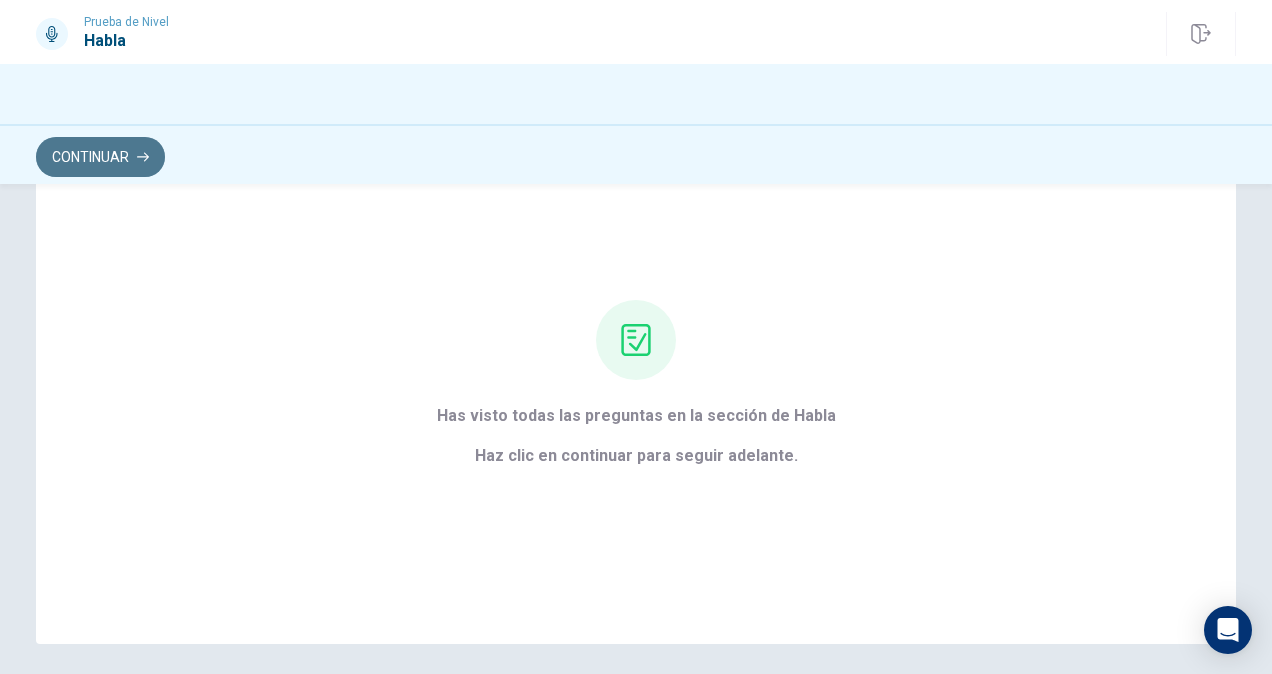 click on "Continuar" at bounding box center [100, 157] 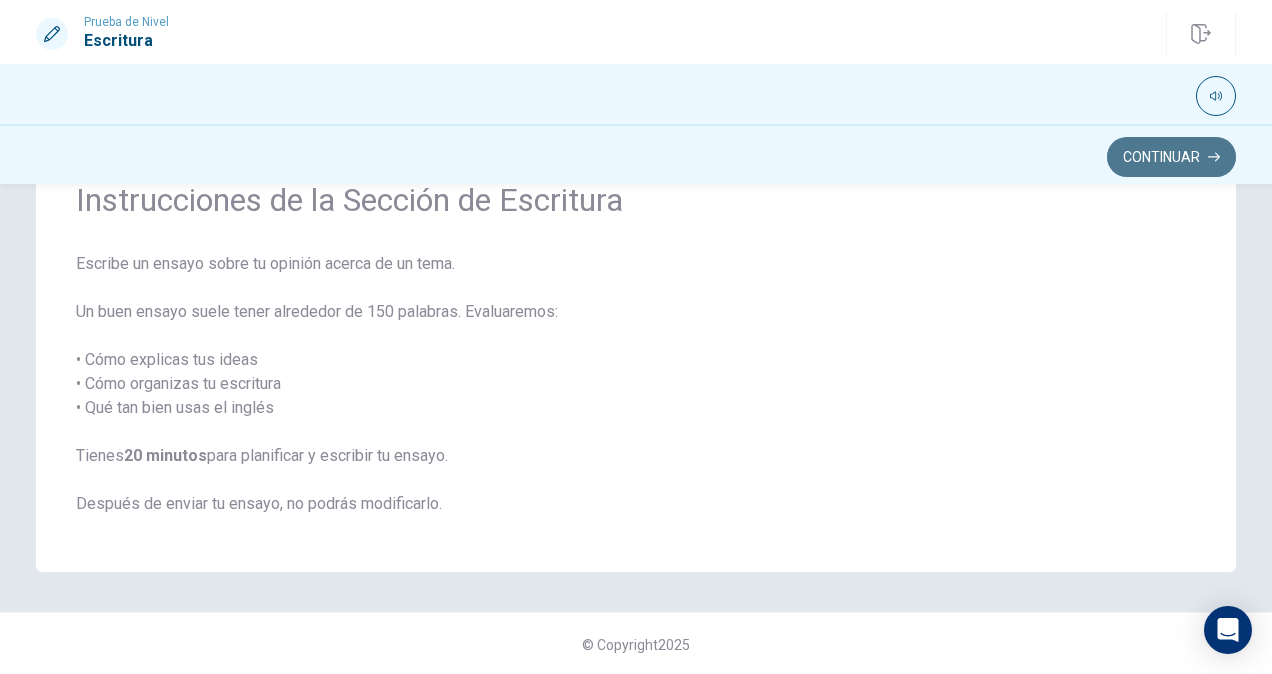 click on "Continuar" at bounding box center (1171, 157) 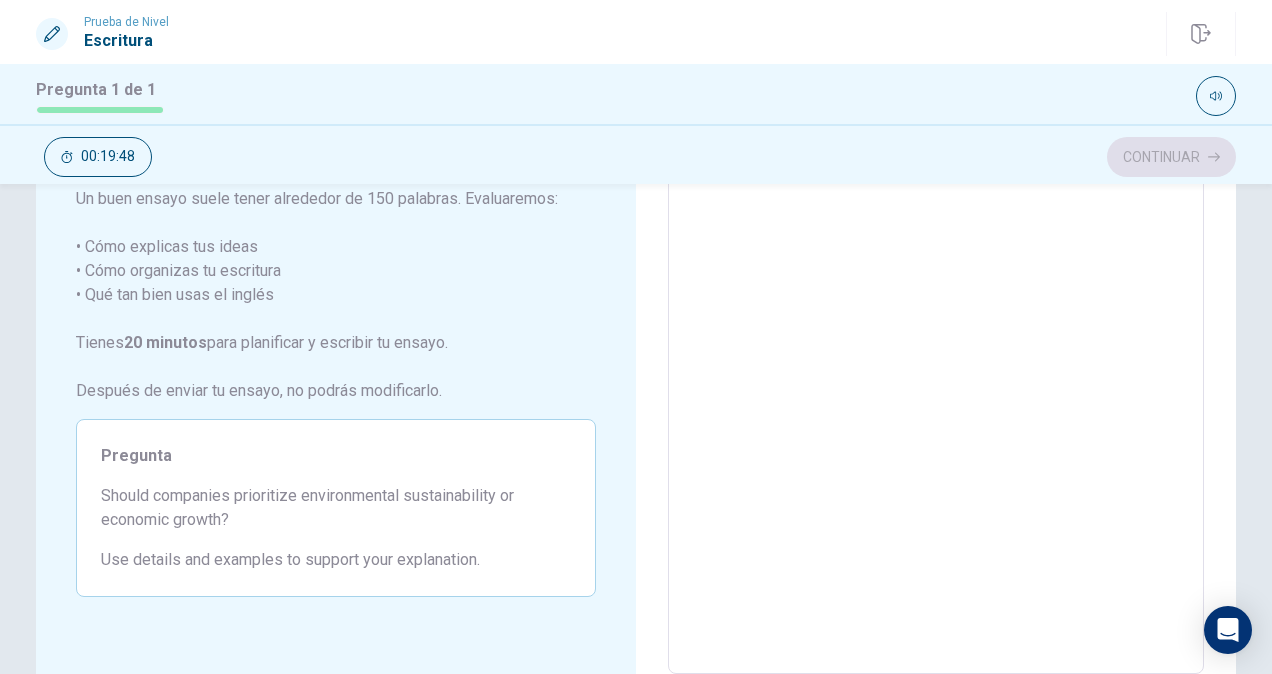 scroll, scrollTop: 200, scrollLeft: 0, axis: vertical 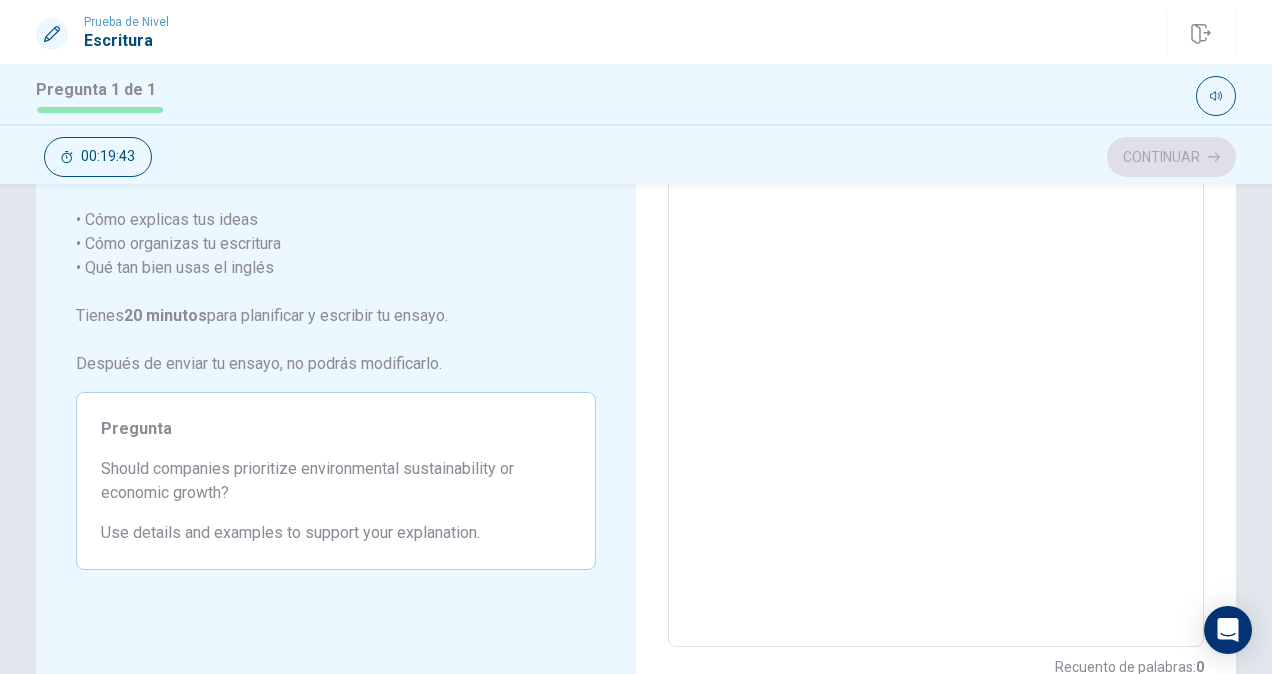 drag, startPoint x: 96, startPoint y: 468, endPoint x: 167, endPoint y: 468, distance: 71 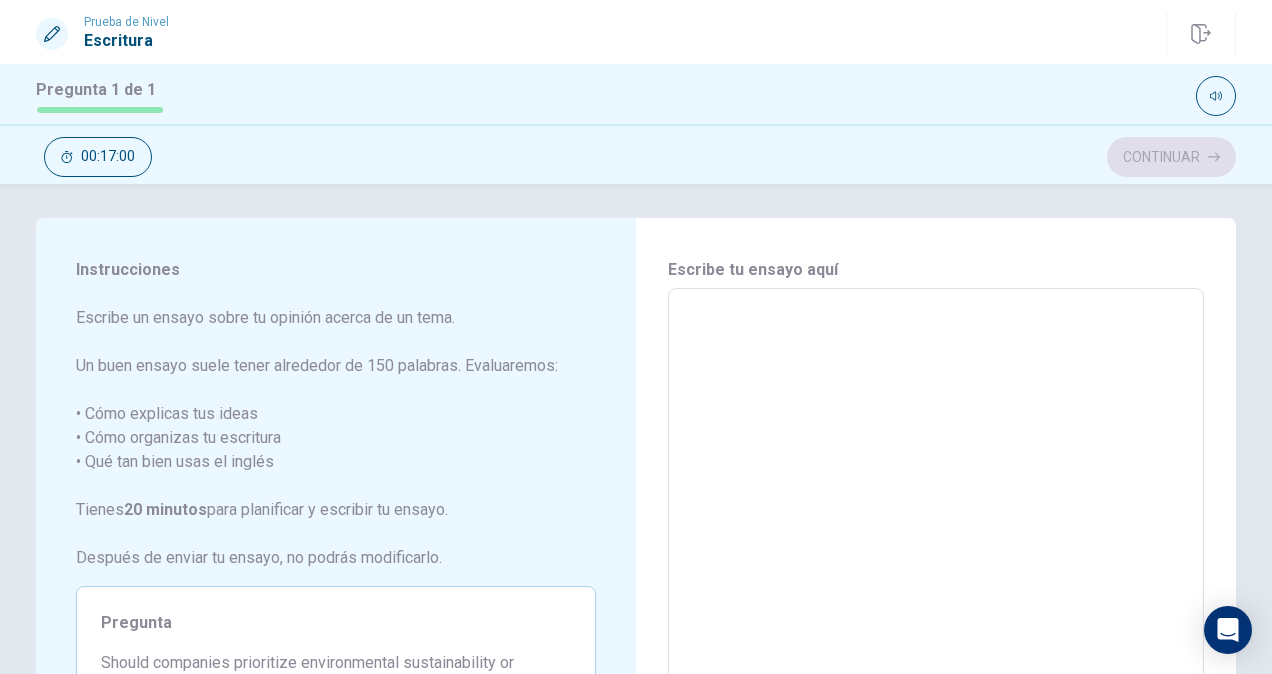 scroll, scrollTop: 0, scrollLeft: 0, axis: both 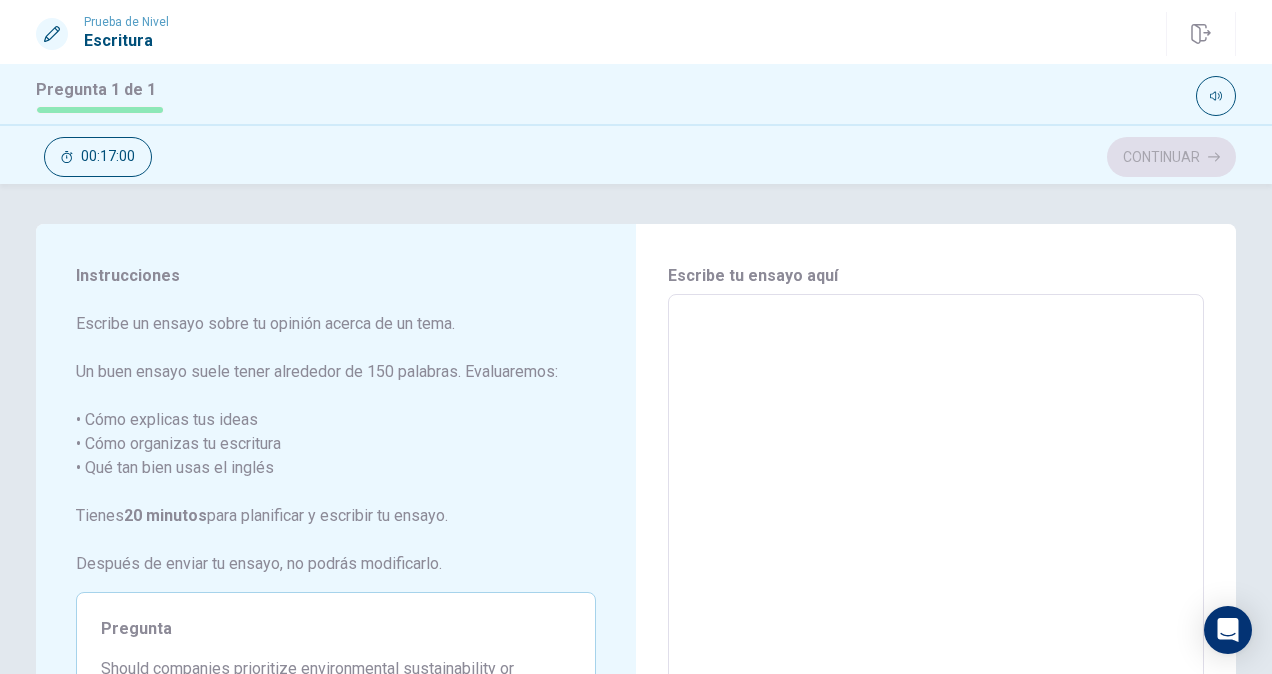 click at bounding box center [936, 571] 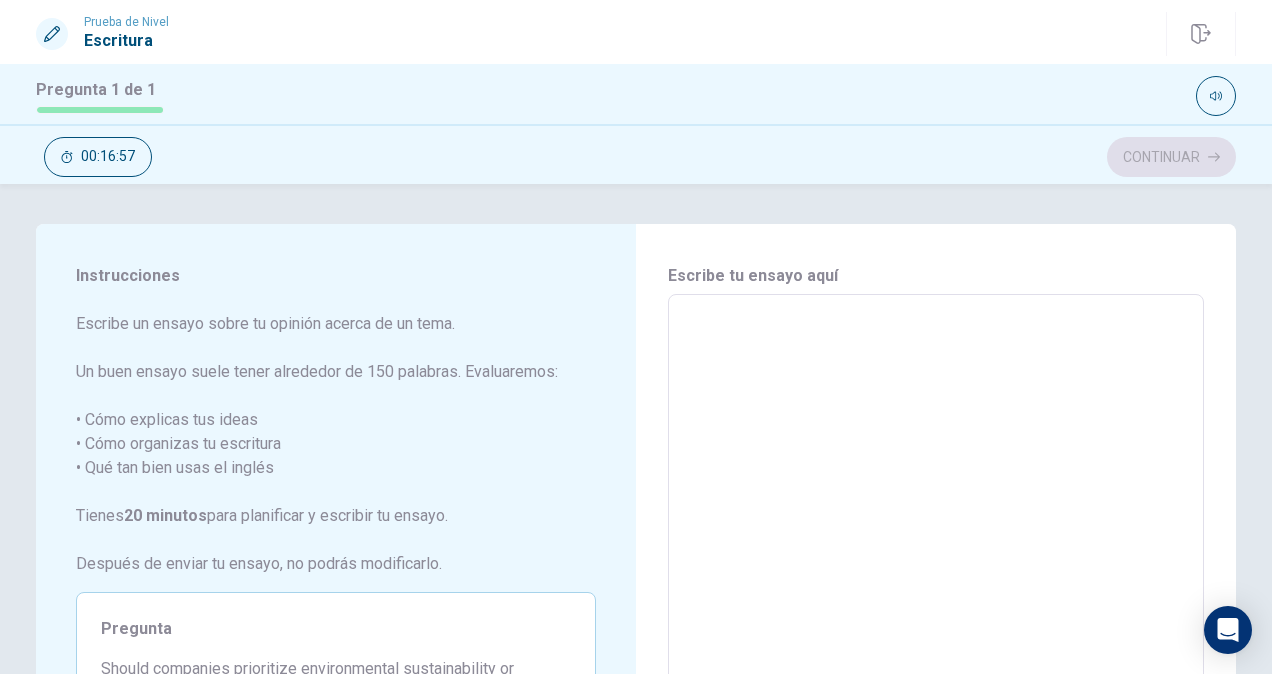 type on "T" 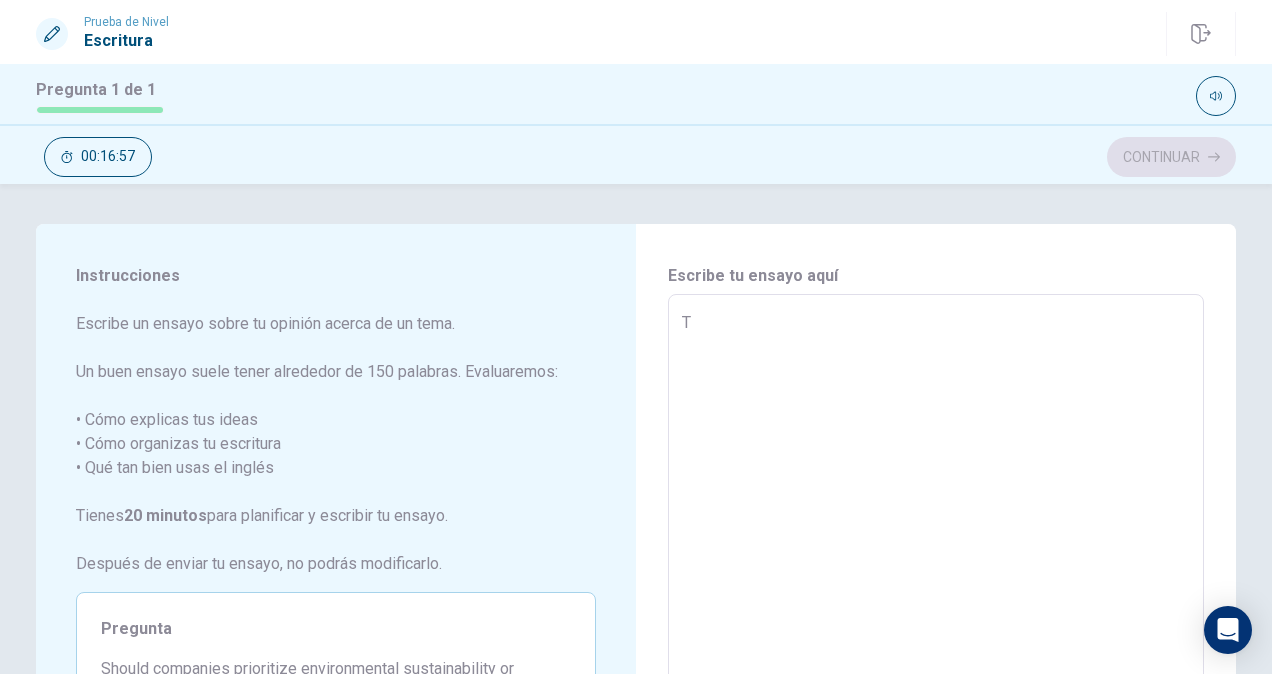 type on "x" 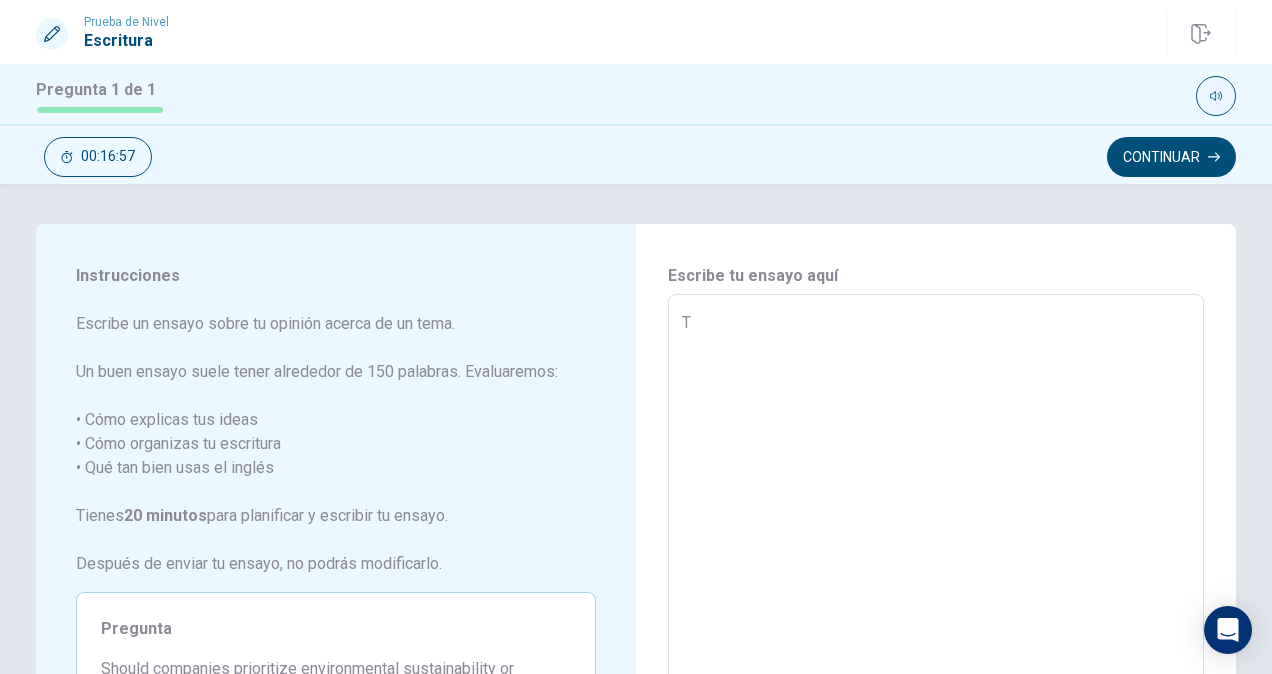 type on "Th" 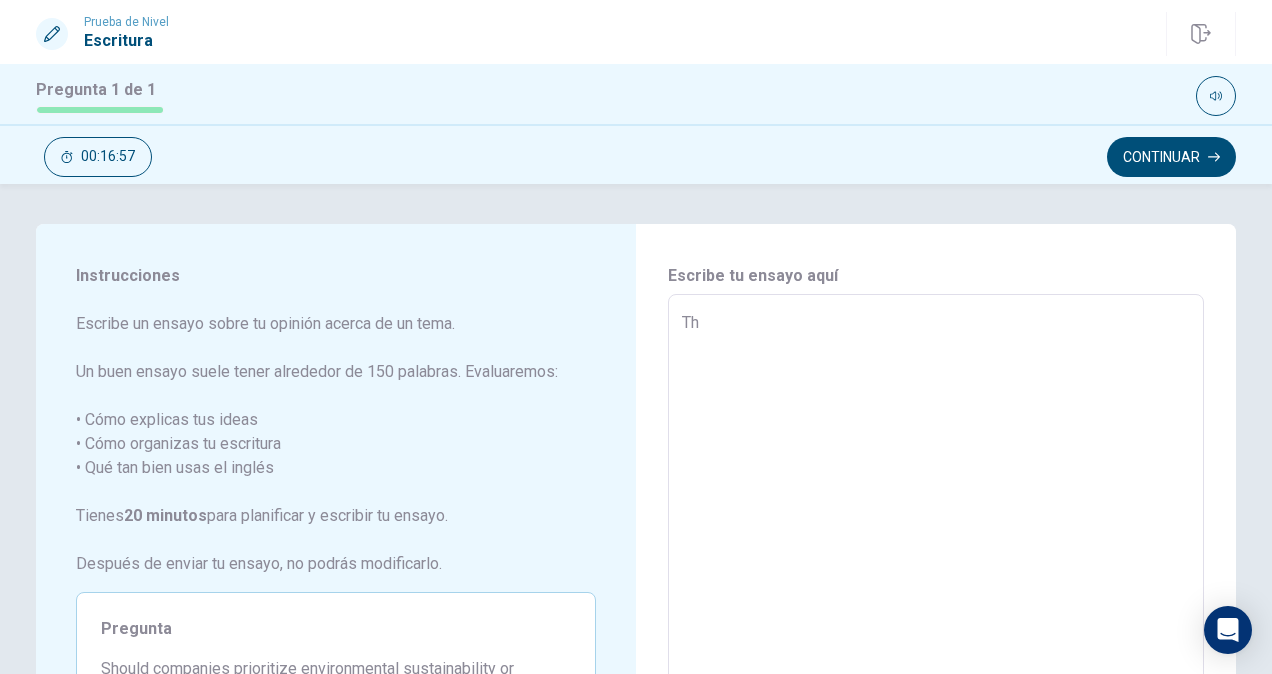 type on "x" 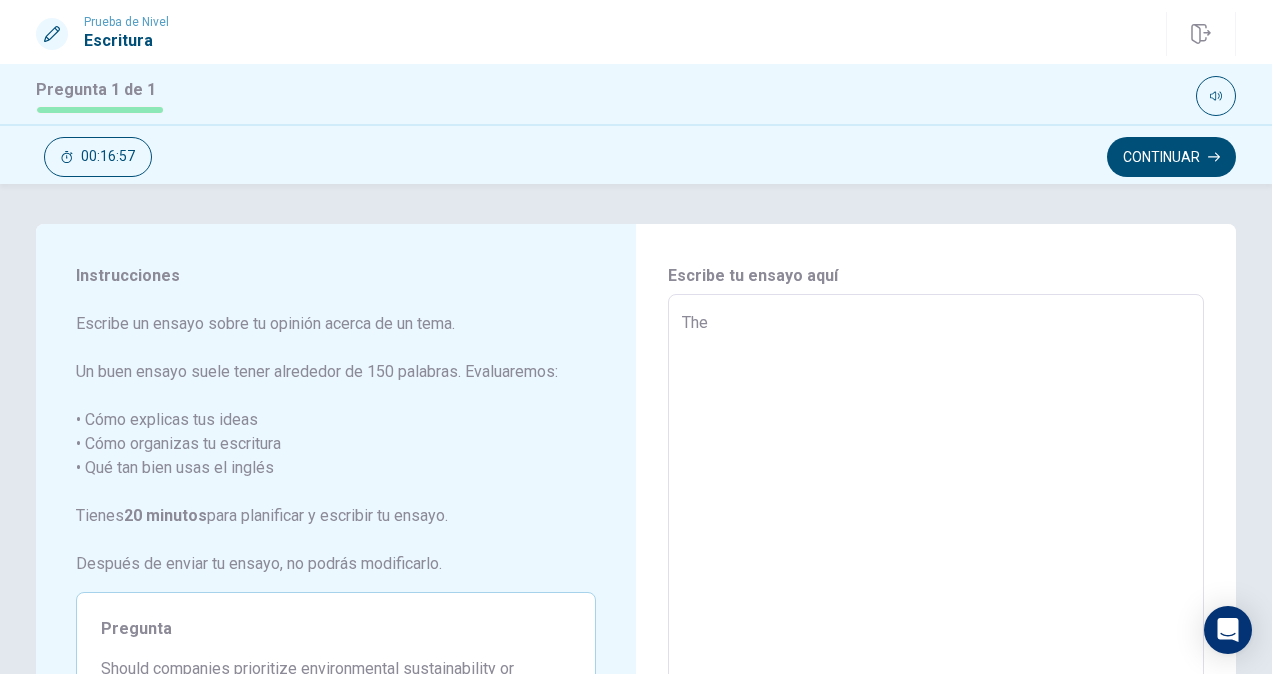 type on "x" 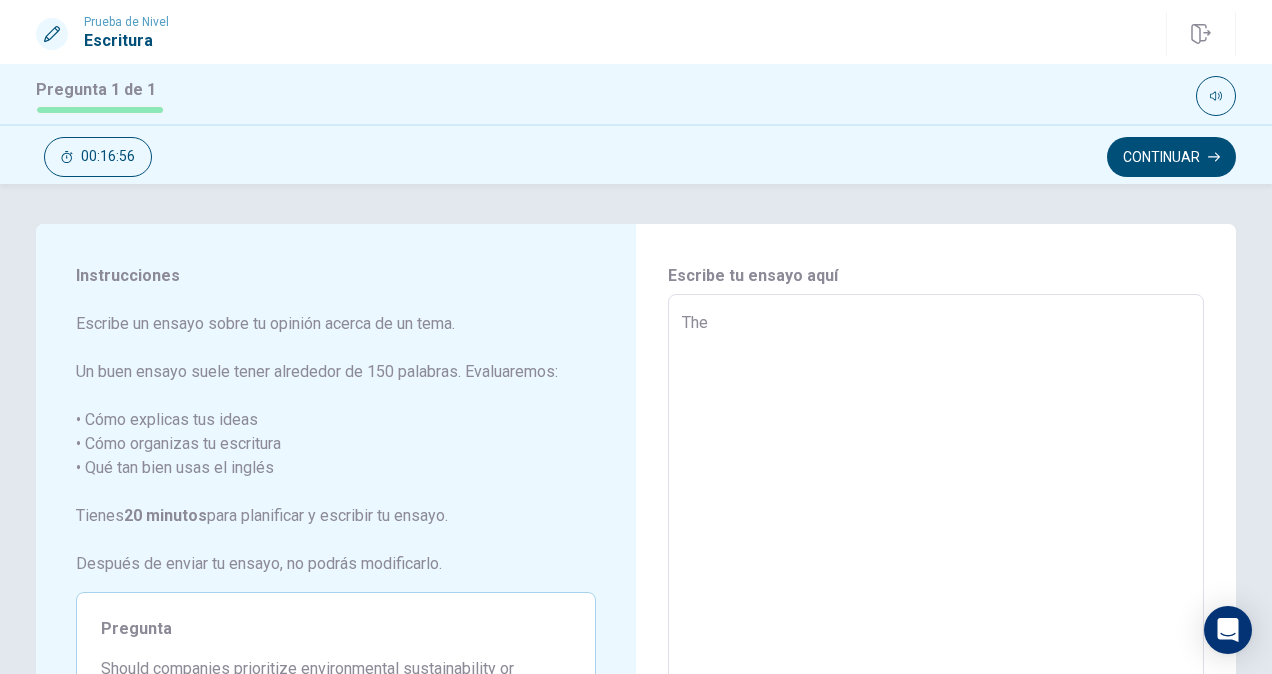 type on "The" 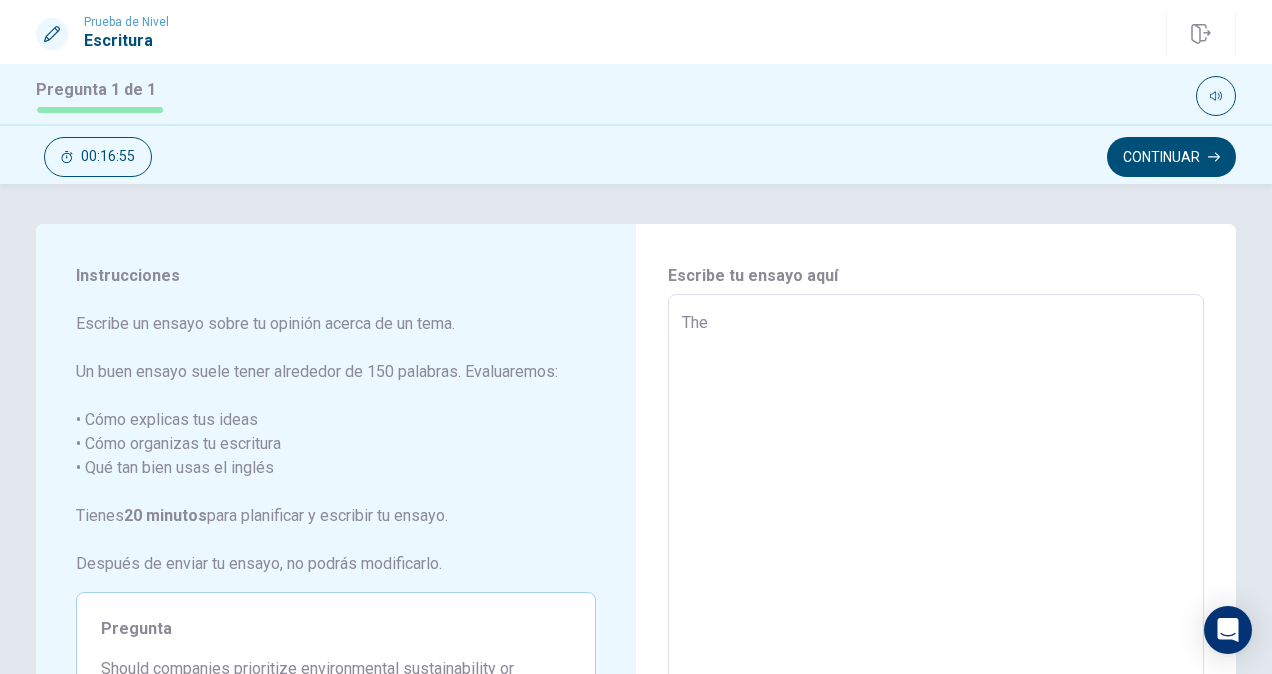 type on "The c" 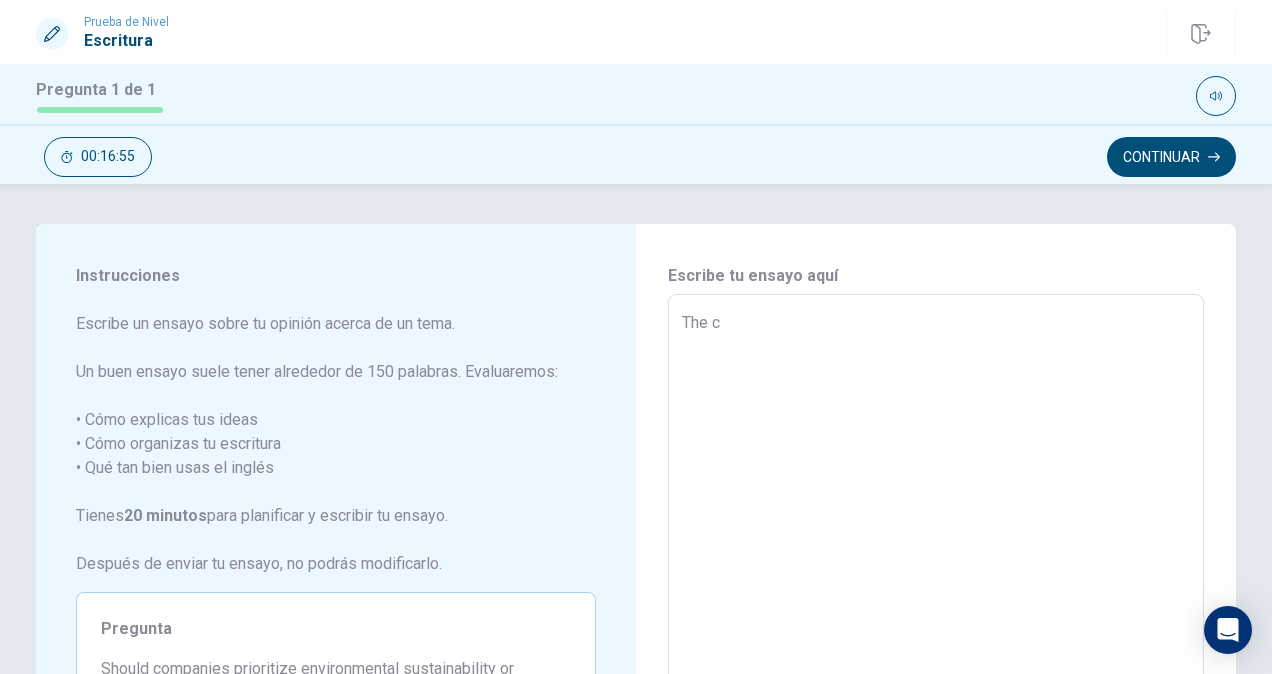 type on "x" 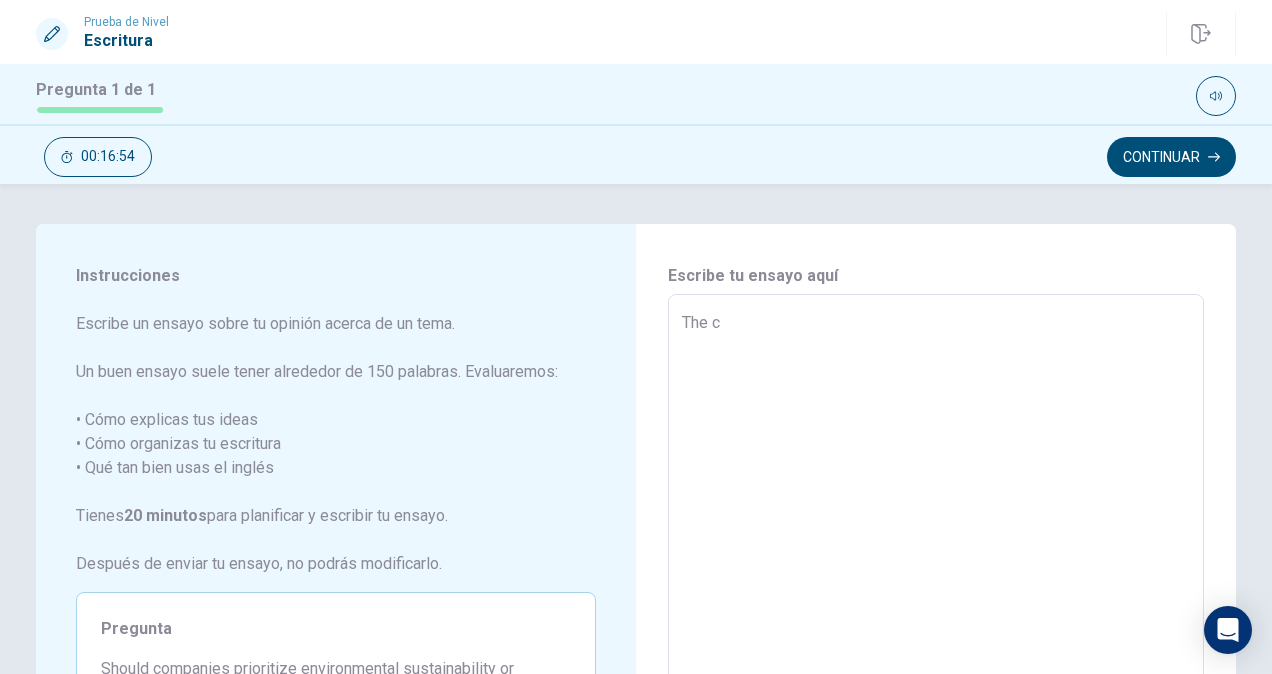 type on "The co" 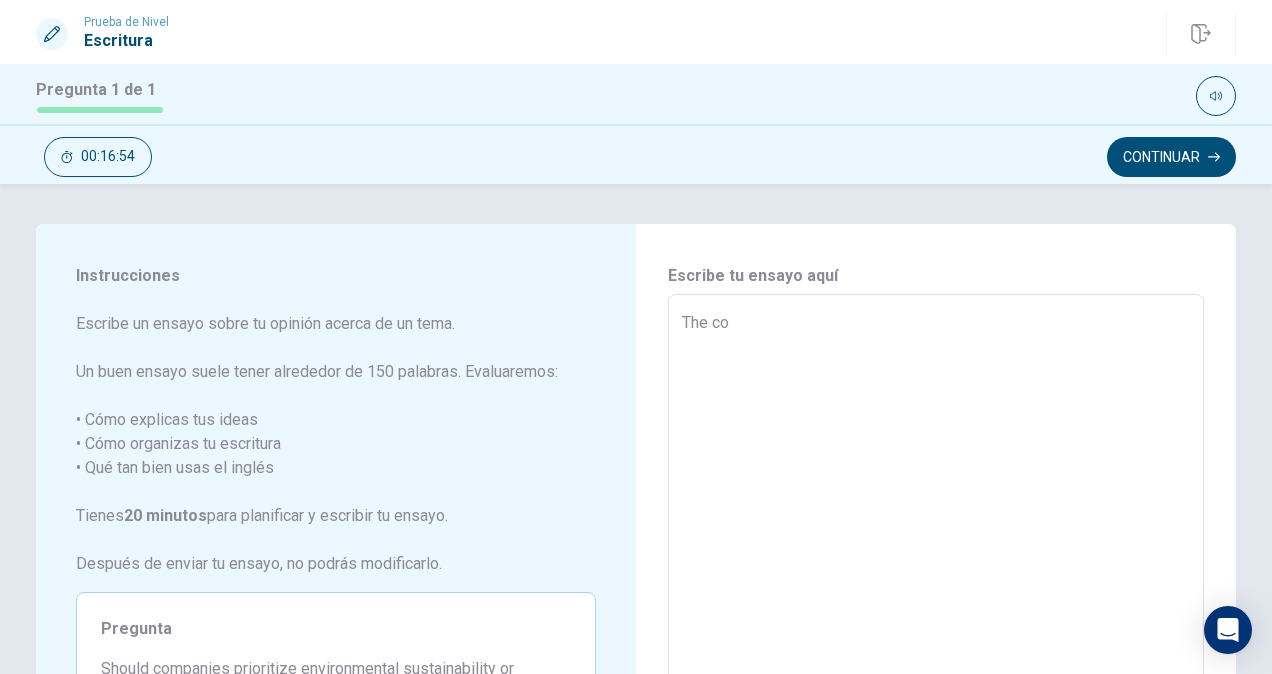 type on "x" 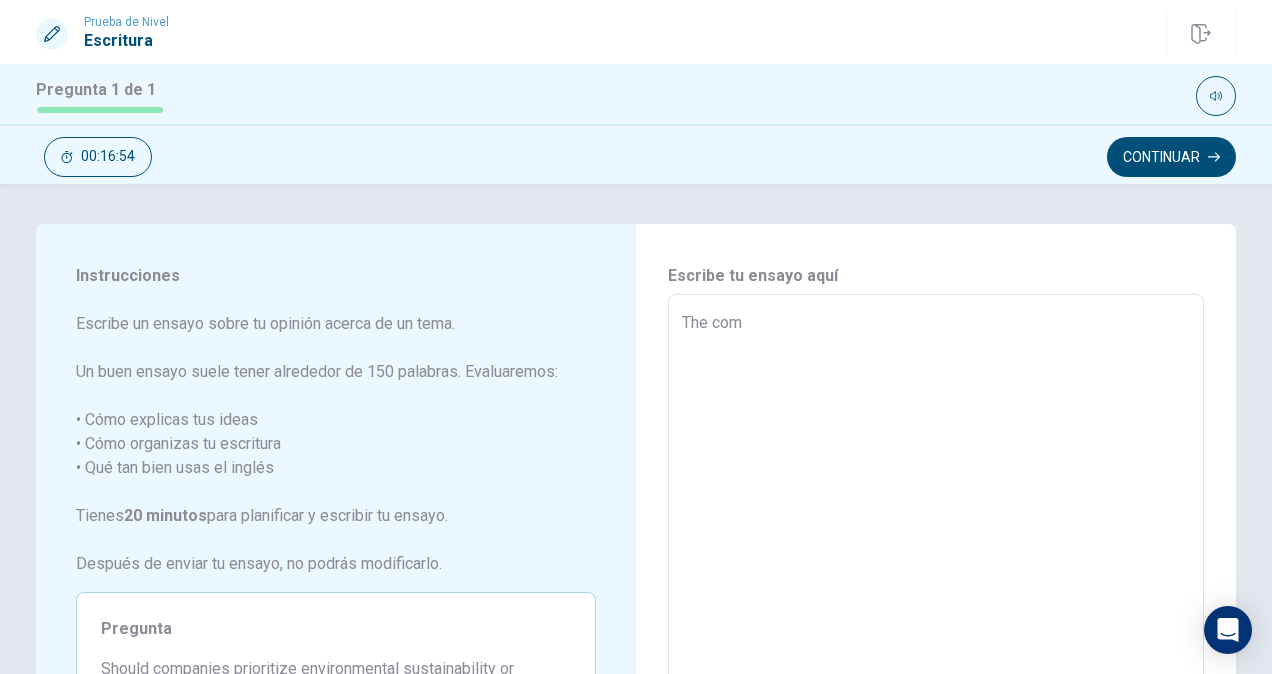 type on "x" 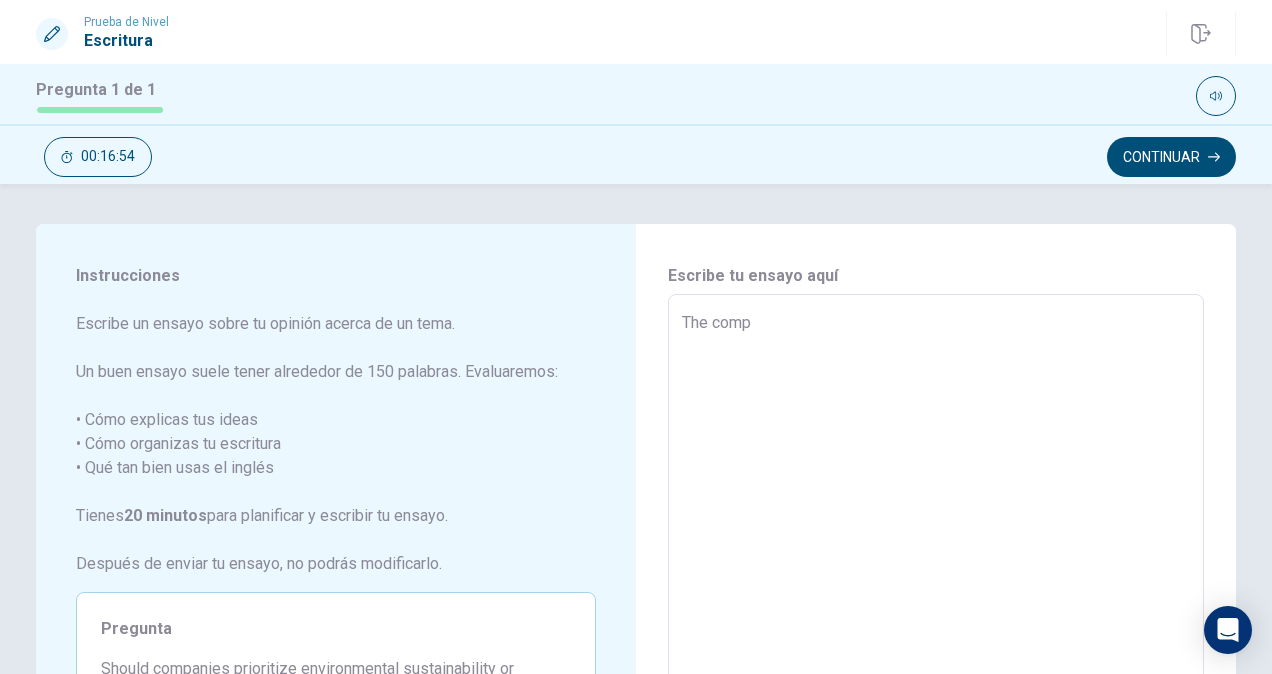 type on "x" 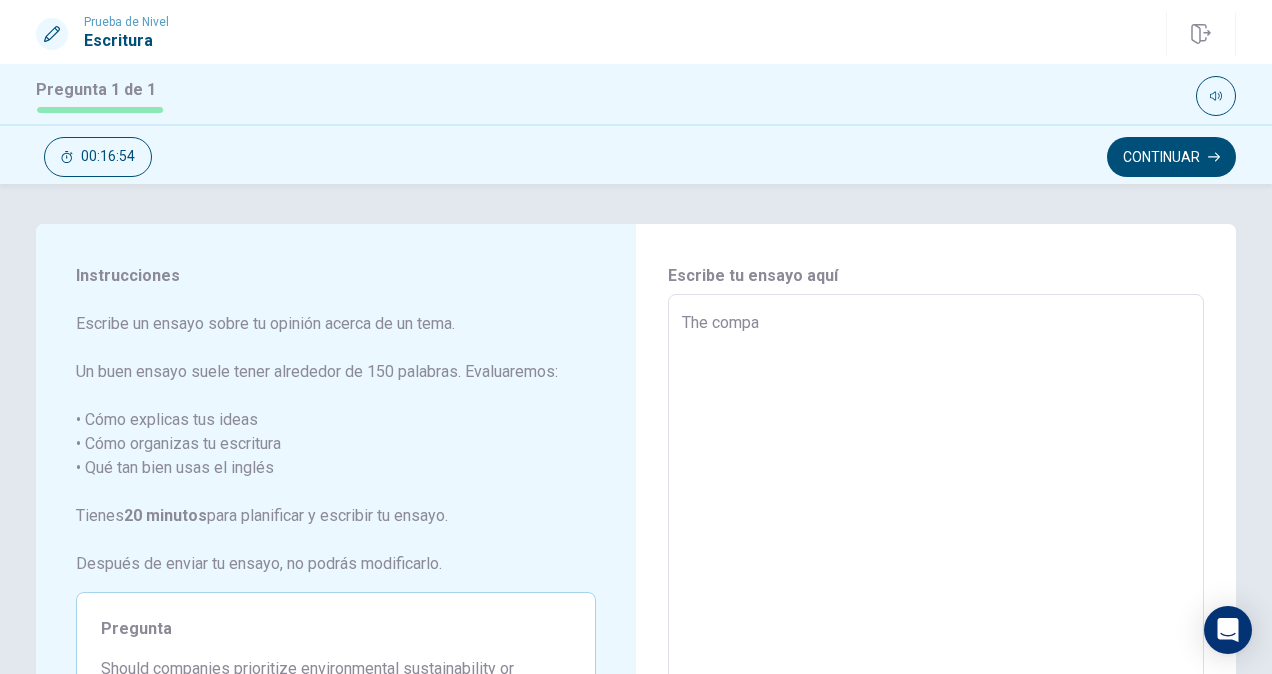 type on "x" 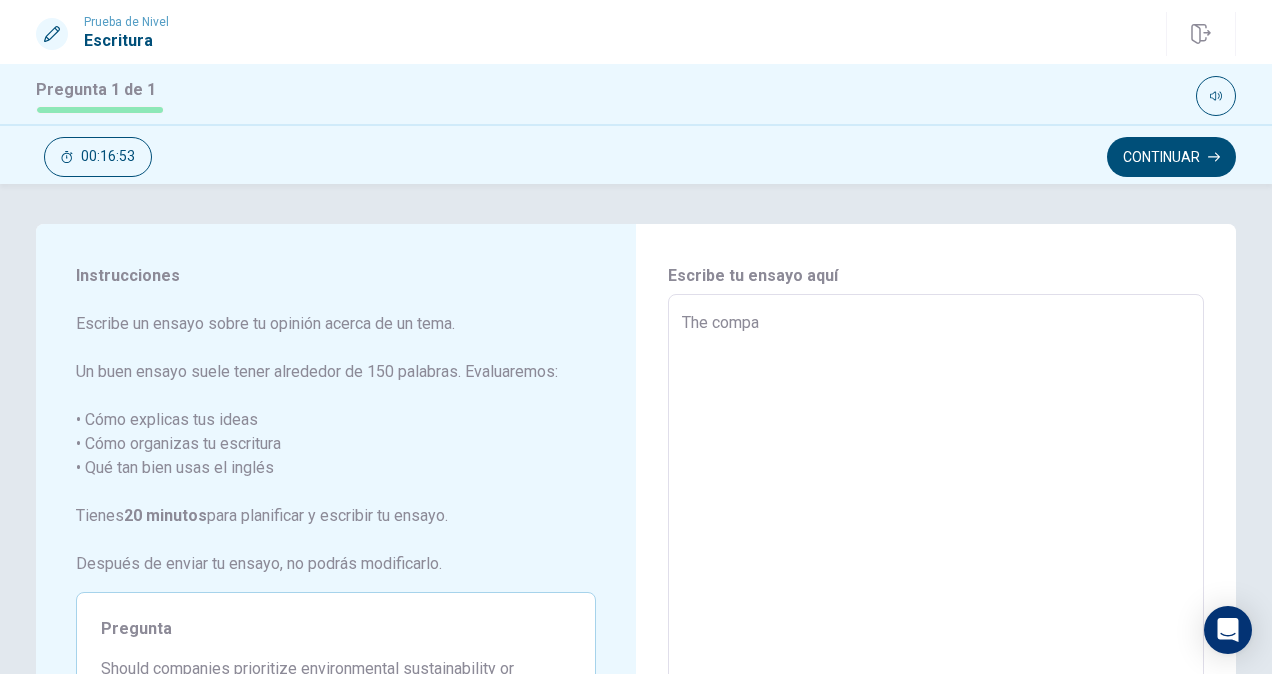 type on "The compan" 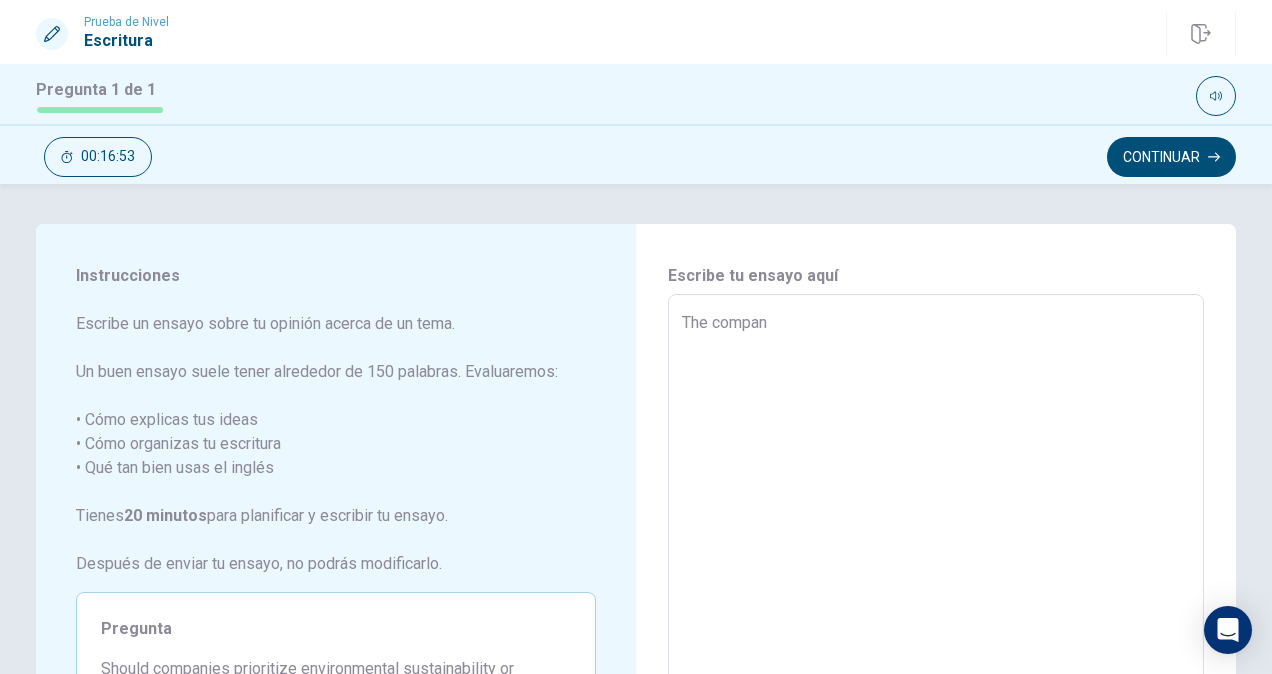 type on "x" 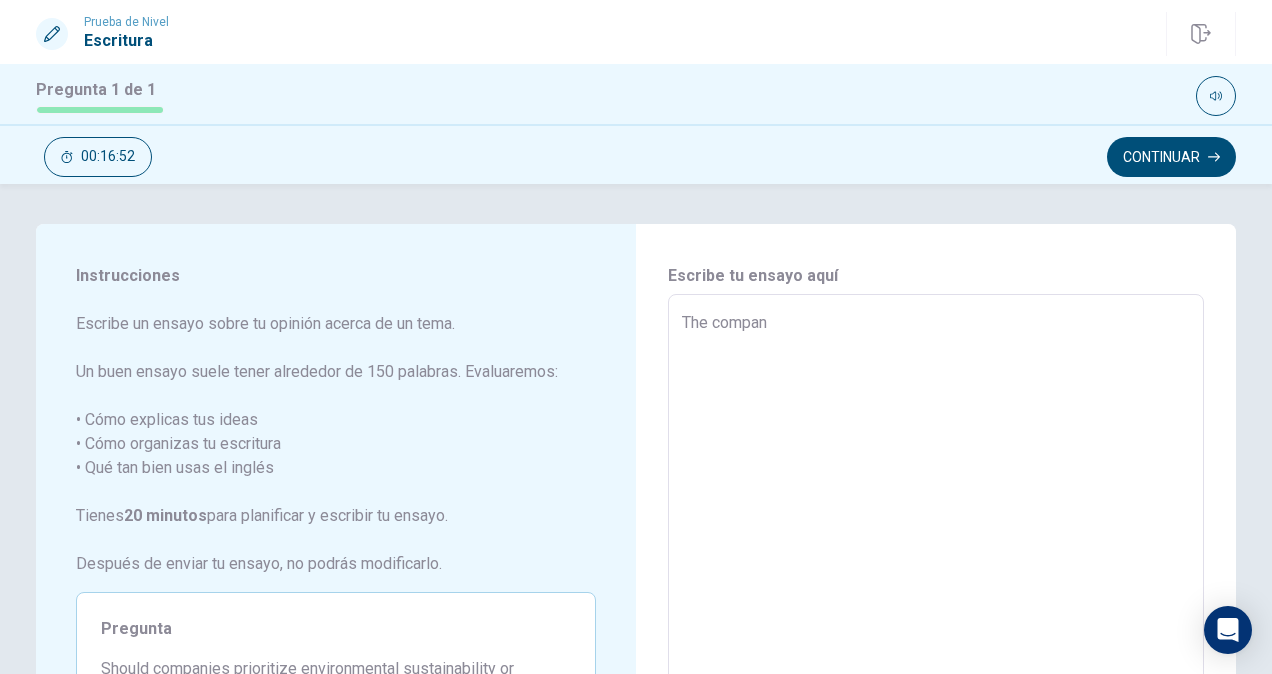 type on "The company" 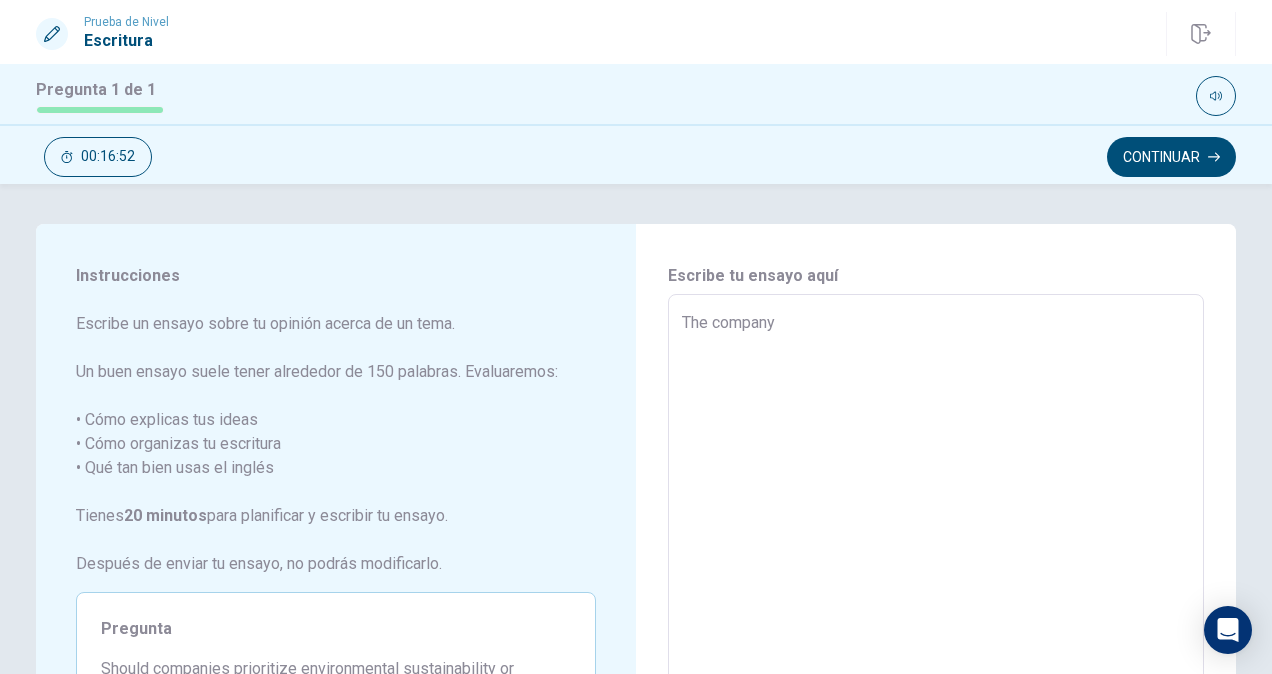 type on "x" 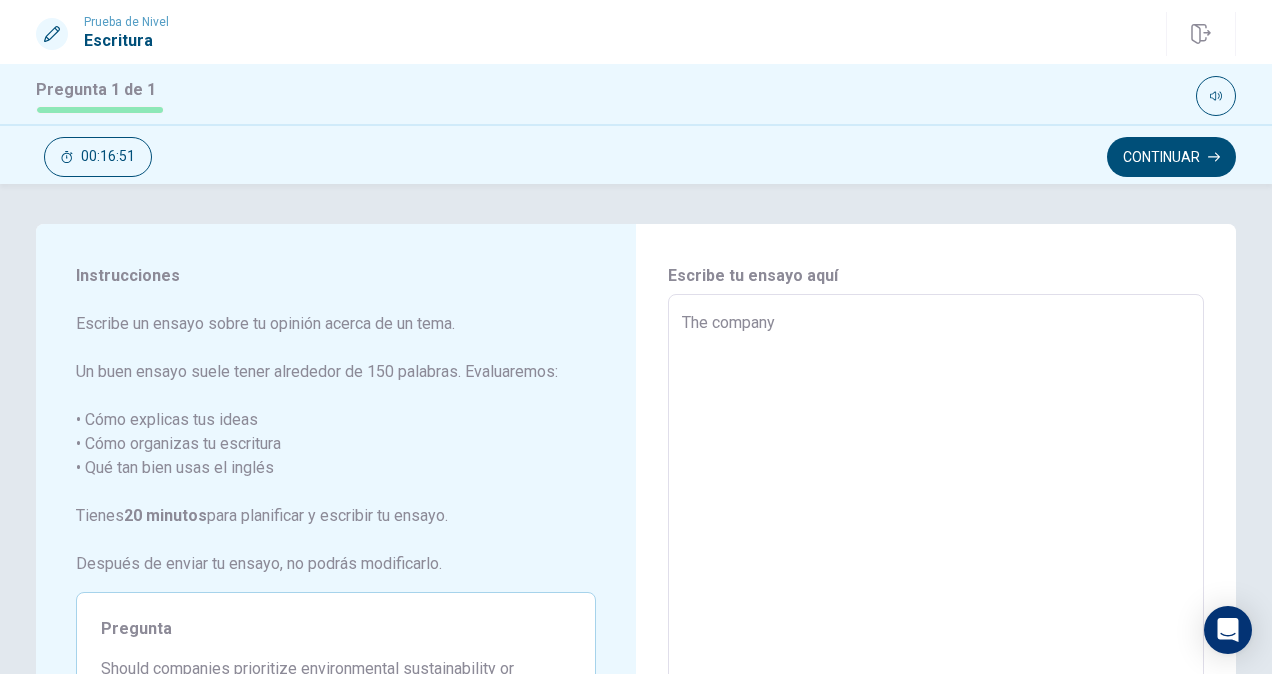 type on "The company" 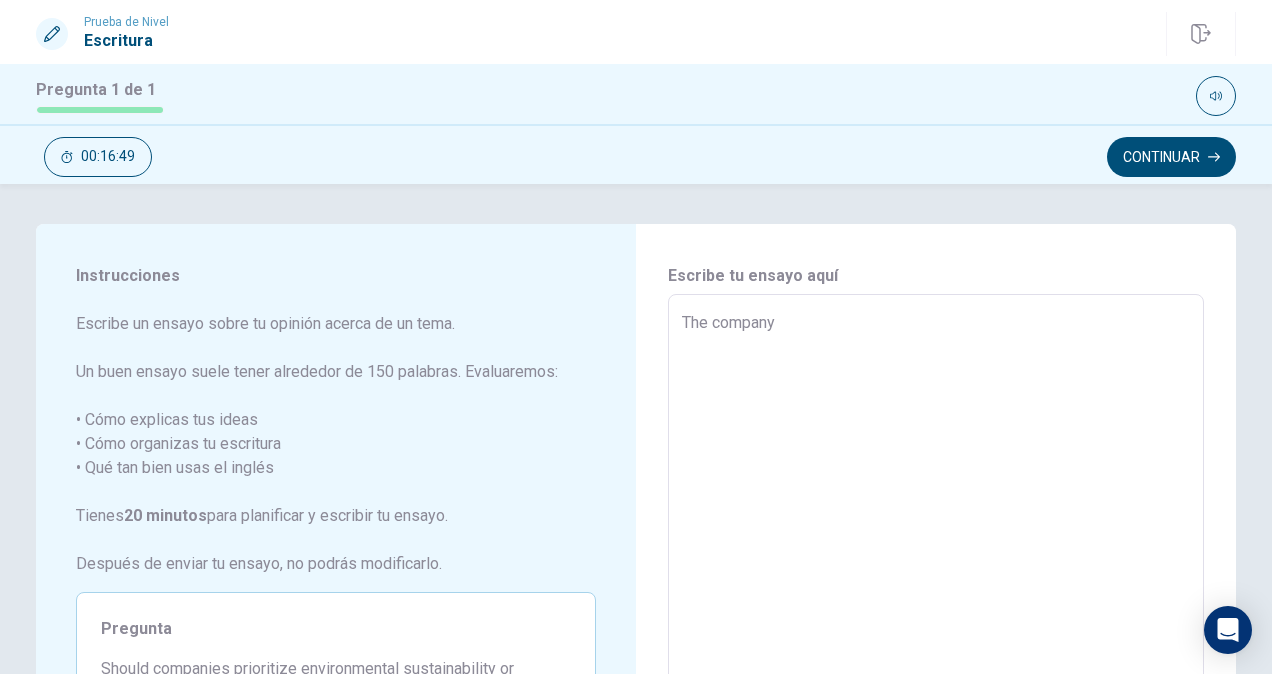 type on "x" 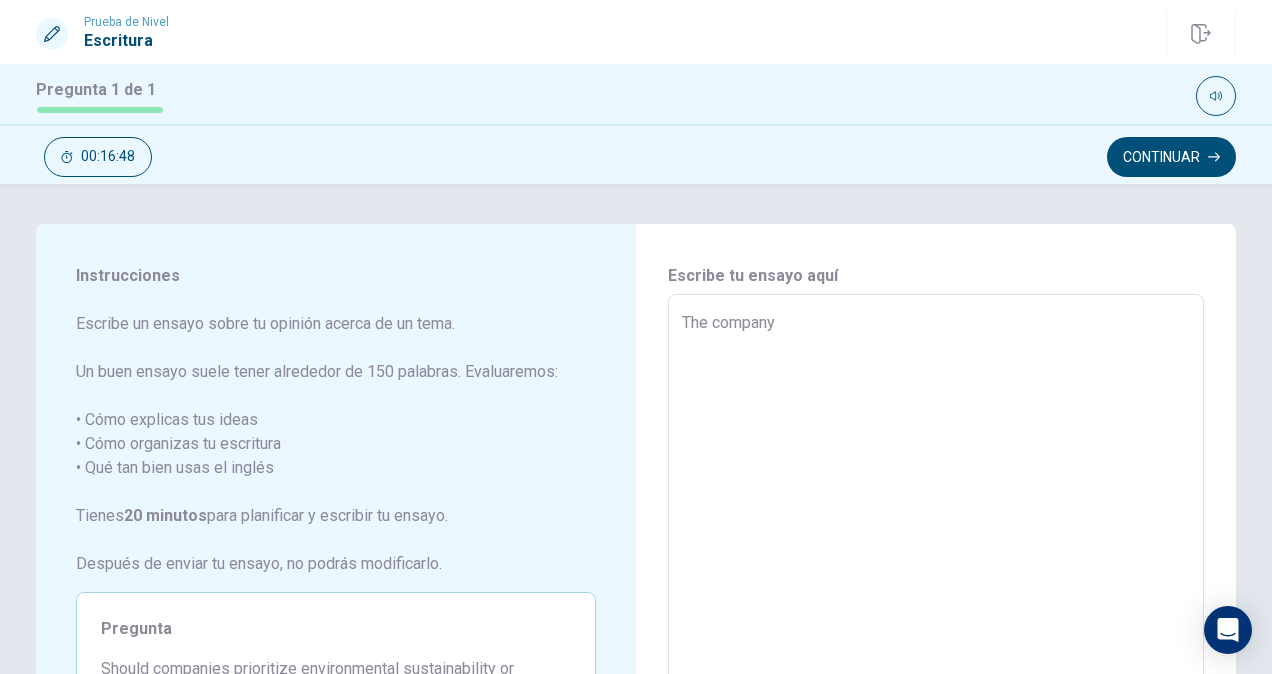type on "The company w" 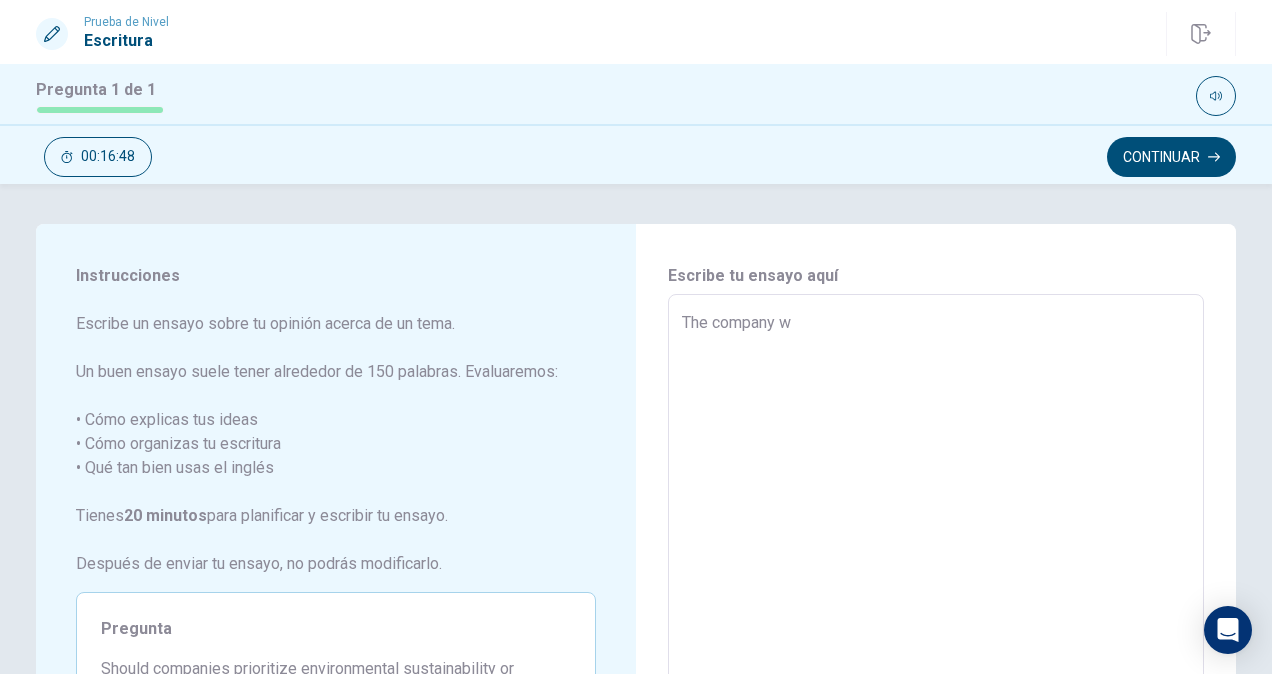 type on "x" 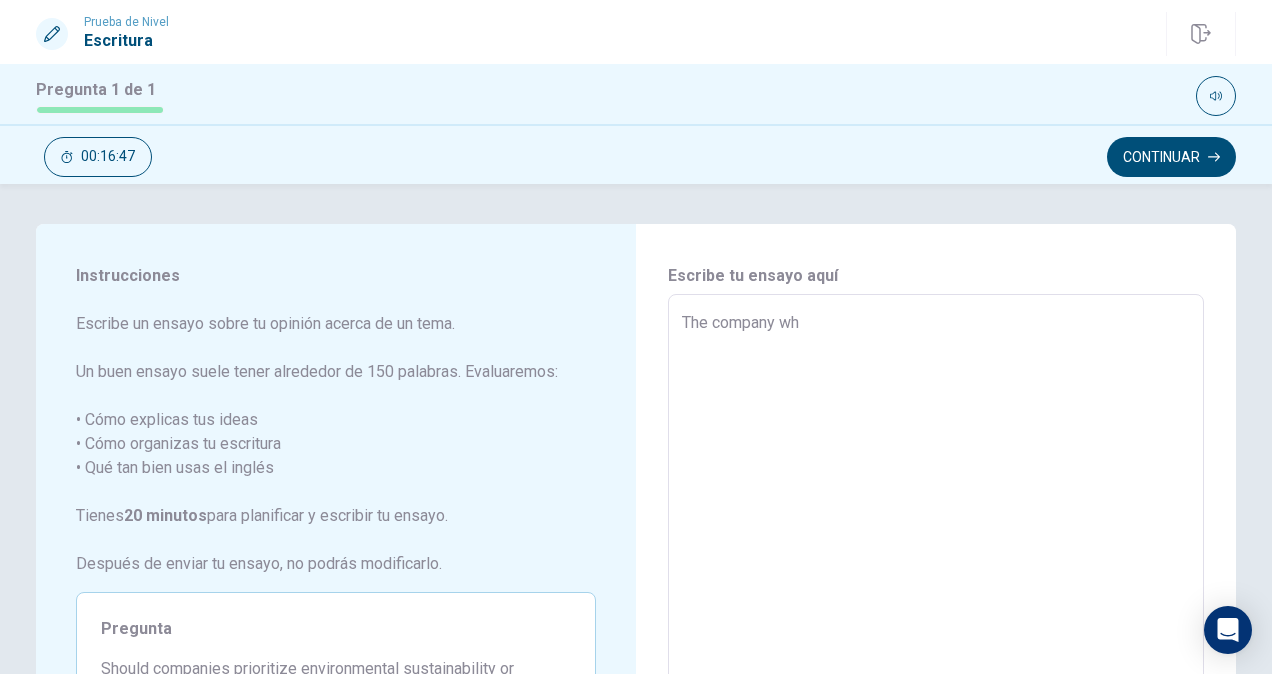 type on "x" 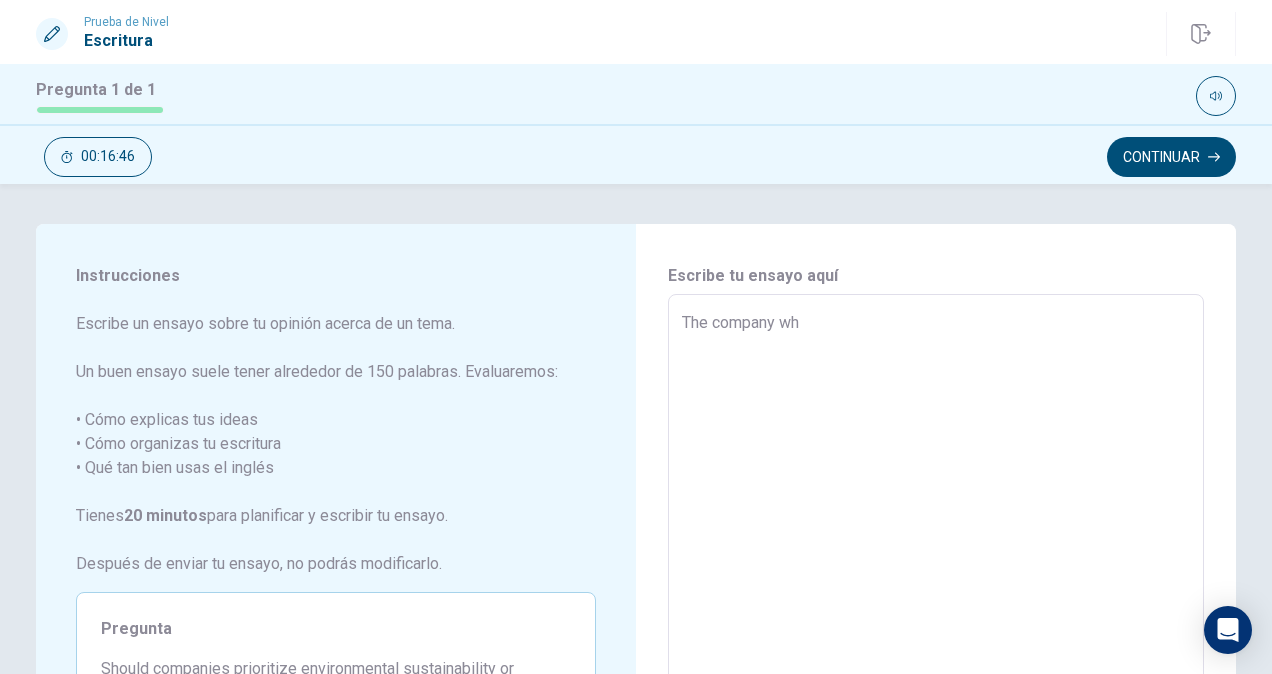 type on "The company whe" 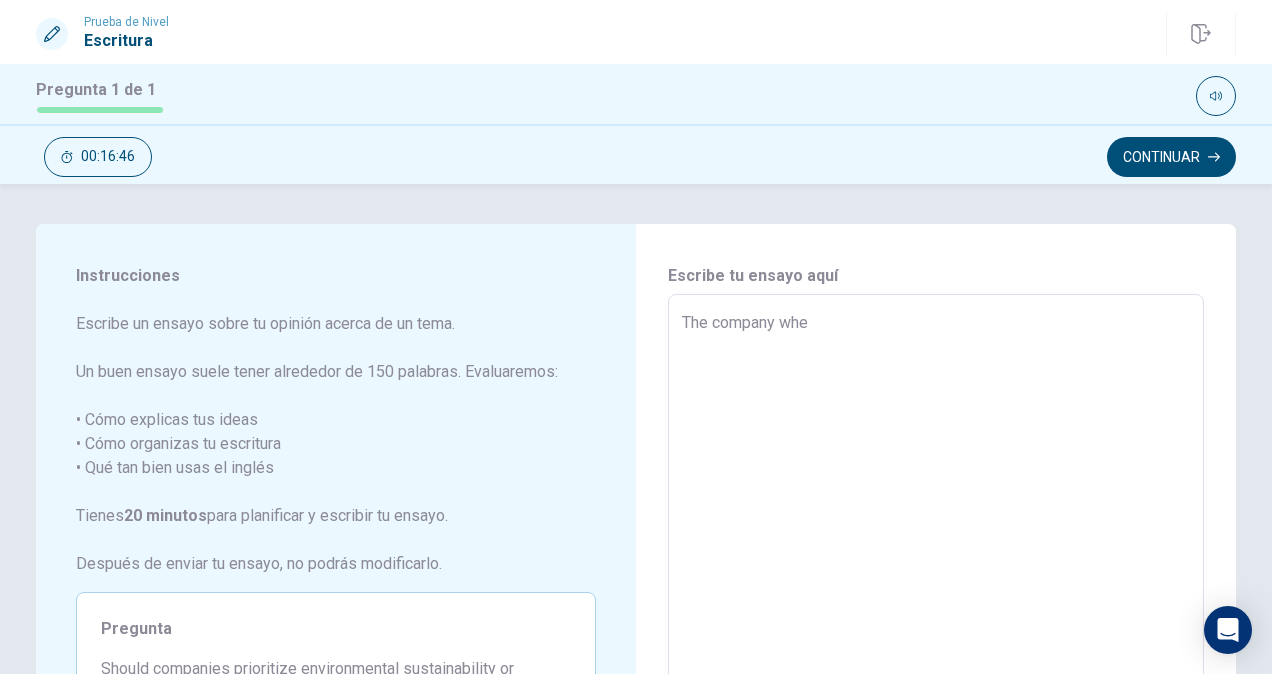 type on "x" 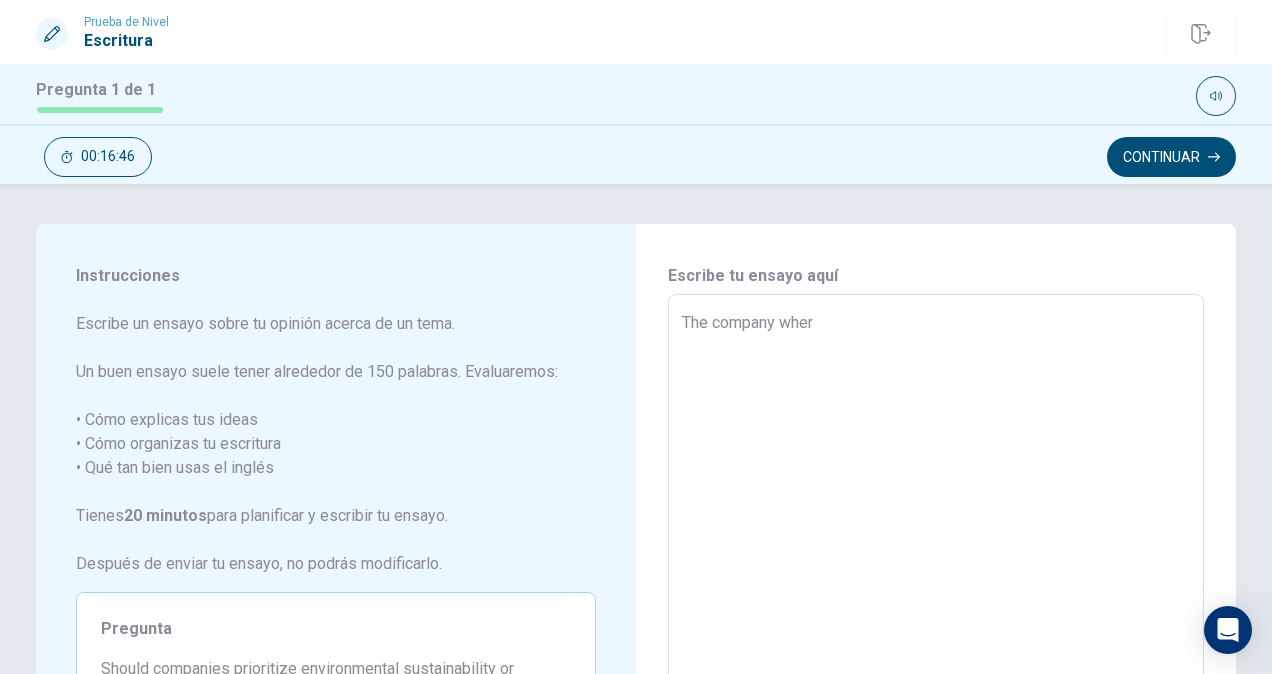 type on "x" 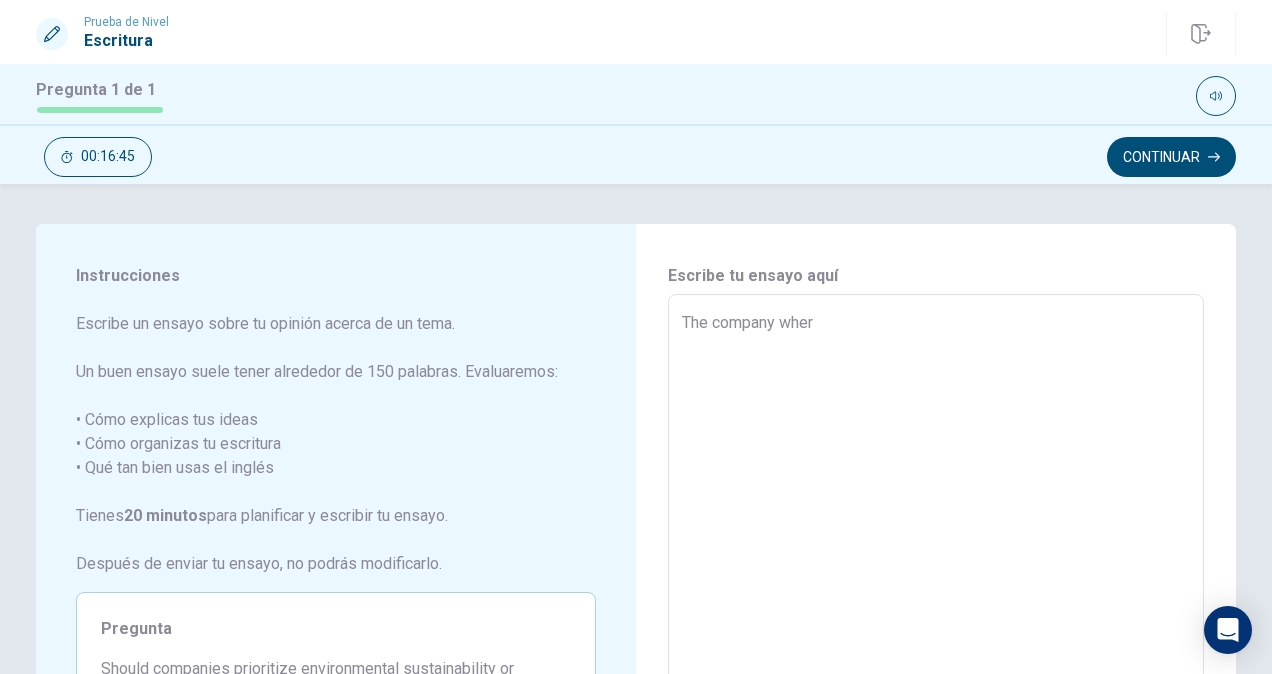 type on "The company where [NAME]" 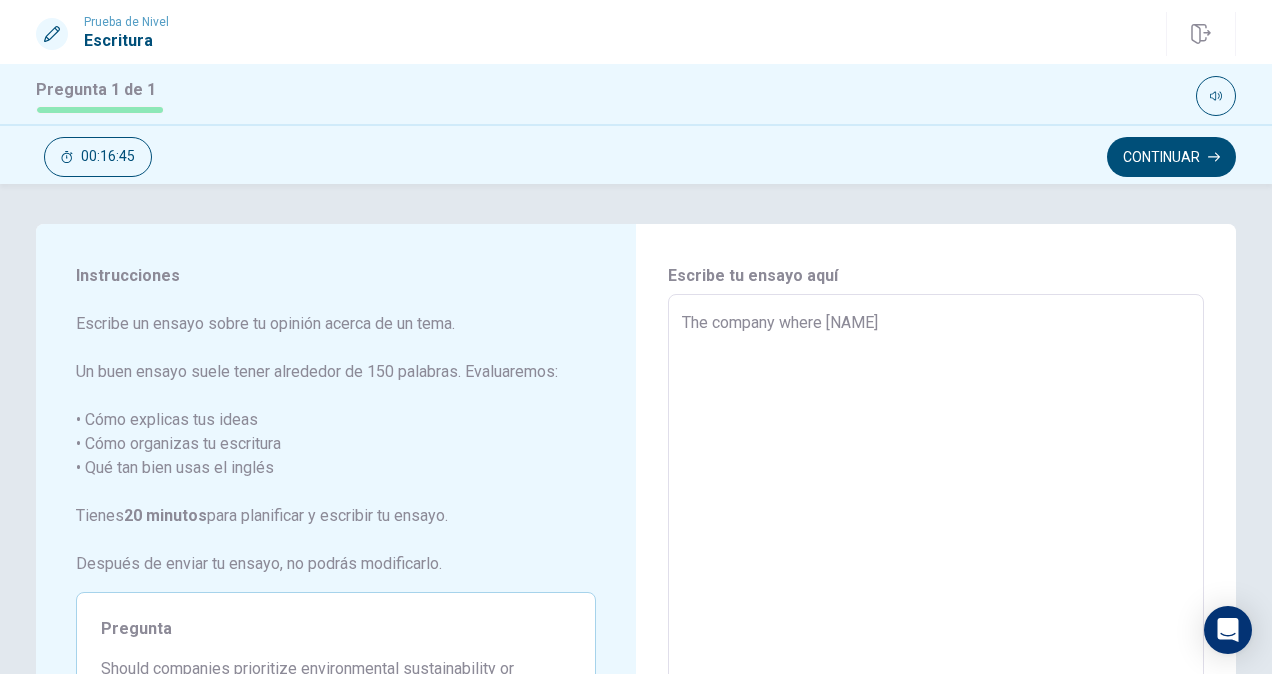 type on "x" 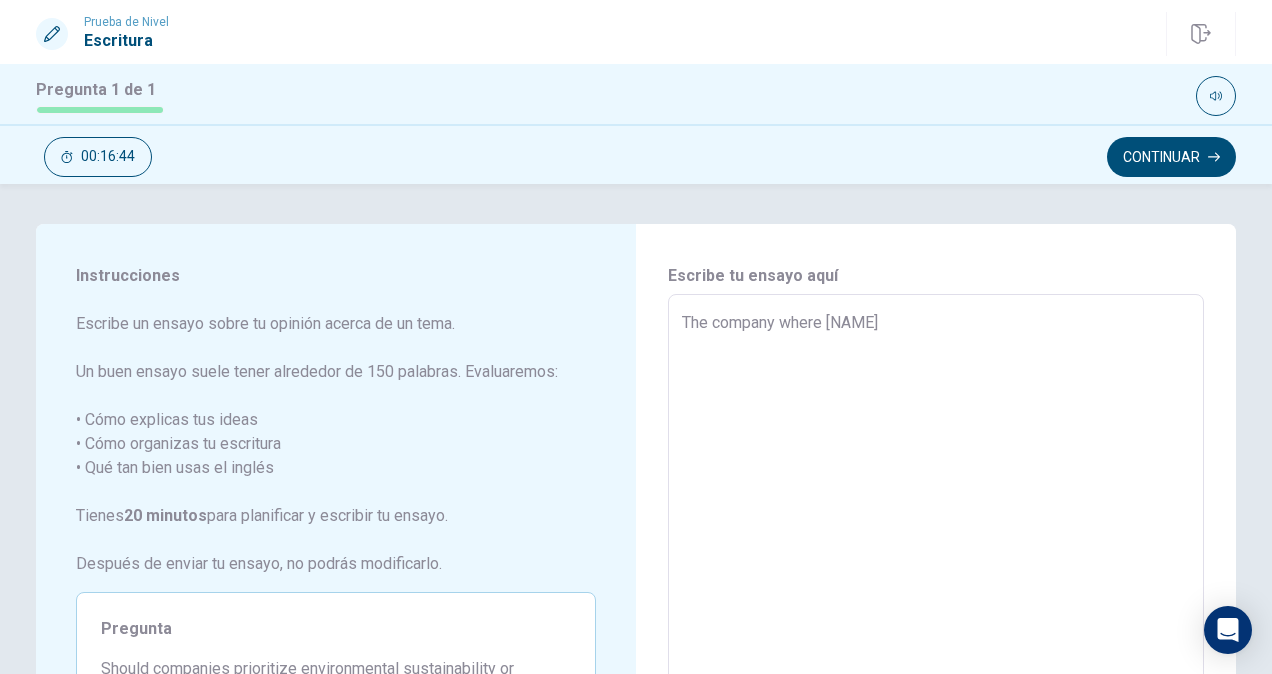 type on "The company where [NAME]" 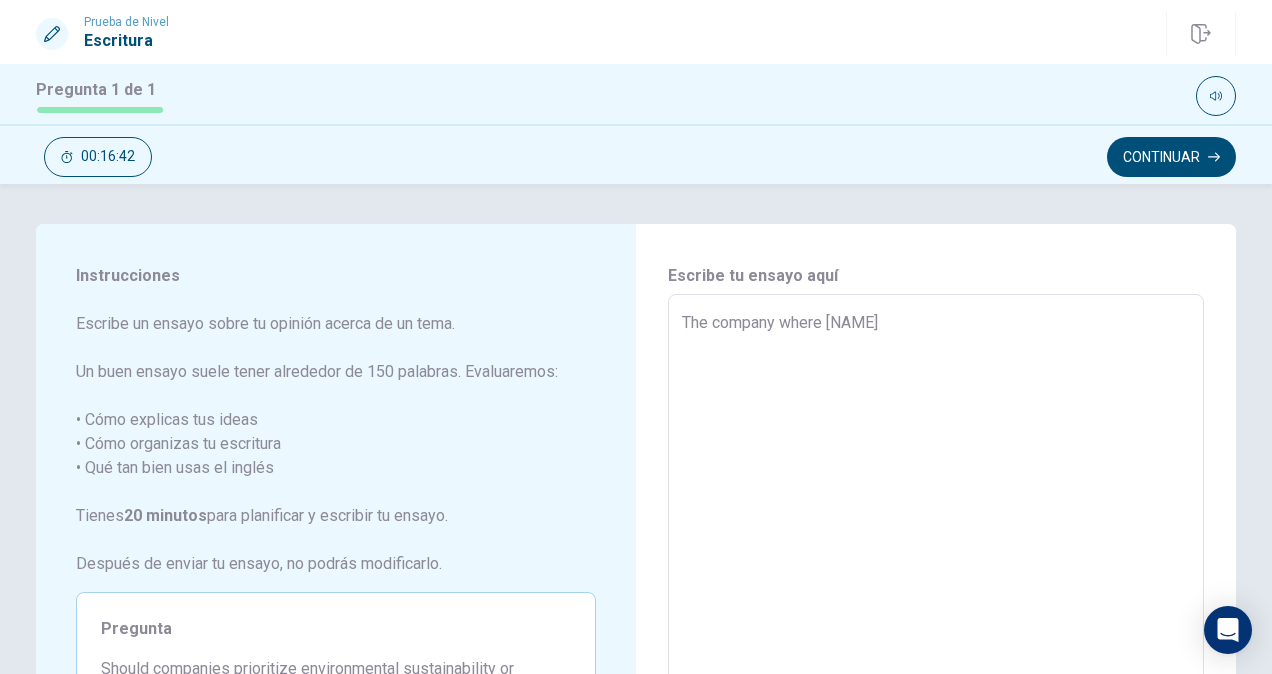 type on "x" 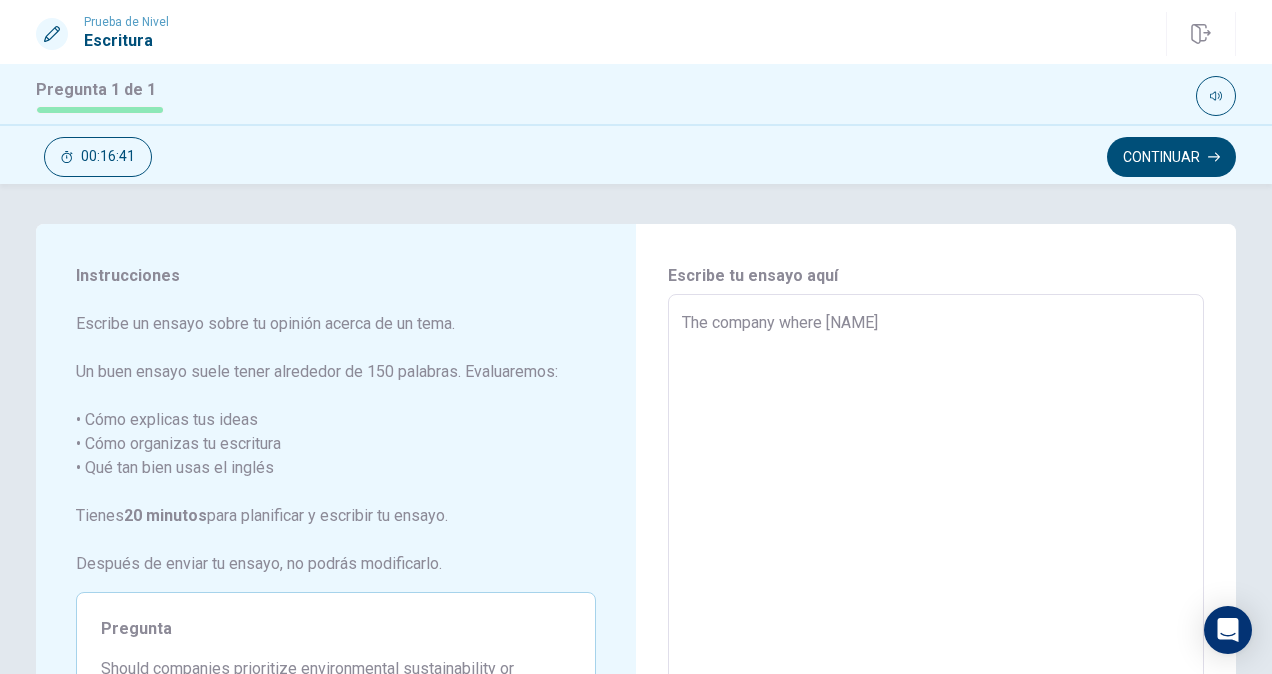 type on "The company where [NAME]" 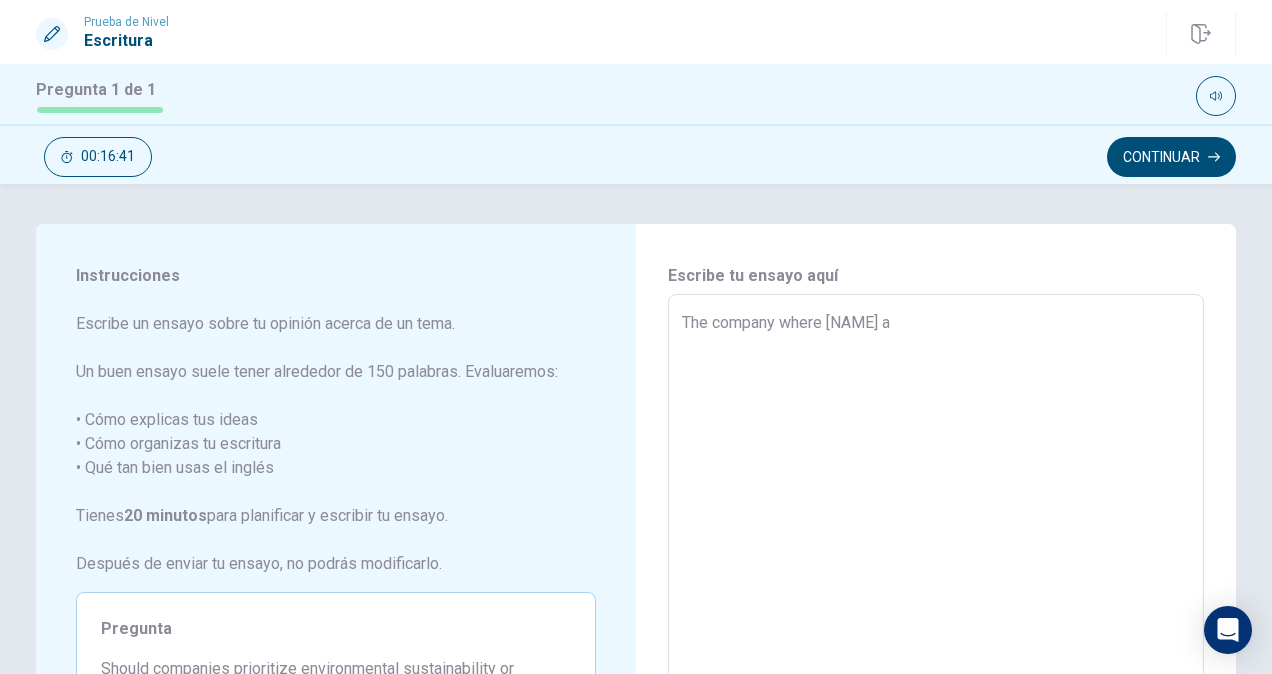 type on "x" 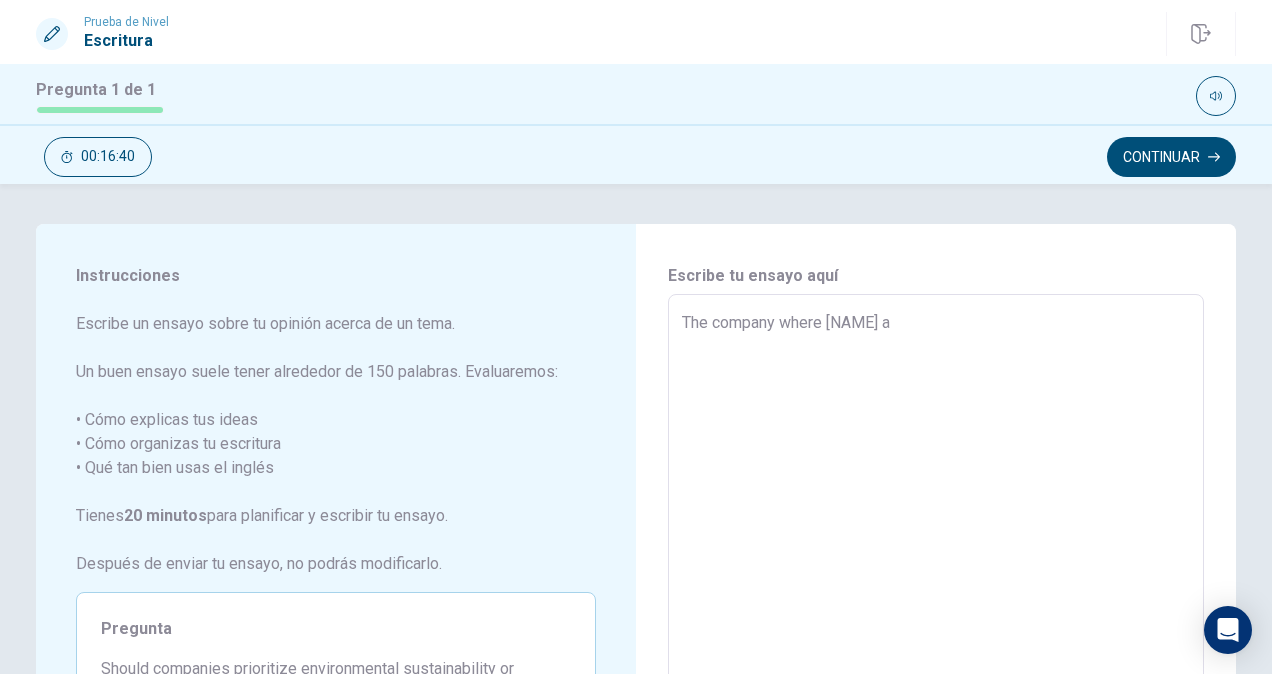 type on "The company where [NAME] iam" 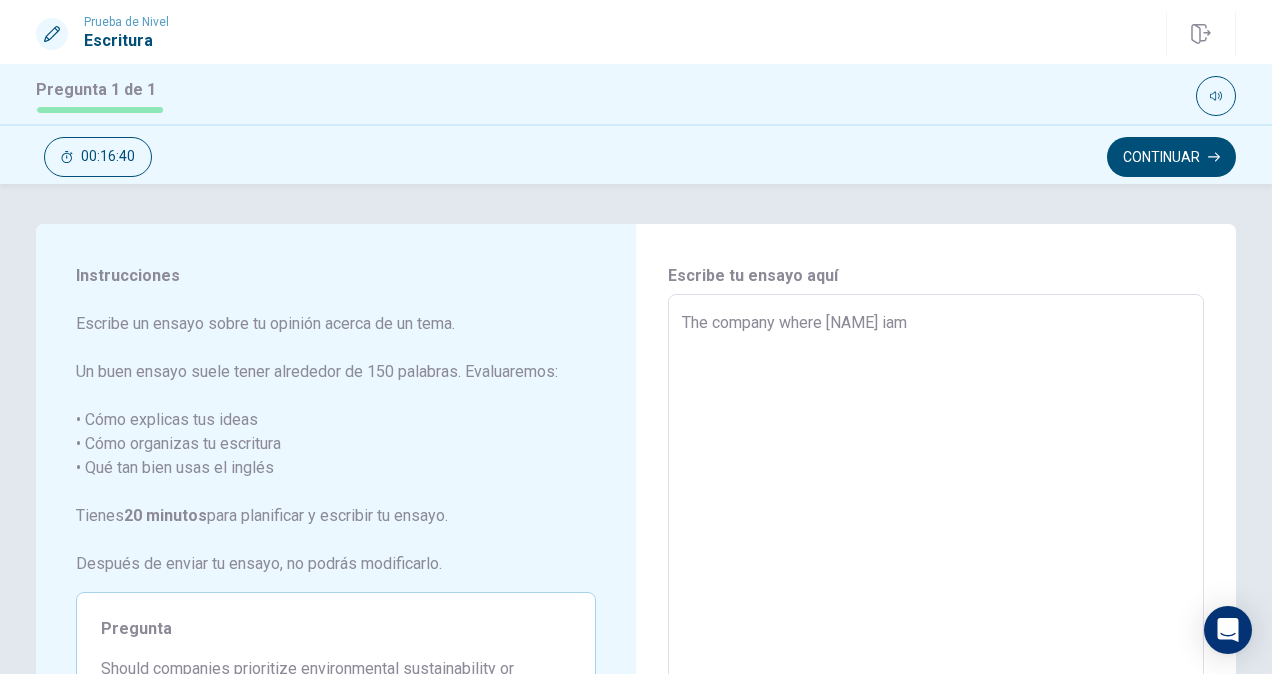 type on "x" 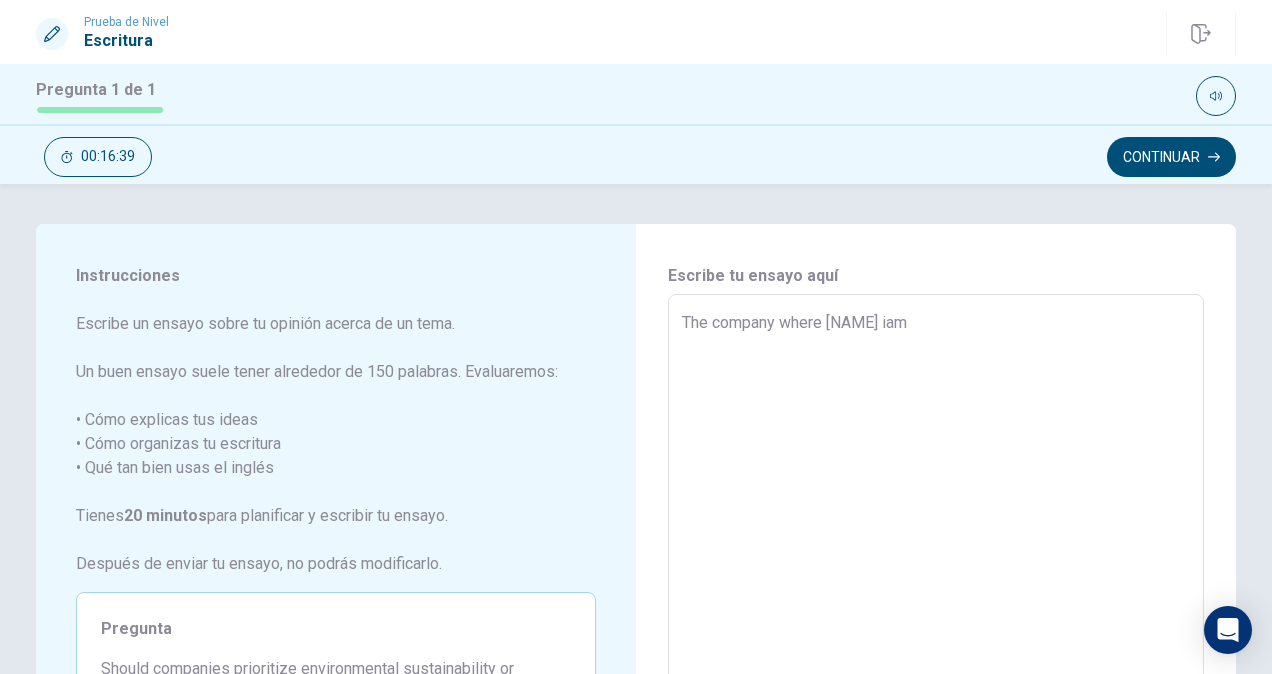 type on "The company where [NAME] iam" 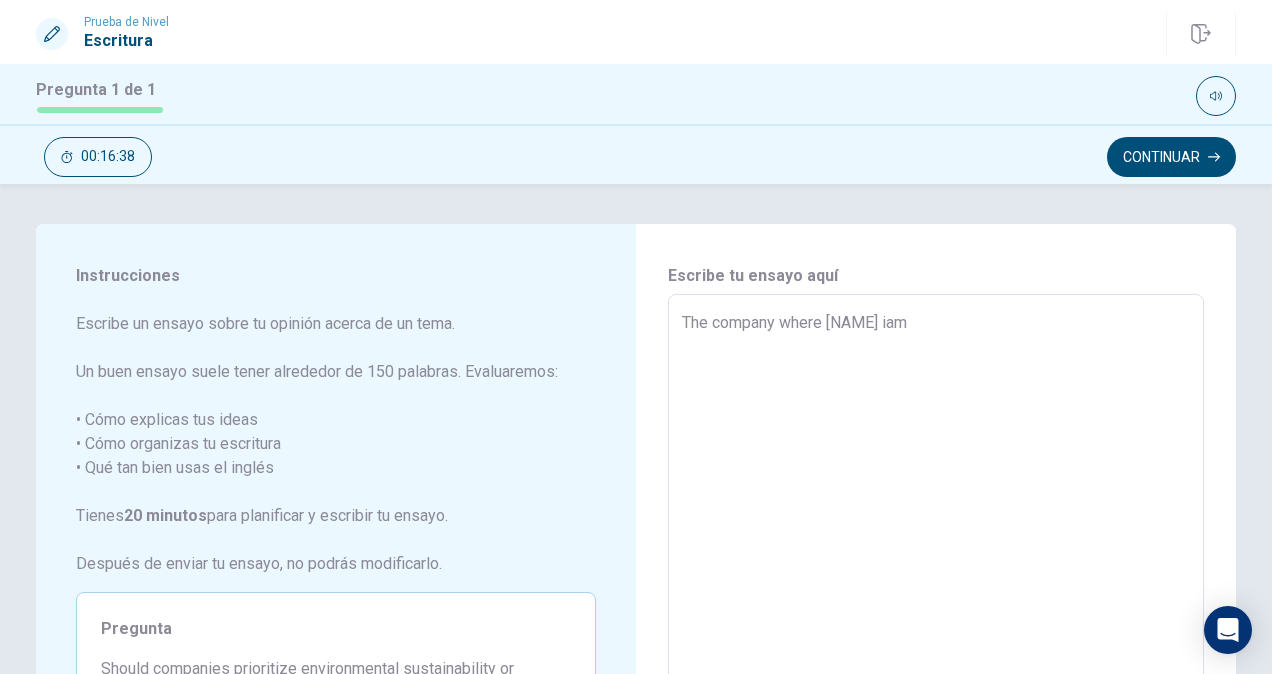 type on "The company where [NAME] a" 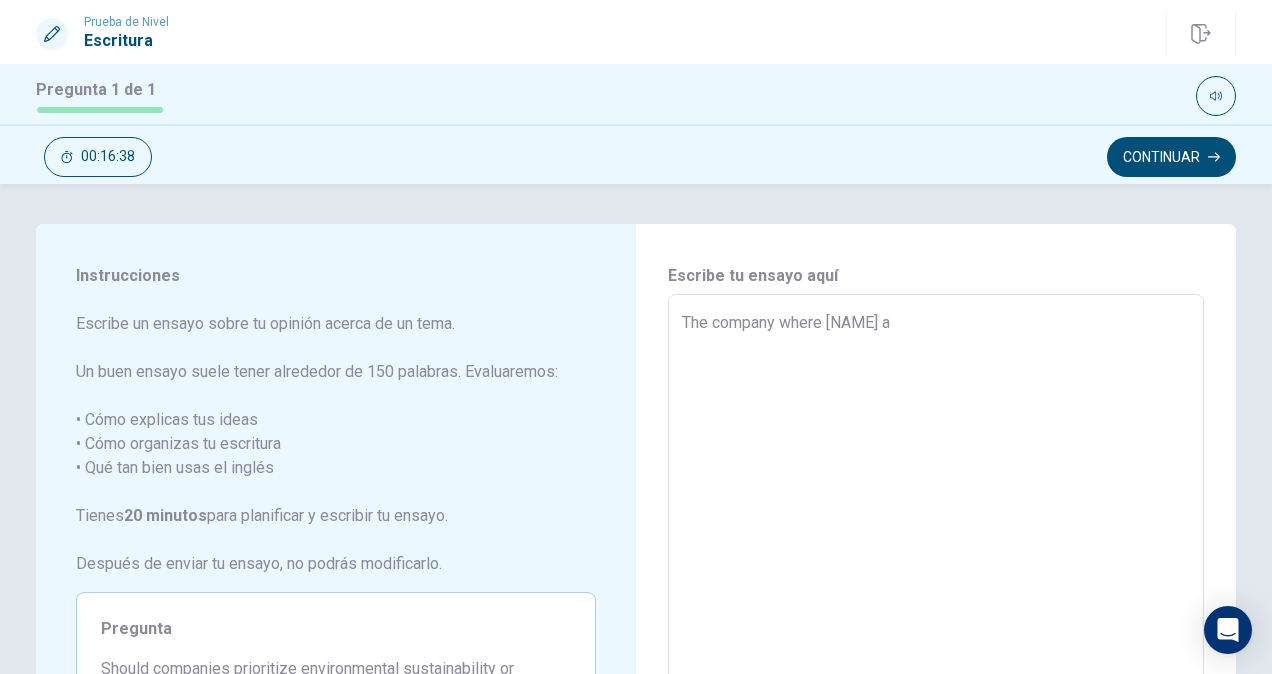 type on "x" 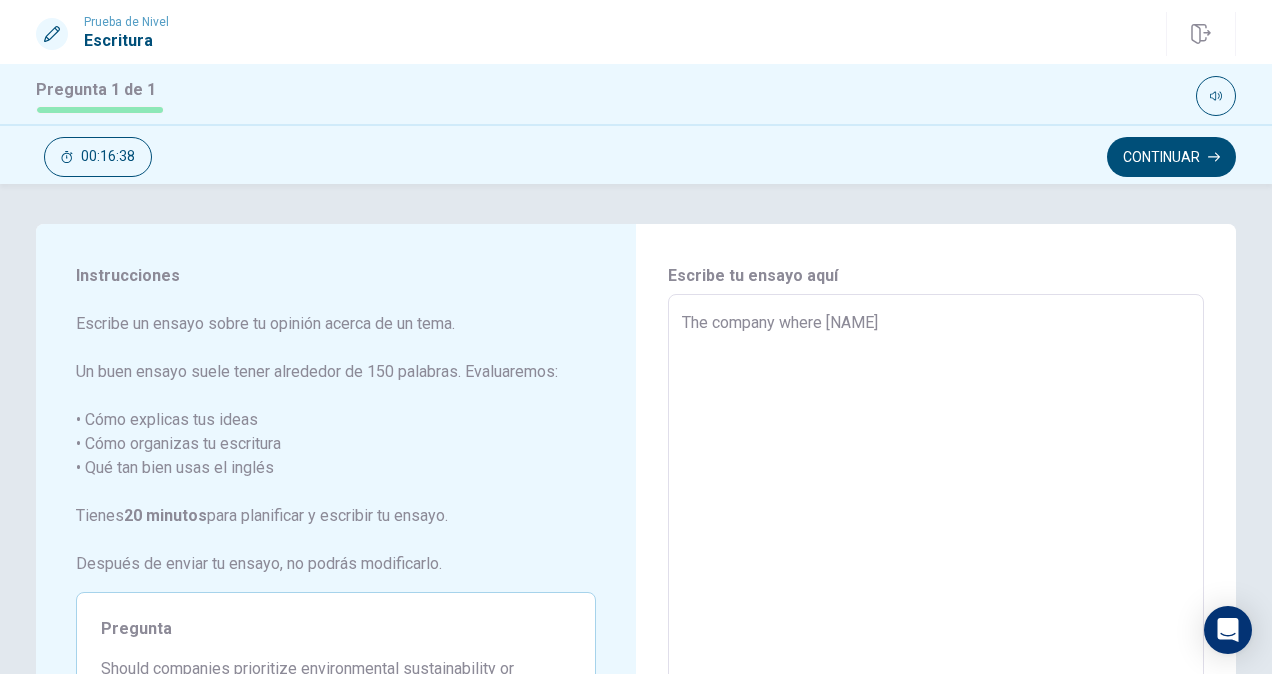 type on "x" 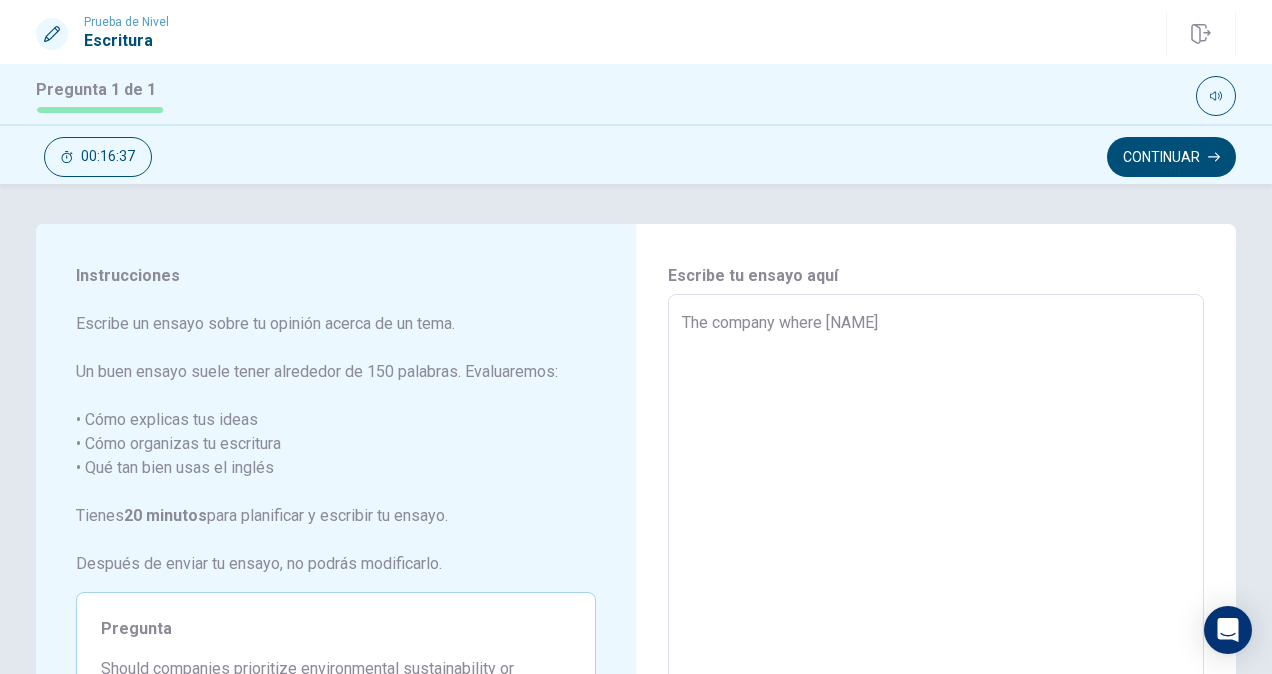 type on "The company where [NAME]" 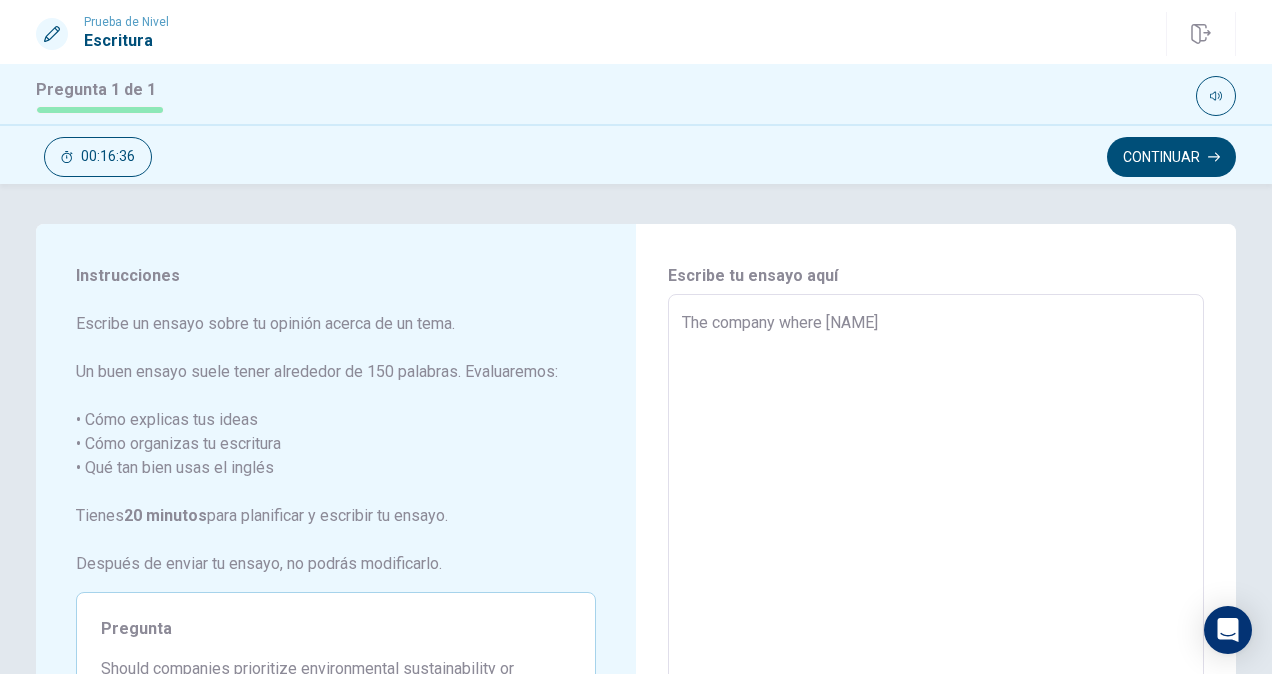 type on "The company where [NAME] i" 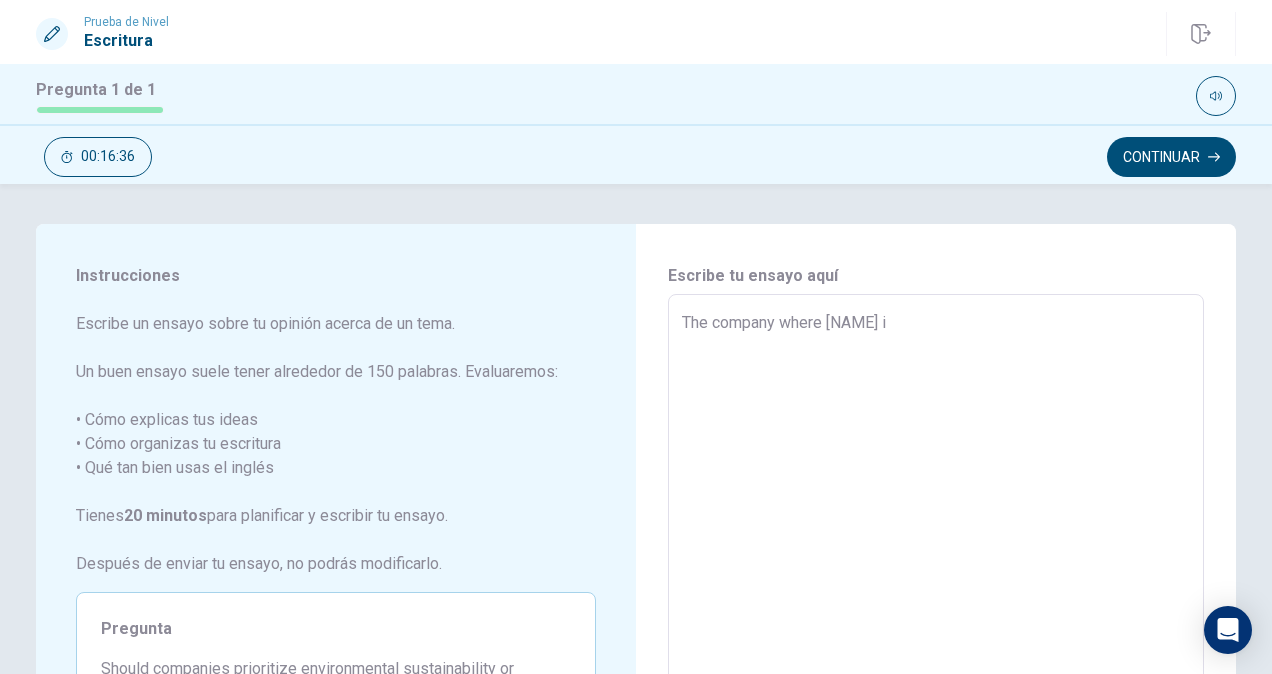 type on "x" 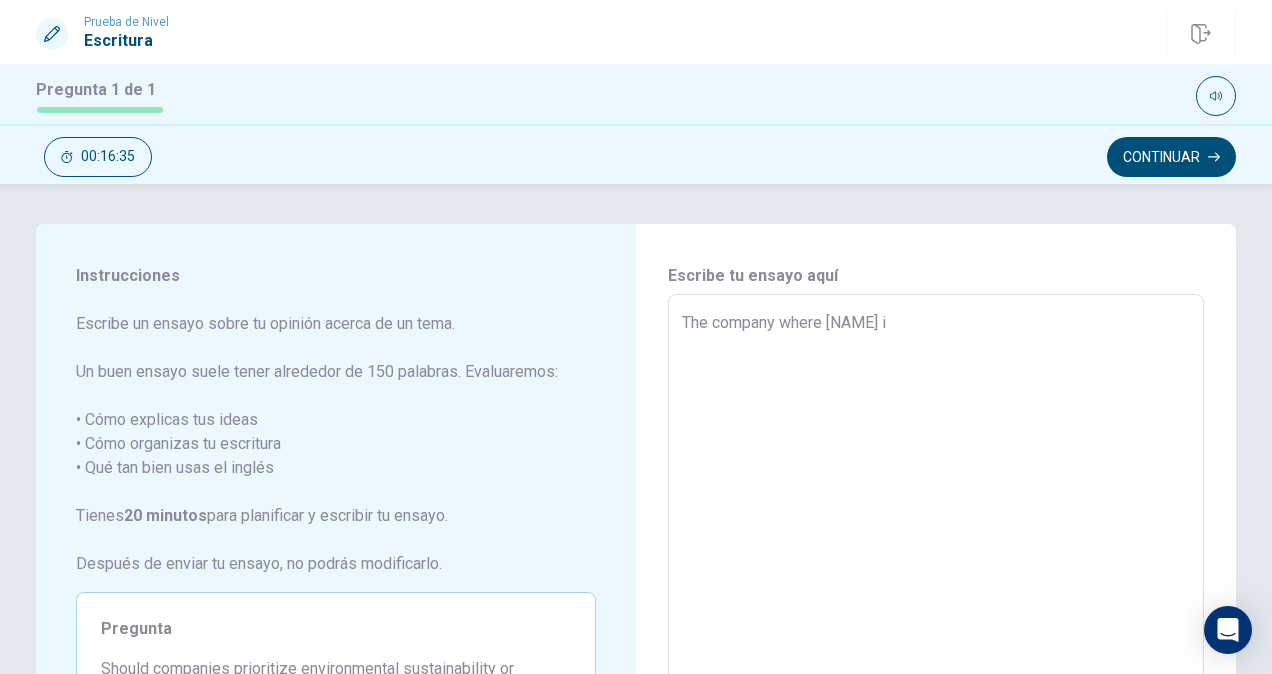 type on "The company where [NAME] im" 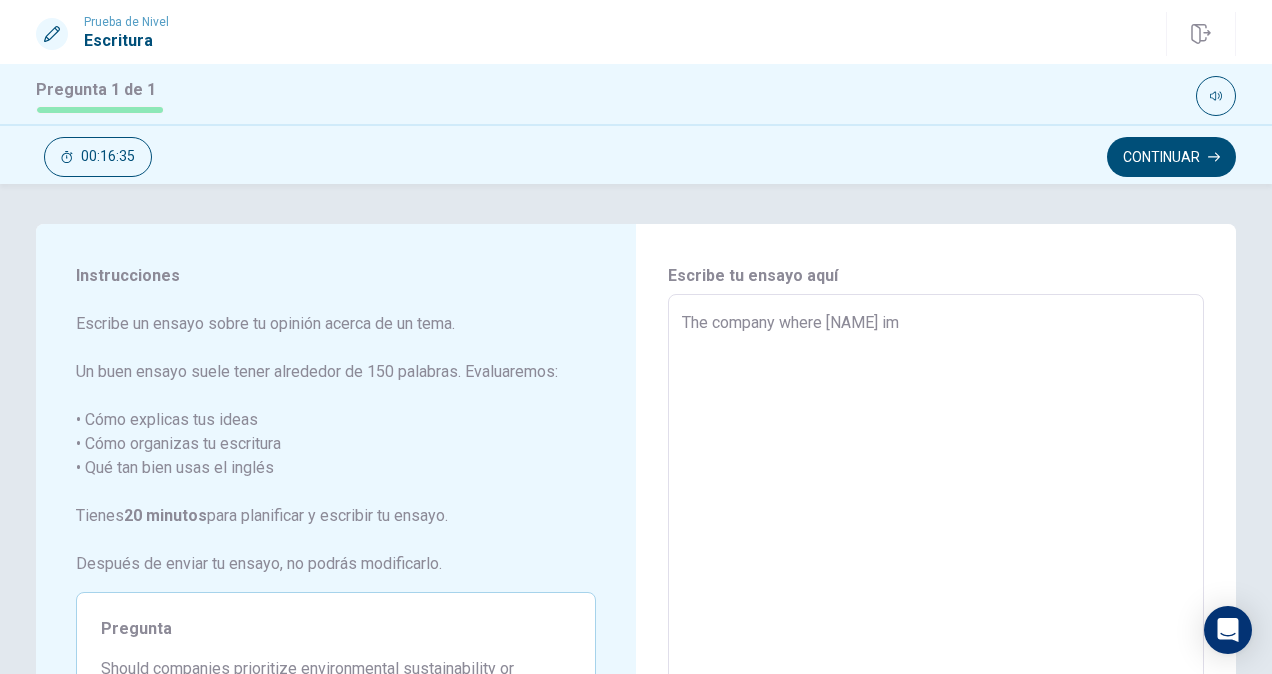 type on "x" 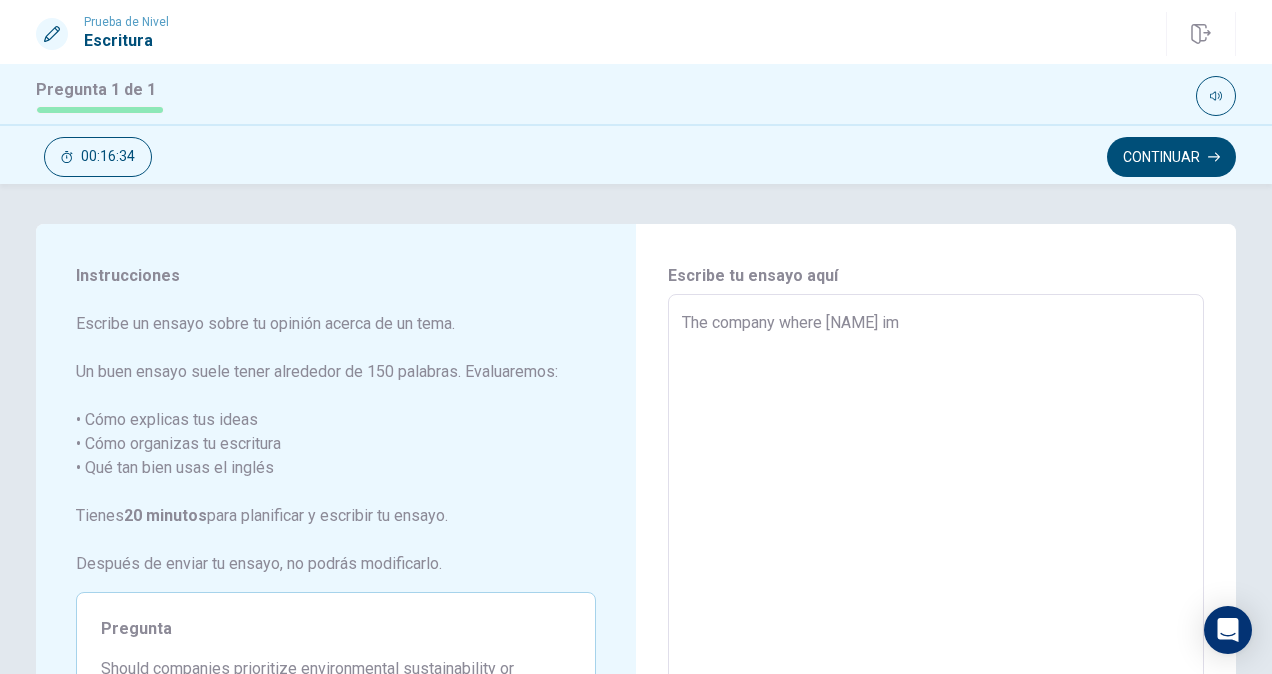 type on "The company where [NAME] i" 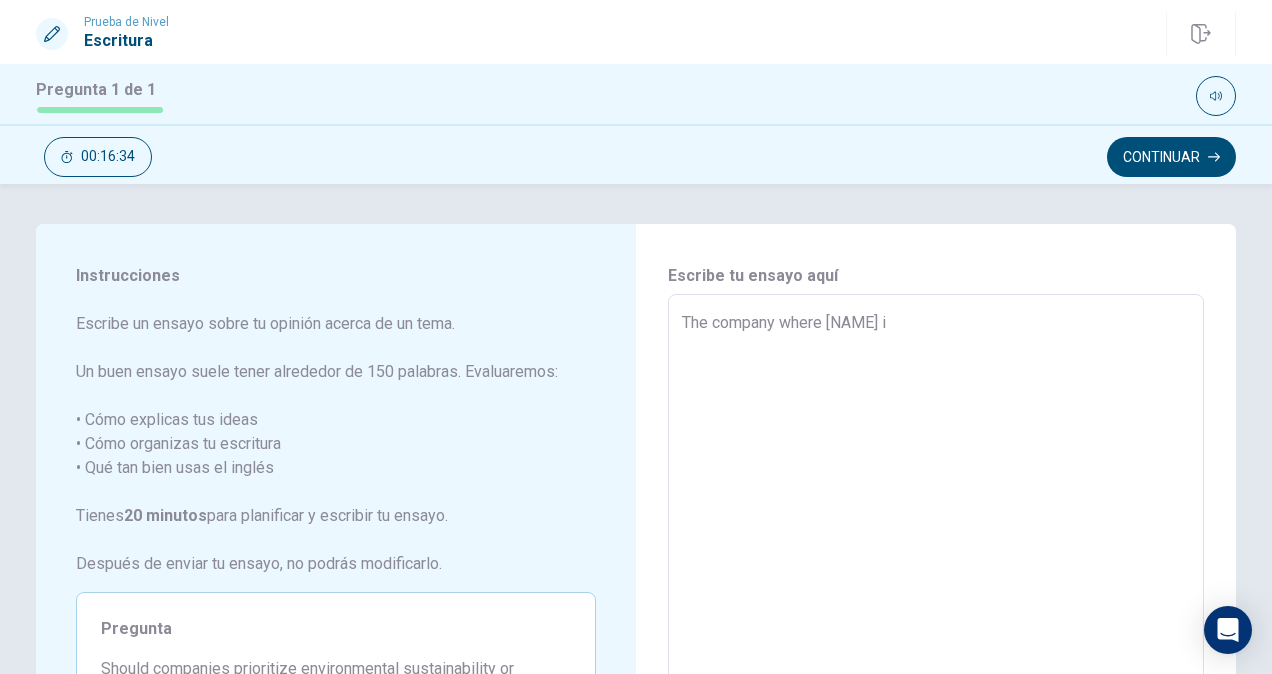 type on "x" 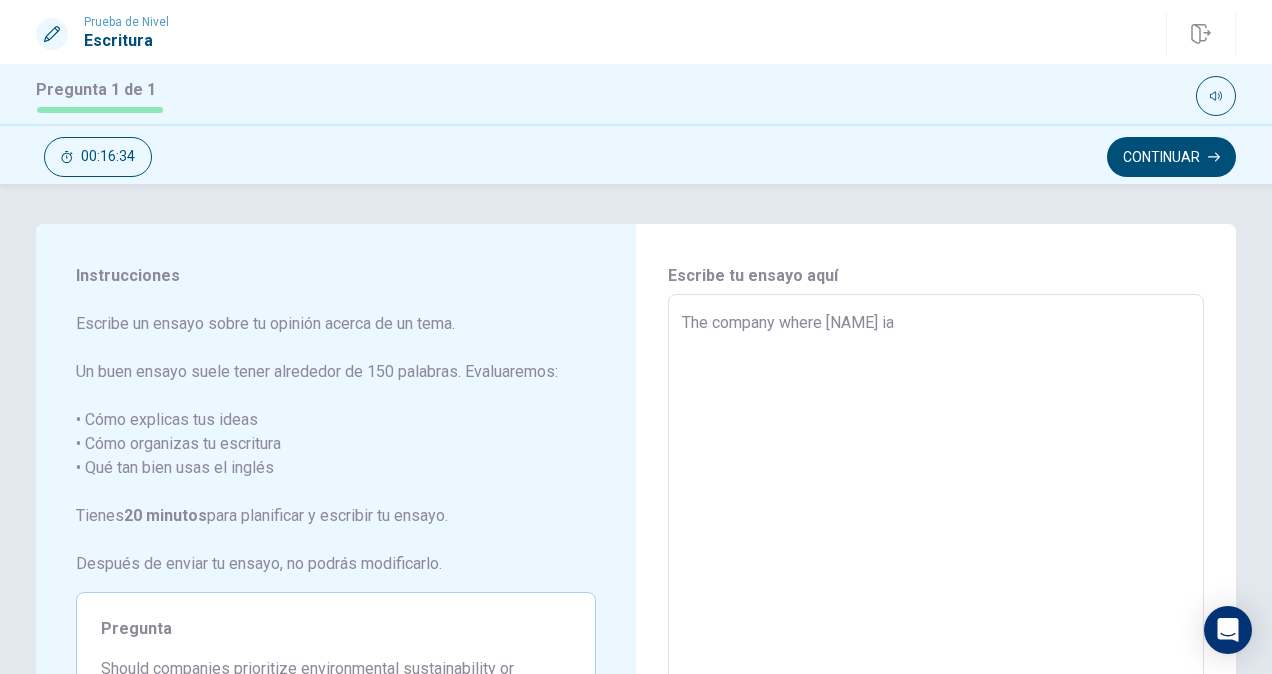 type on "x" 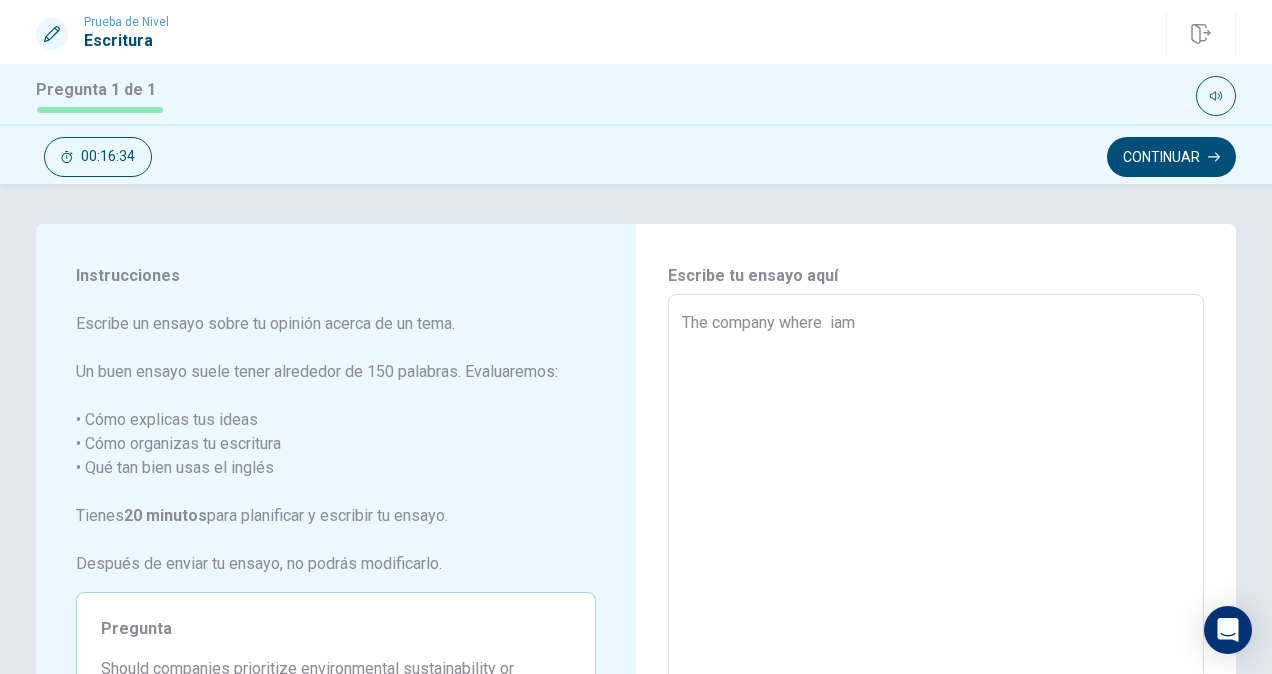 type on "x" 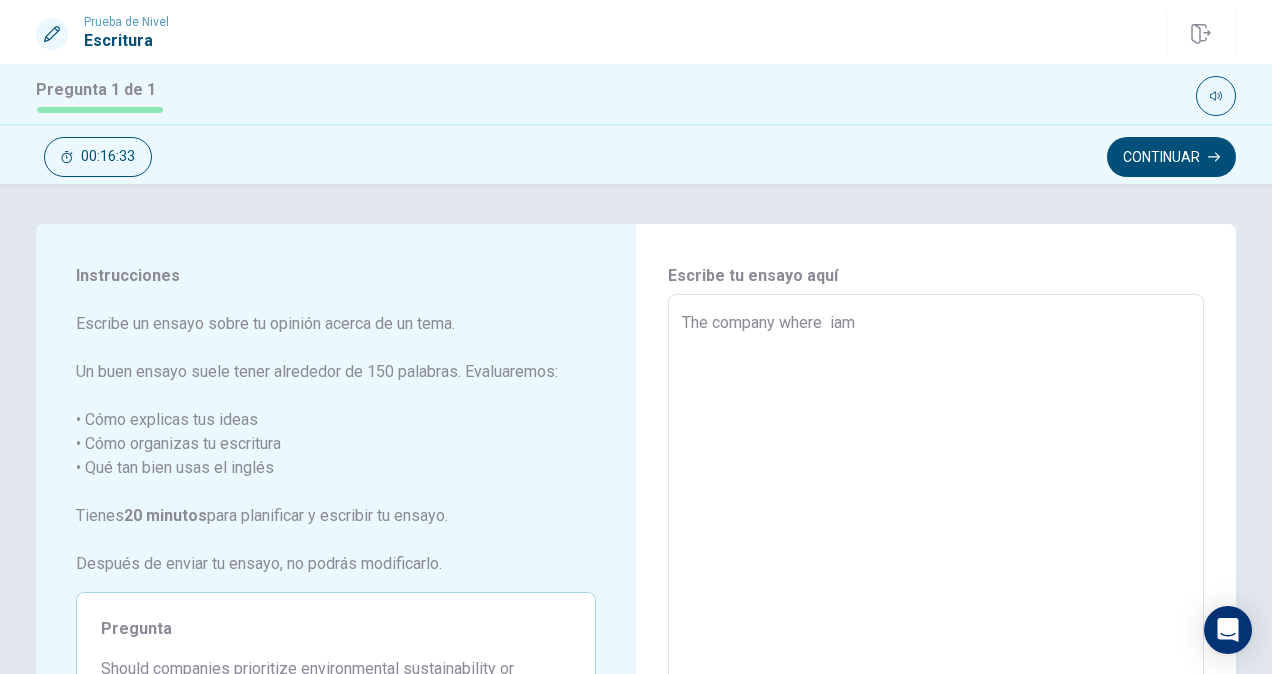 type on "The company where  iam" 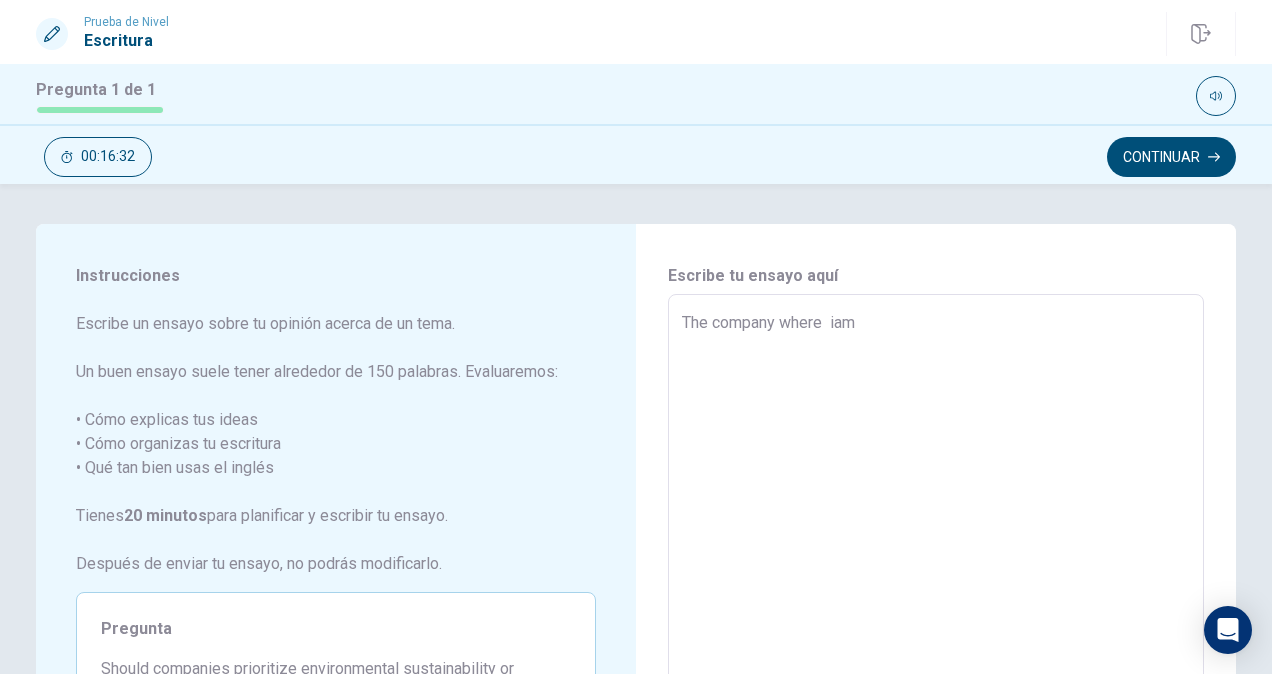 type on "The company where  iam" 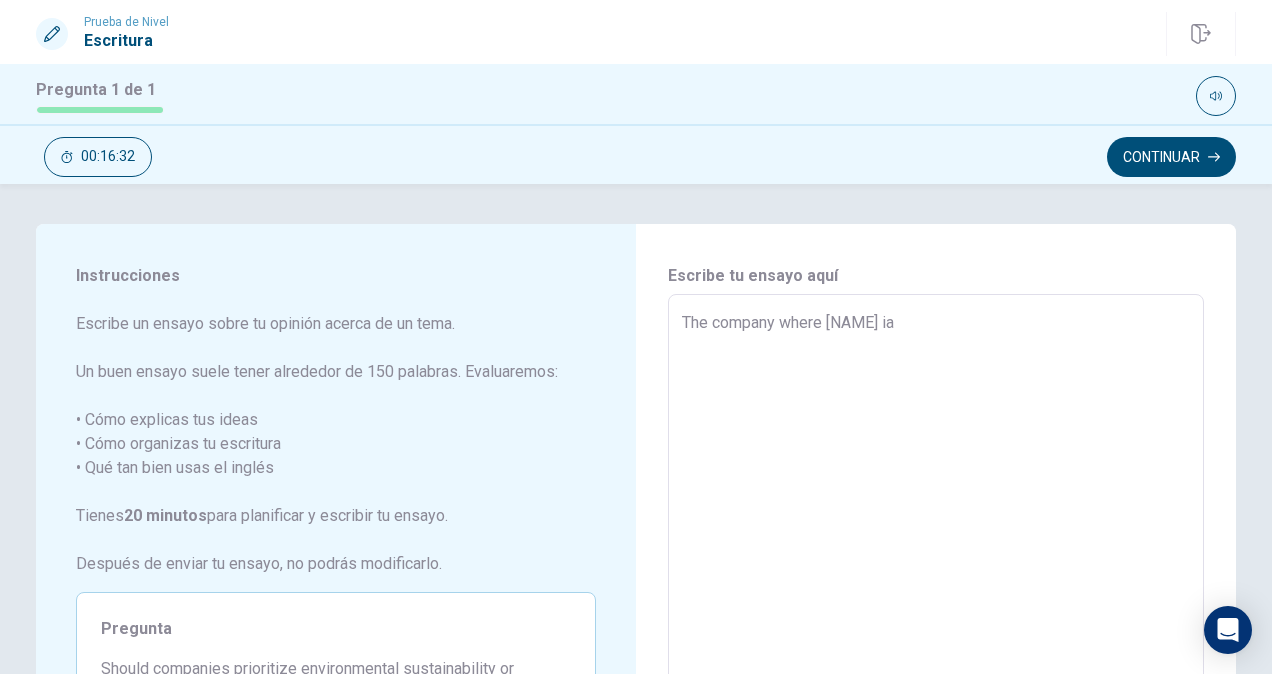 type on "x" 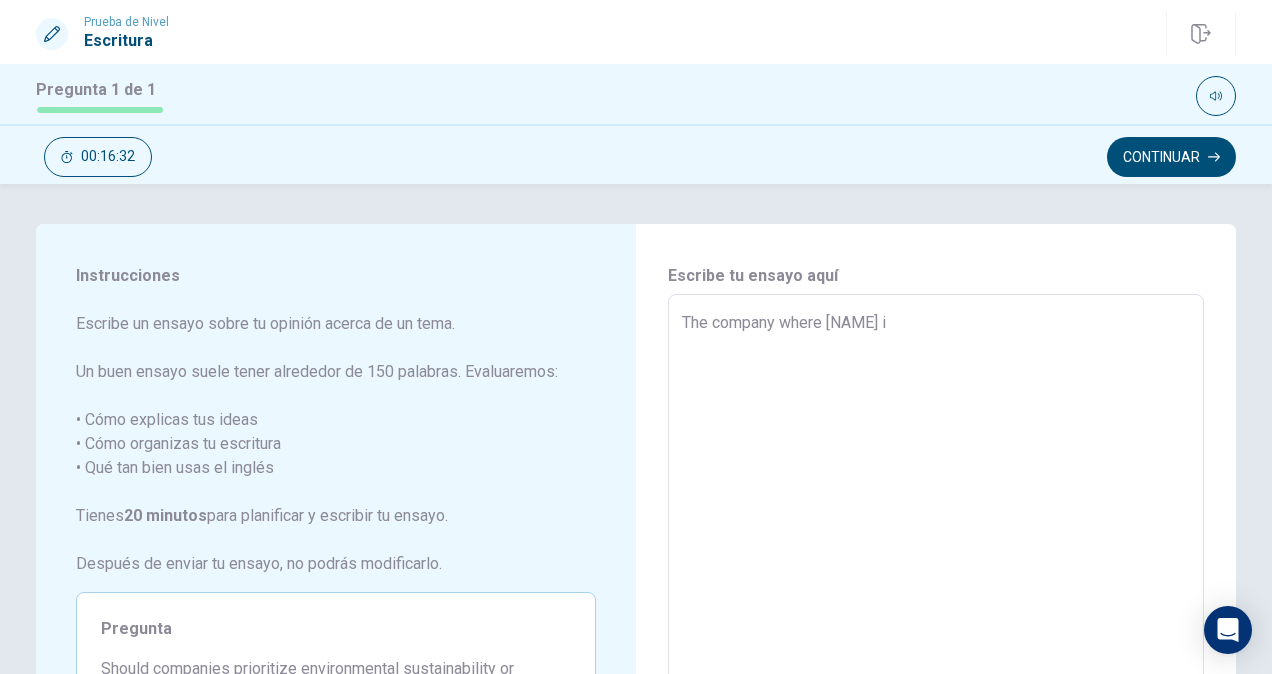 type on "x" 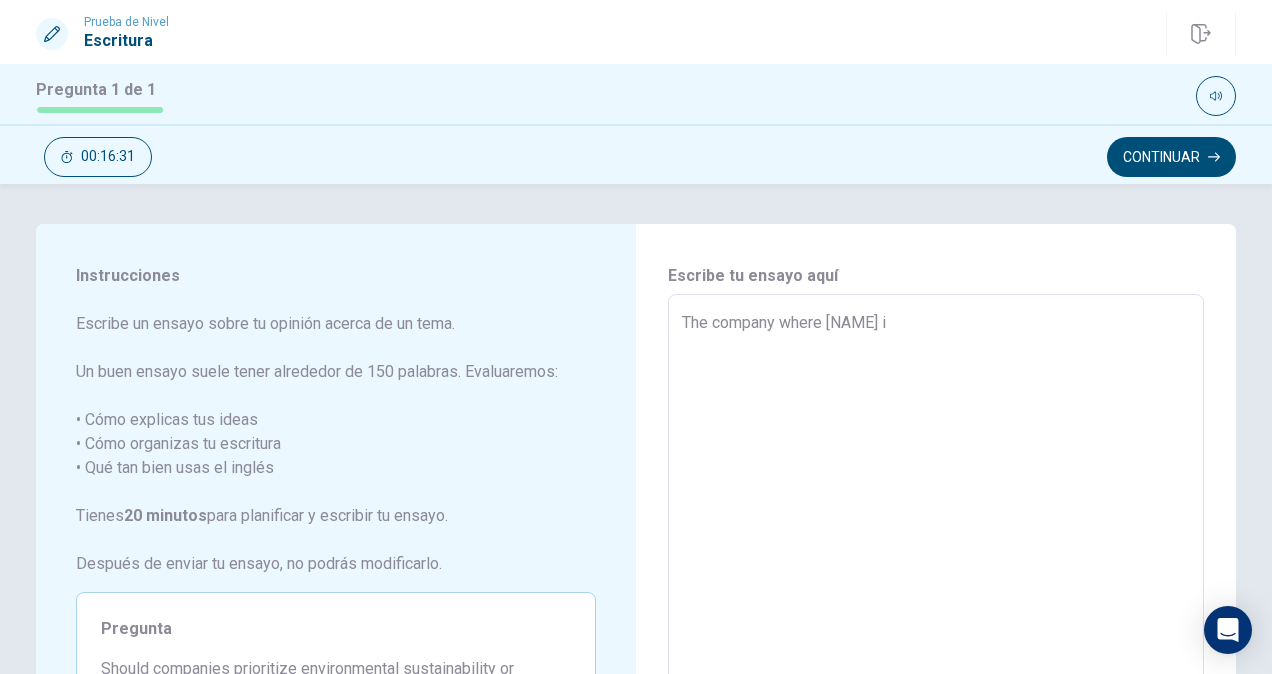 type on "The company where [NAME] i" 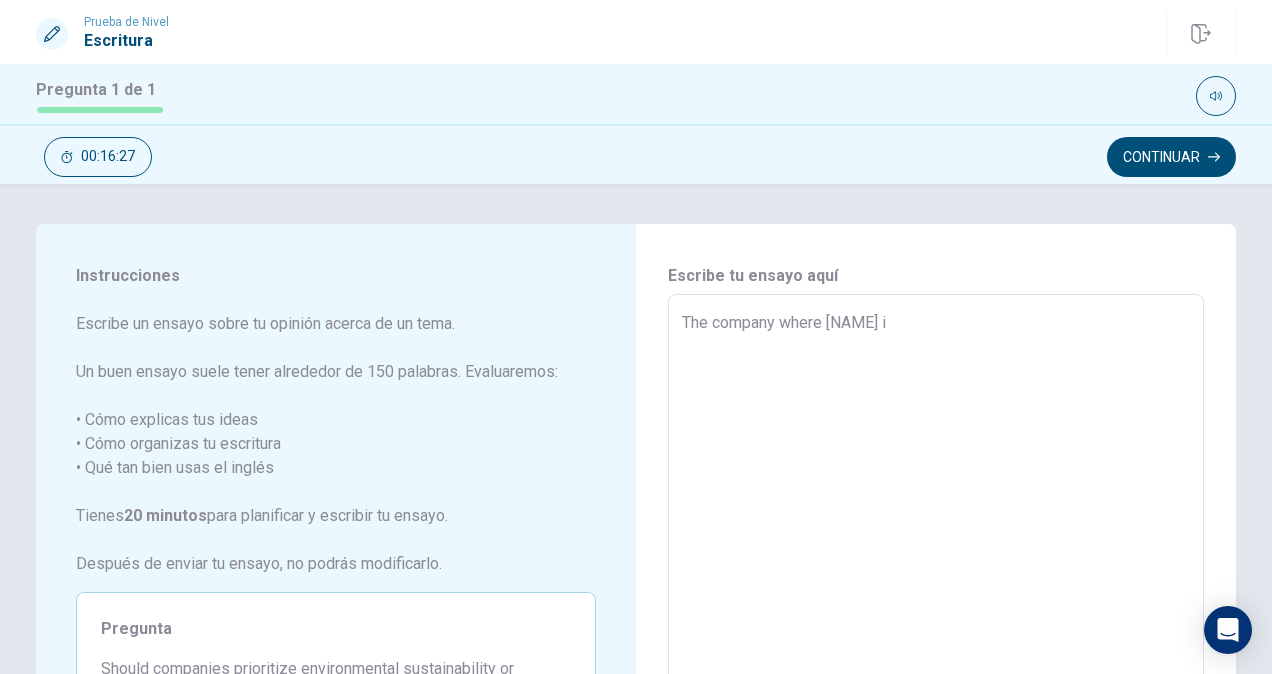type on "x" 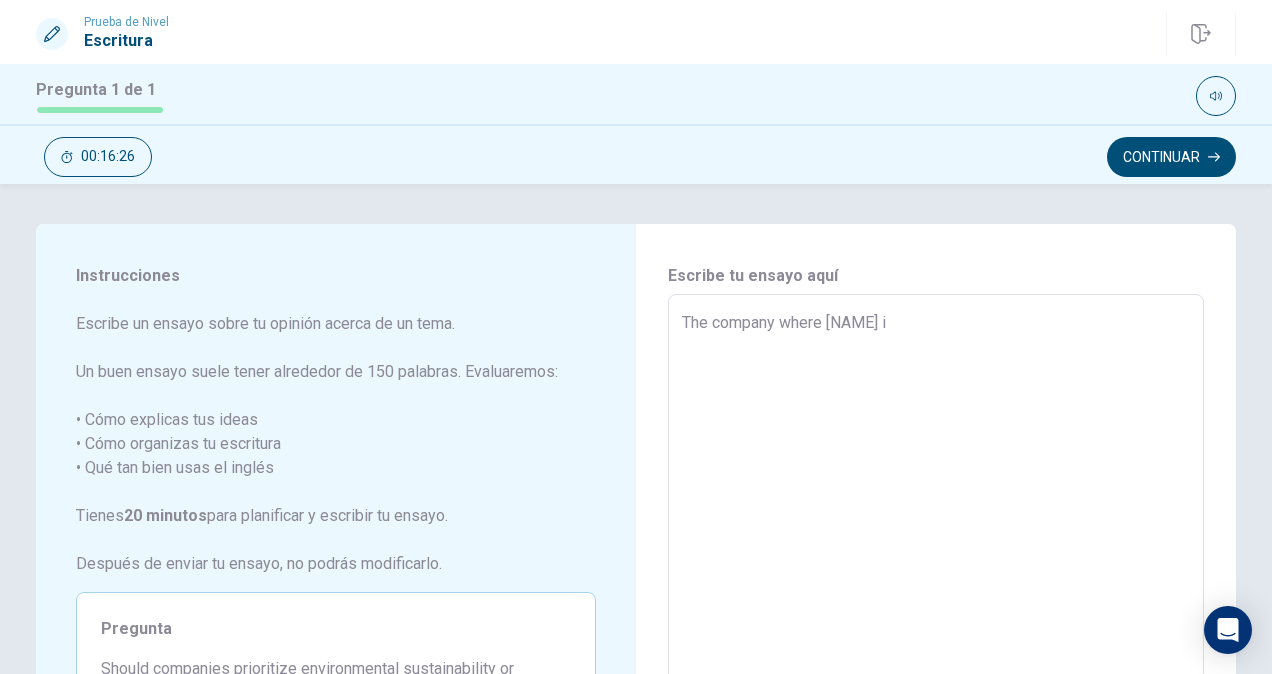 type on "The company where [NAME] i" 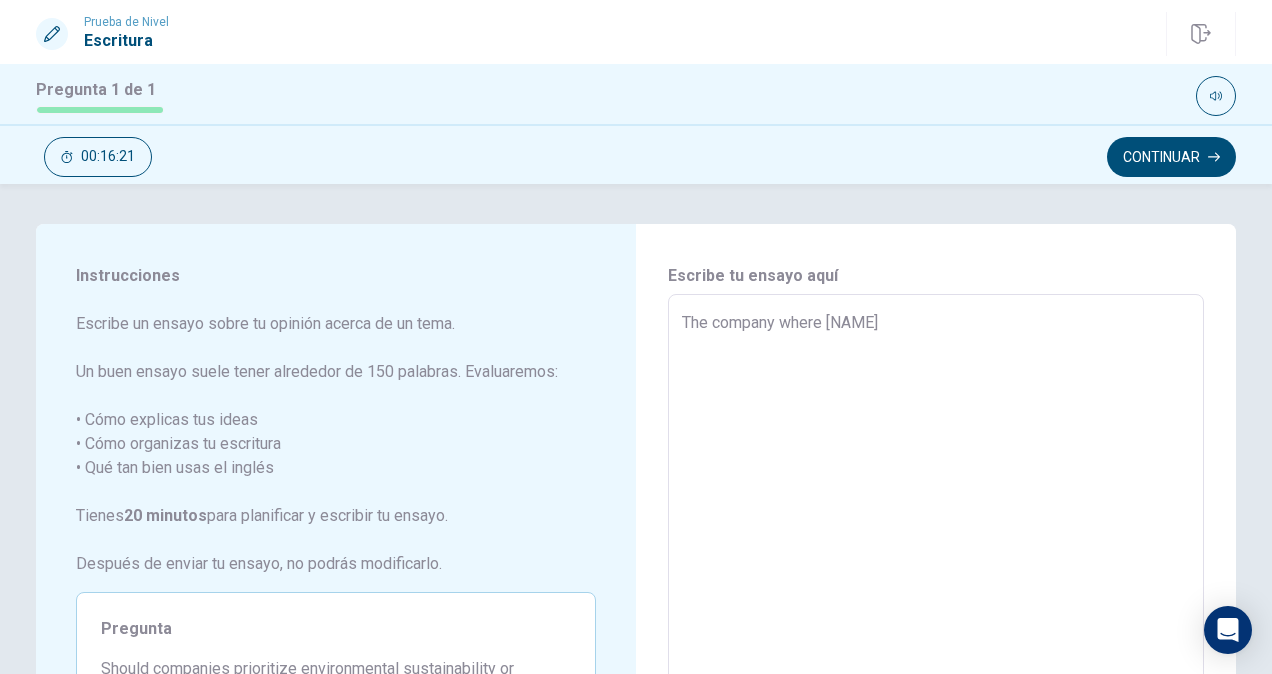 type on "x" 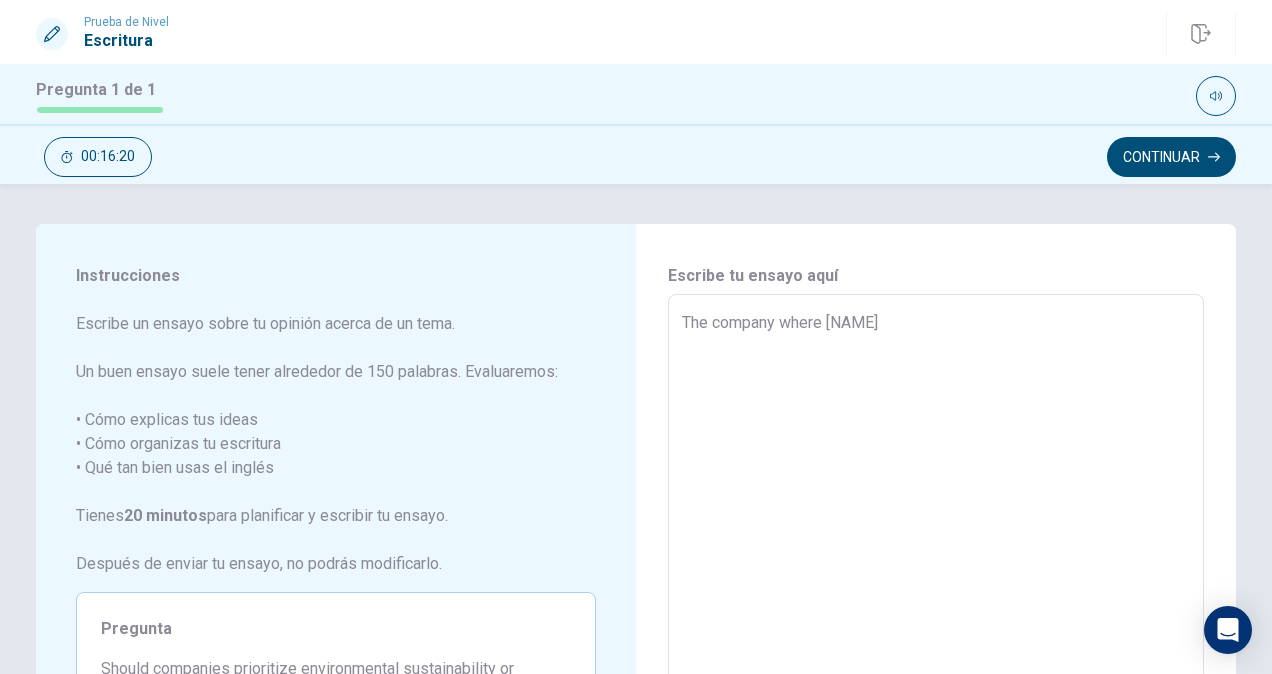 type on "The company where [NAME] w" 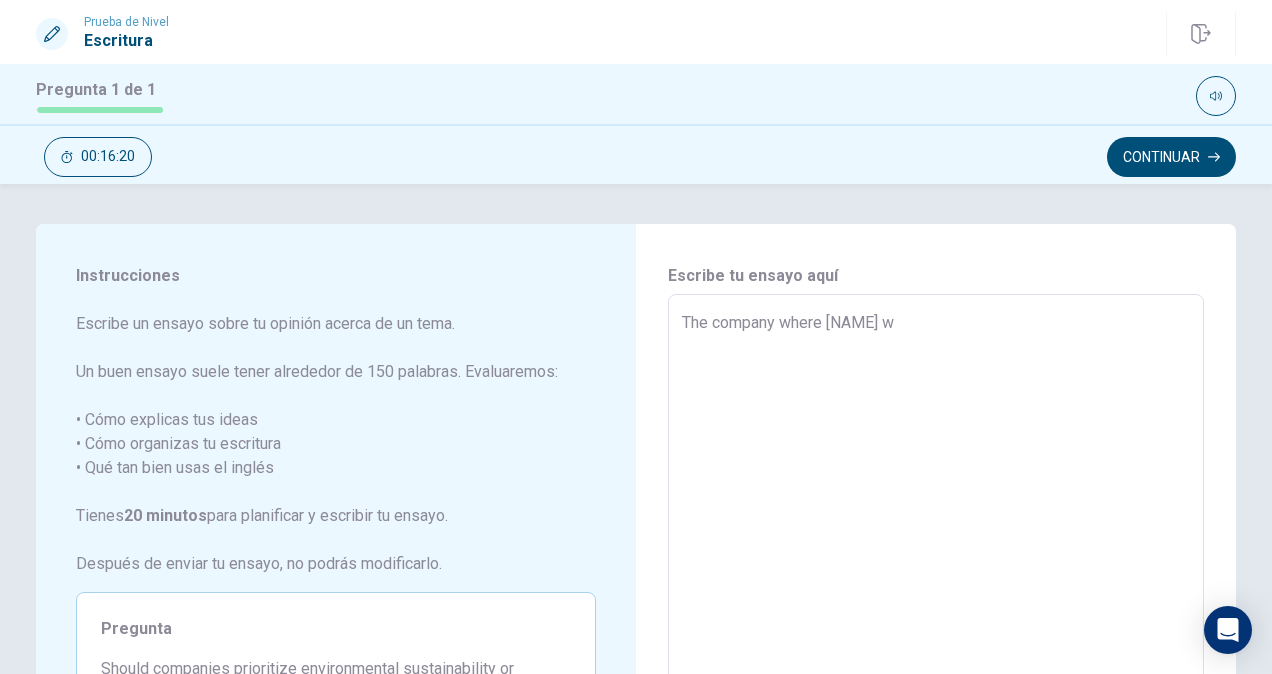 type on "x" 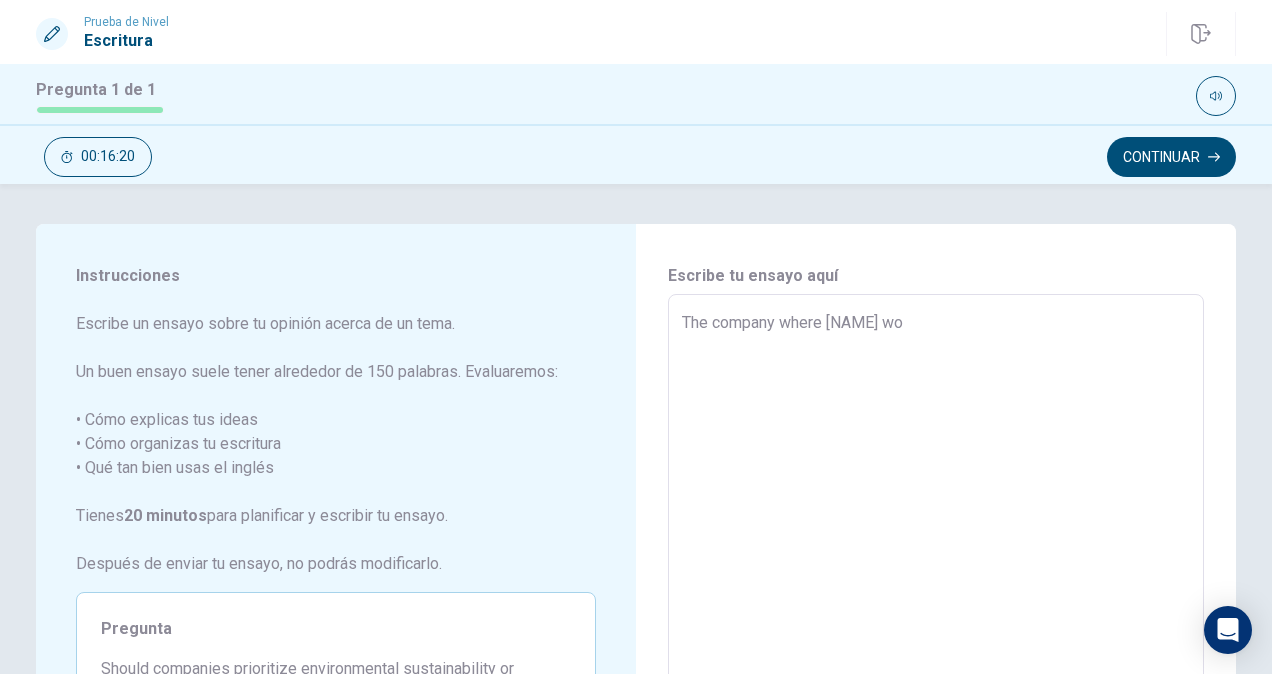 type on "x" 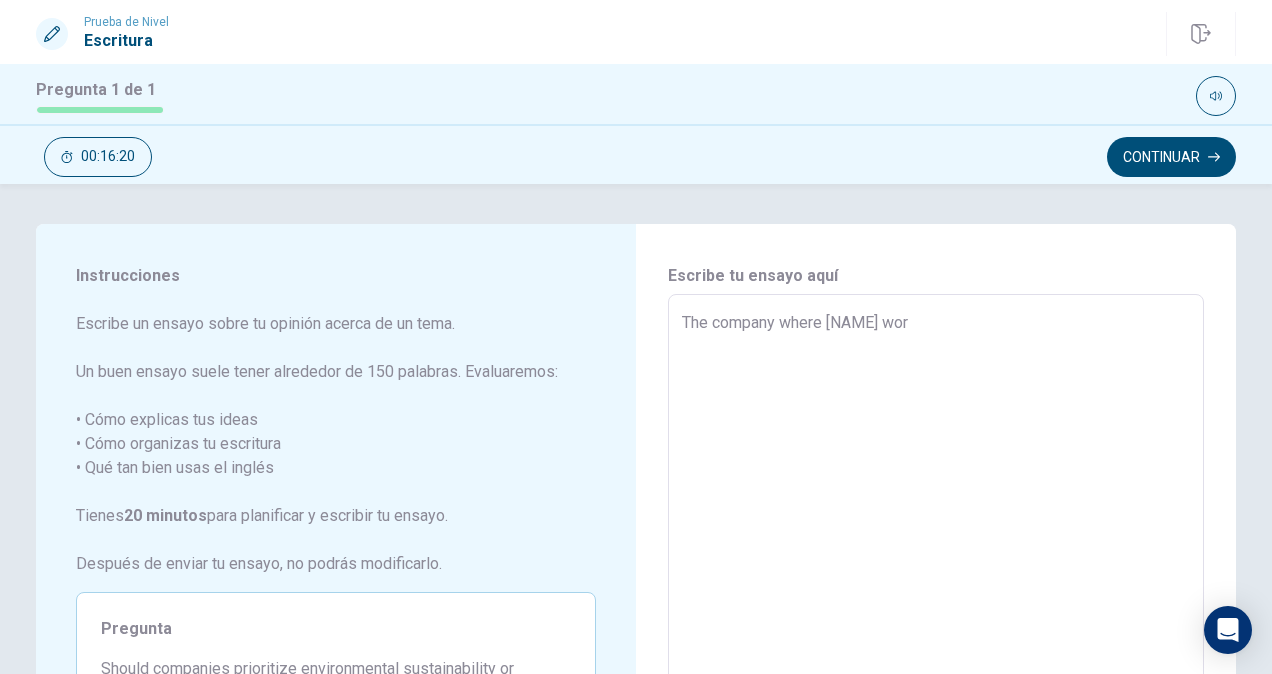 type on "x" 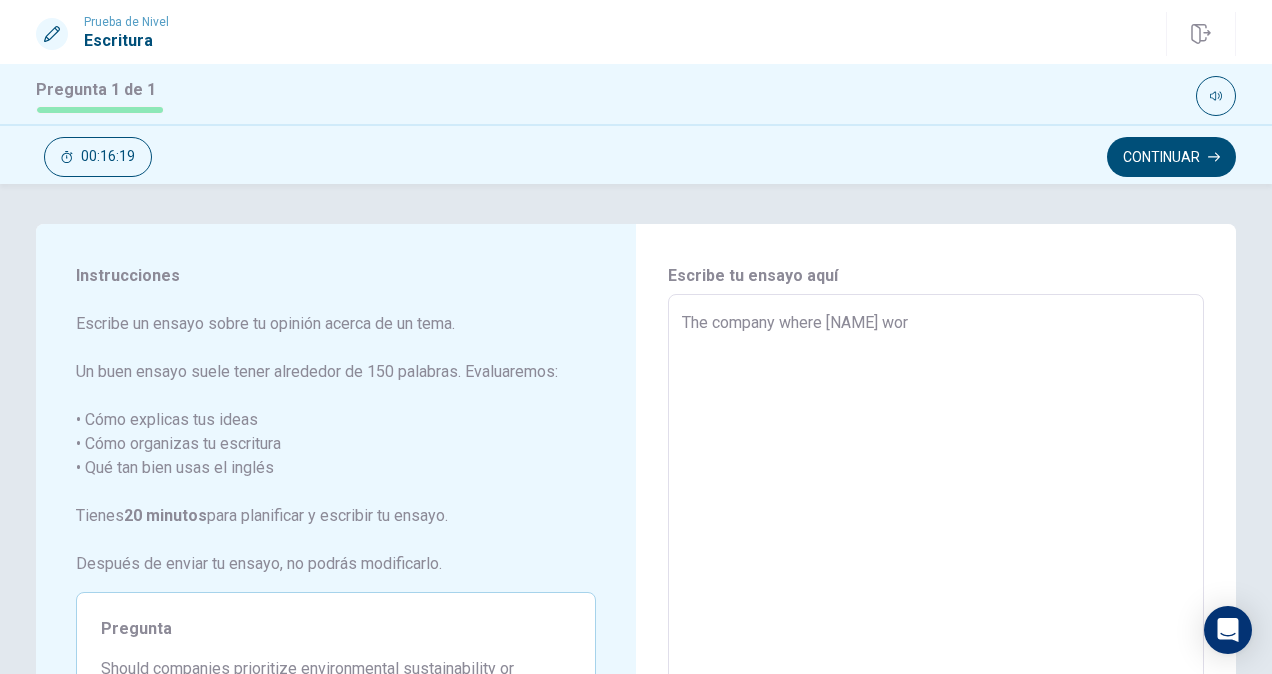 type on "The company where [NAME] work" 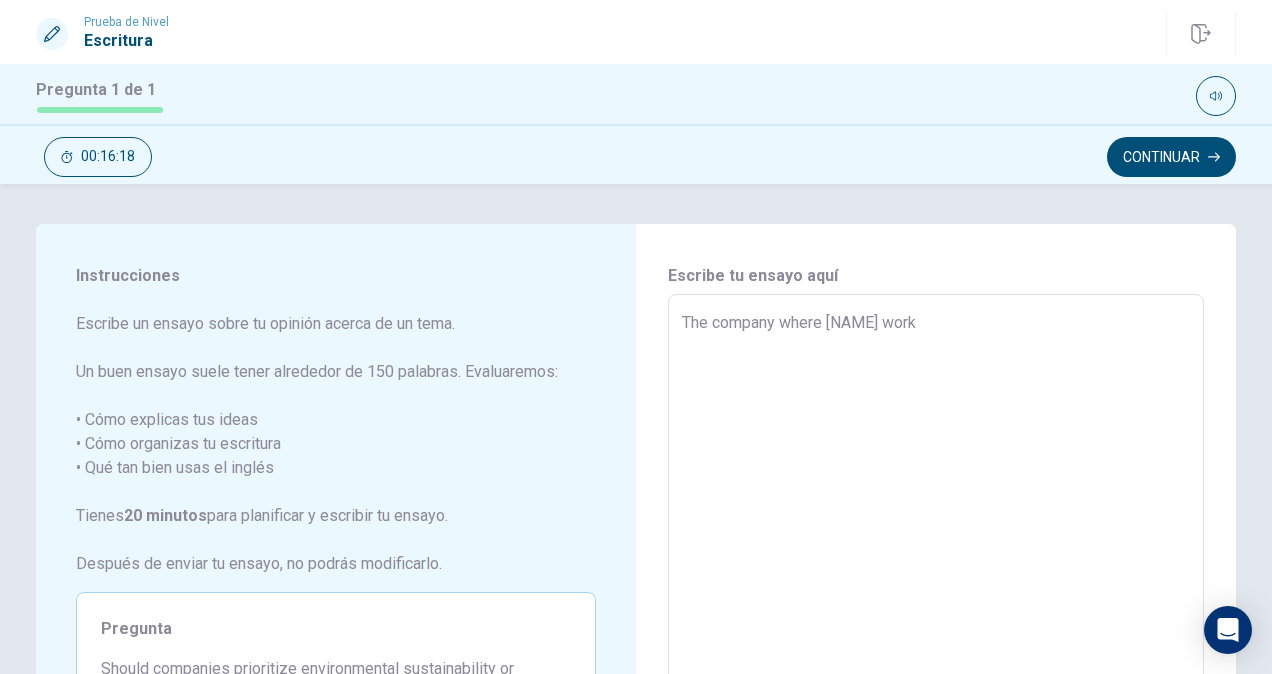 type on "x" 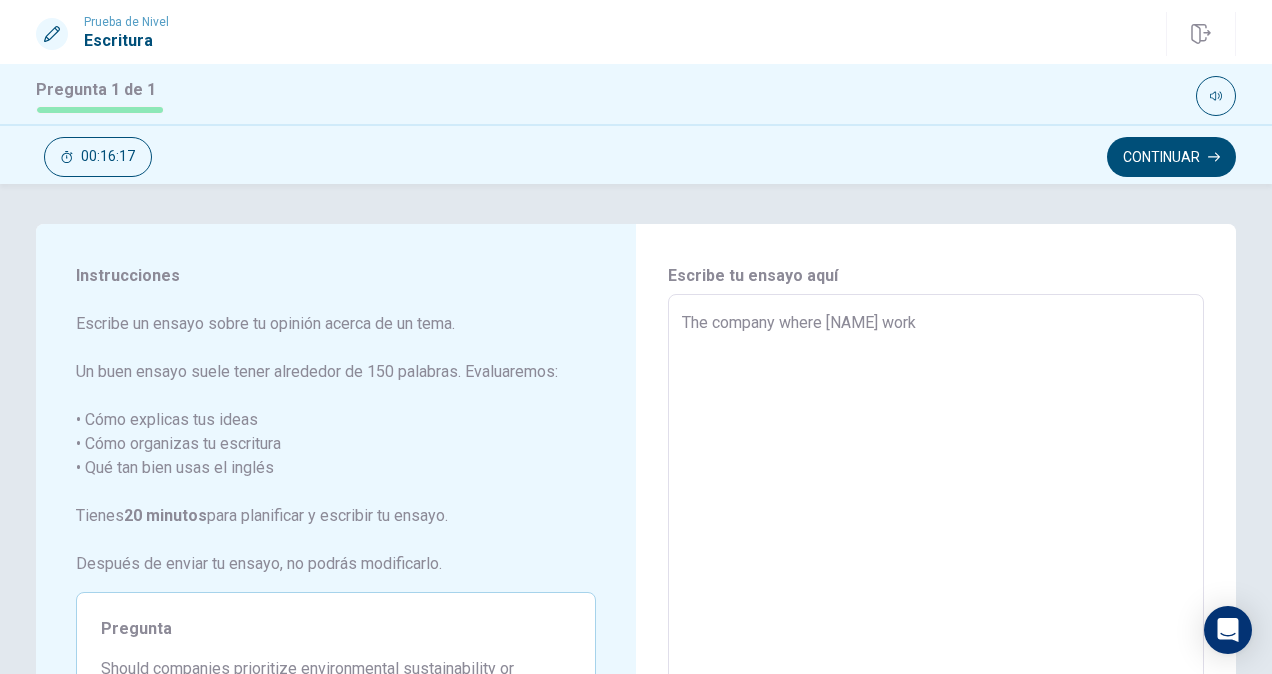 type on "The company where [NAME] work" 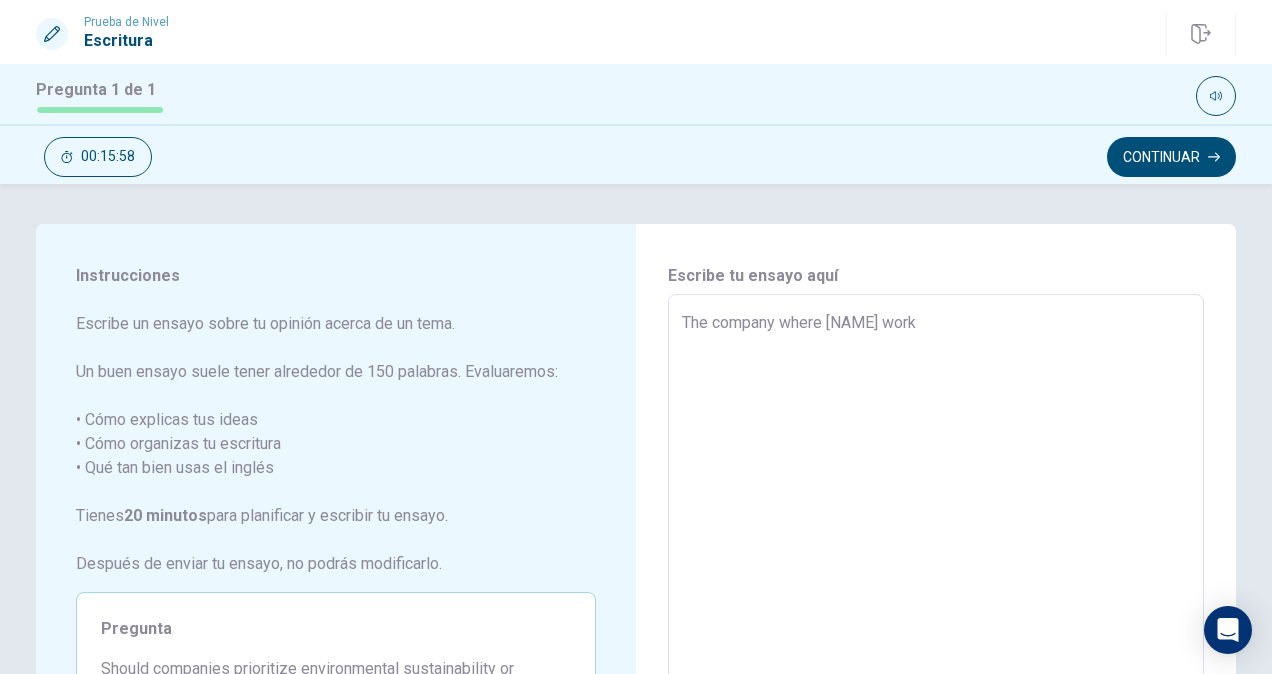 type on "x" 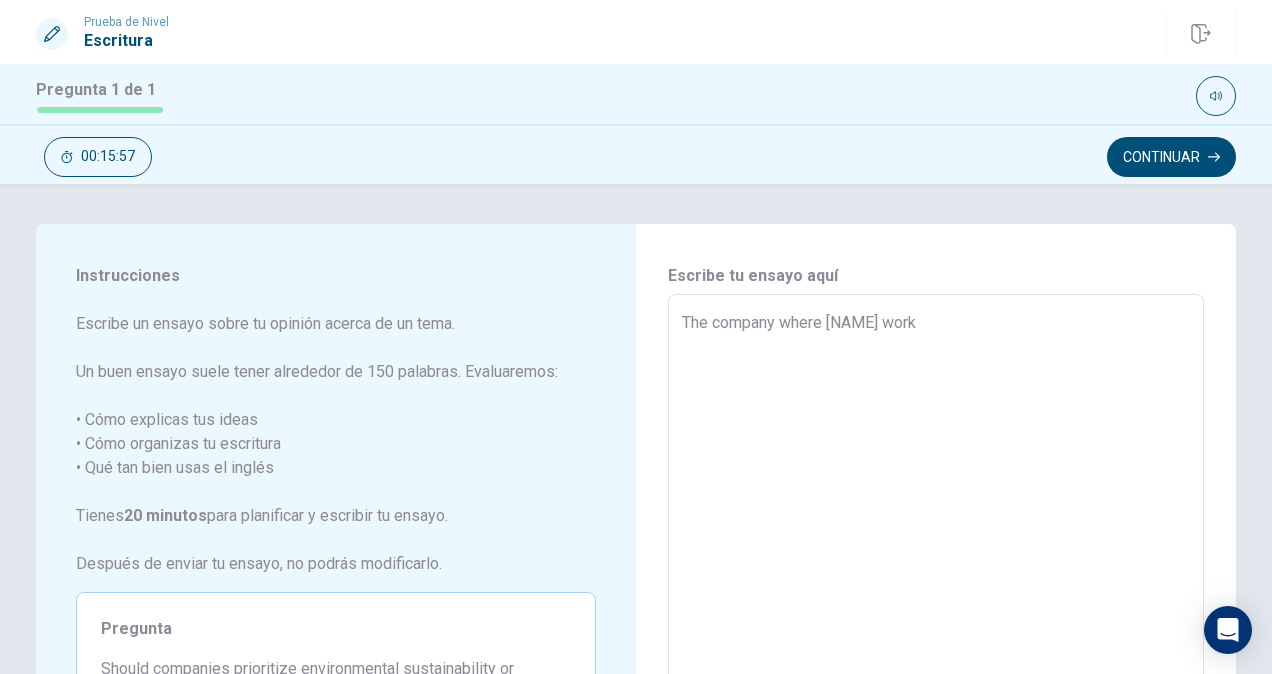 type on "The company where [NAME] work c" 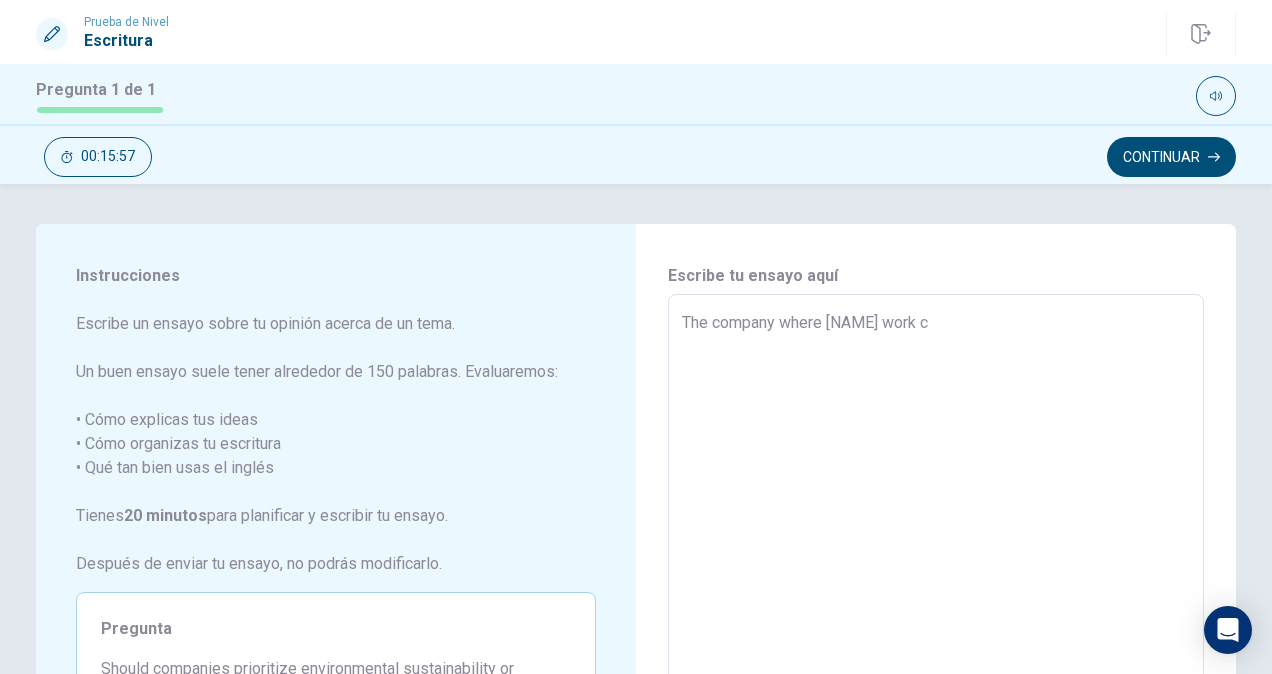 type on "x" 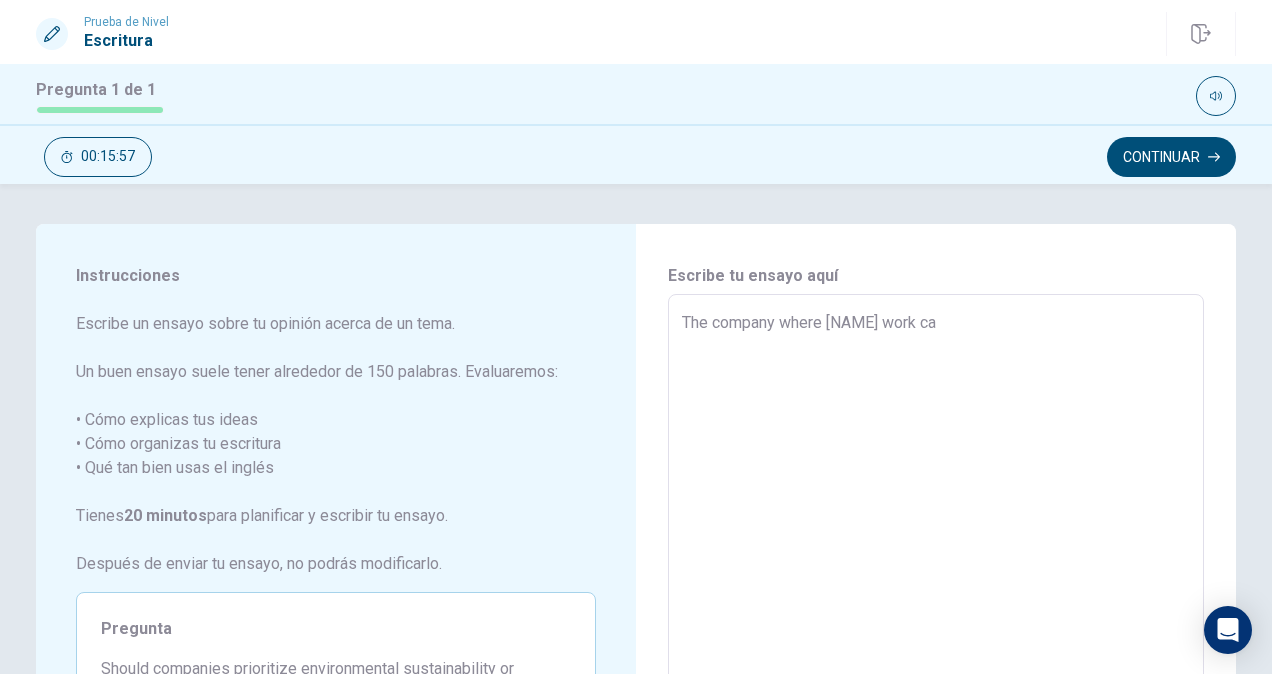 type on "x" 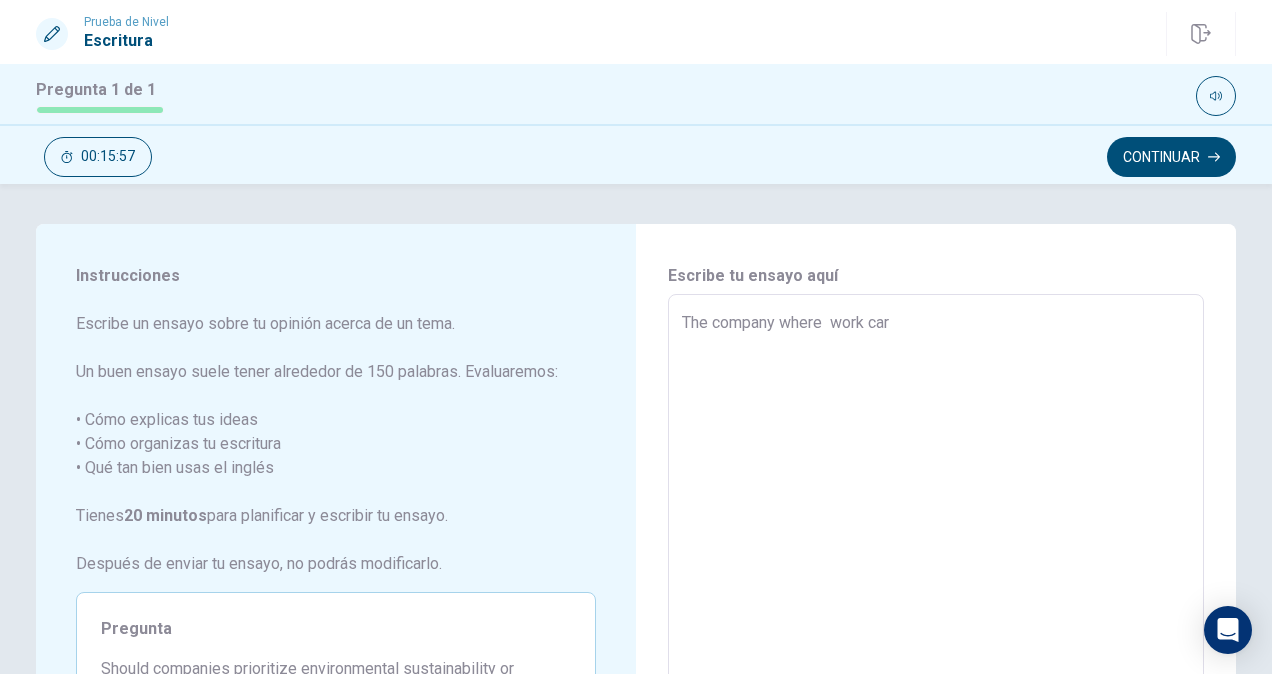 type on "x" 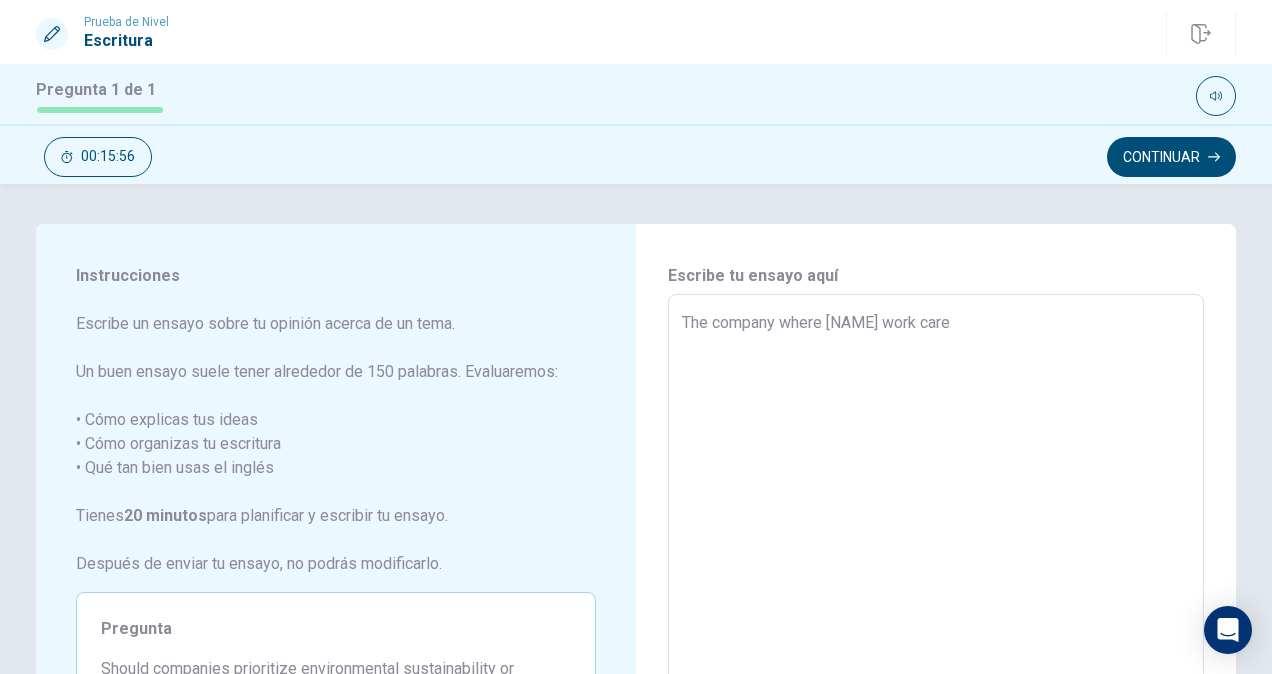 type on "x" 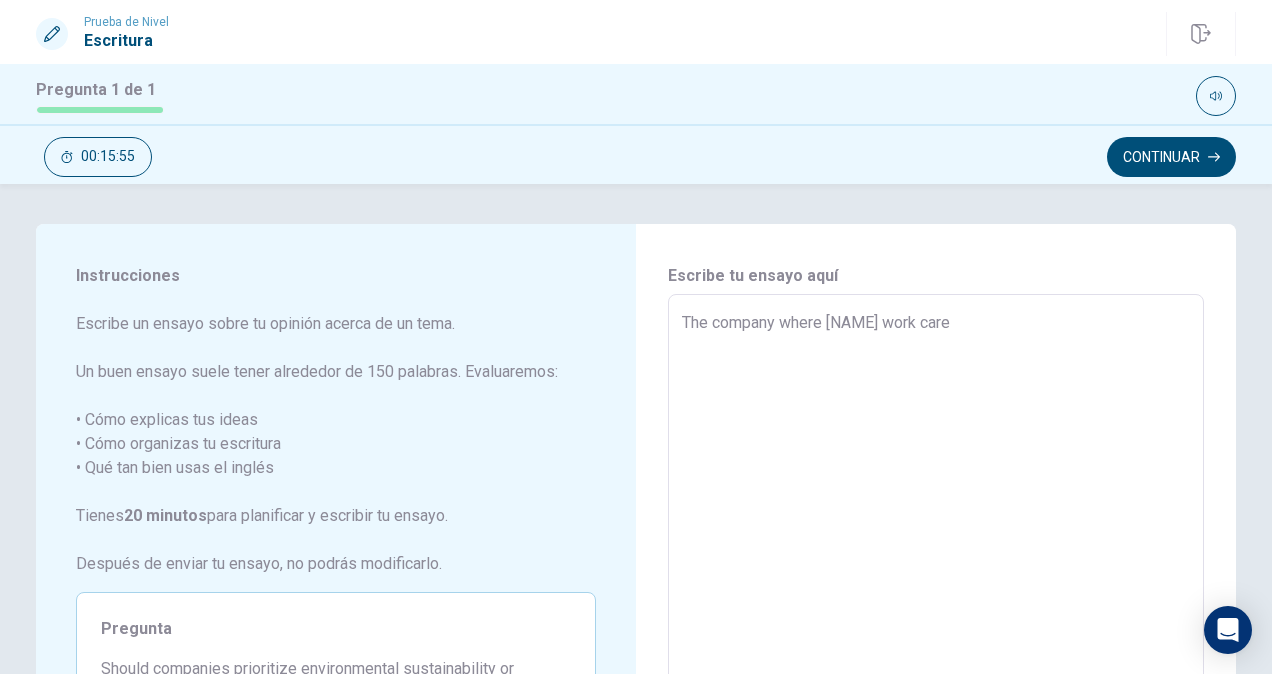 type on "The company where [NAME] work cares" 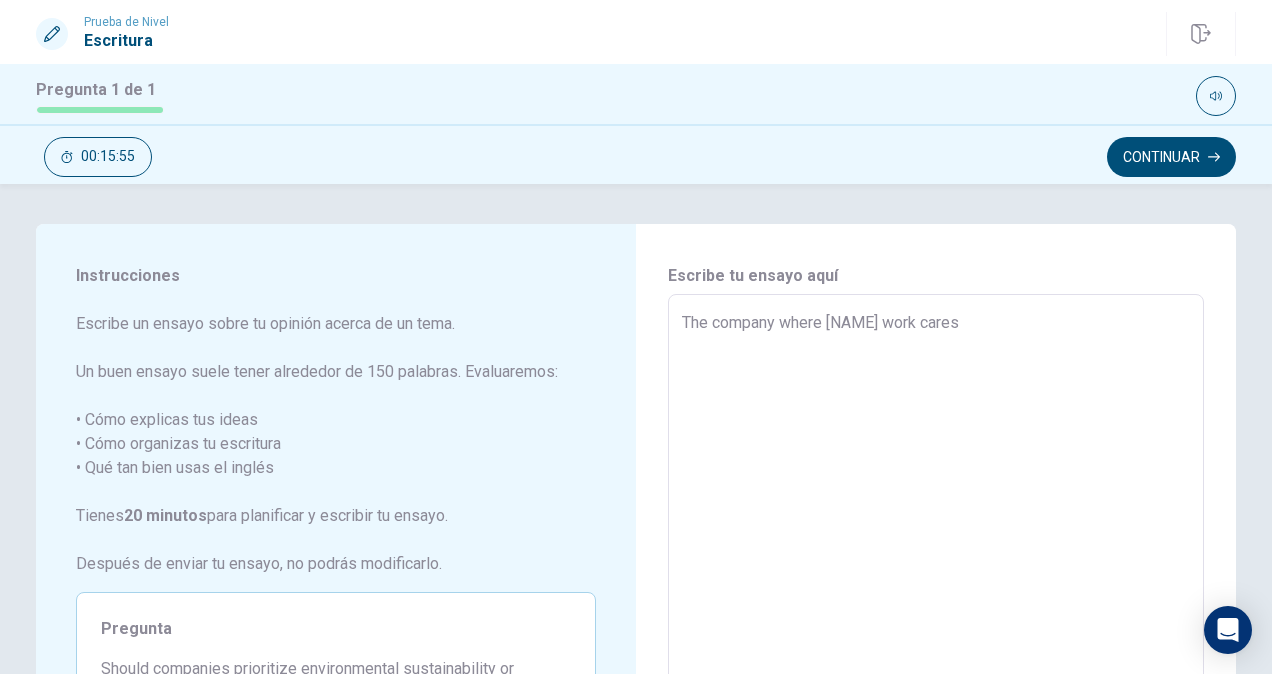 type on "x" 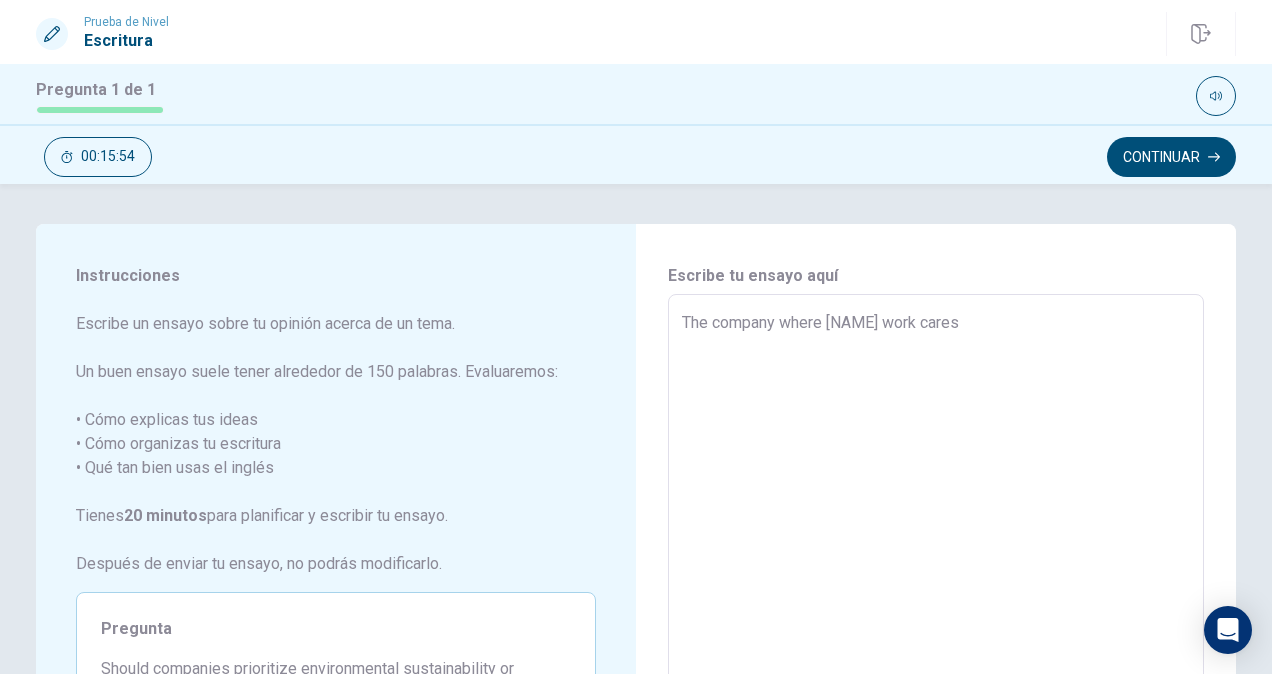 type on "The company where [NAME] work cares" 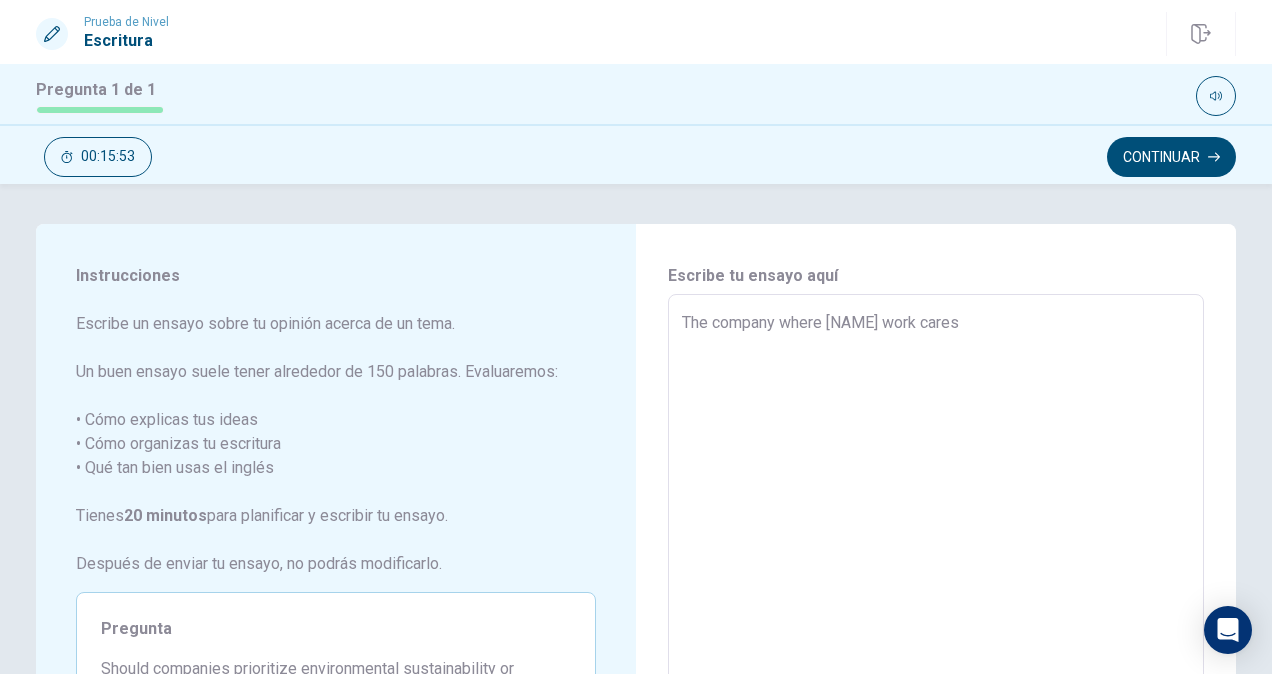 type on "The company where [NAME] work cares a" 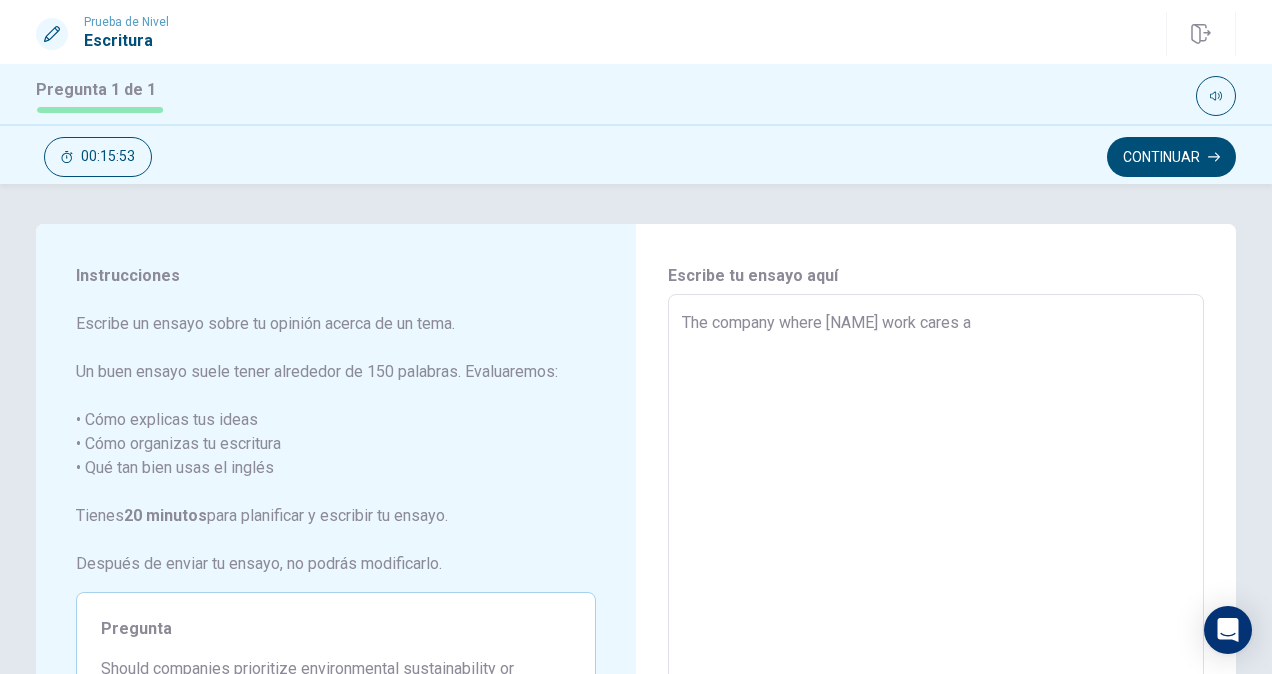 type on "x" 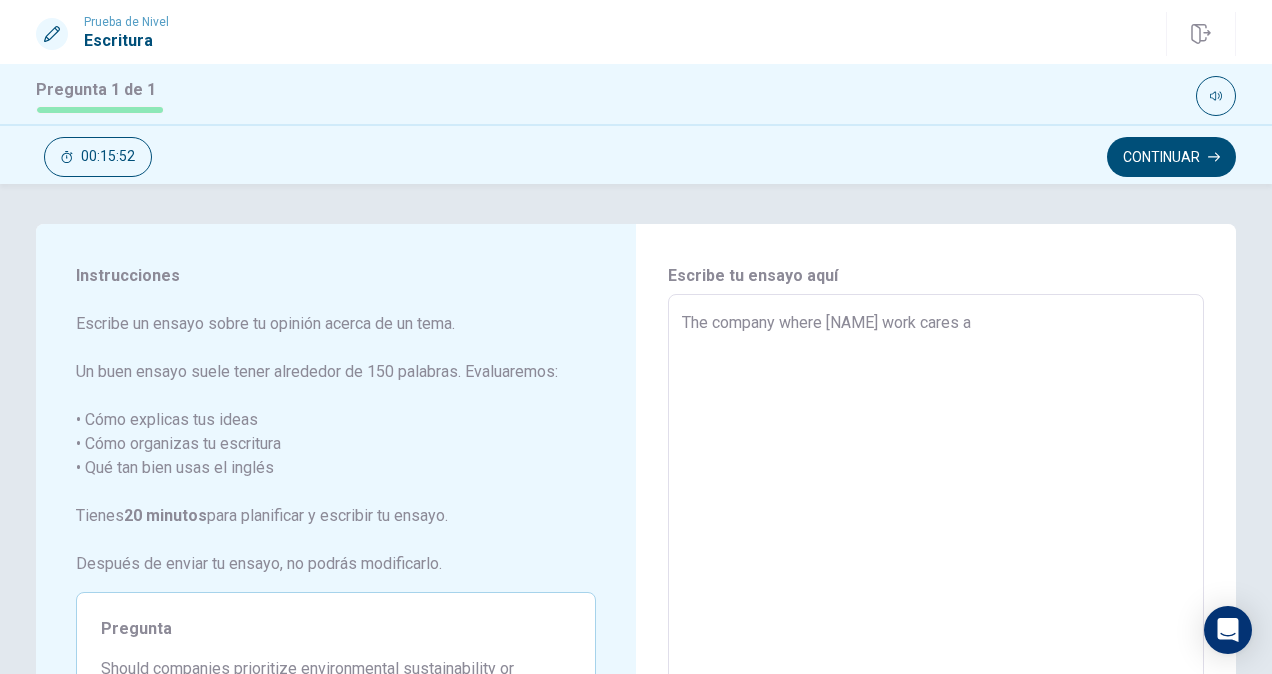 type on "The company where [NAME] work cares ab" 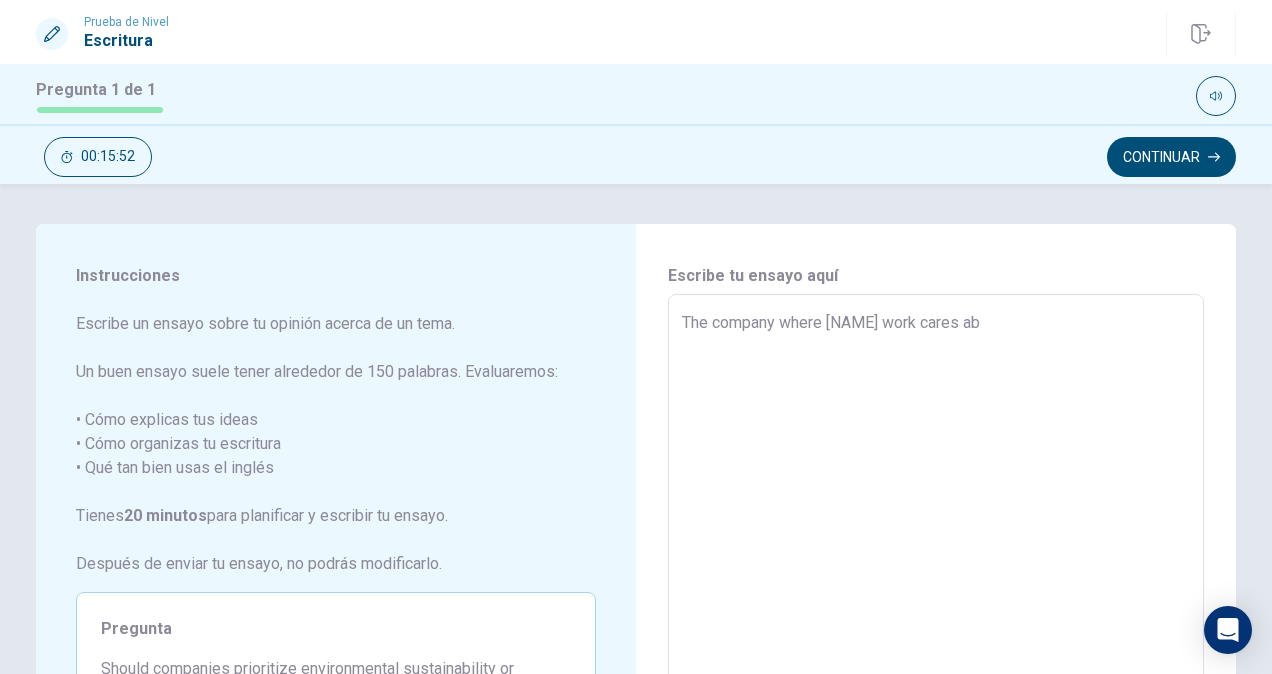 type on "x" 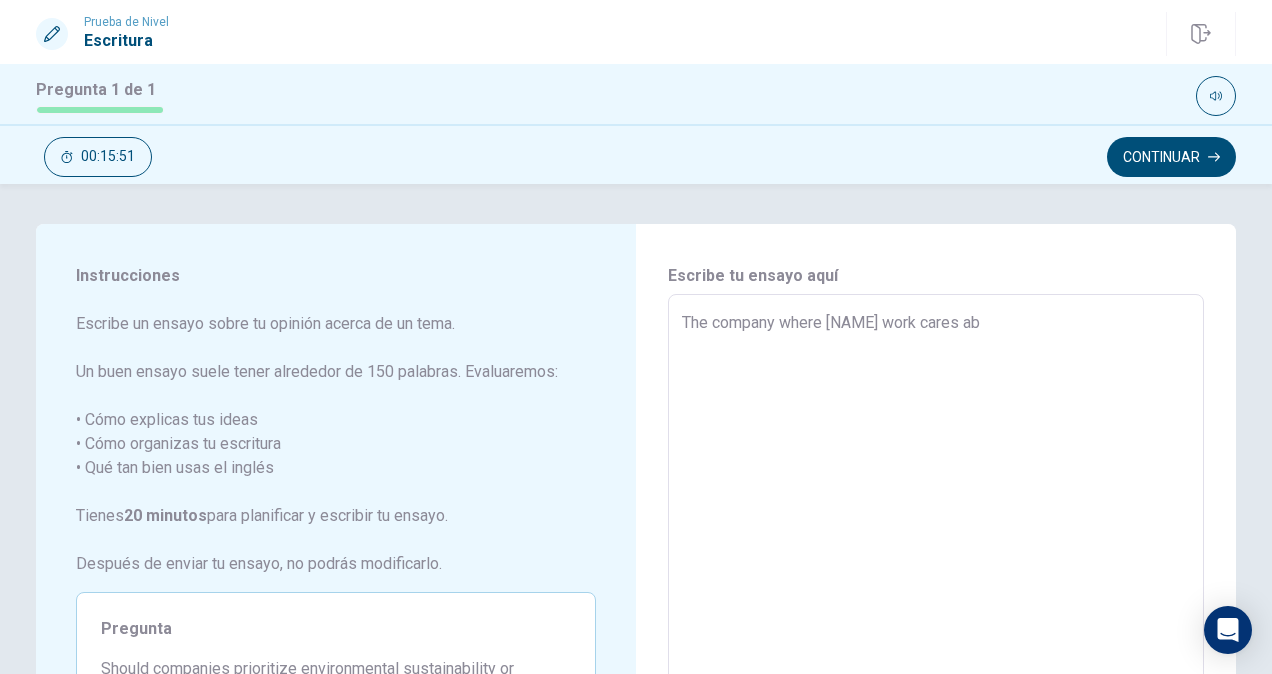 type on "The company where [NAME] work cares abo" 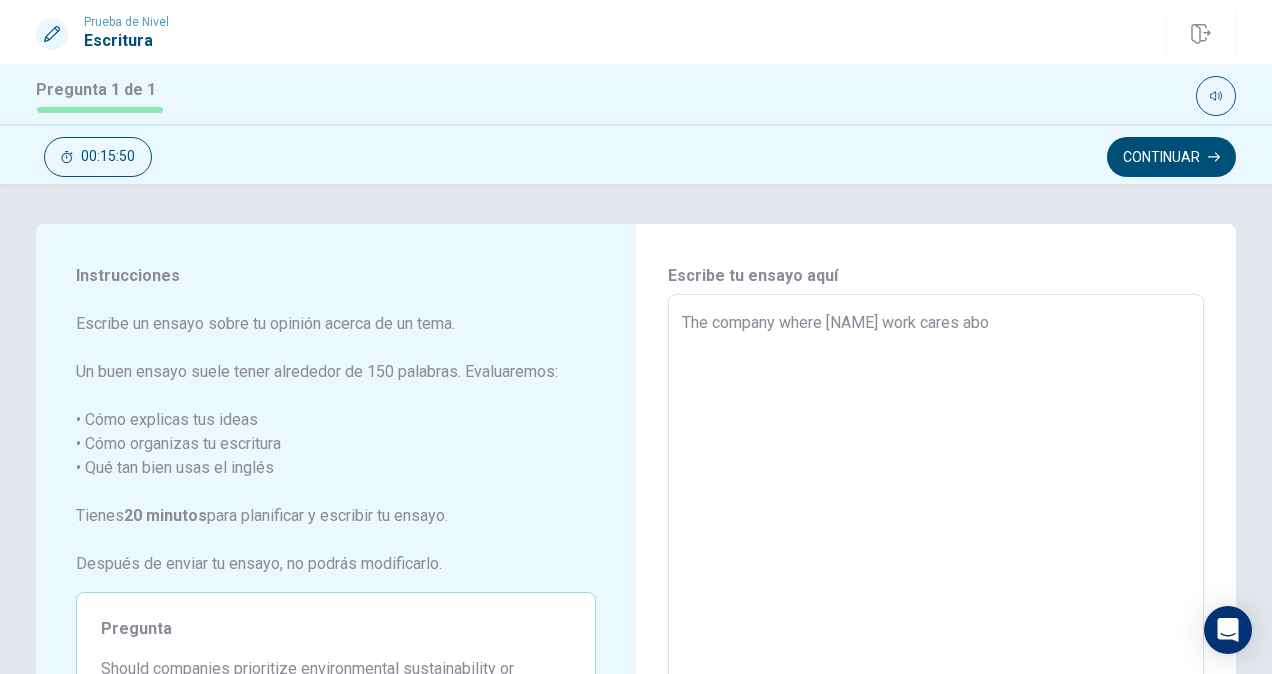 type on "x" 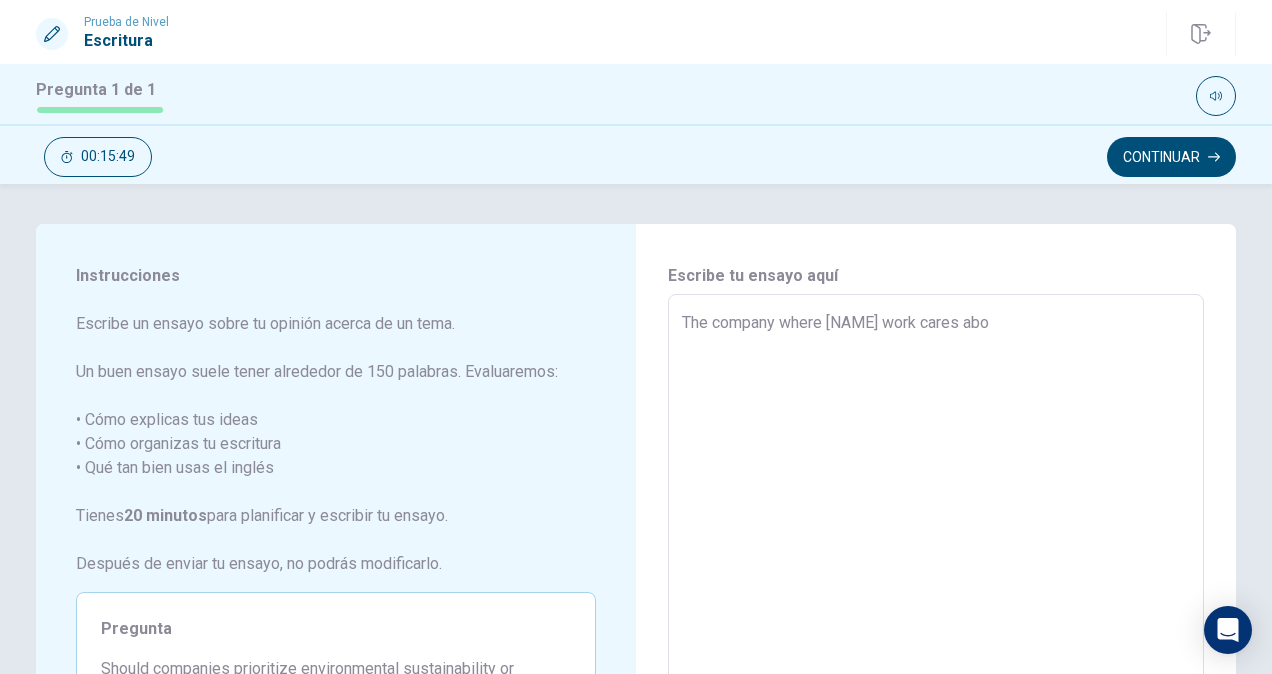 type on "The company where [NAME] work cares abou" 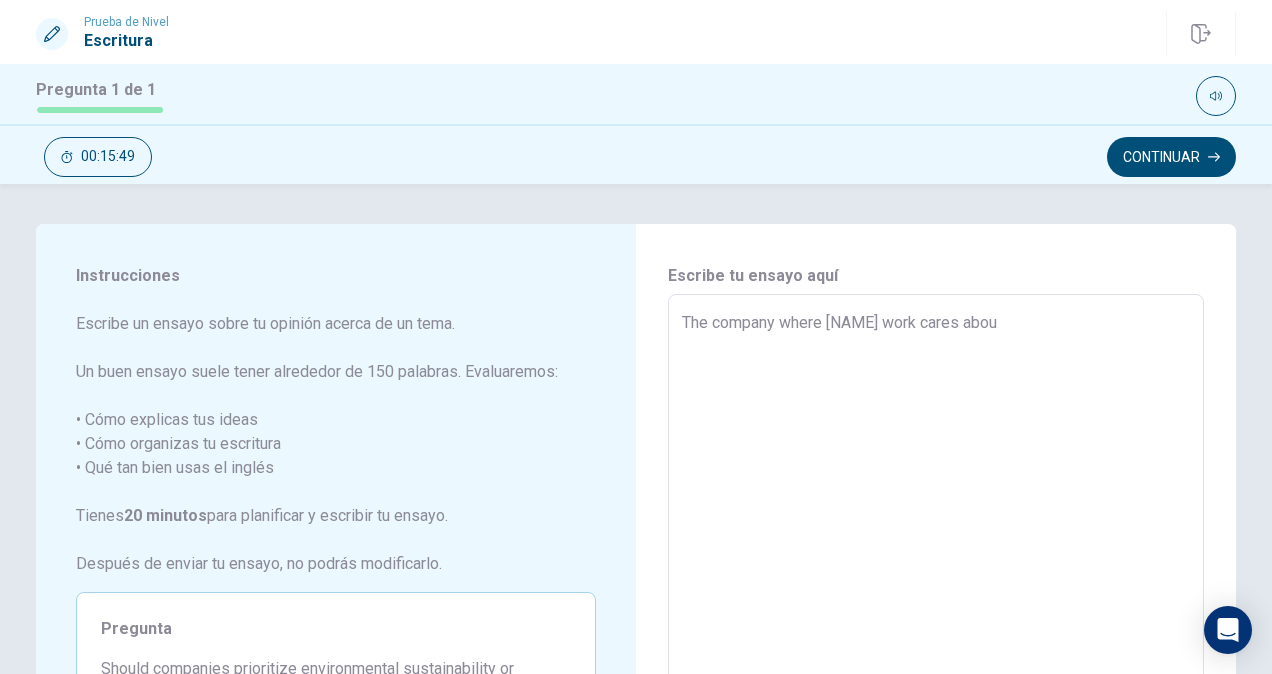 type on "x" 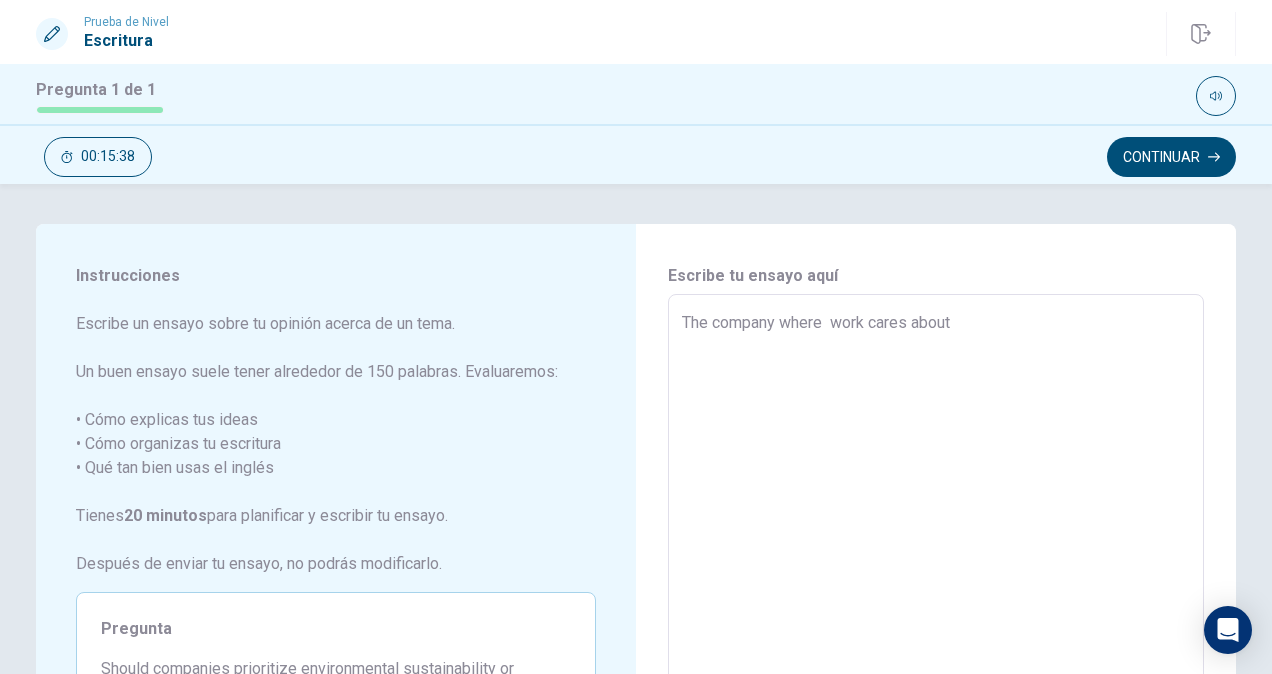 type on "x" 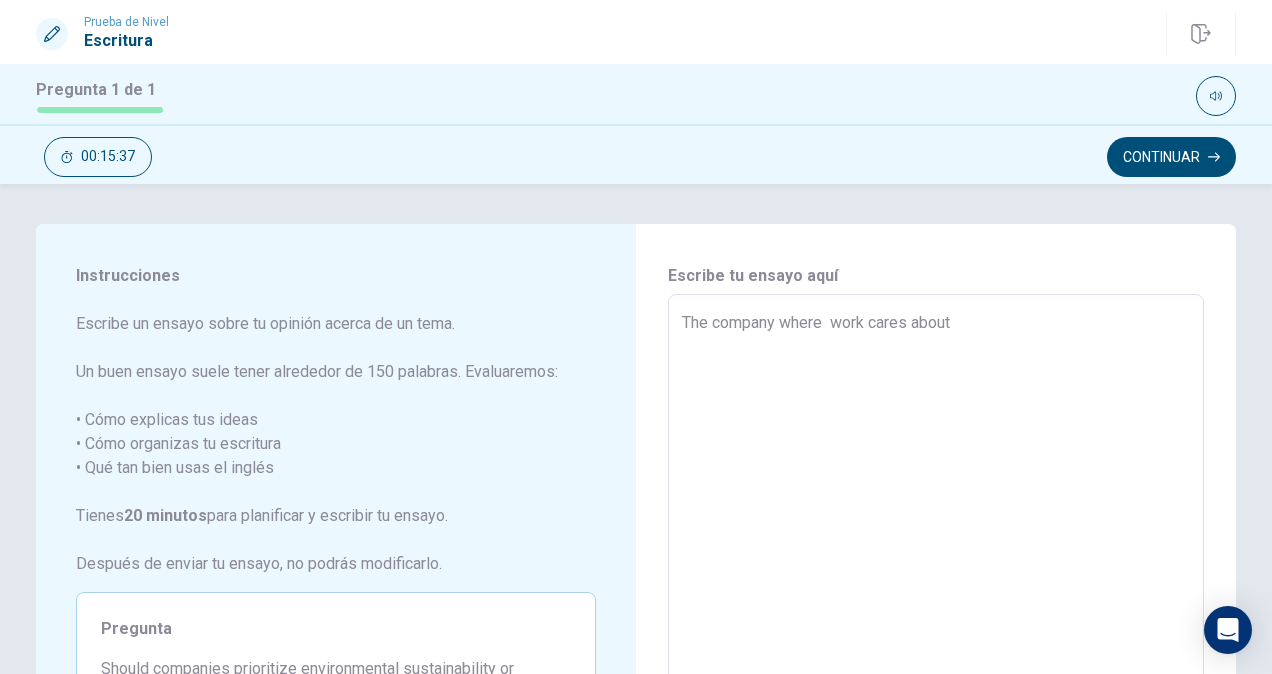 type on "The company where [NAME] work cares abou" 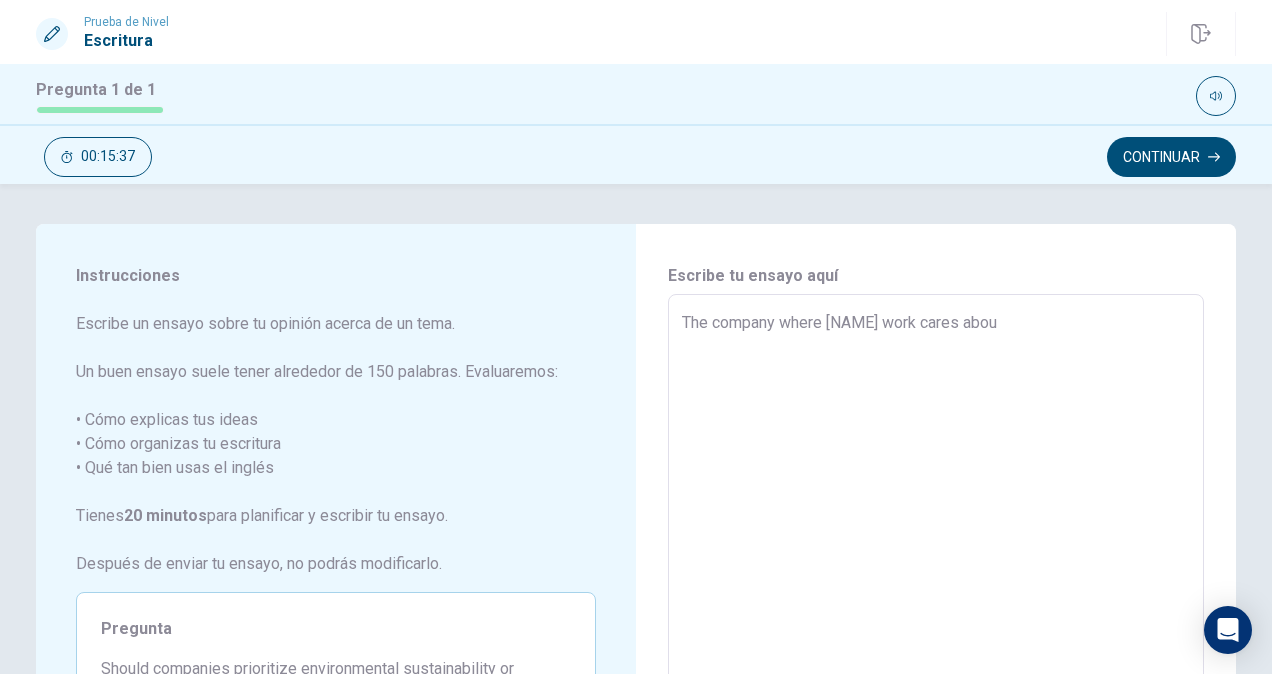 type on "x" 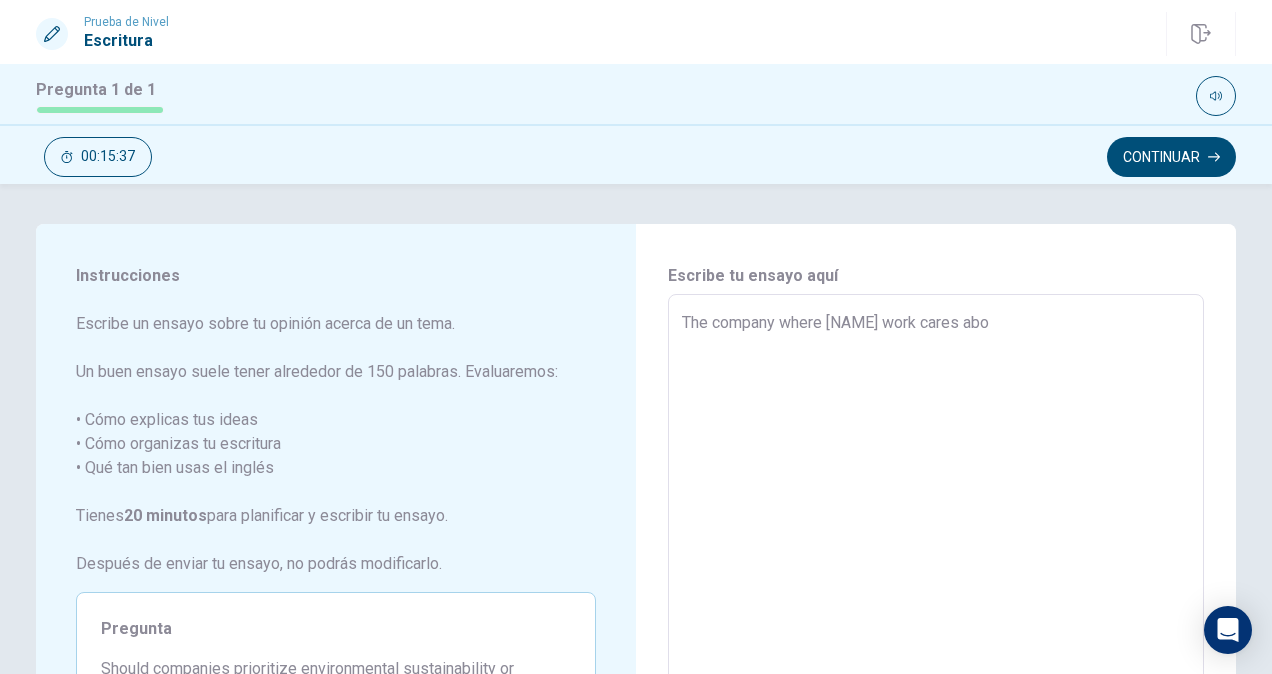 type on "x" 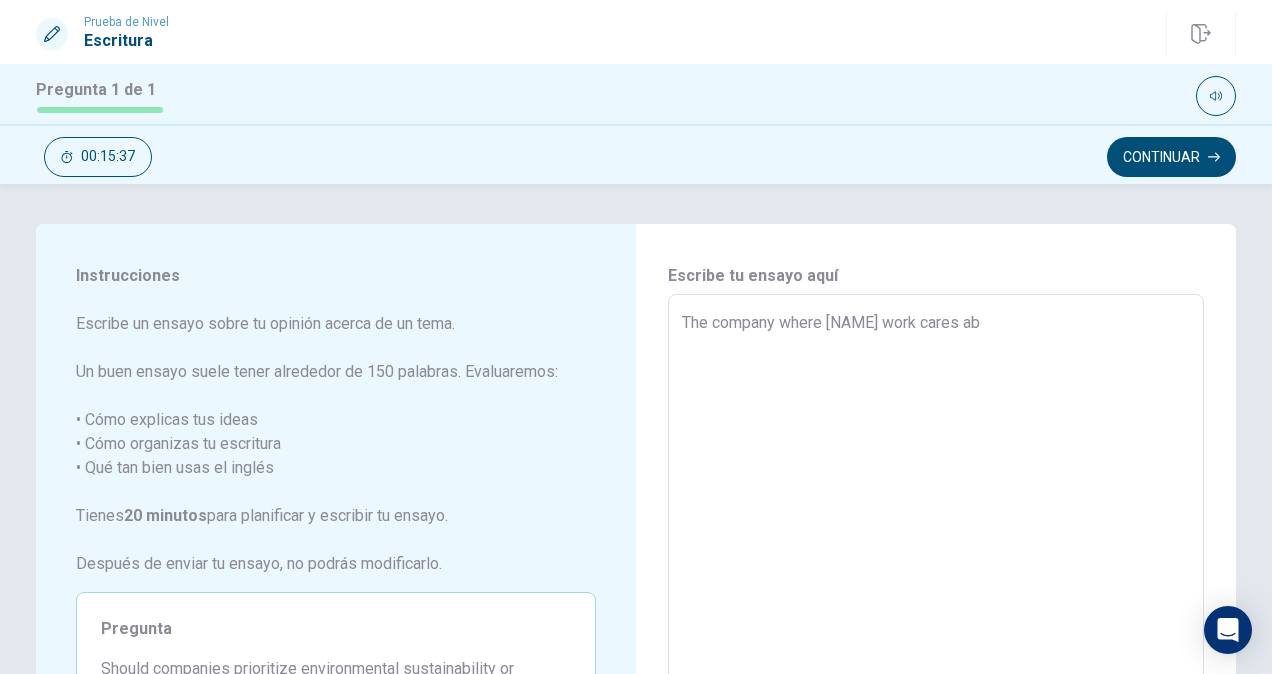 type on "x" 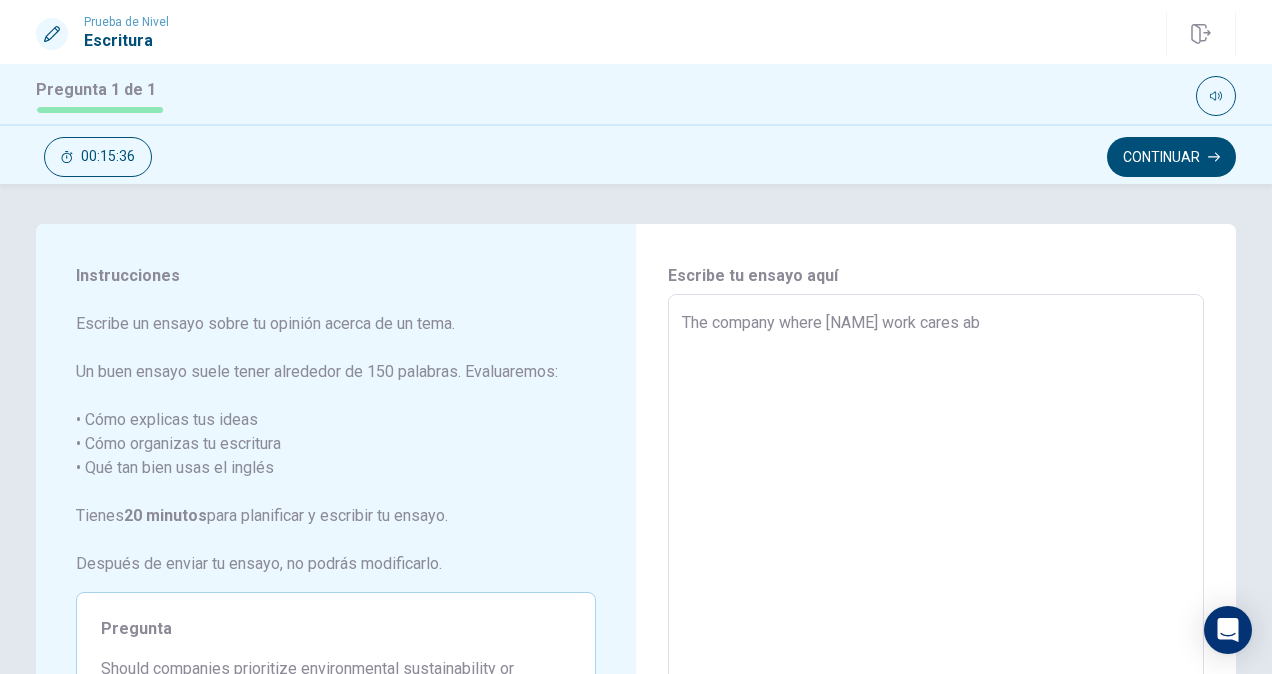 type on "The company where [NAME] work cares a" 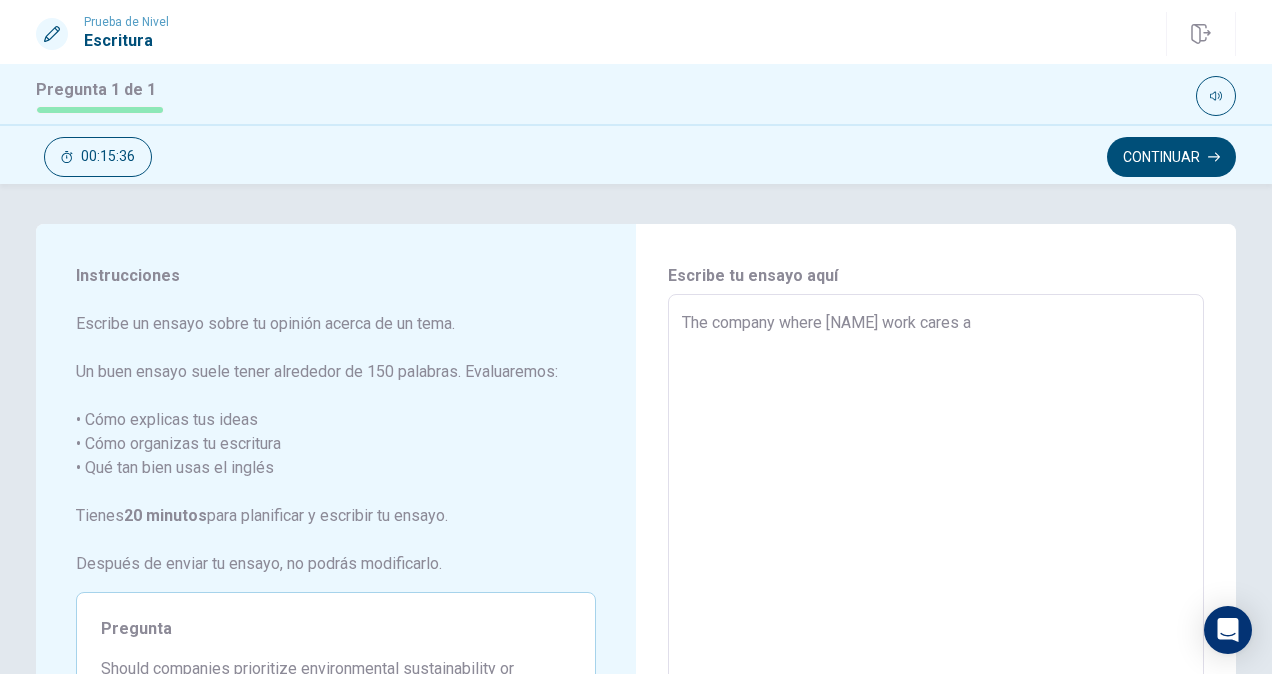 type on "x" 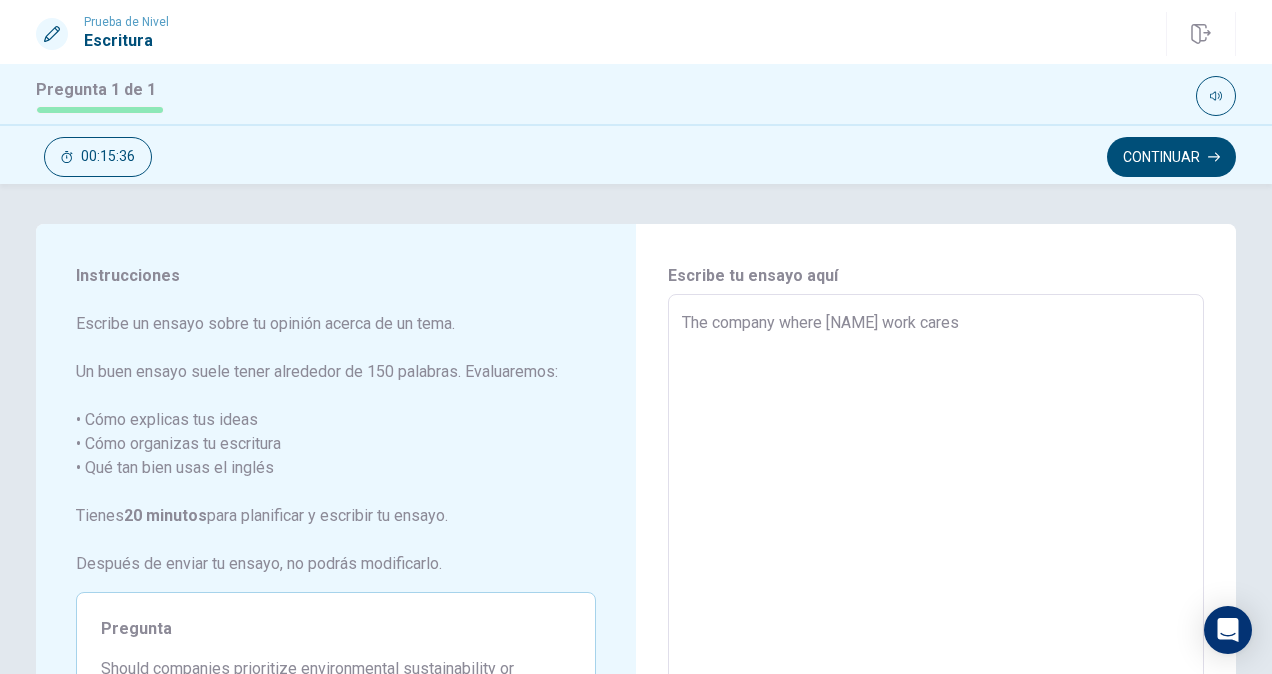 type on "x" 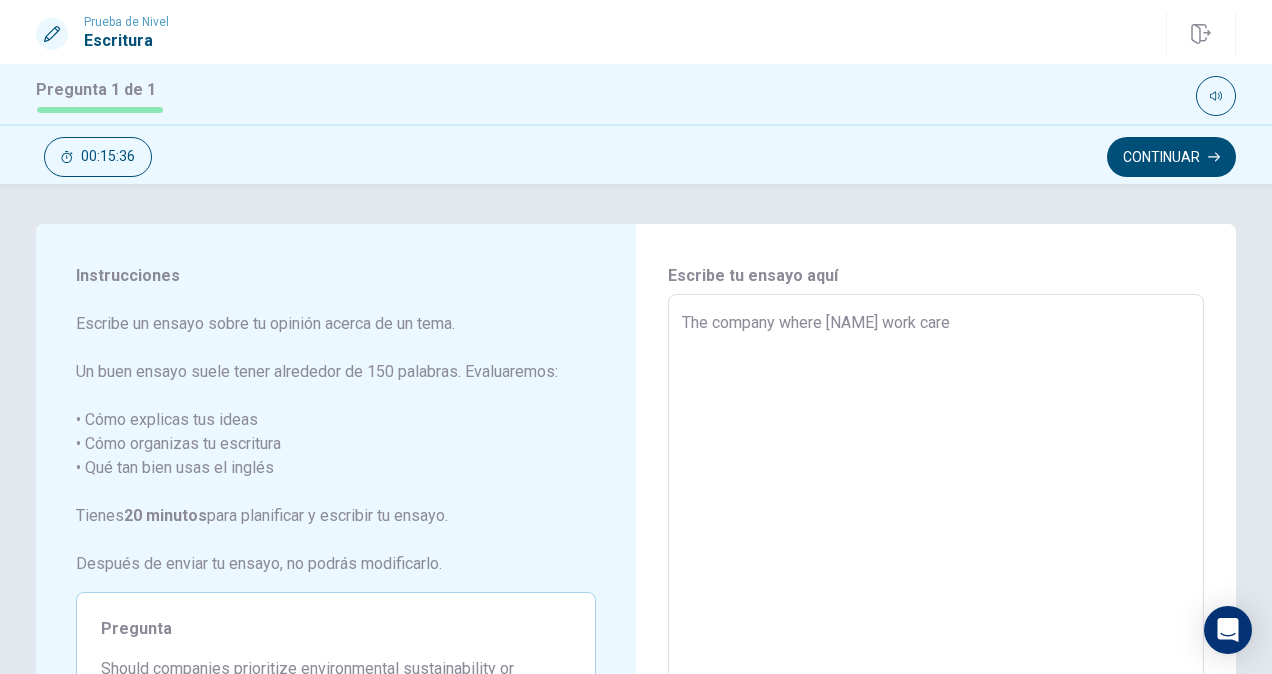 type on "x" 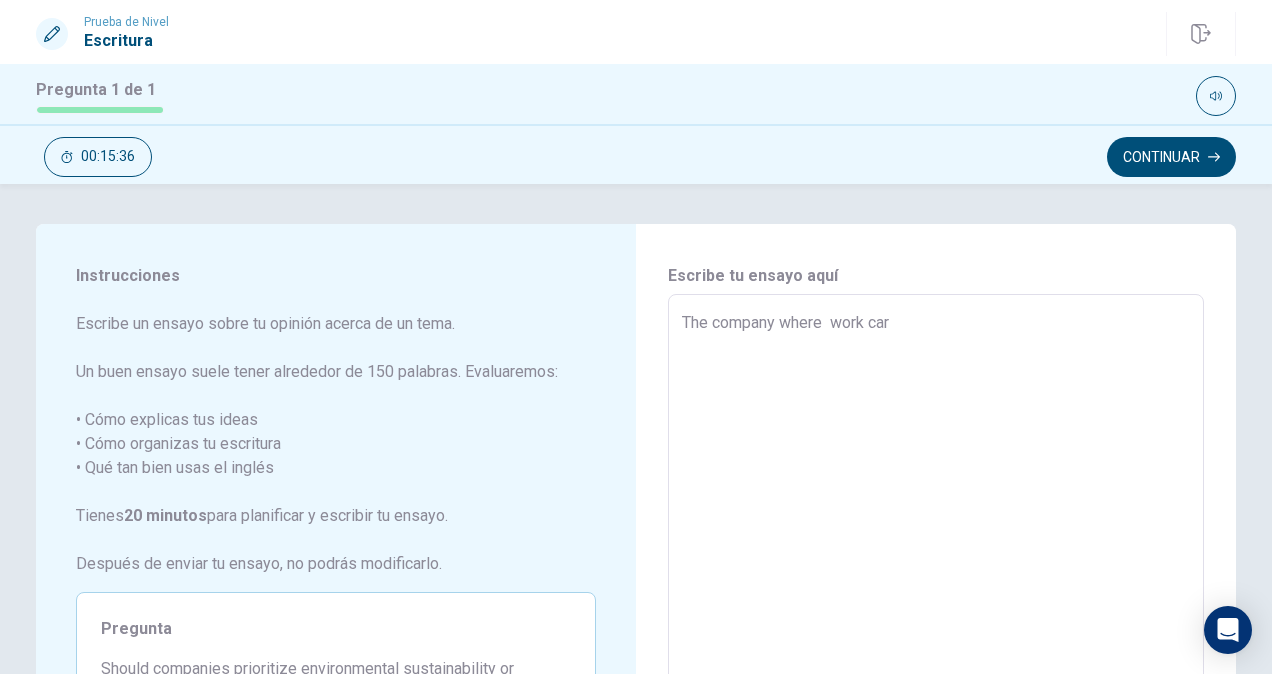 type on "x" 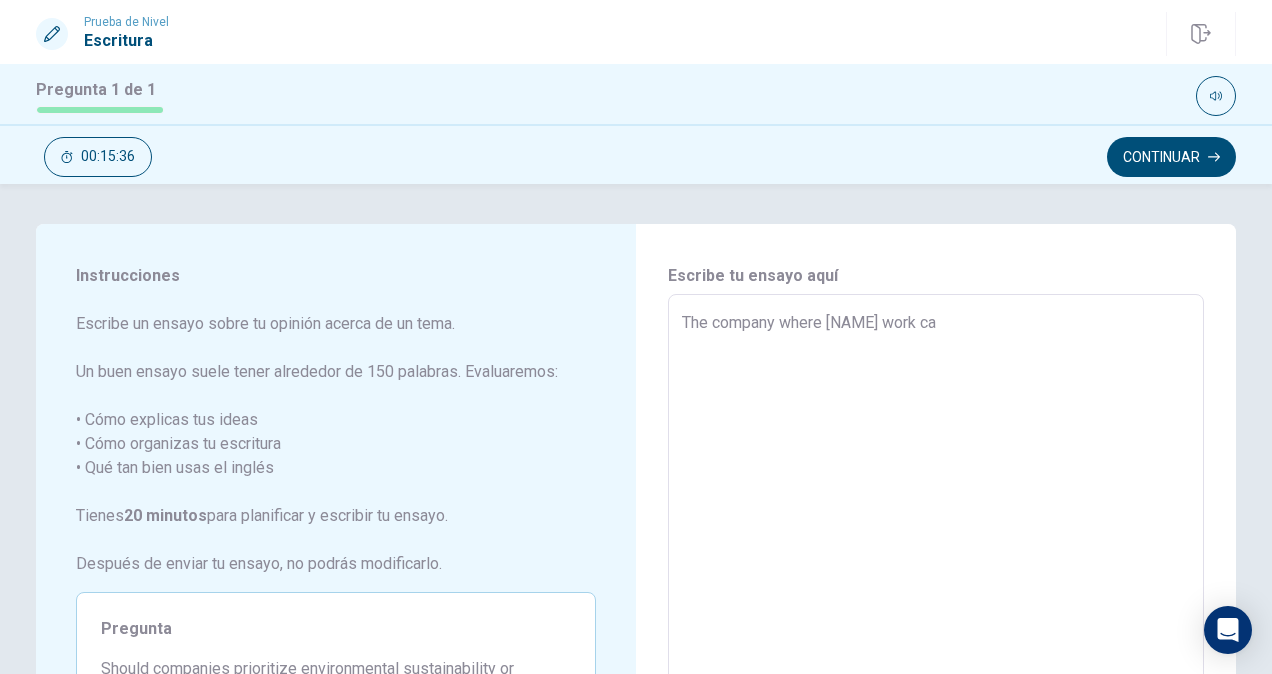 type on "x" 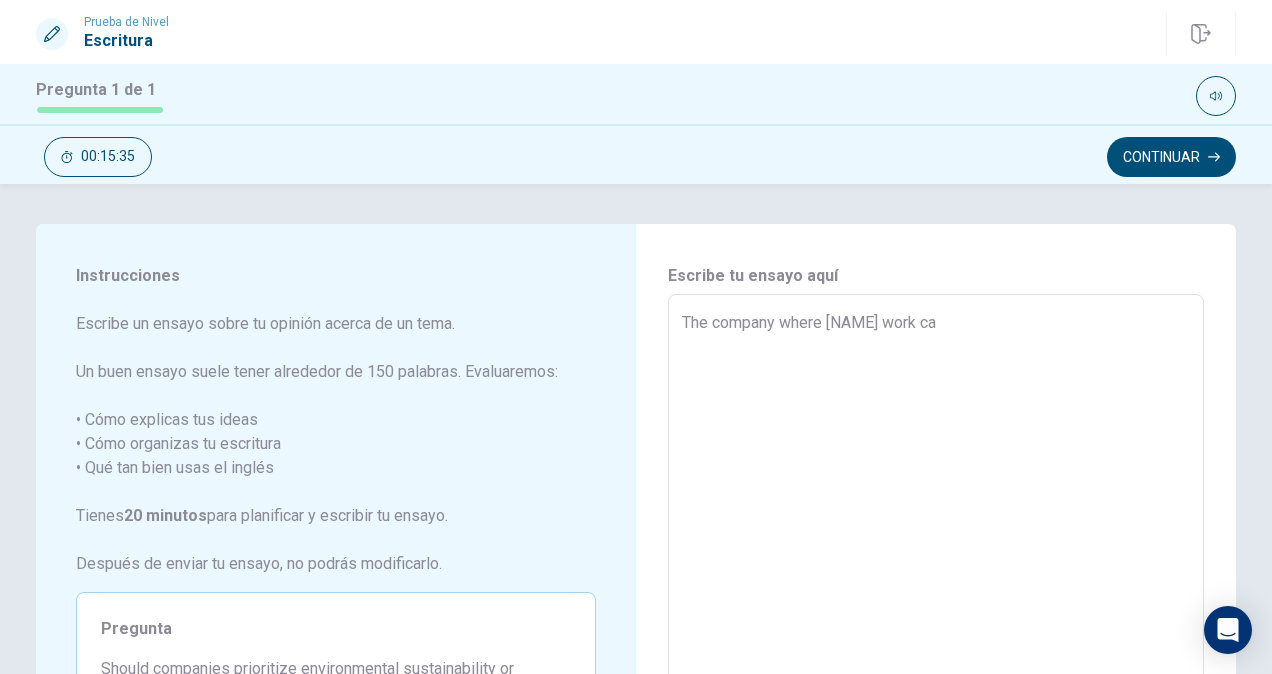 type on "The company where [NAME] work c" 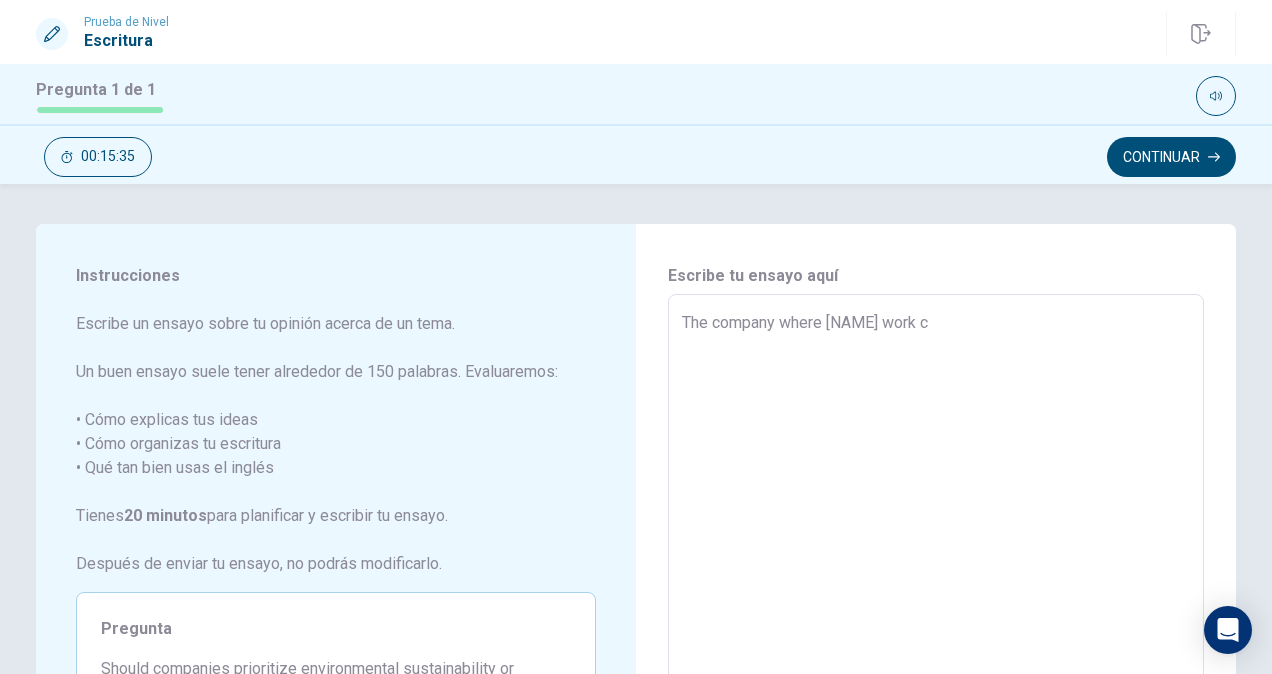 type on "x" 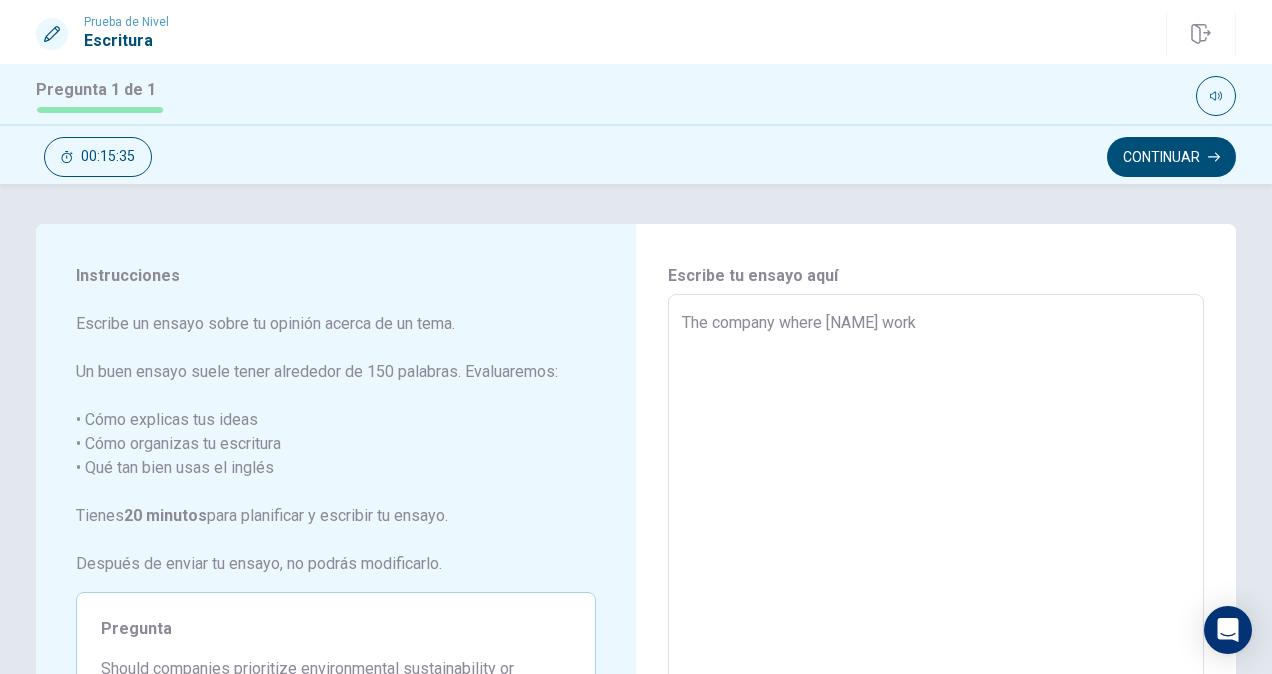 type on "x" 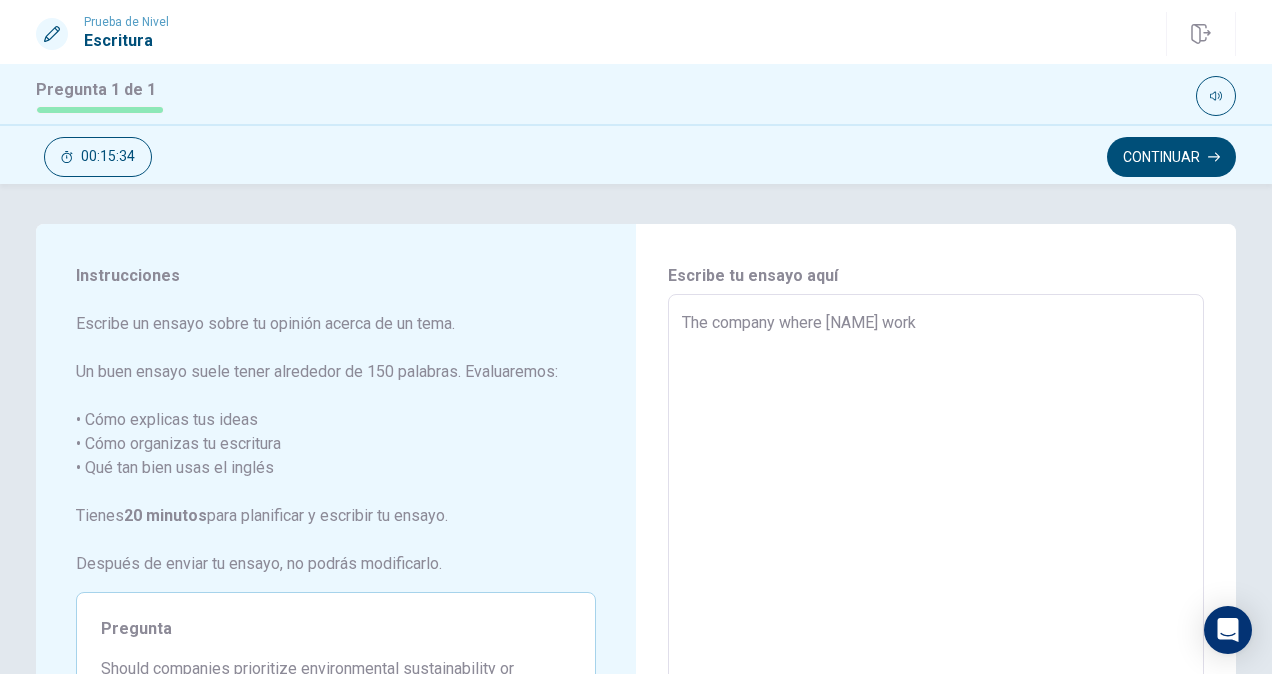 type on "The company where [NAME] p" 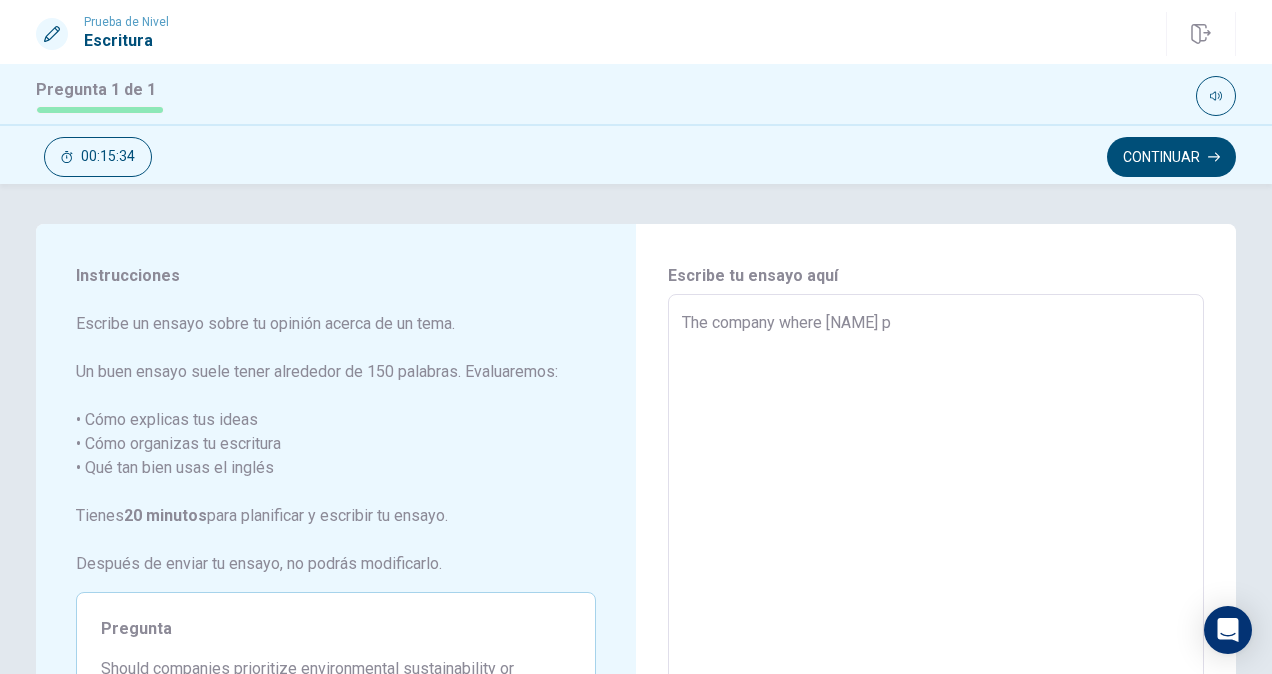 type on "x" 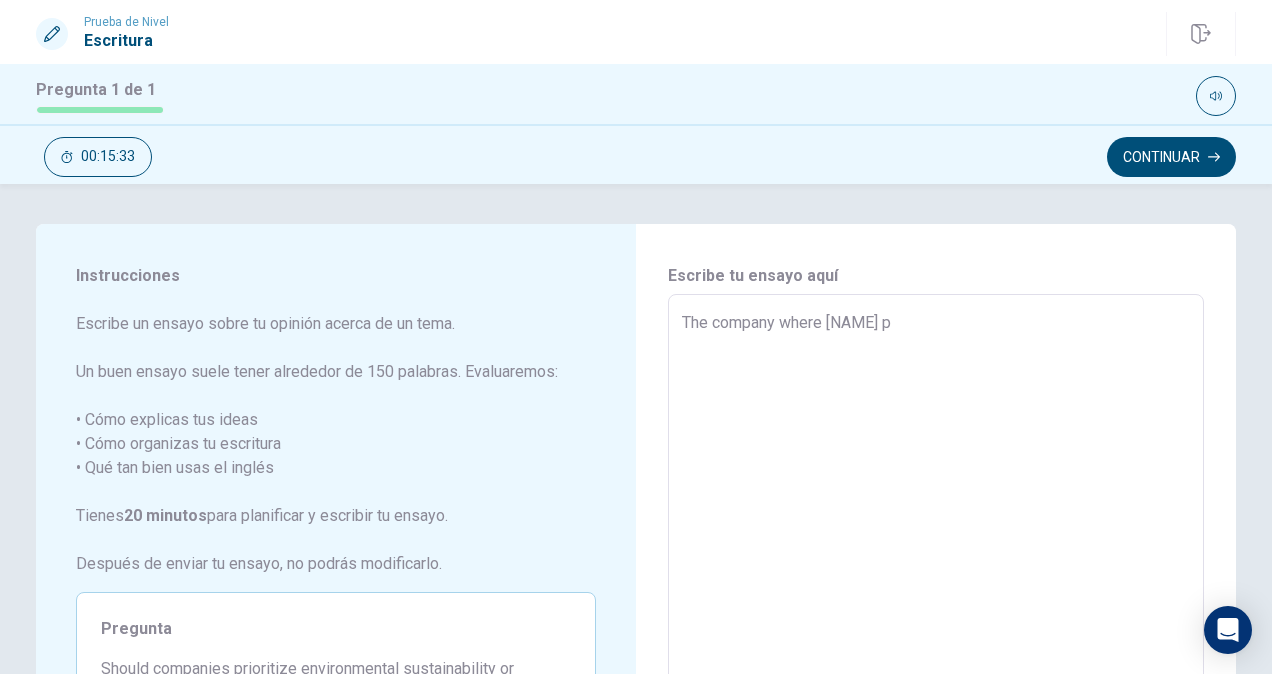 type on "The company where [NAME] work pr" 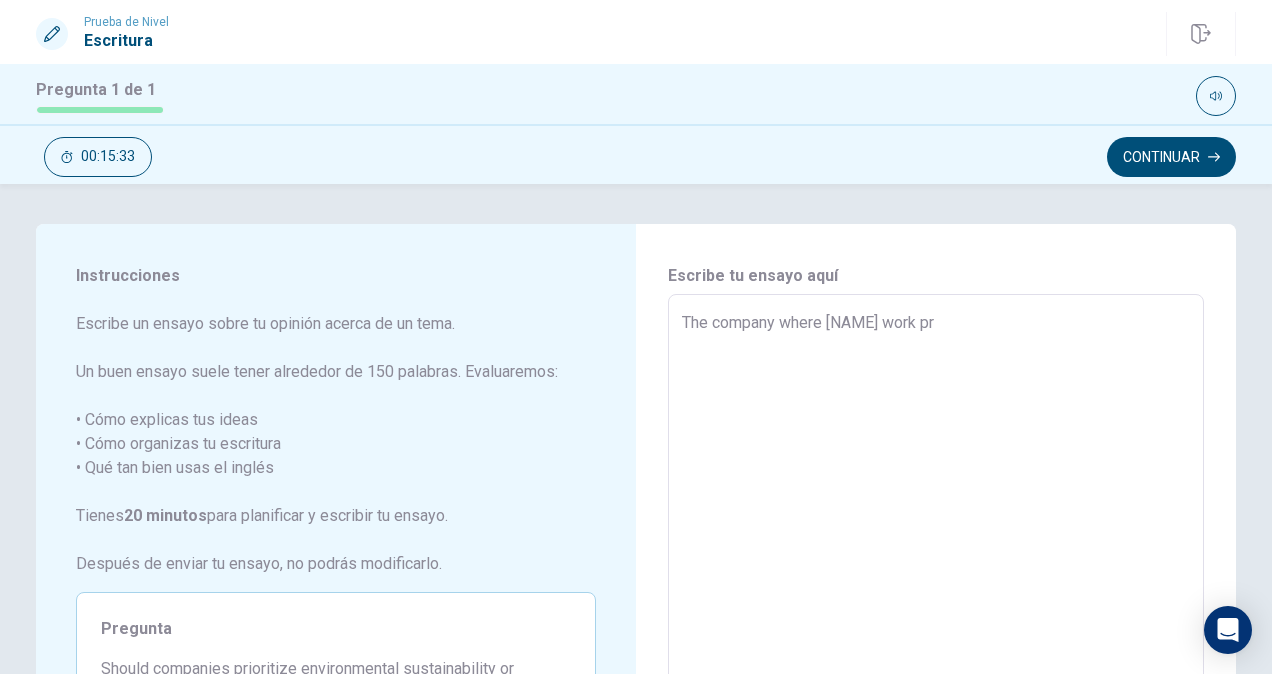 type on "x" 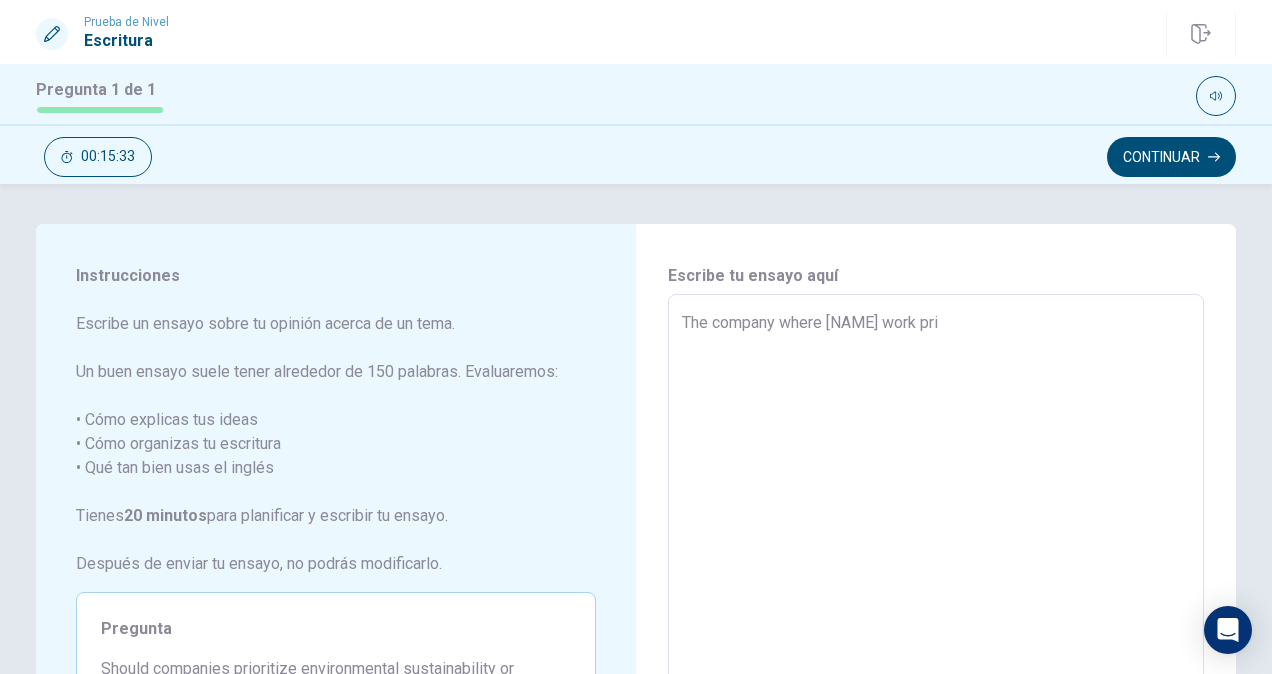 type on "x" 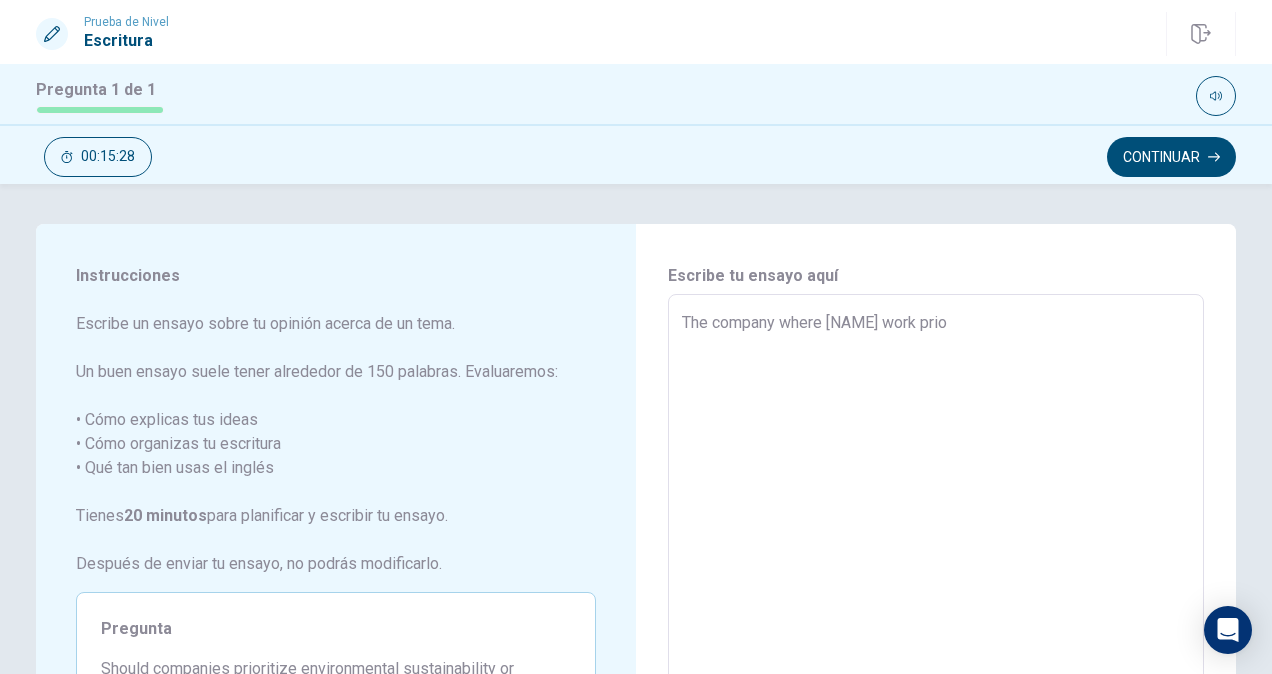 type on "x" 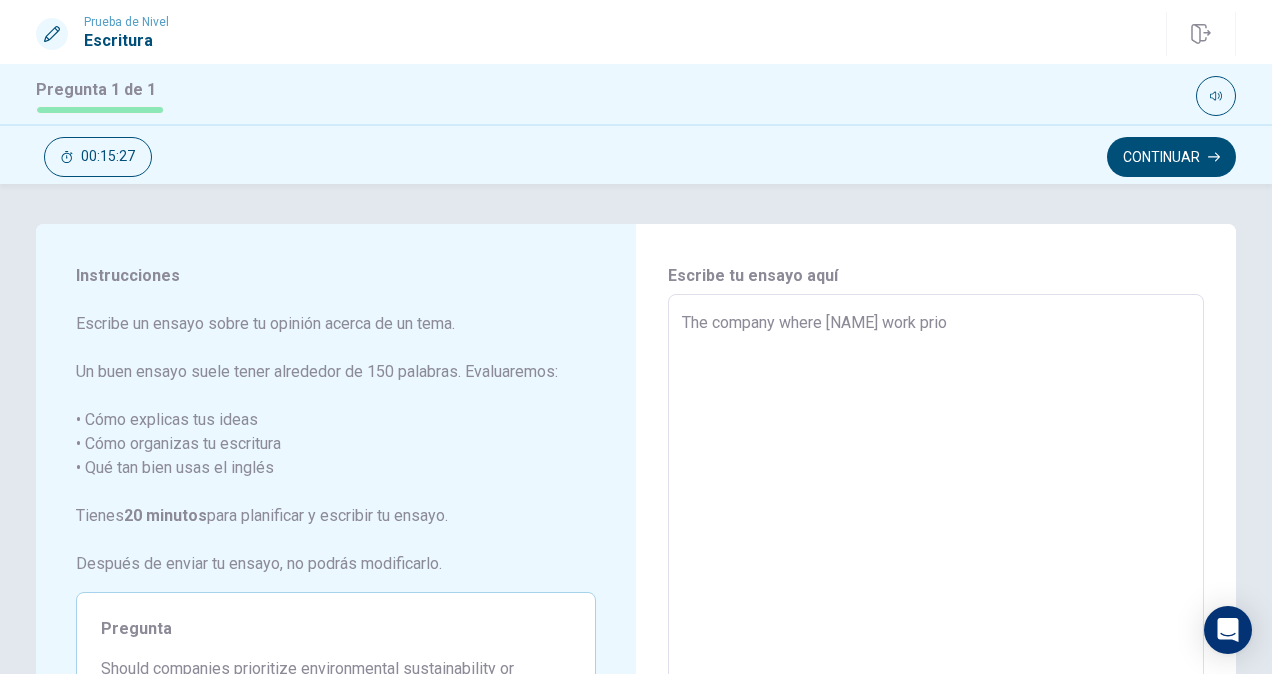type on "The company where [NAME] work priot" 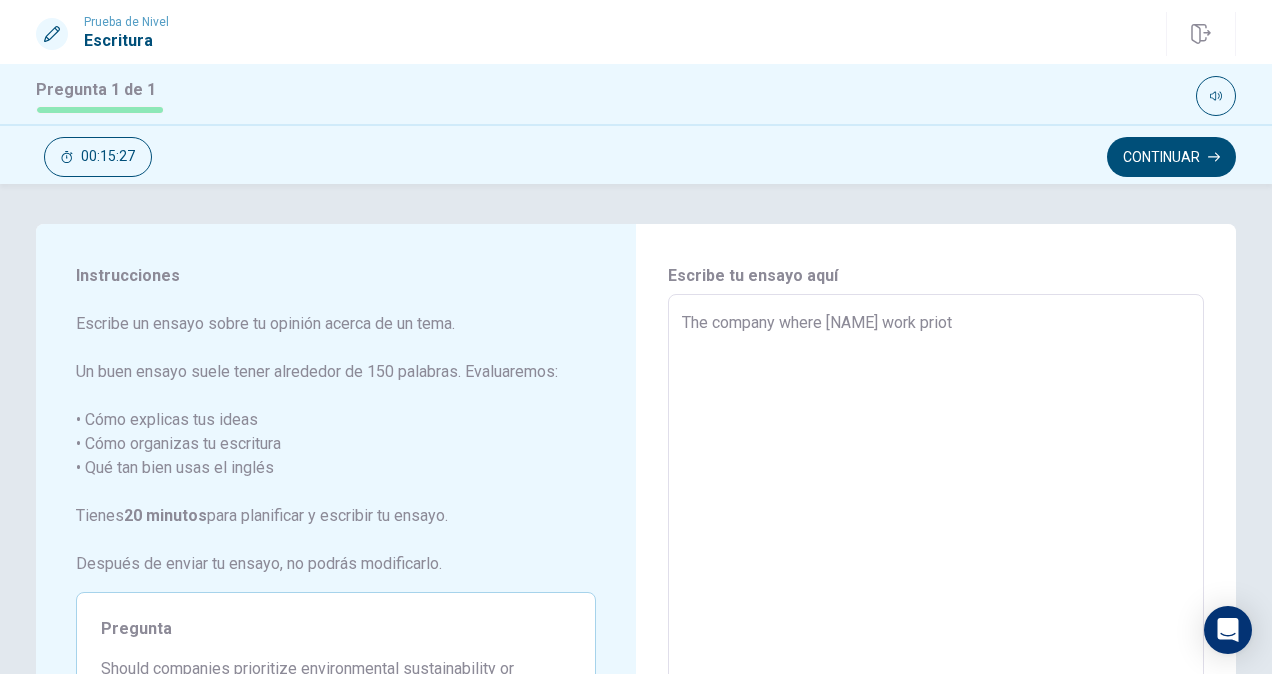 type on "x" 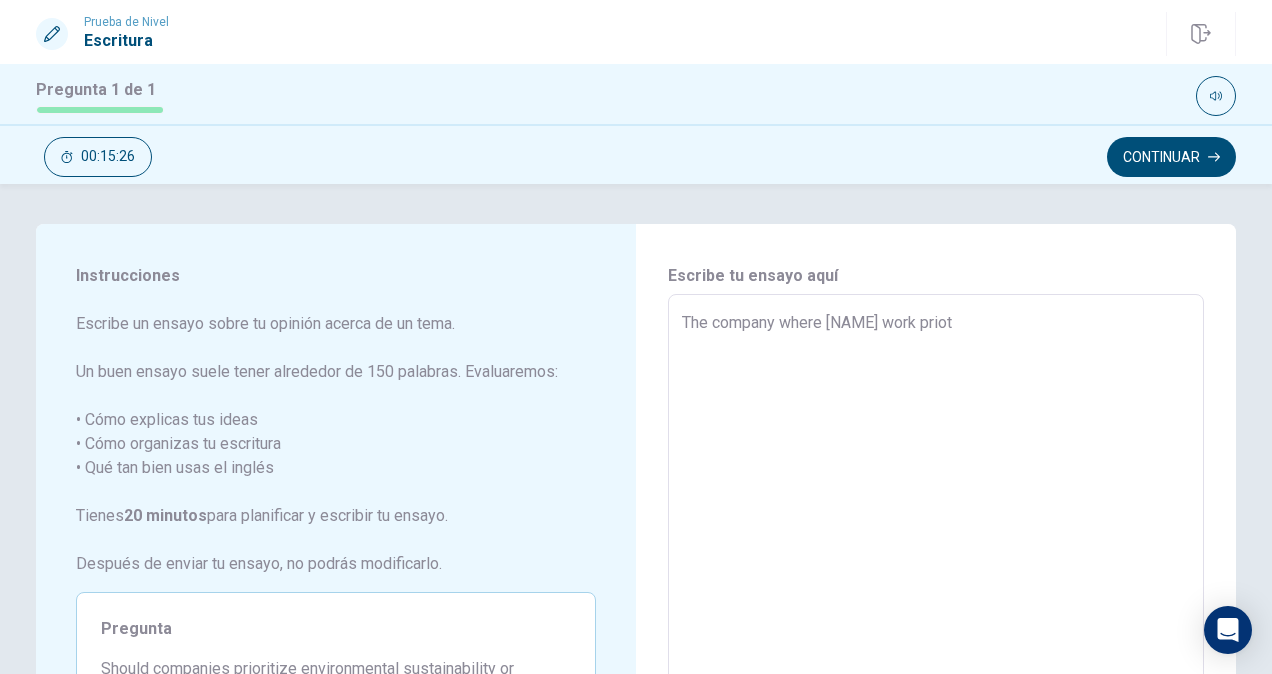 type on "The company where  work prioti" 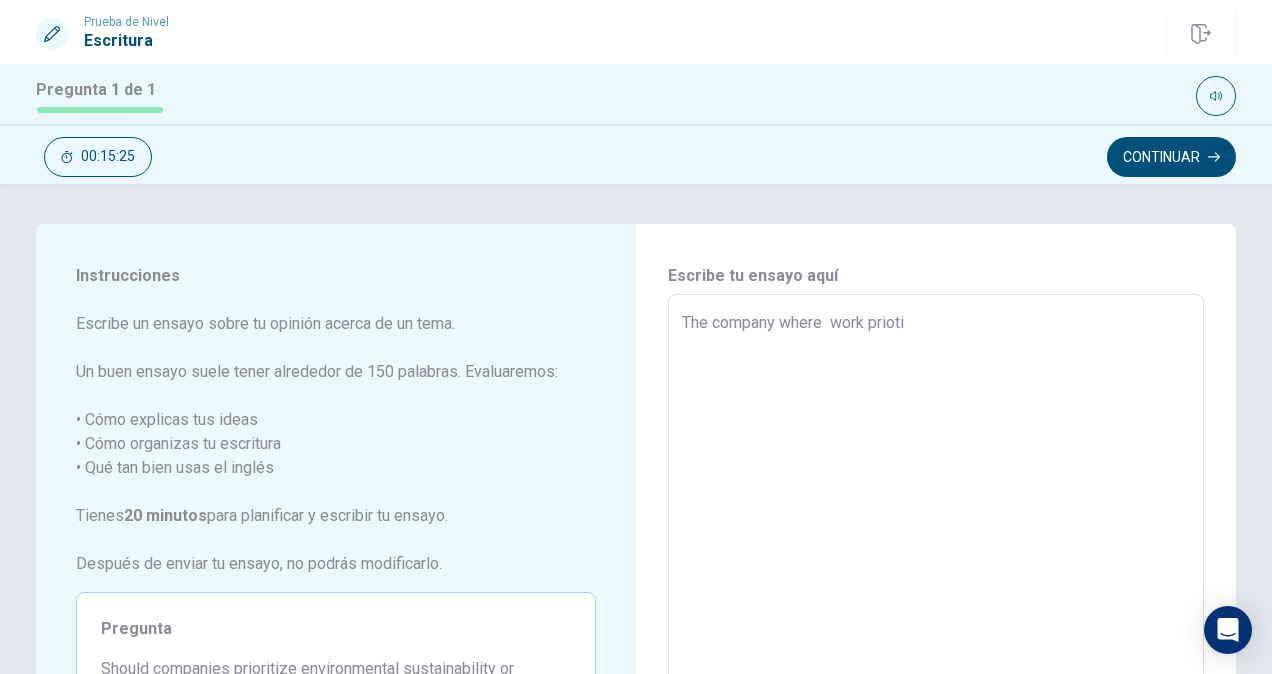 type on "x" 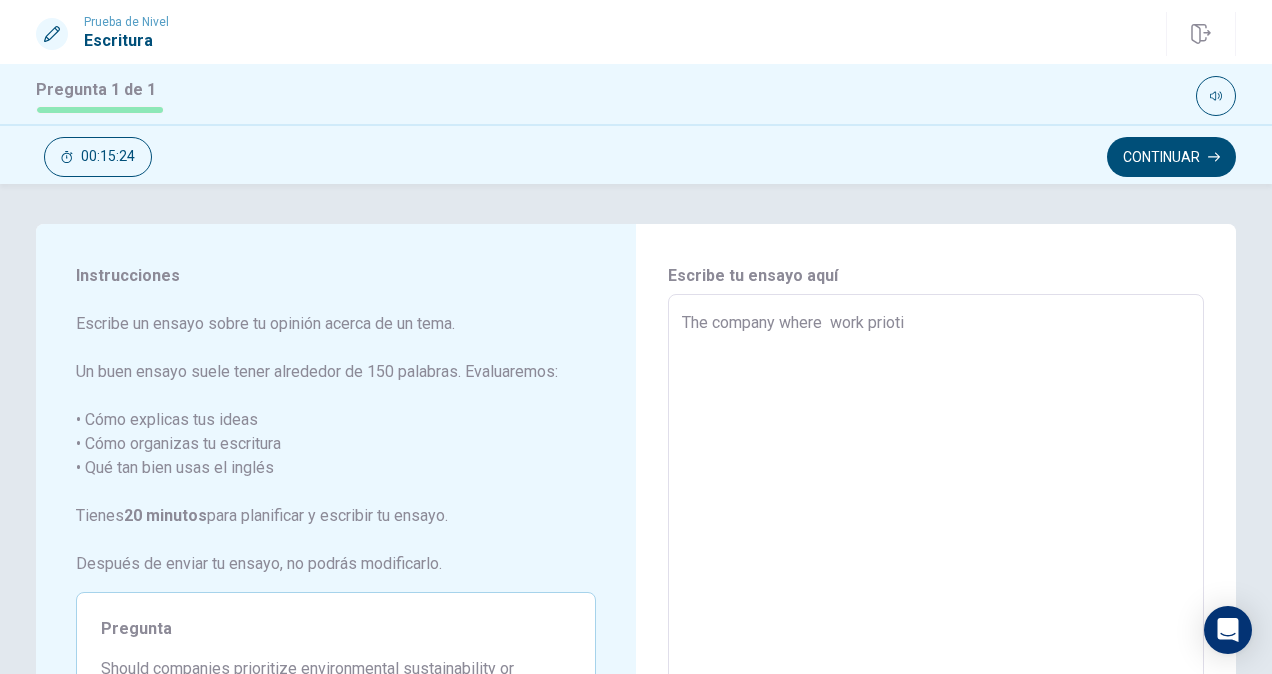 type on "The company where [NAME] work priotit" 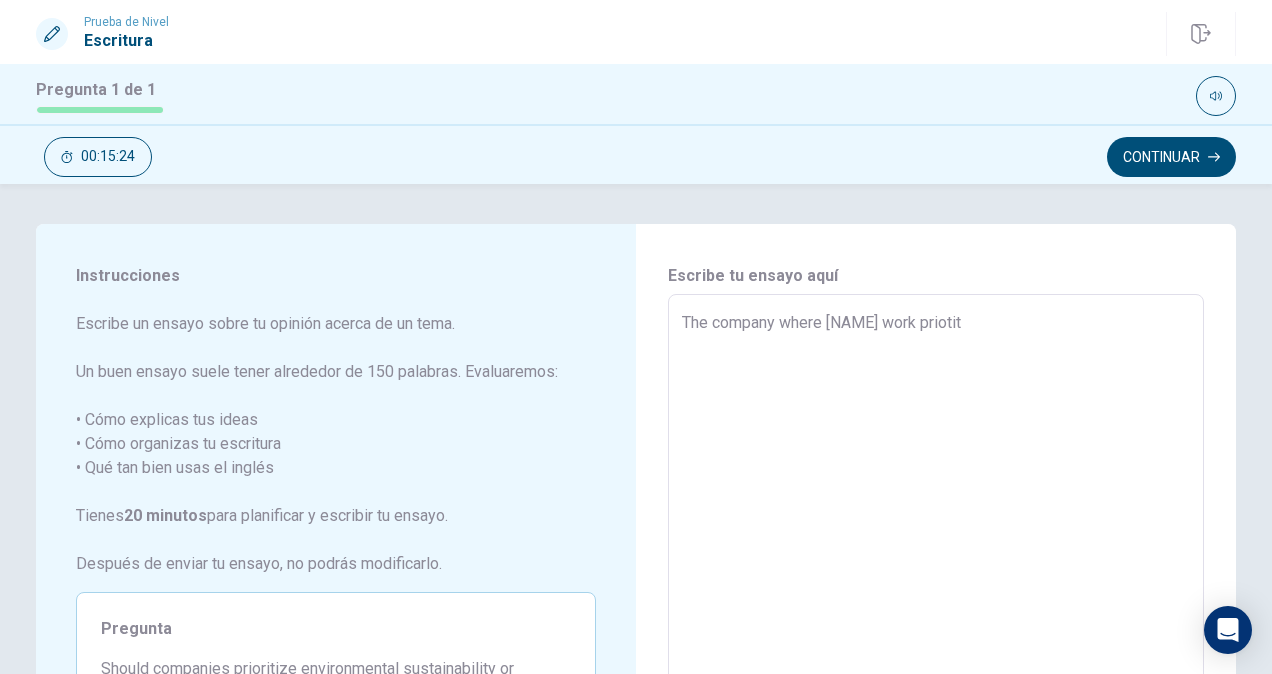 type on "x" 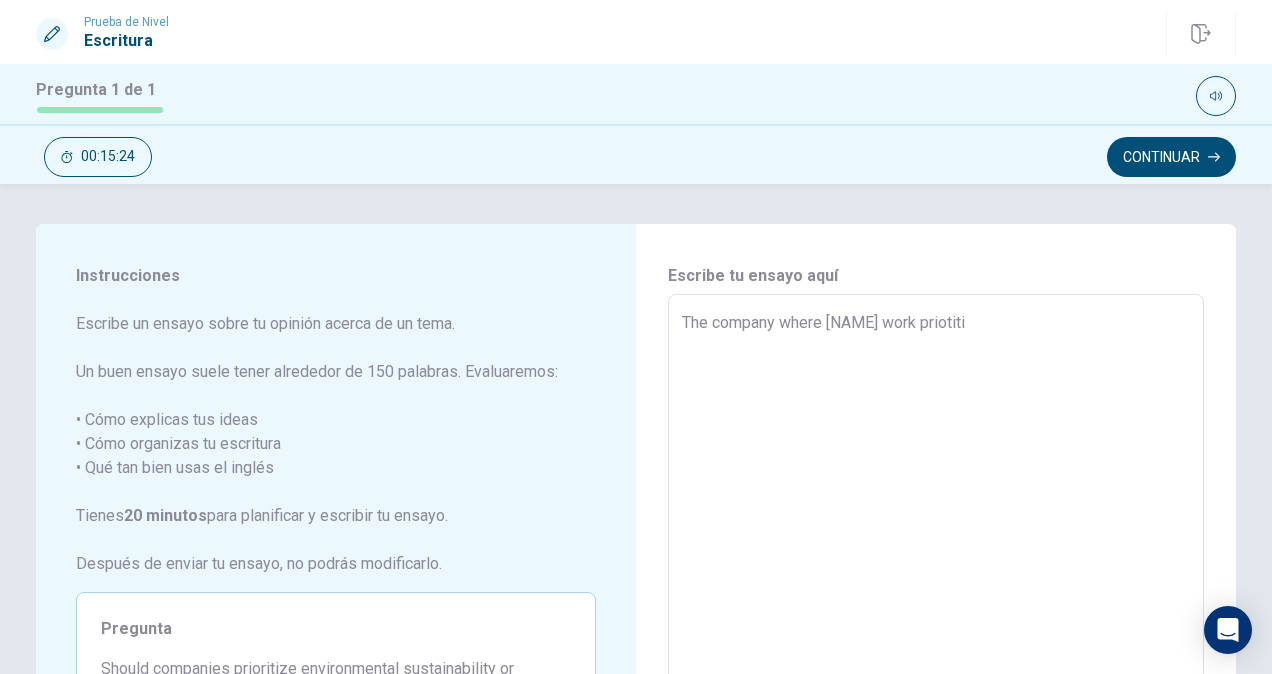 type on "x" 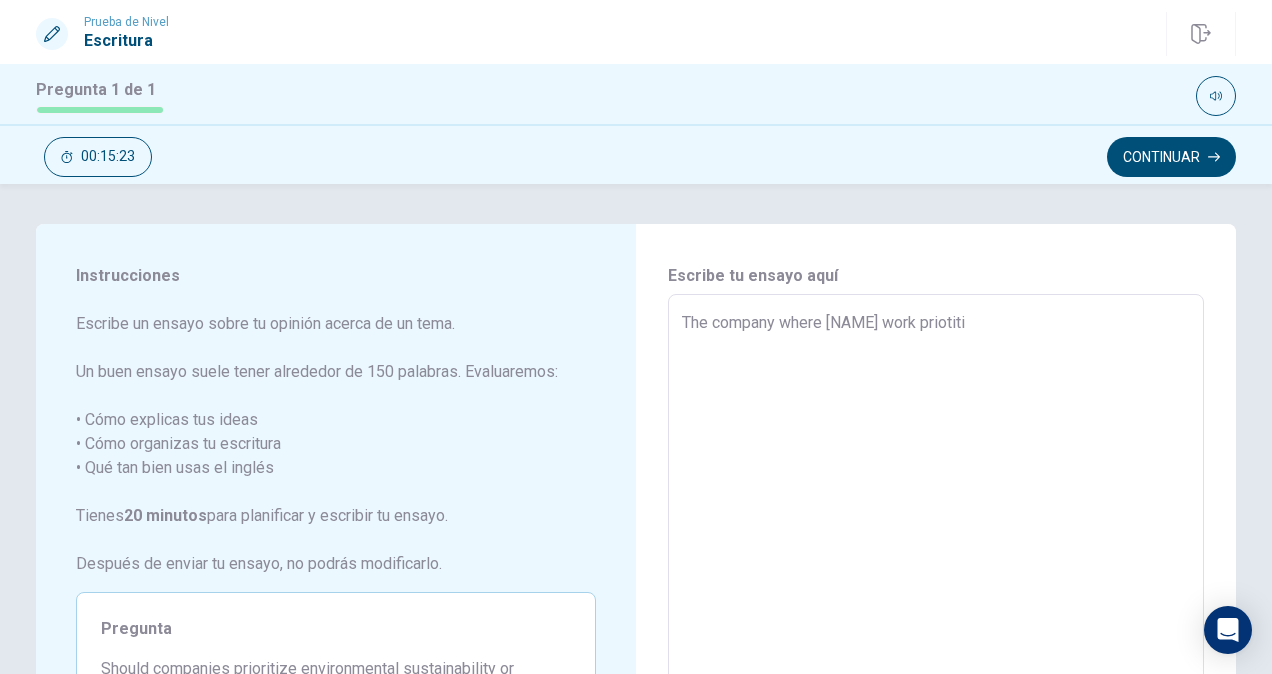 type on "The company where [NAME] work priotitiz" 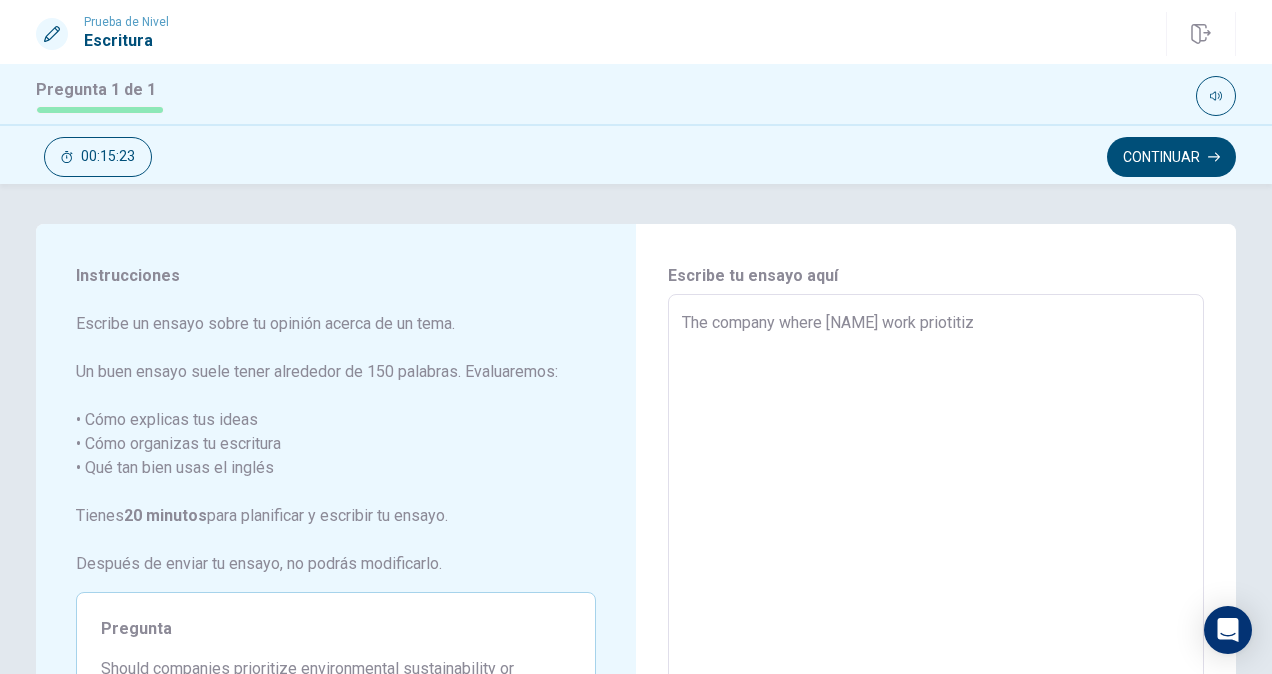 type on "x" 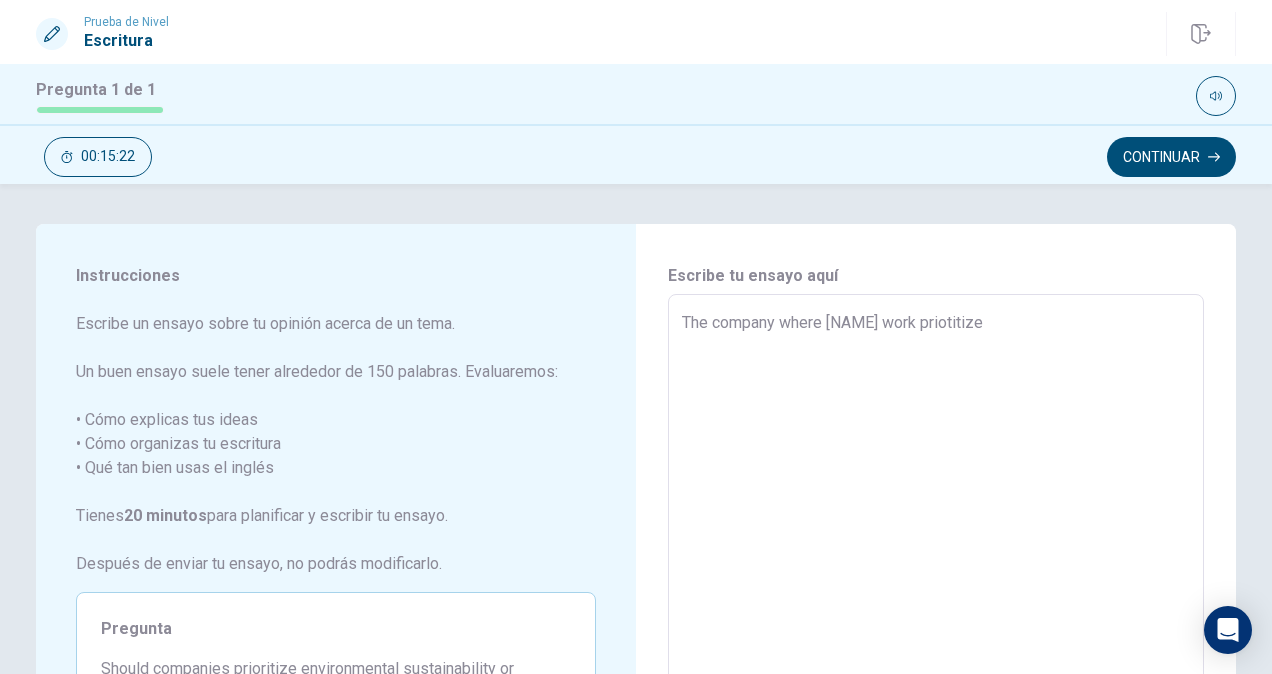 type on "x" 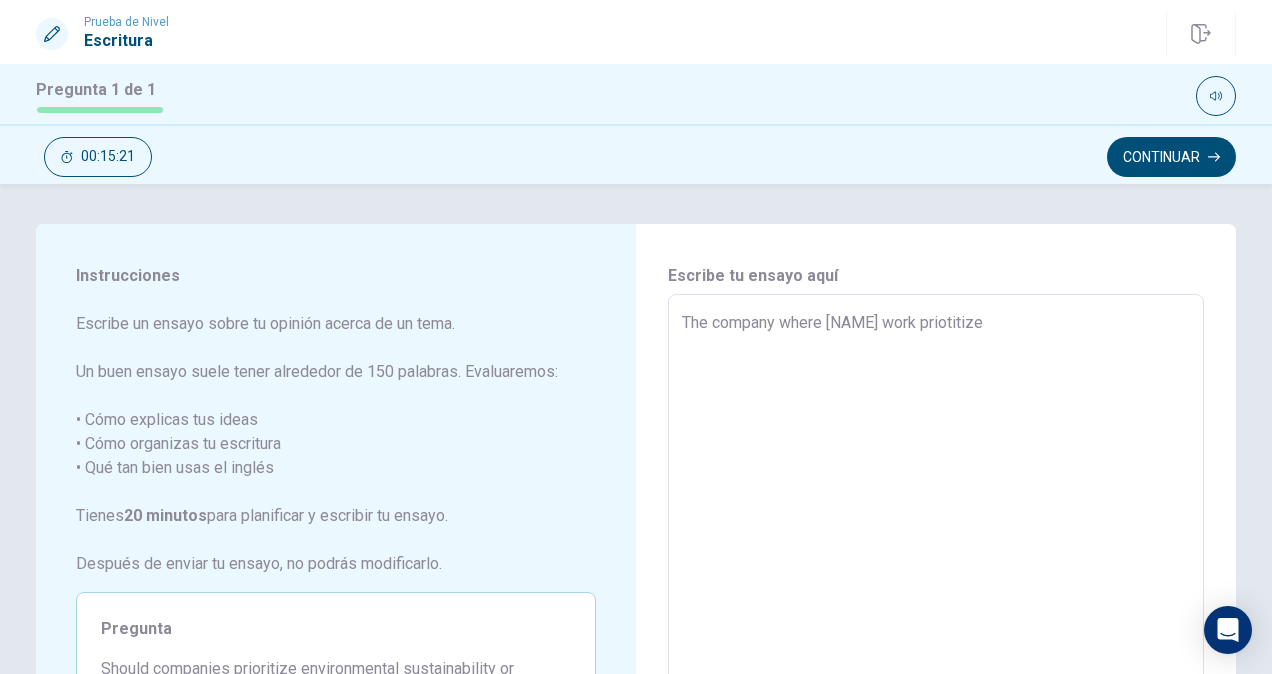 type on "The company where [NAME] work priotitize" 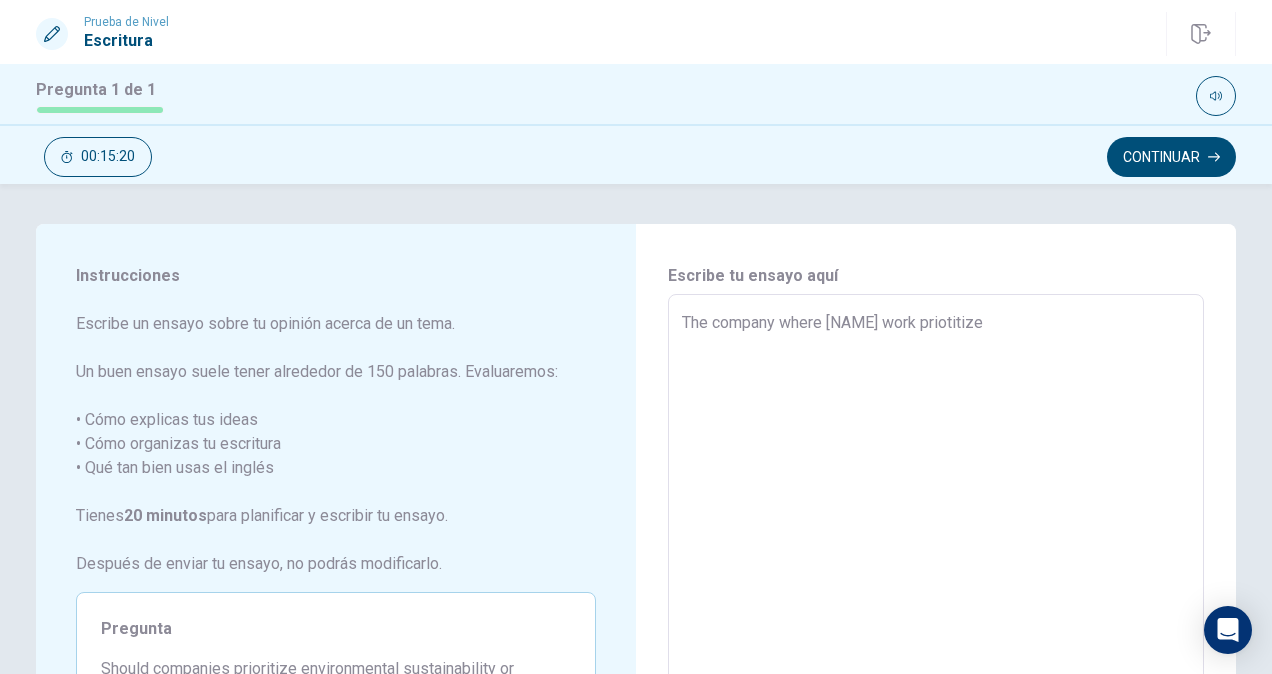 type on "The company where [NAME] work priotitize e" 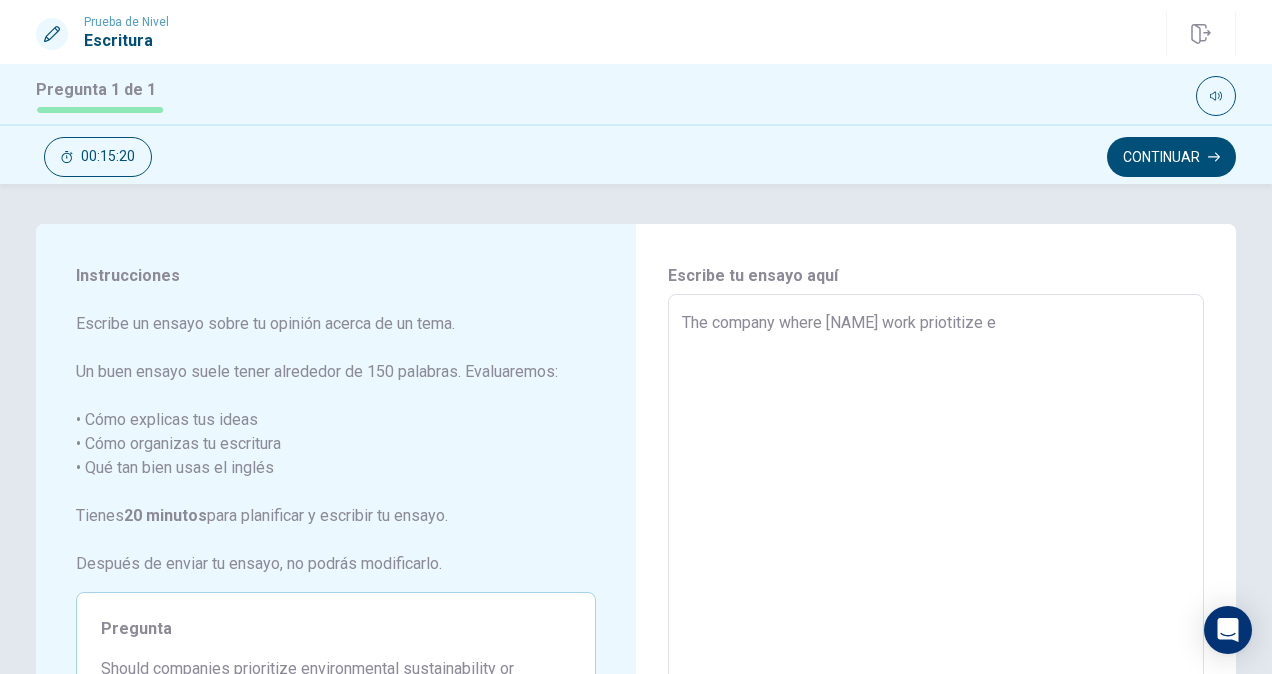 type on "x" 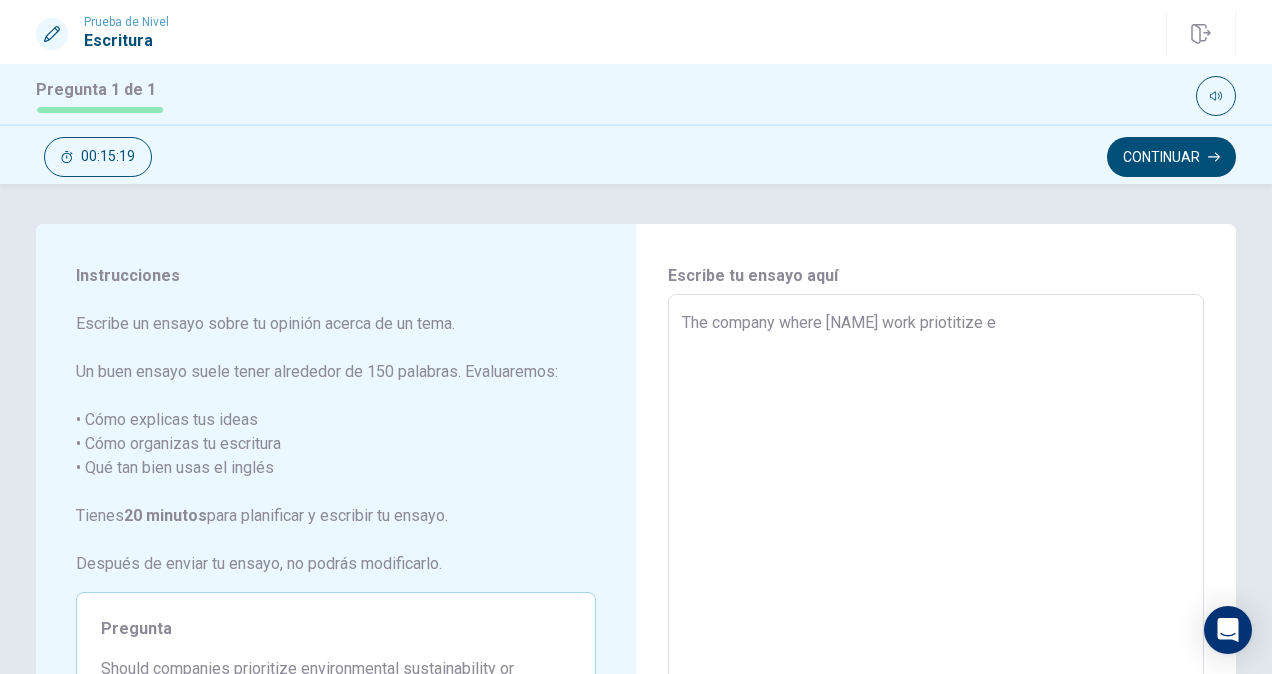 type on "The company where [NAME] work priotitize en" 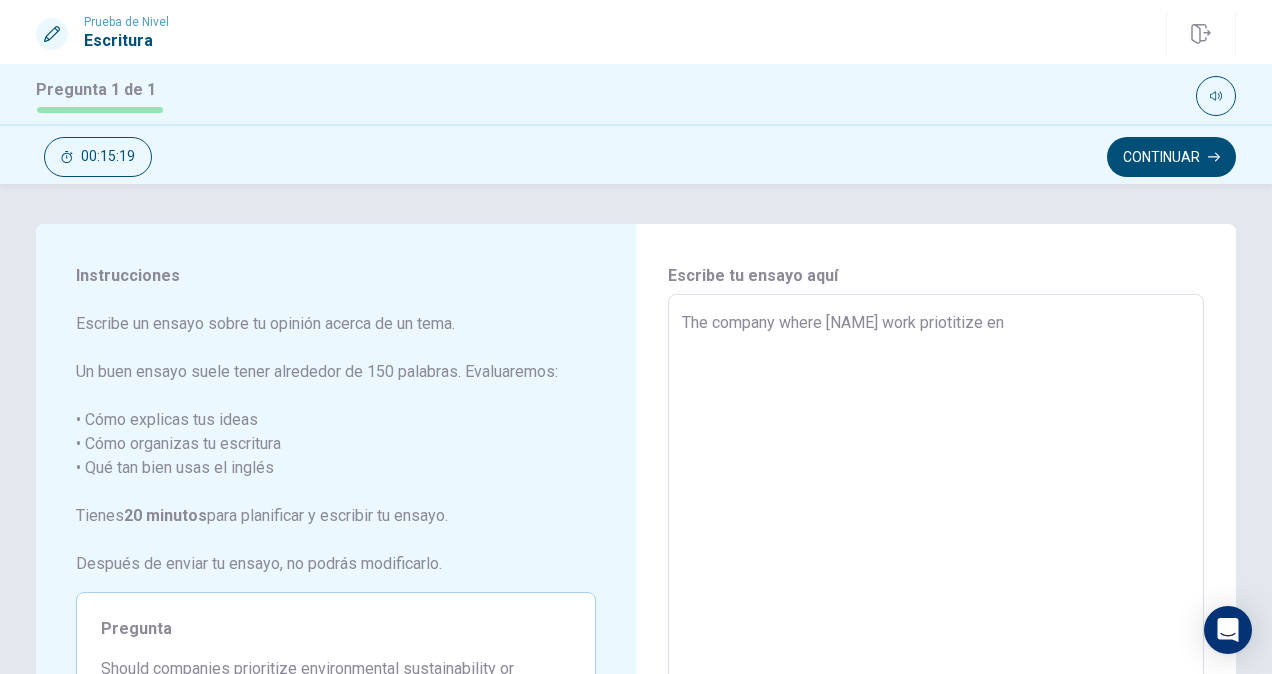 type on "x" 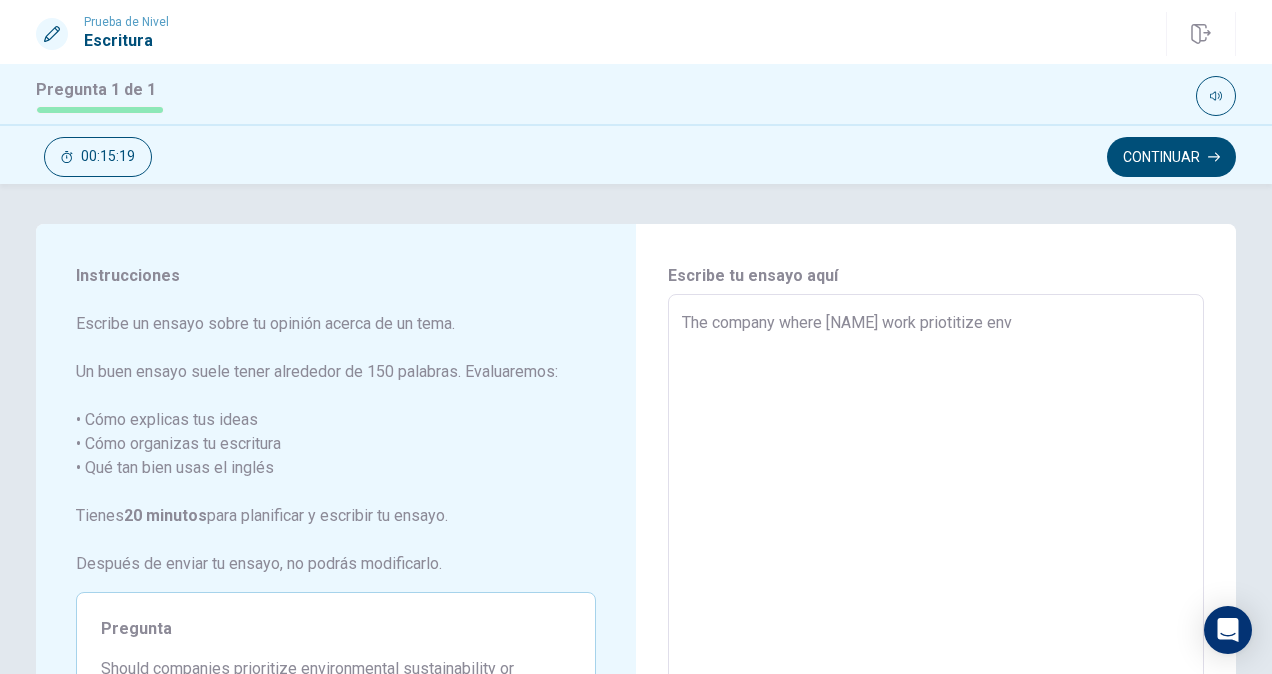 type on "x" 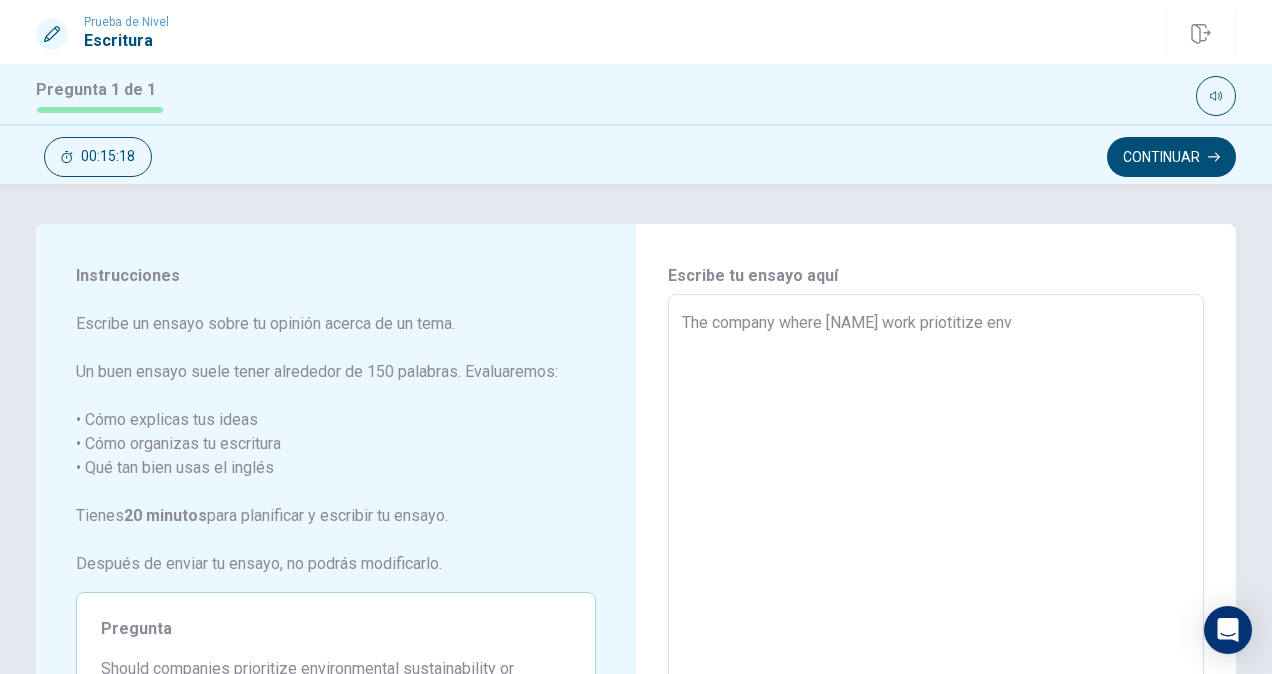 type on "The company where  work priotitize envi" 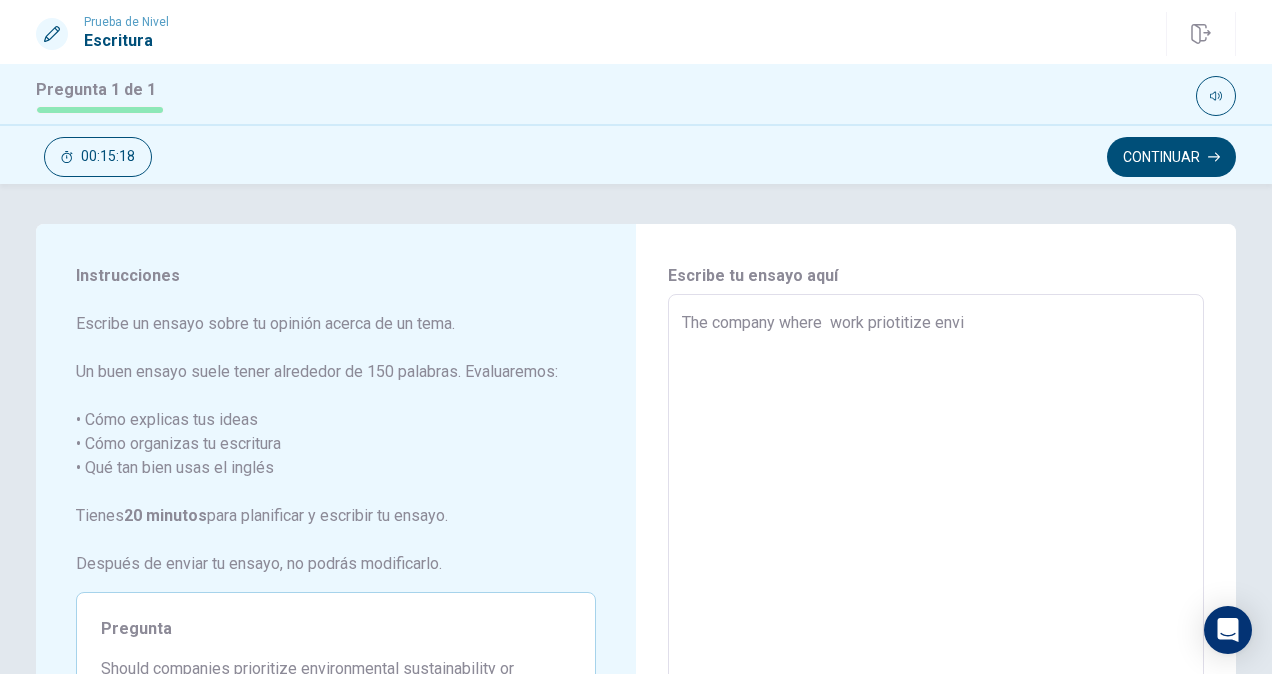 type on "x" 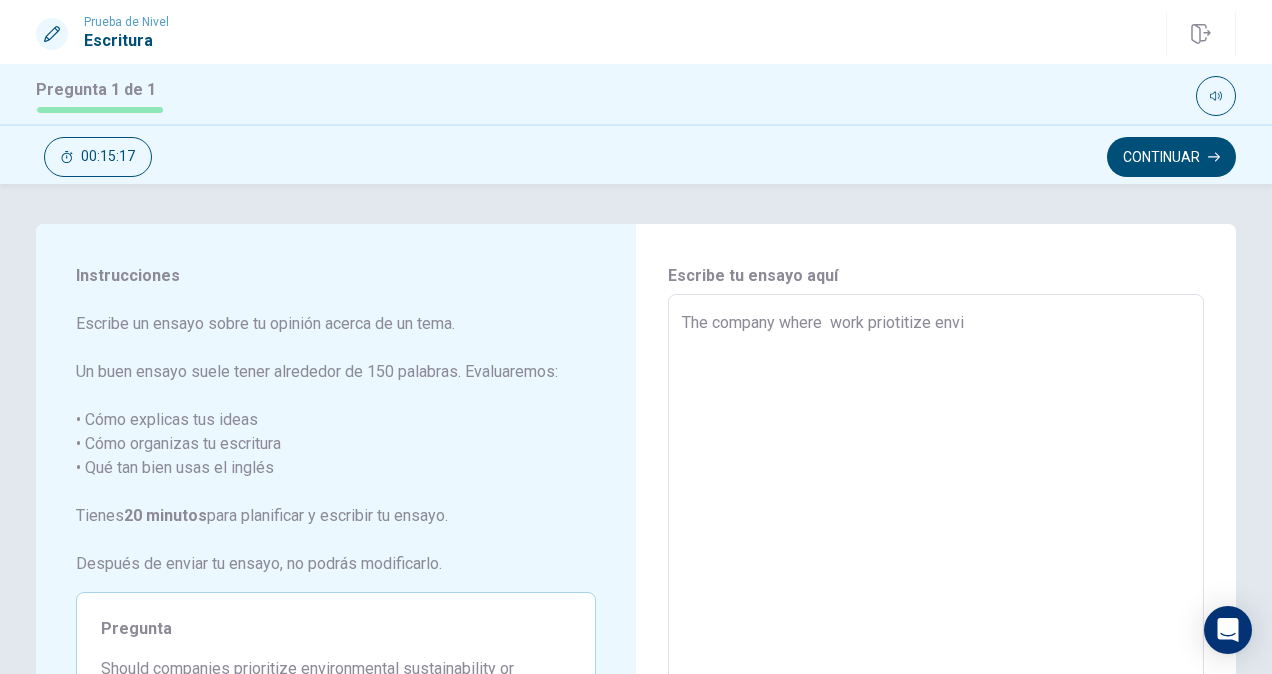 type on "The company where [NAME] work priotitize envio" 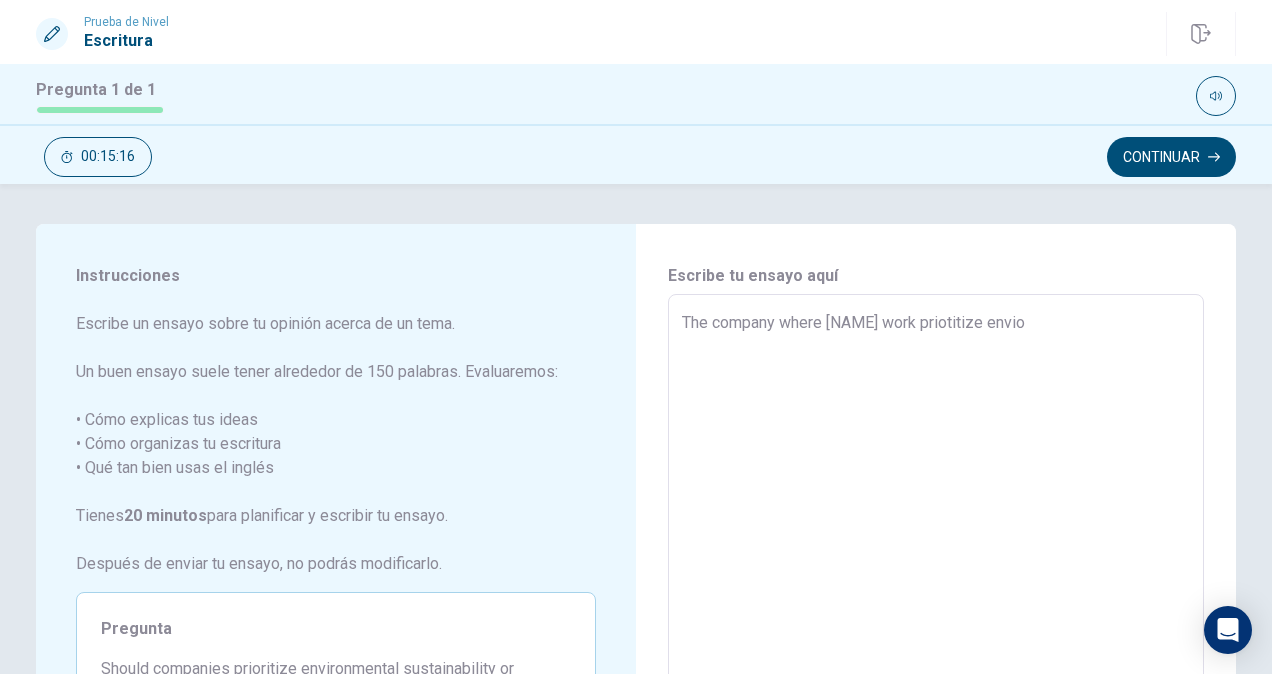 type on "x" 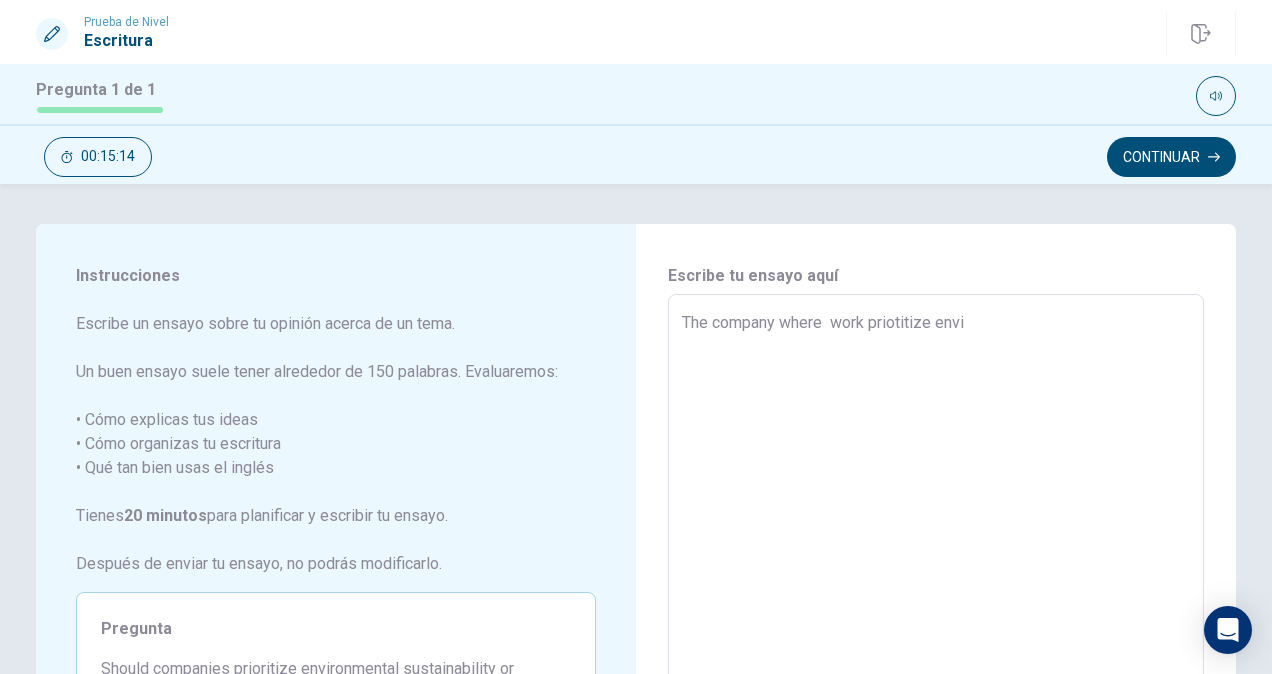 type on "x" 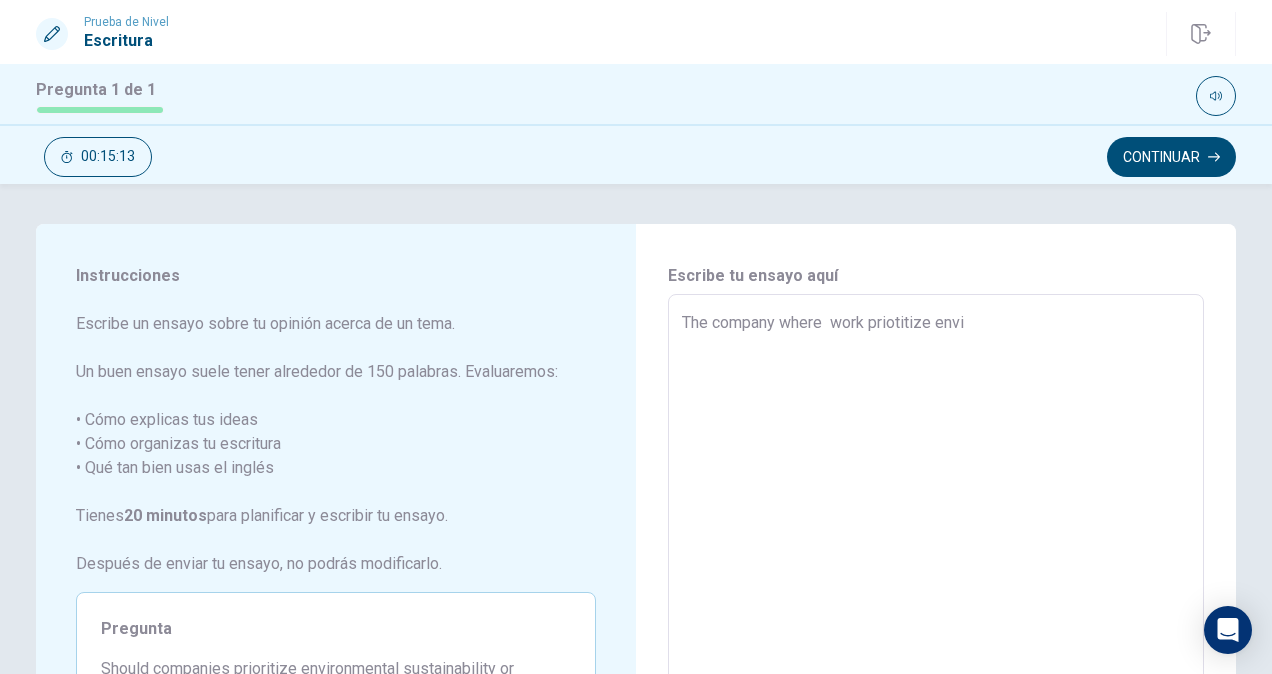 type on "The company where [NAME] work priotitize envir" 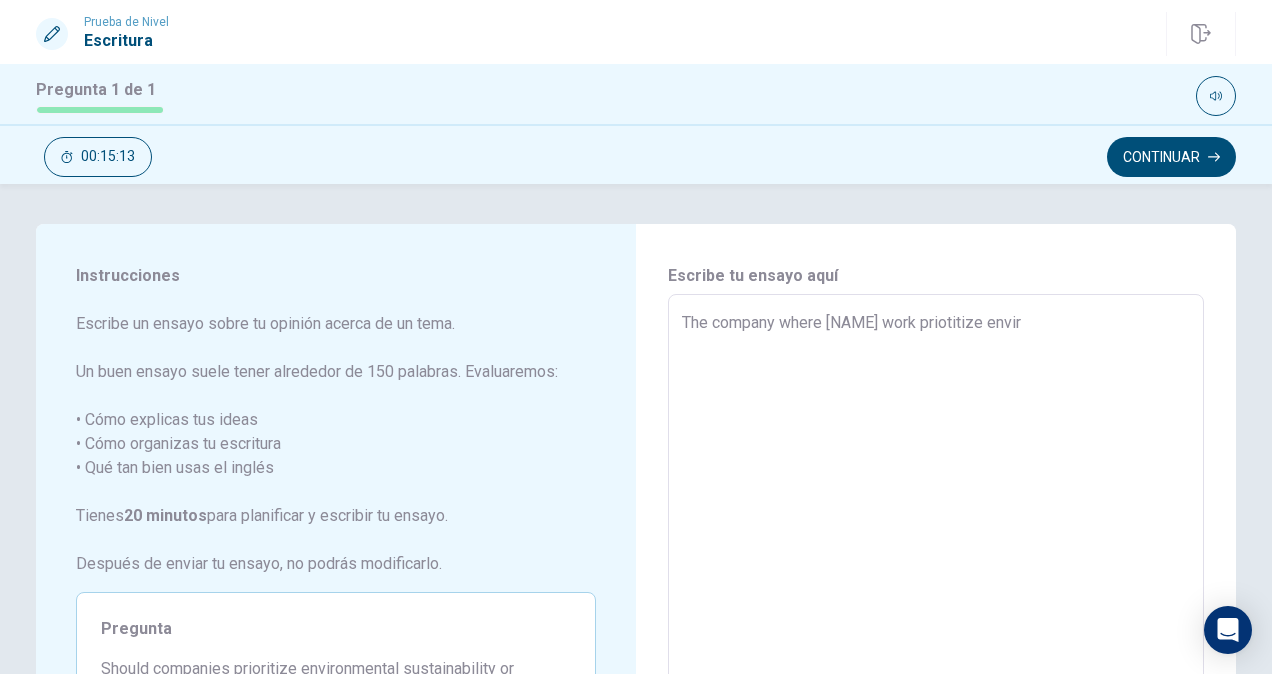 type on "x" 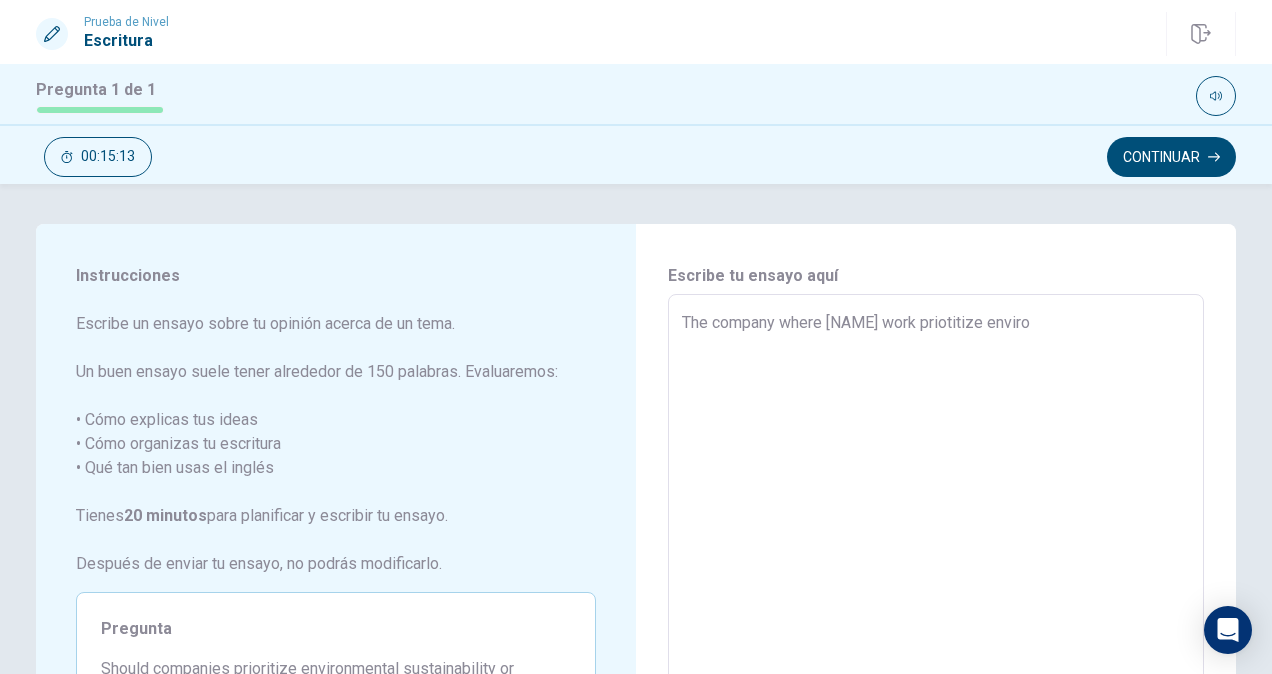 type on "x" 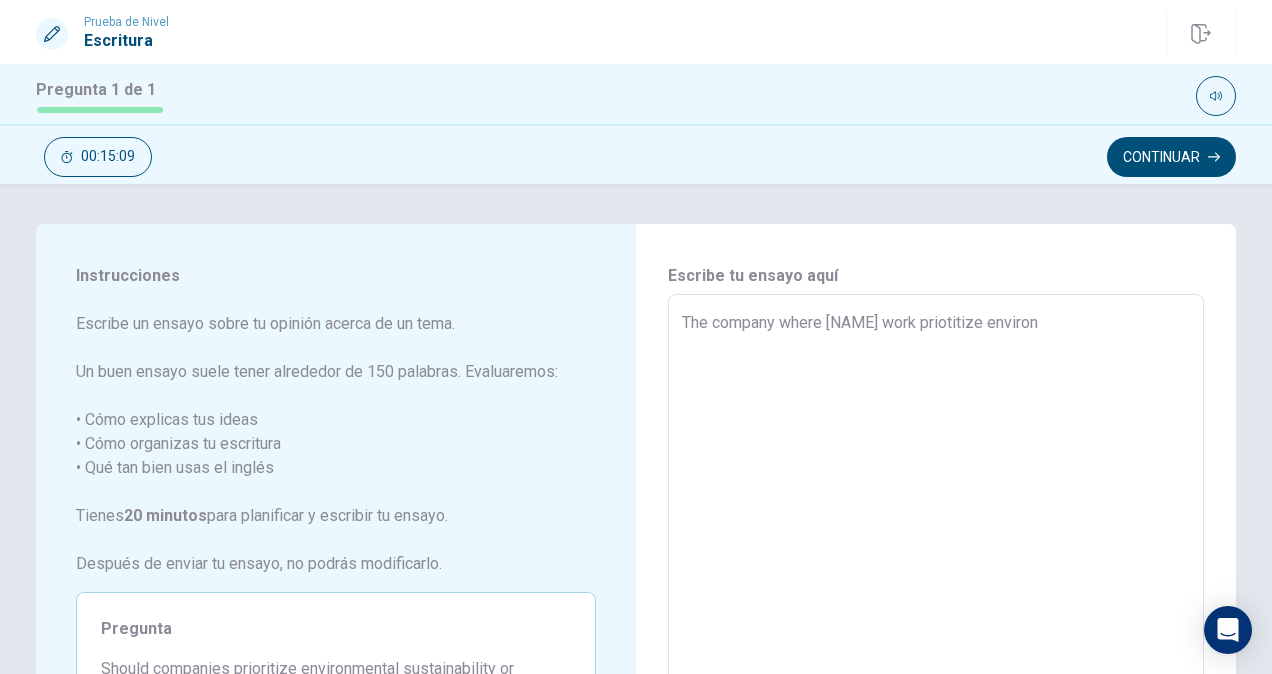 type on "x" 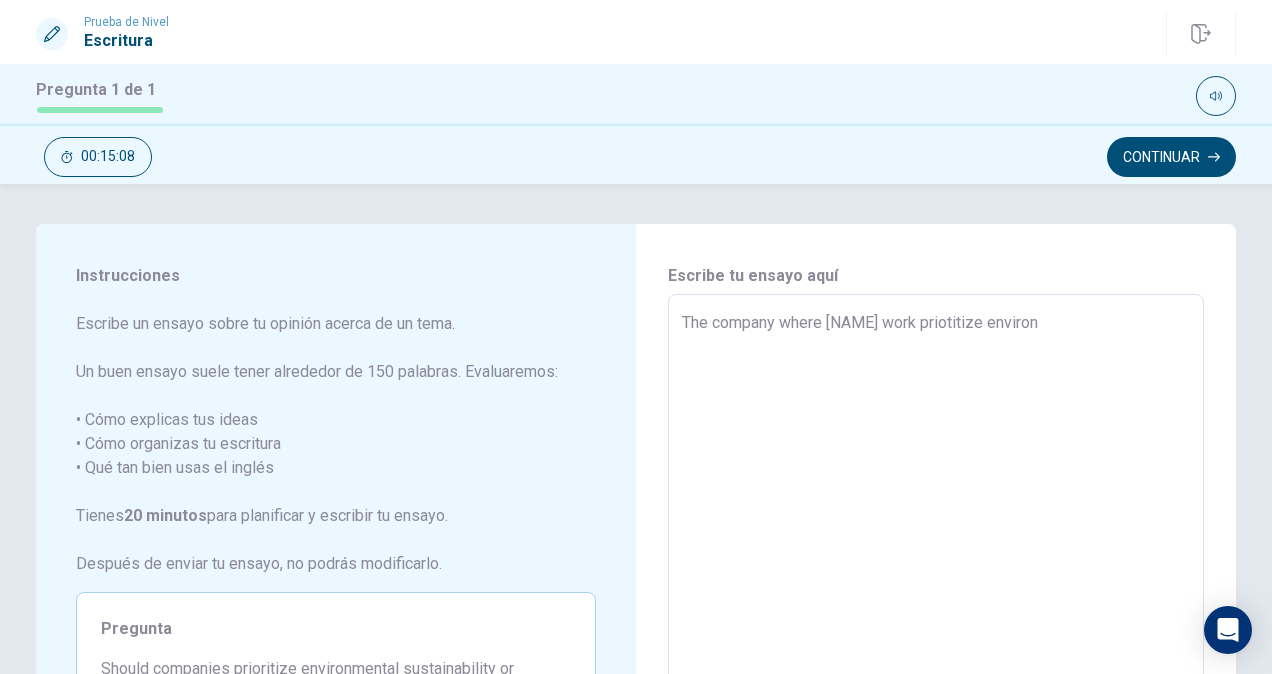 type on "The company where [NAME] work priotitize environm" 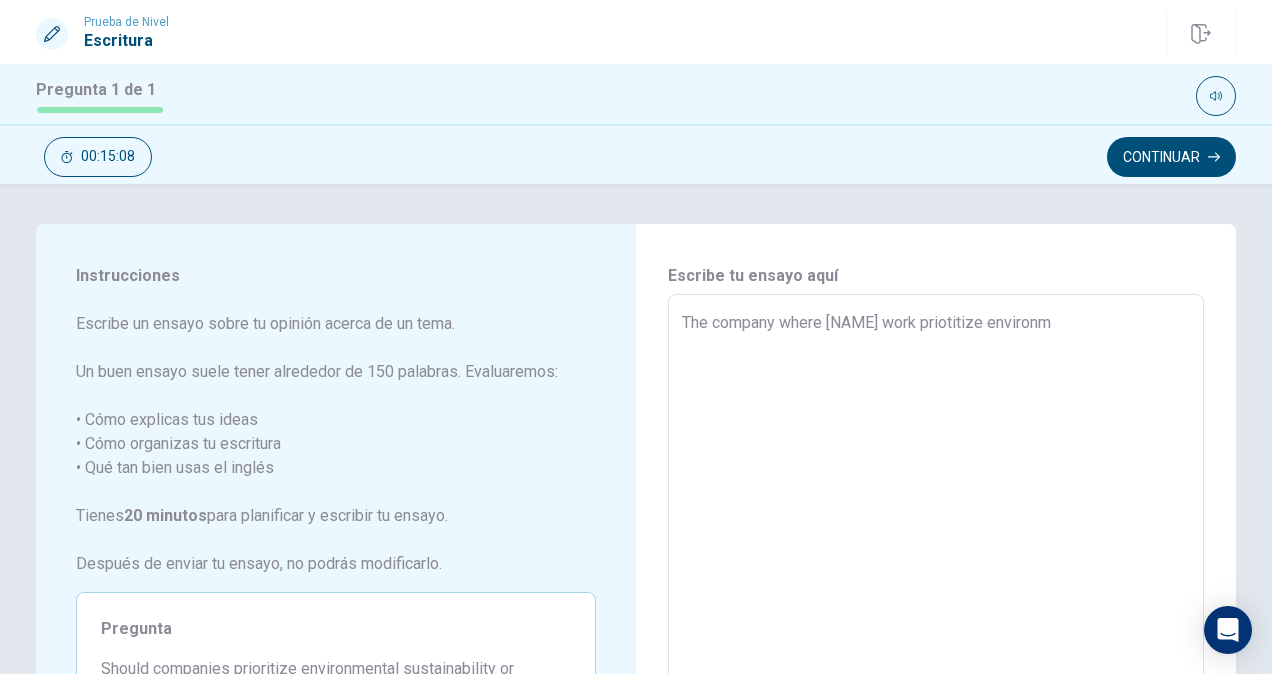 type on "x" 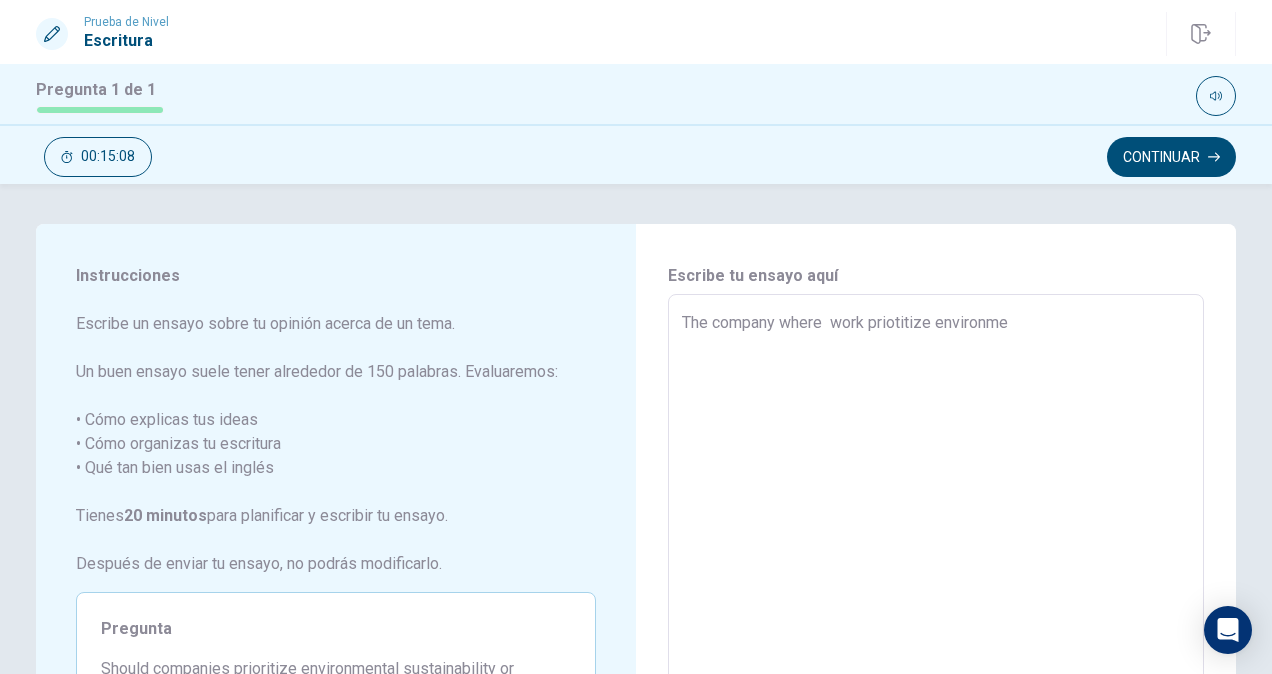 type on "x" 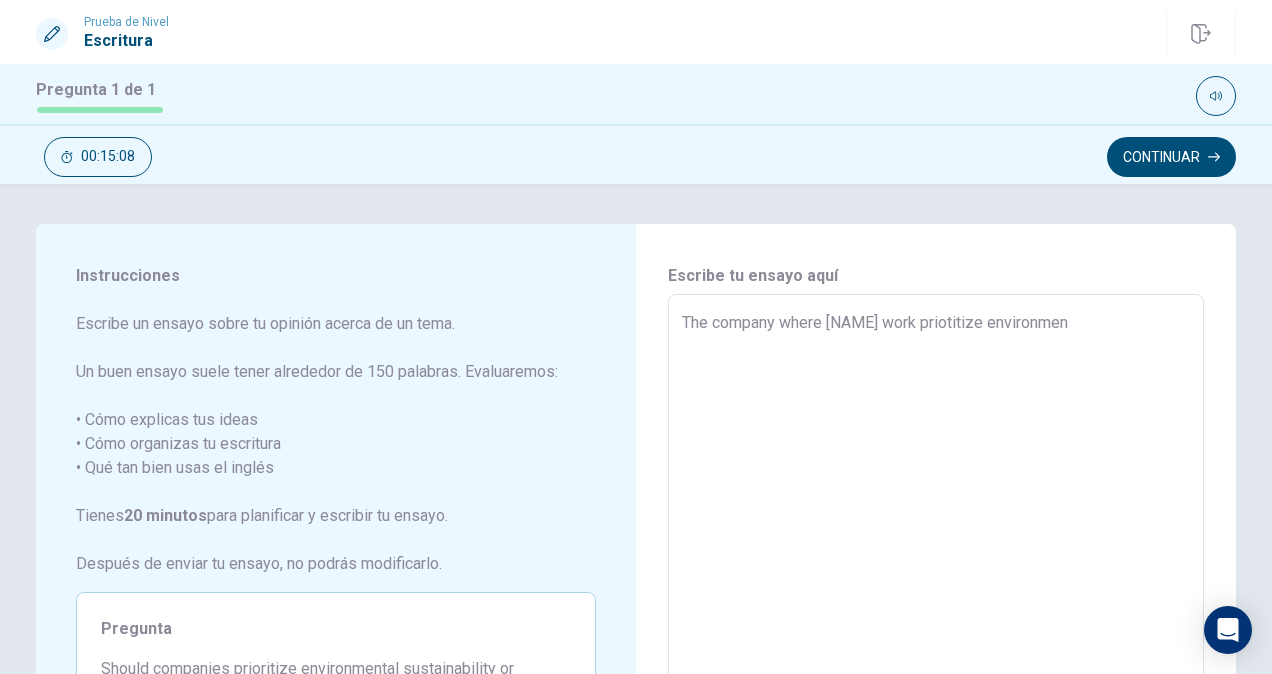 type on "x" 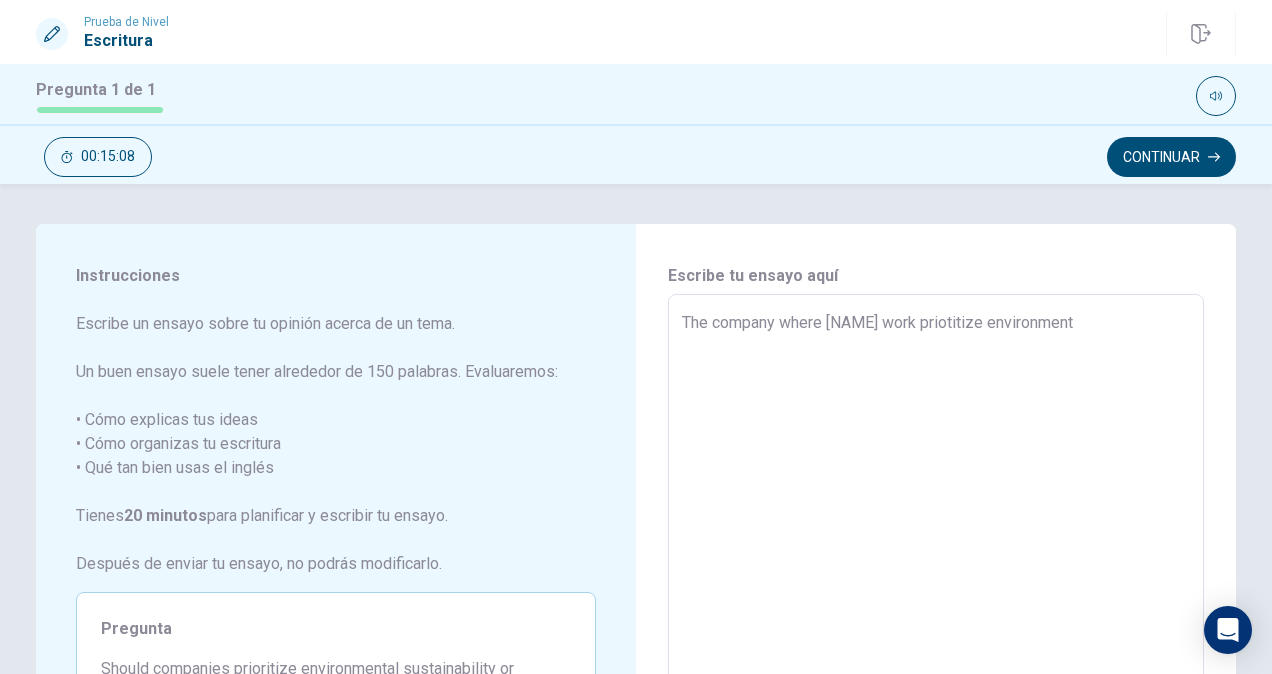 type on "x" 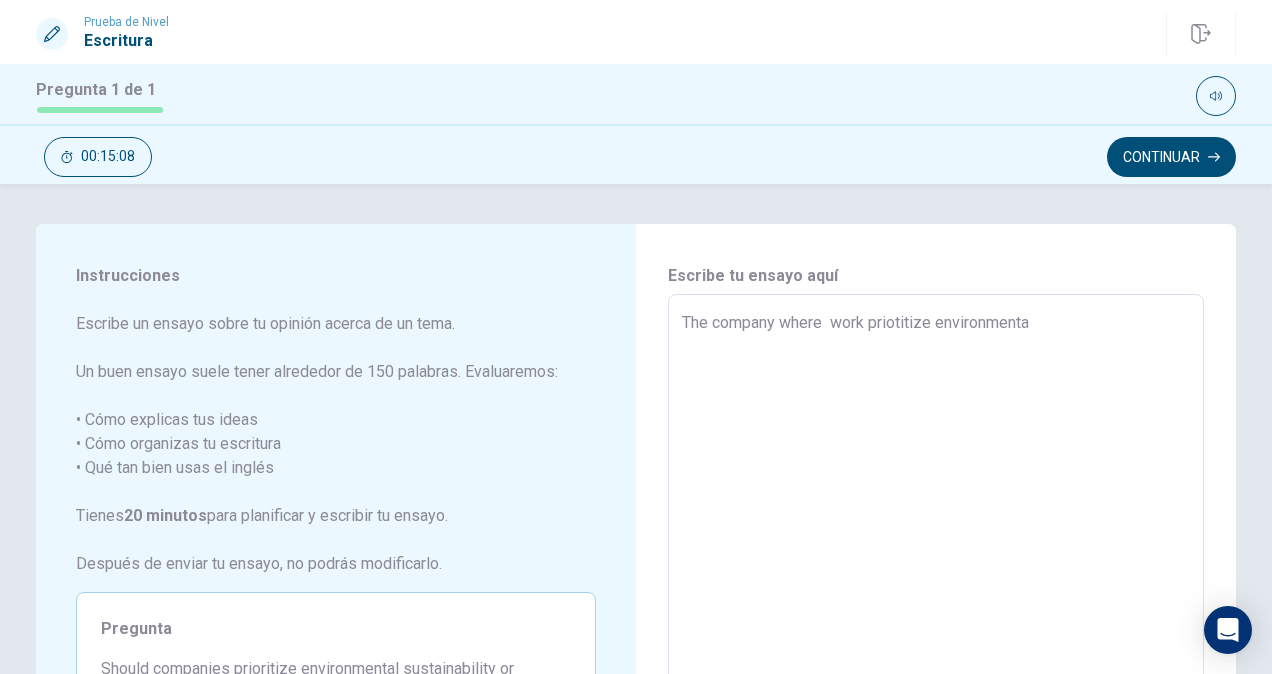 type on "x" 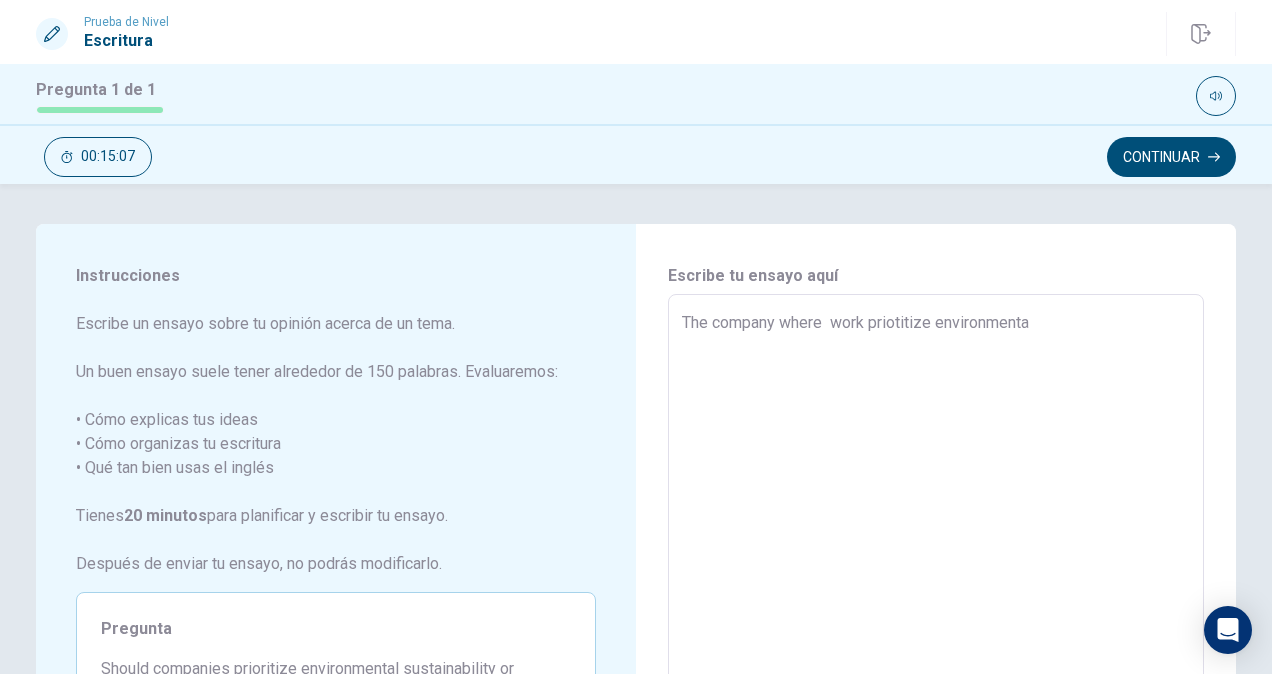 type on "The company where [NAME] work priotitize environmental" 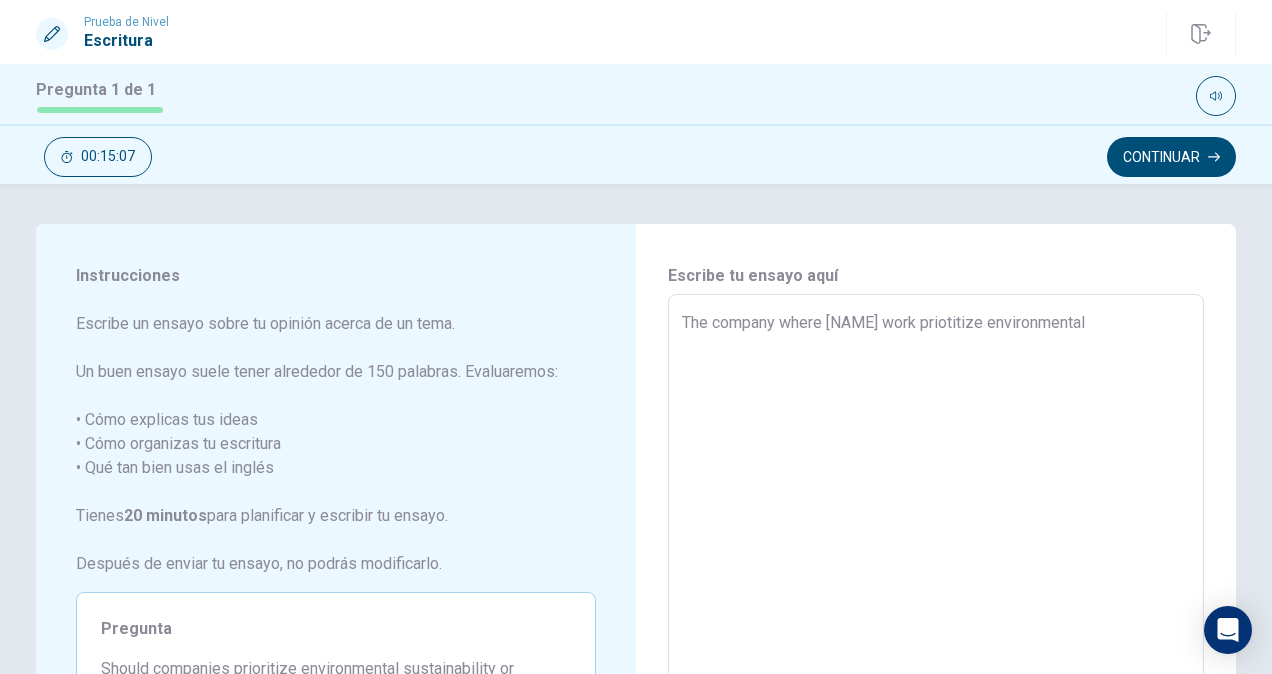 type on "x" 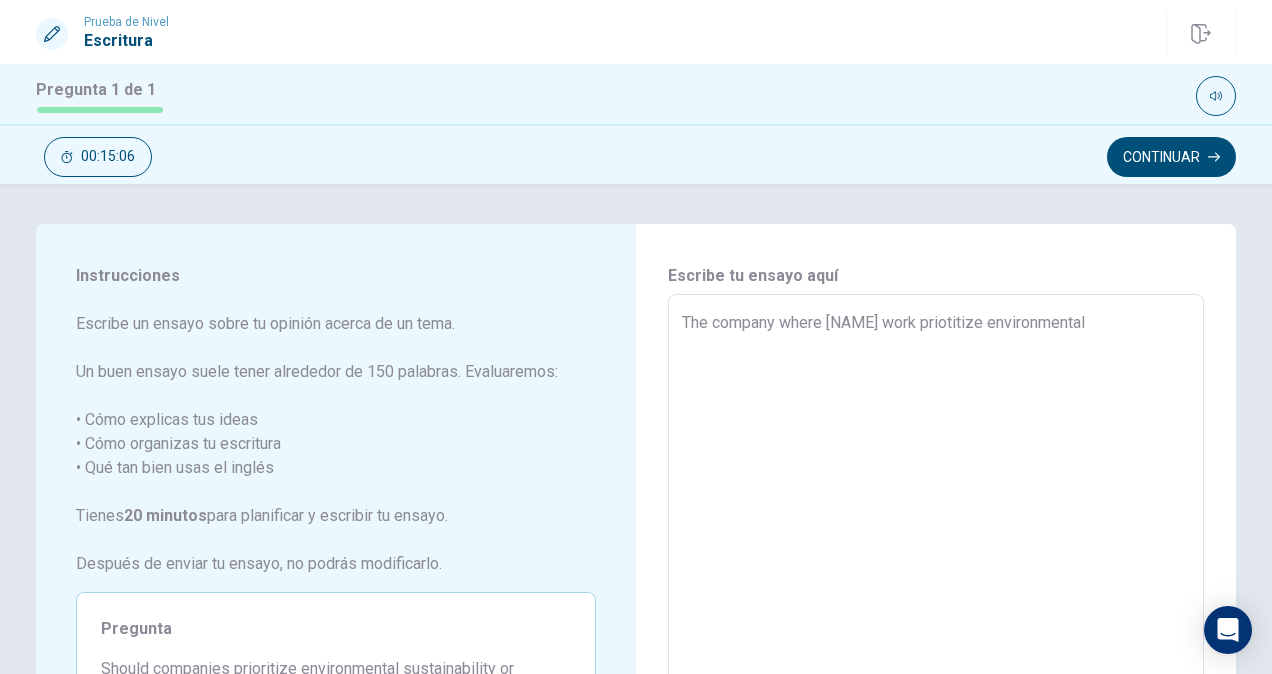 type on "The company where [NAME] work priotitize environmental" 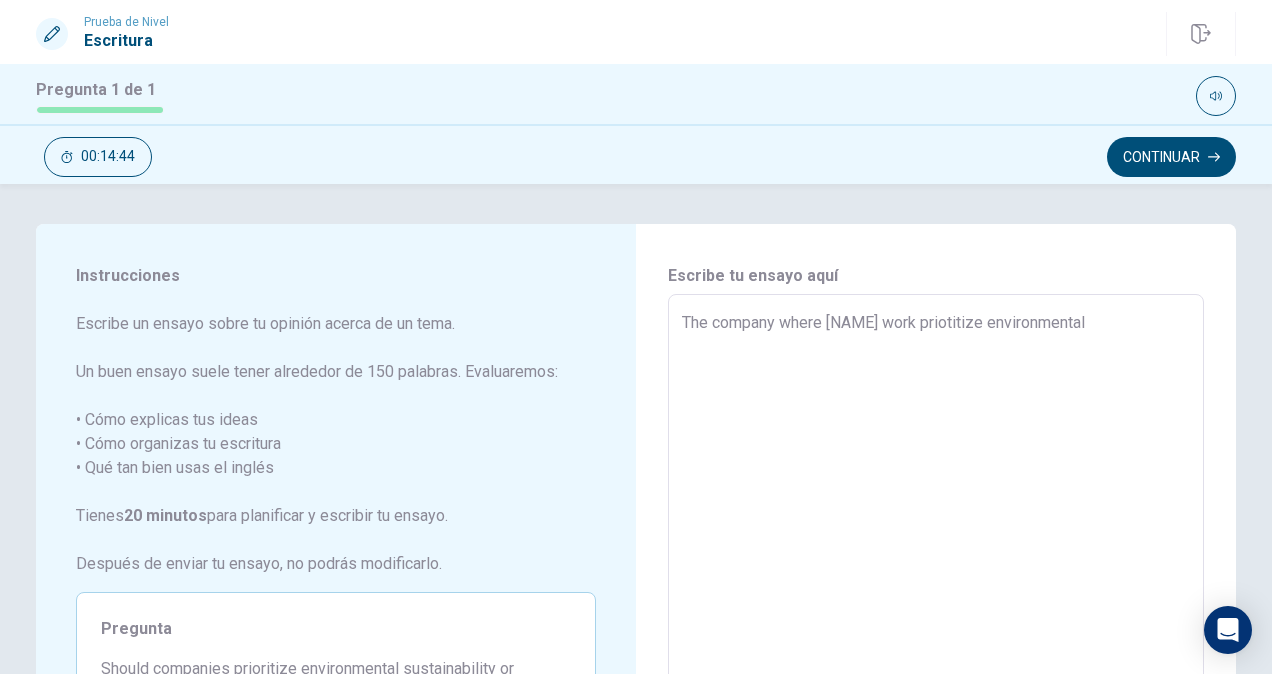 type on "x" 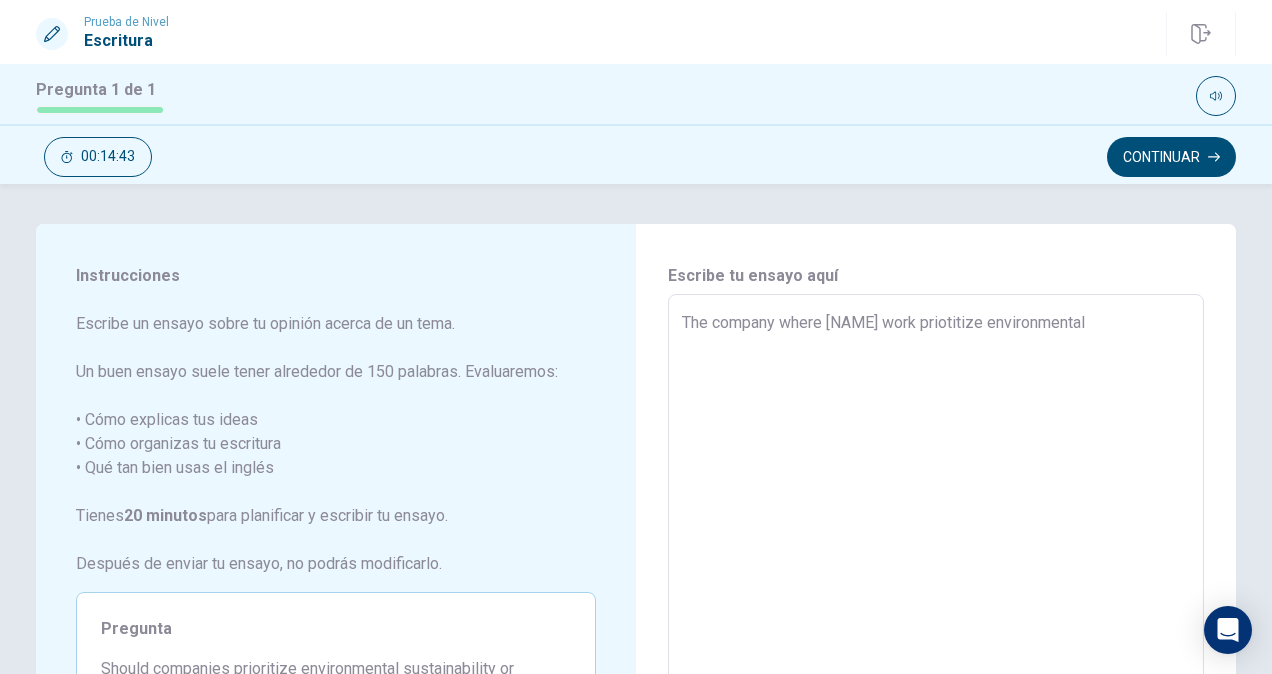 type on "The company where [NAME] work priotitize environmental a" 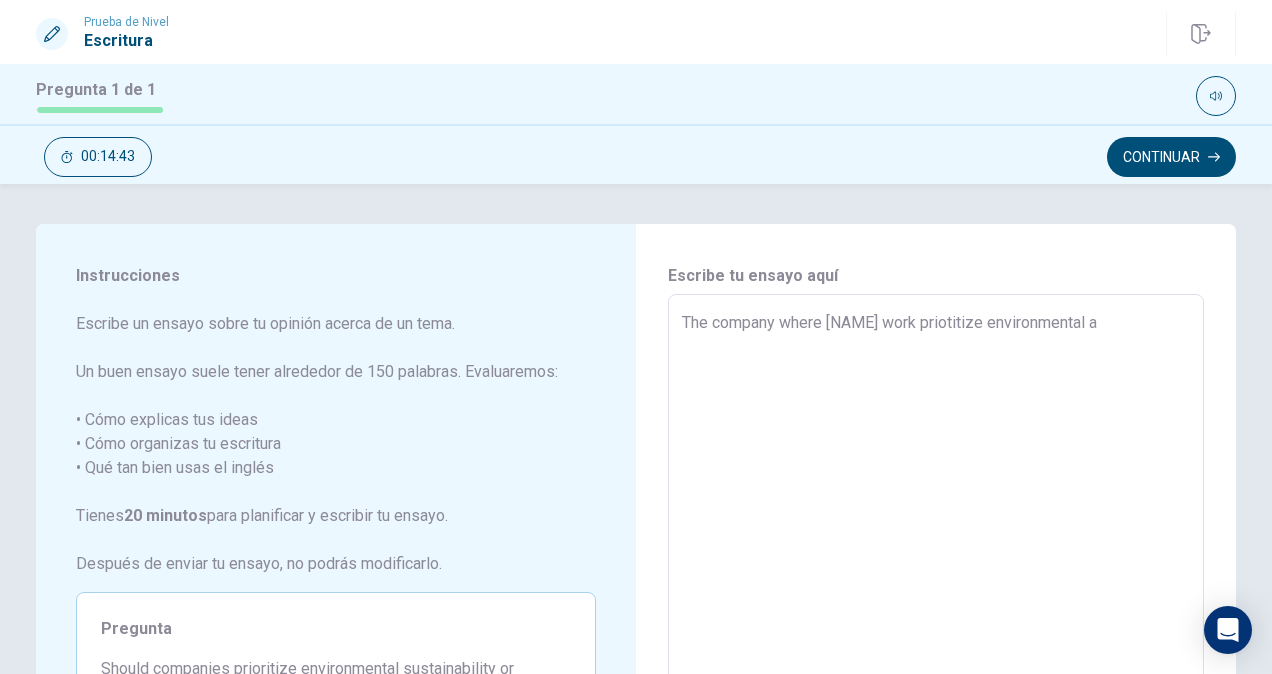 type on "x" 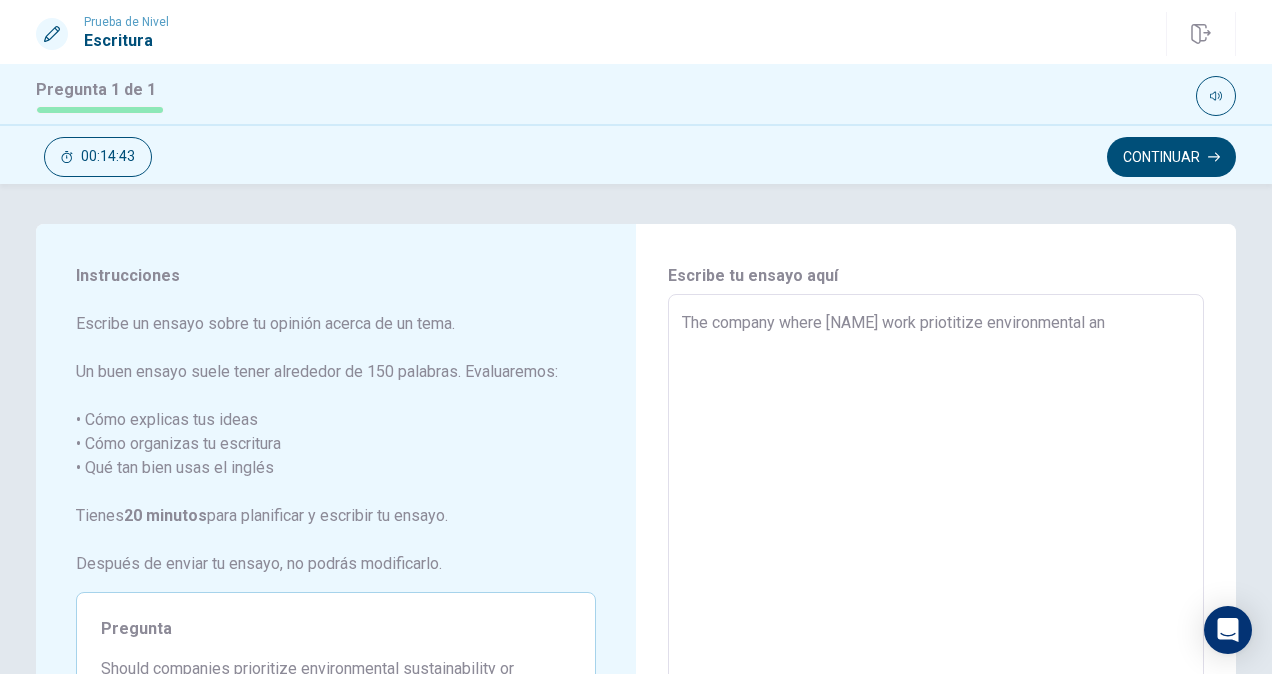 type on "x" 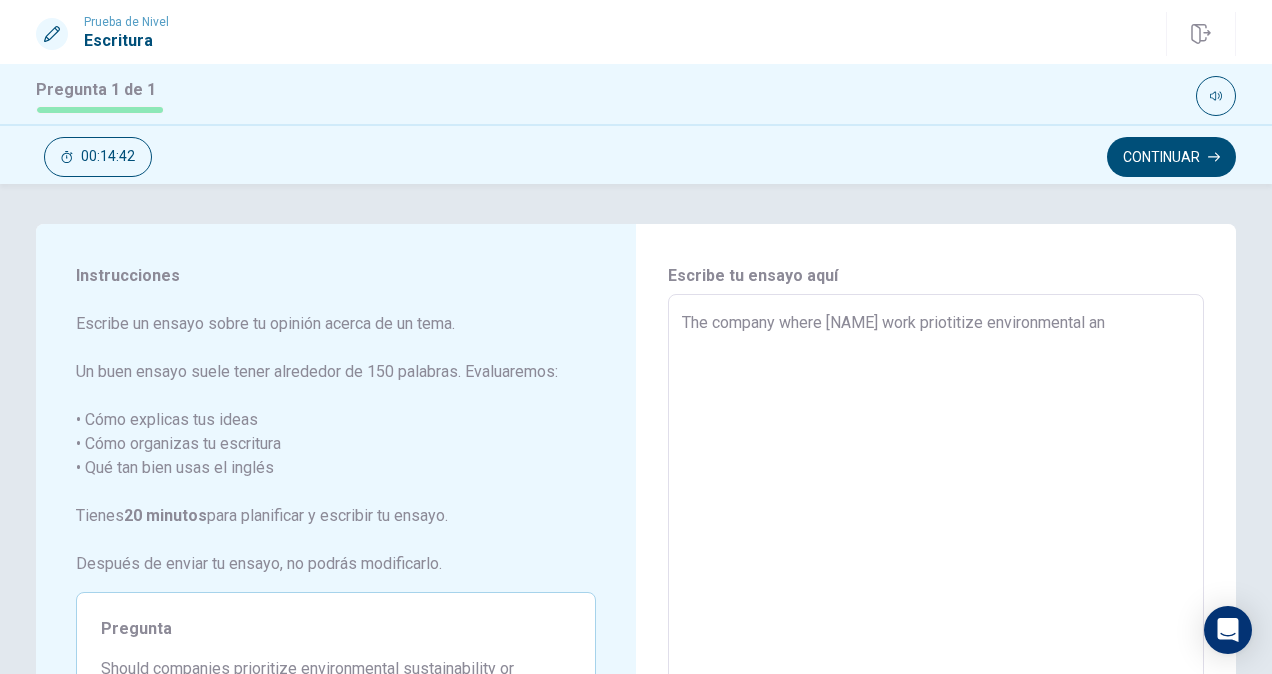 type on "The company where [NAME] work priotitize environmental and" 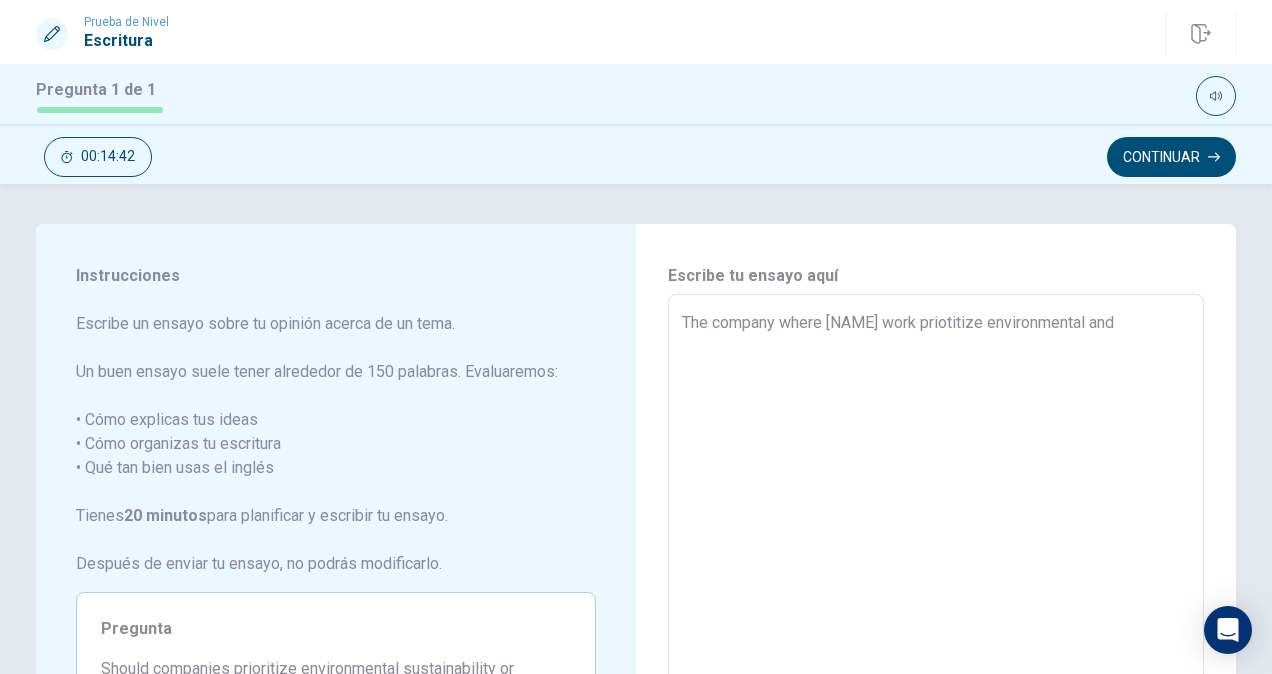 type on "x" 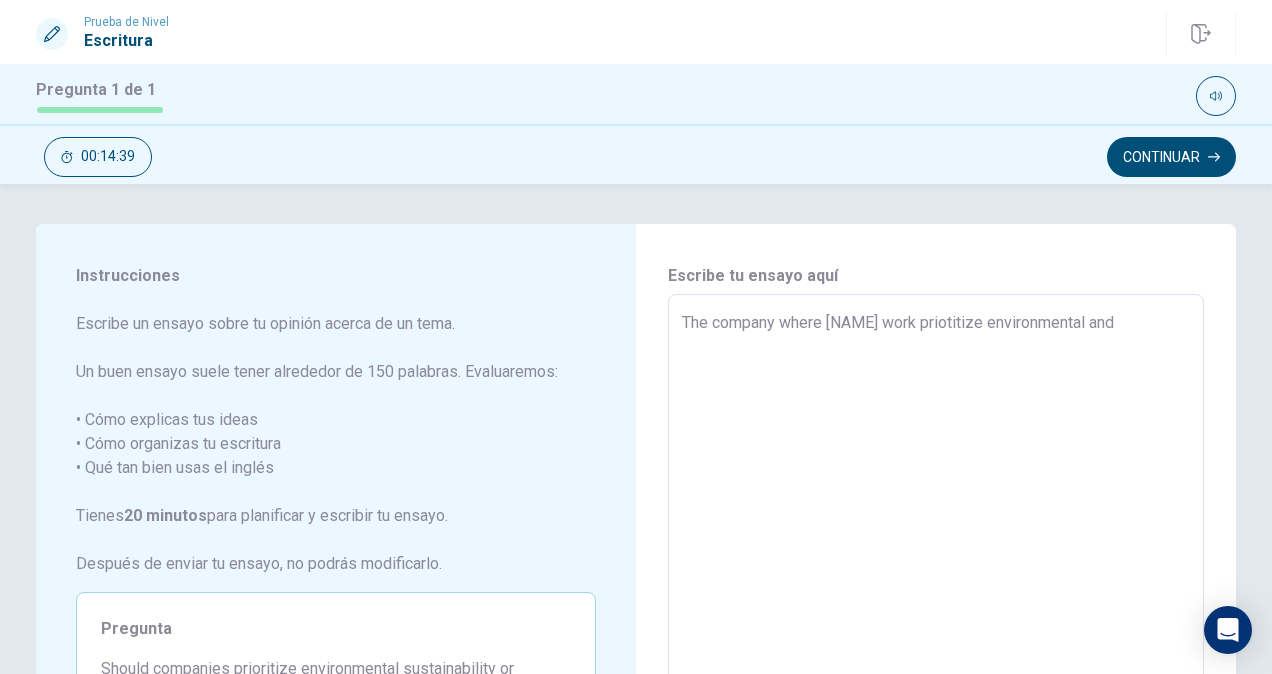 type on "x" 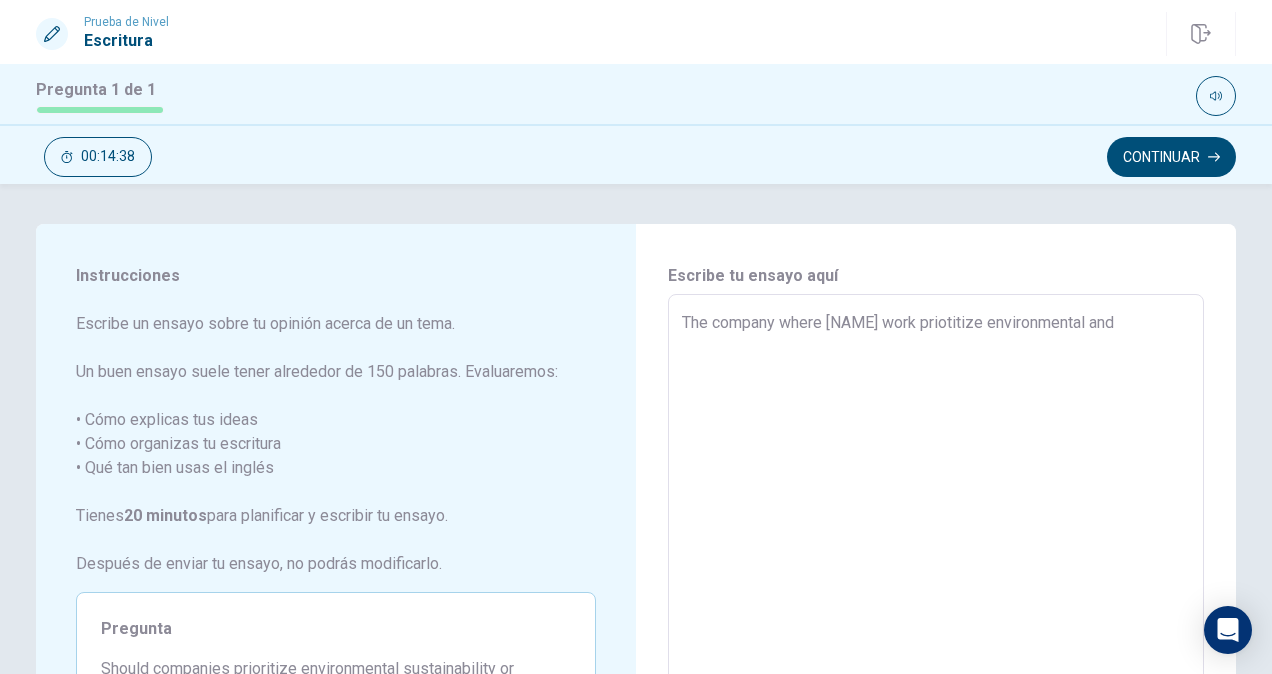 type on "The company where [NAME] work priotitize environmental and t" 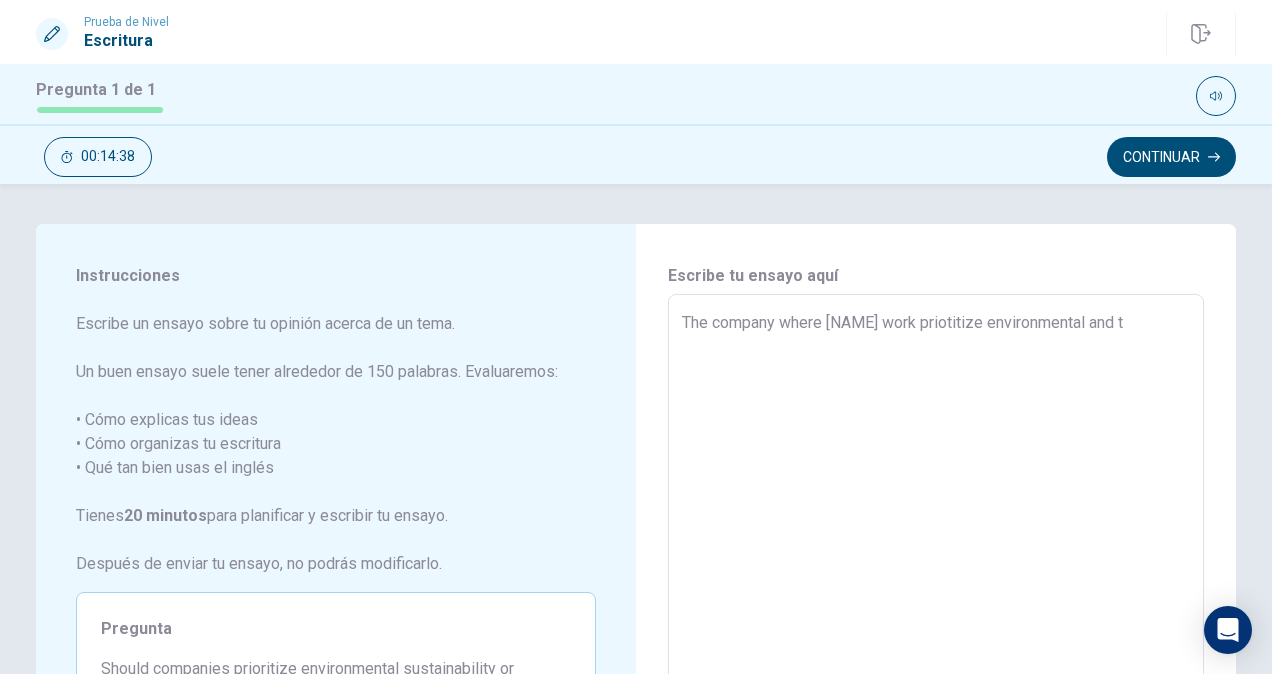 type on "x" 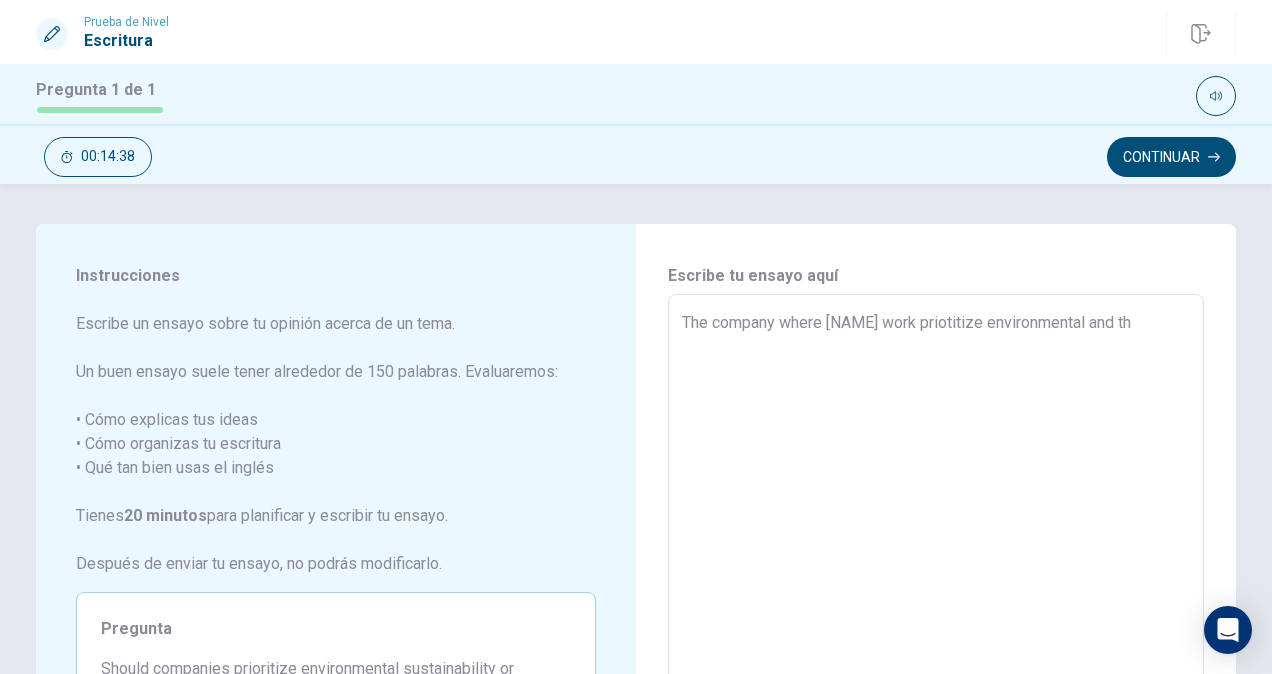 type on "x" 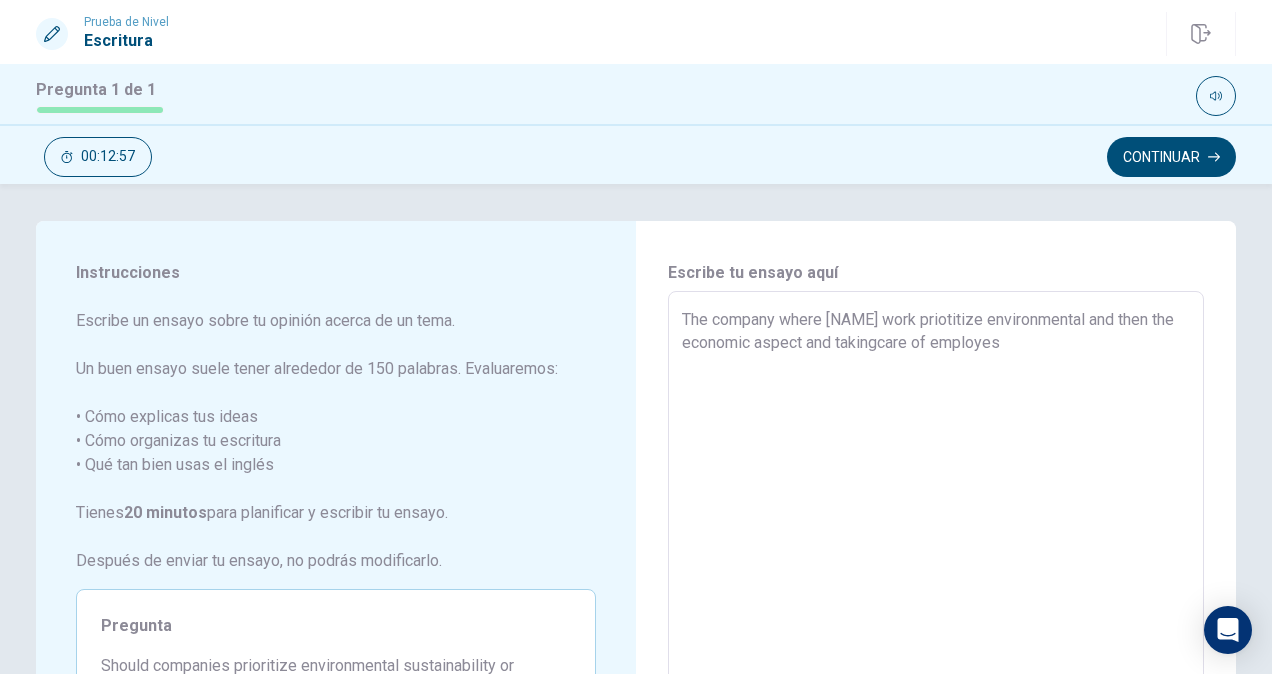 scroll, scrollTop: 0, scrollLeft: 0, axis: both 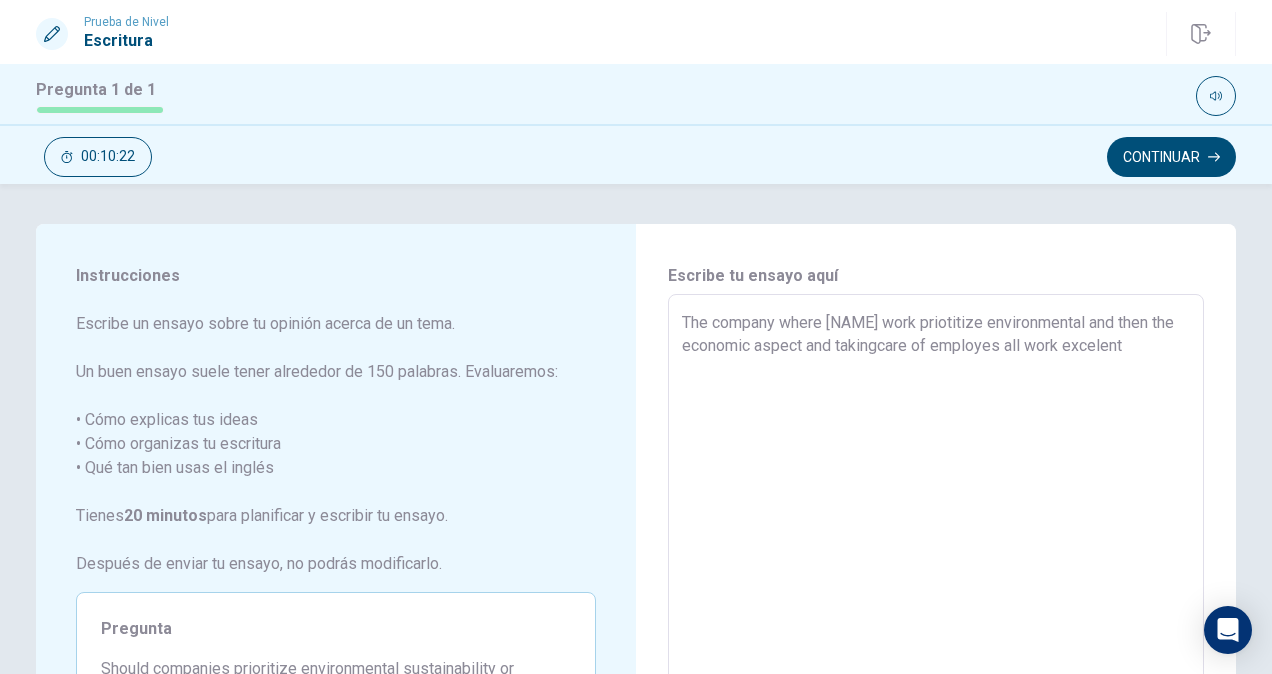 click on "The company where [NAME] work priotitize environmental and then the economic aspect and takingcare of employes all work excelent" at bounding box center (936, 571) 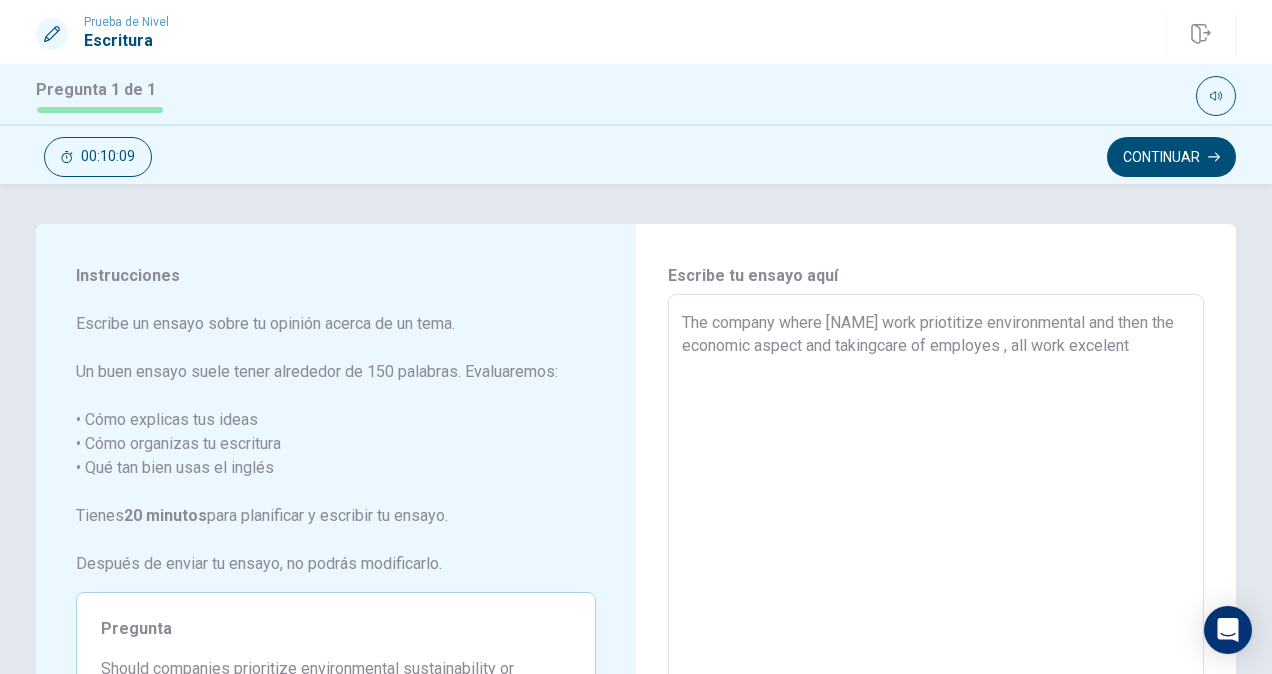 click on "The company where [NAME] work priotitize environmental and then the economic aspect and takingcare of employes , all work excelent" at bounding box center [936, 571] 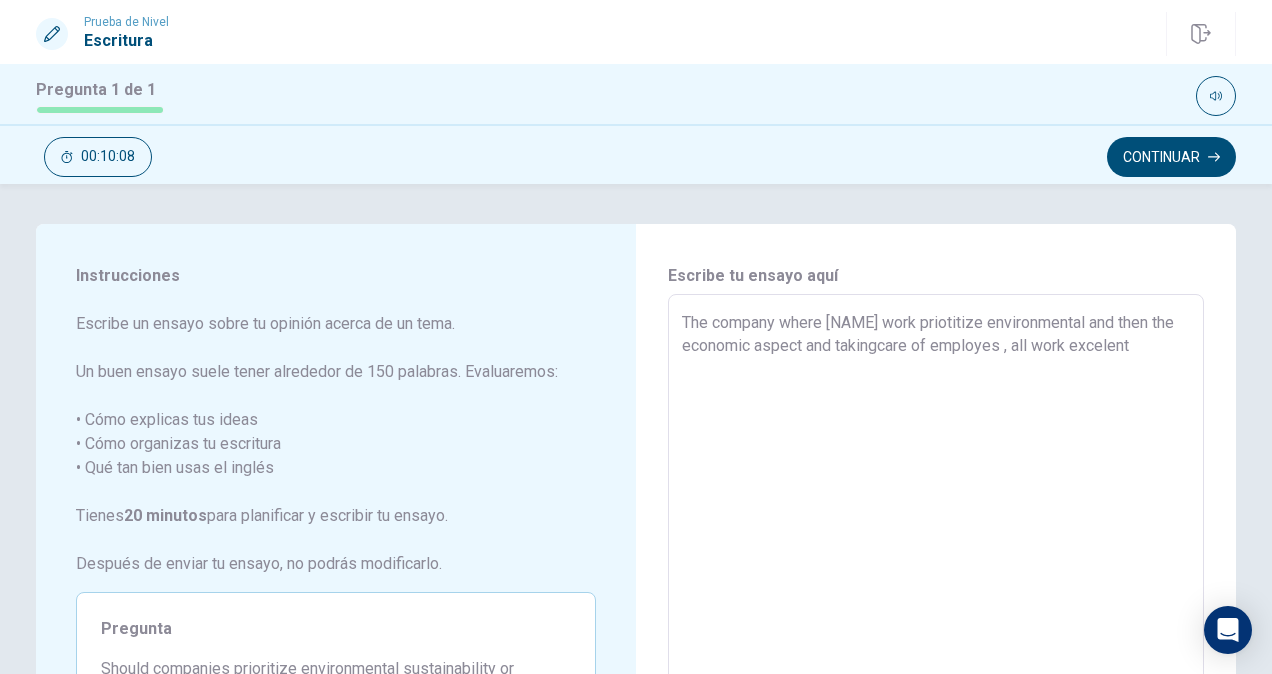 click on "The company where [NAME] work priotitize environmental and then the economic aspect and takingcare of employes , all work excelent" at bounding box center [936, 571] 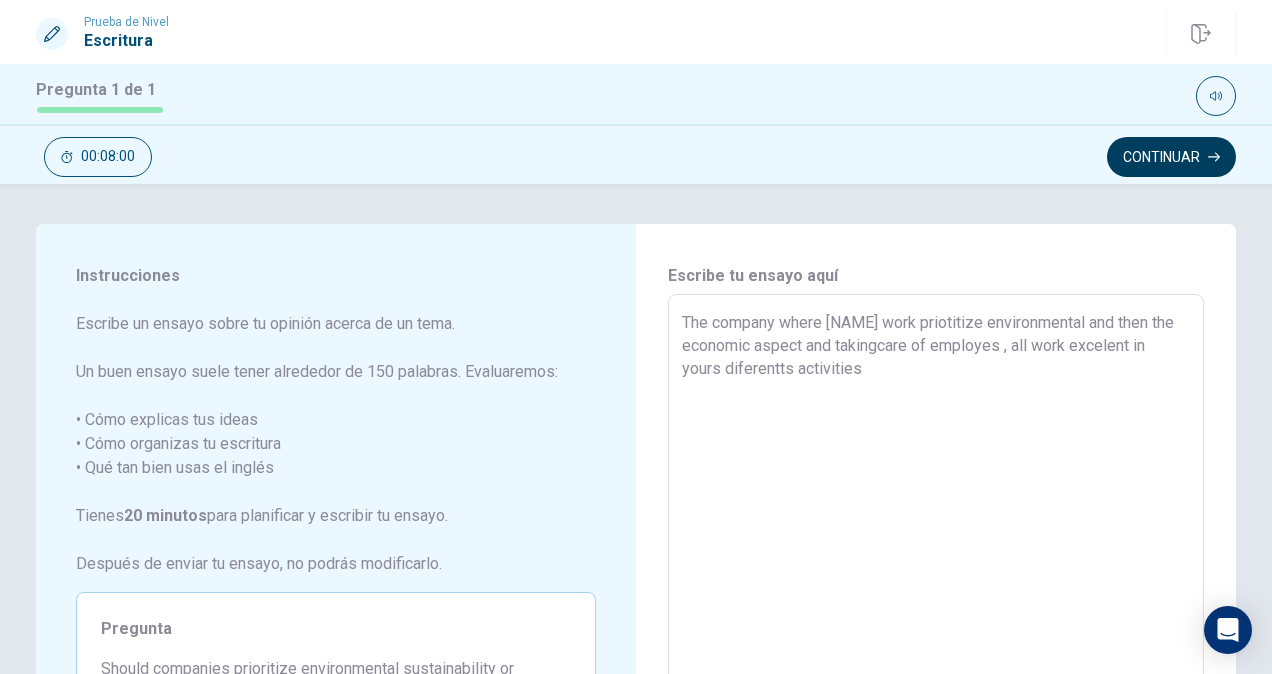 click on "Continuar" at bounding box center (1171, 157) 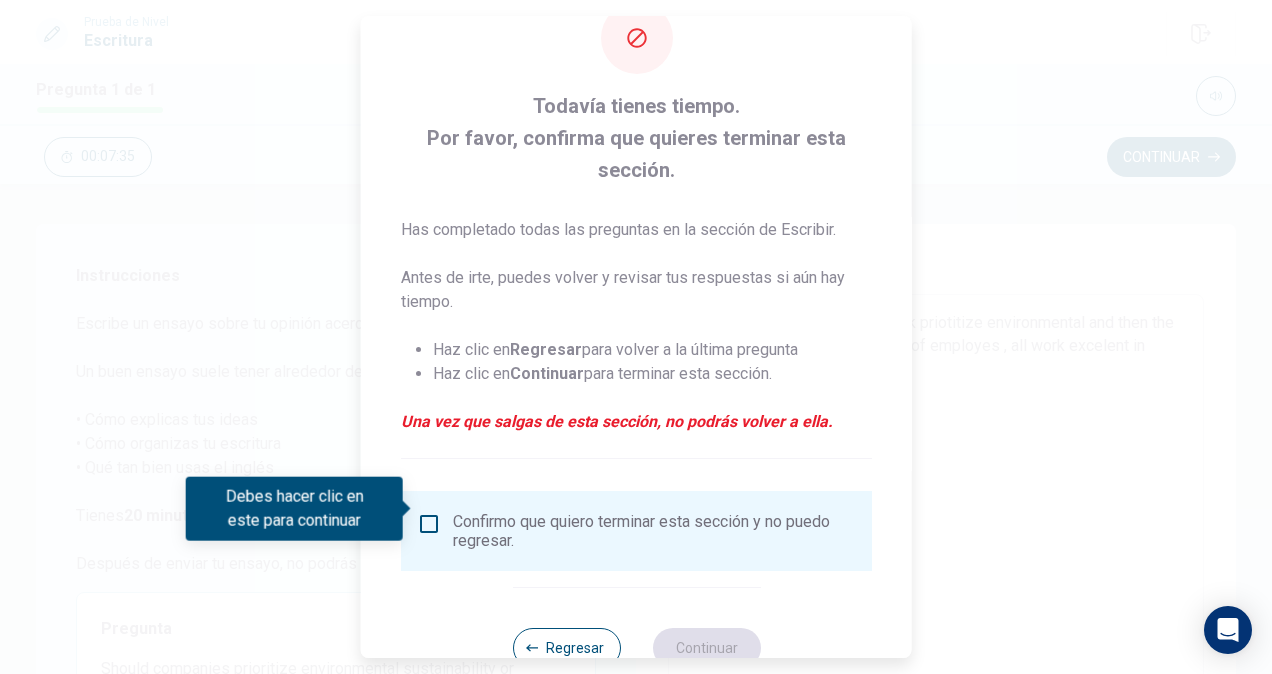 scroll, scrollTop: 100, scrollLeft: 0, axis: vertical 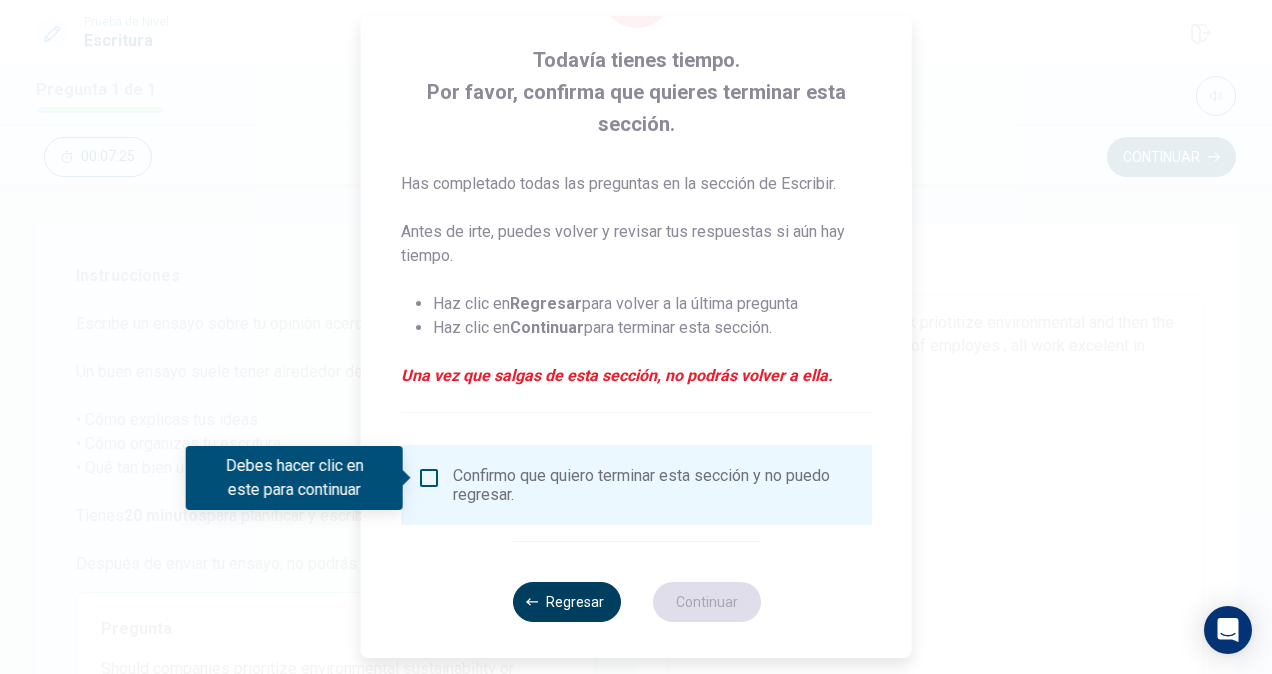 click on "Regresar" at bounding box center [566, 602] 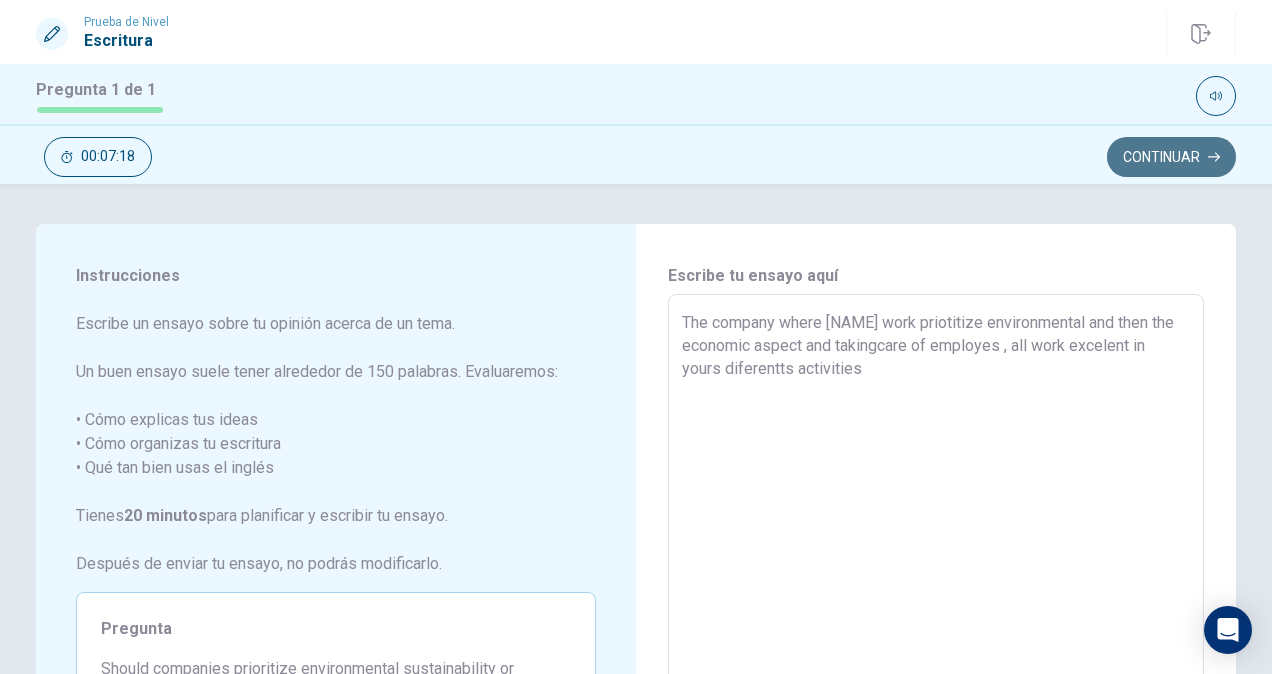 click on "Continuar" at bounding box center [1171, 157] 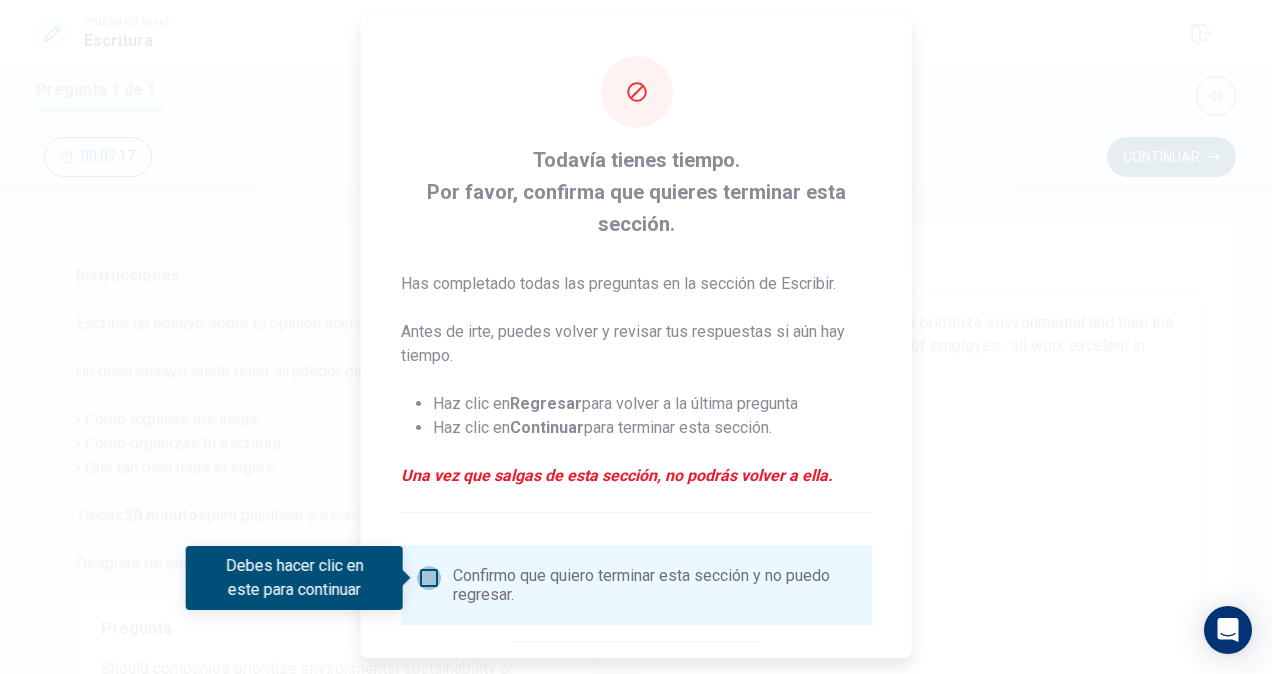 click at bounding box center [429, 578] 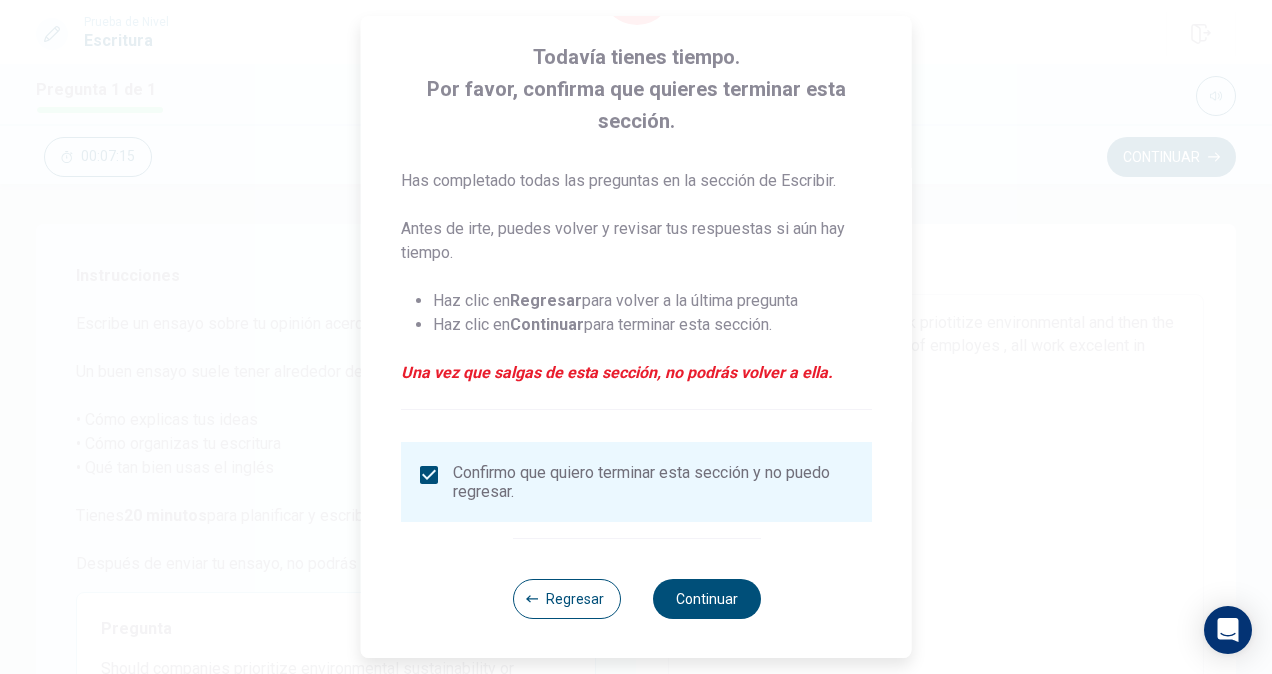 scroll, scrollTop: 104, scrollLeft: 0, axis: vertical 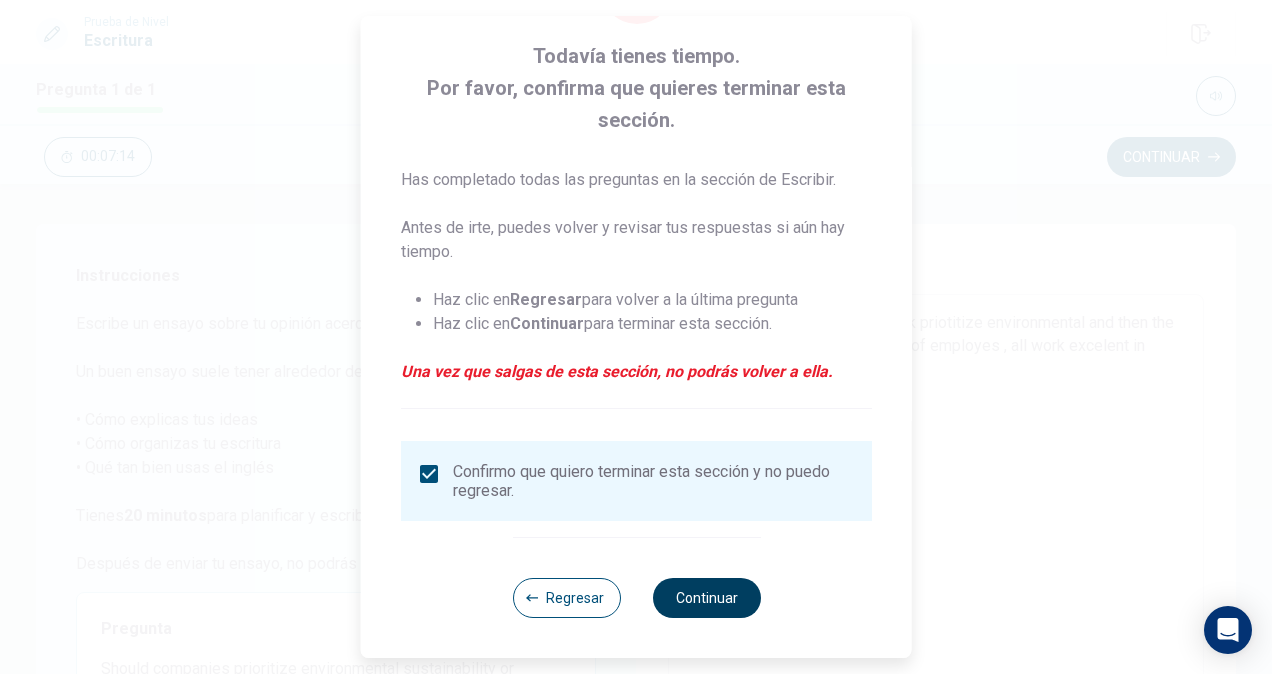 click on "Continuar" at bounding box center [706, 598] 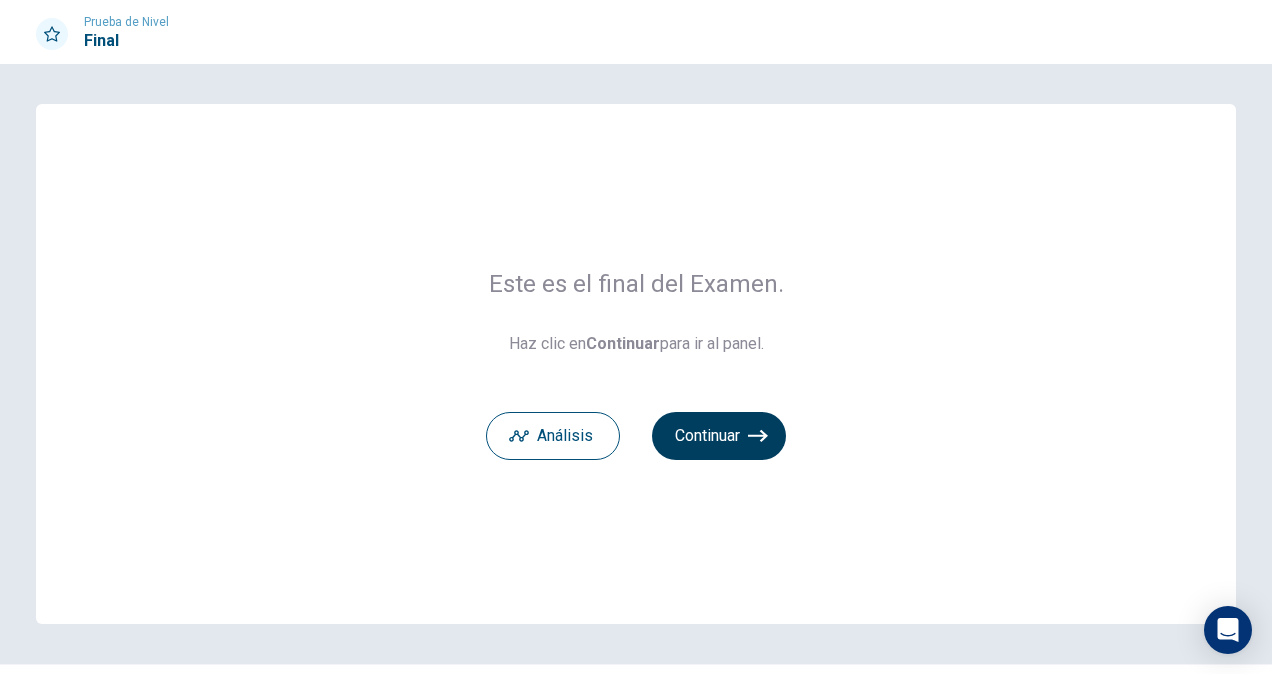 click on "Continuar" at bounding box center (719, 436) 